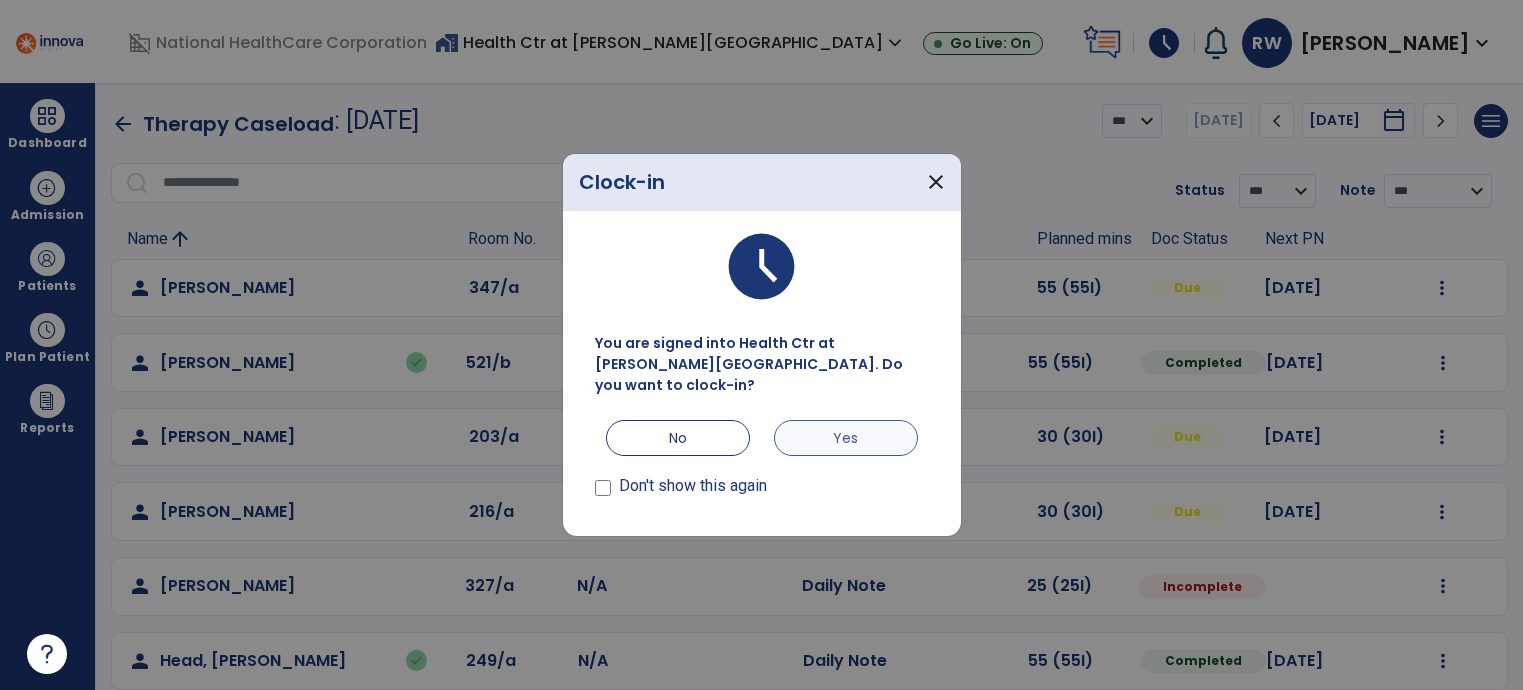 scroll, scrollTop: 0, scrollLeft: 0, axis: both 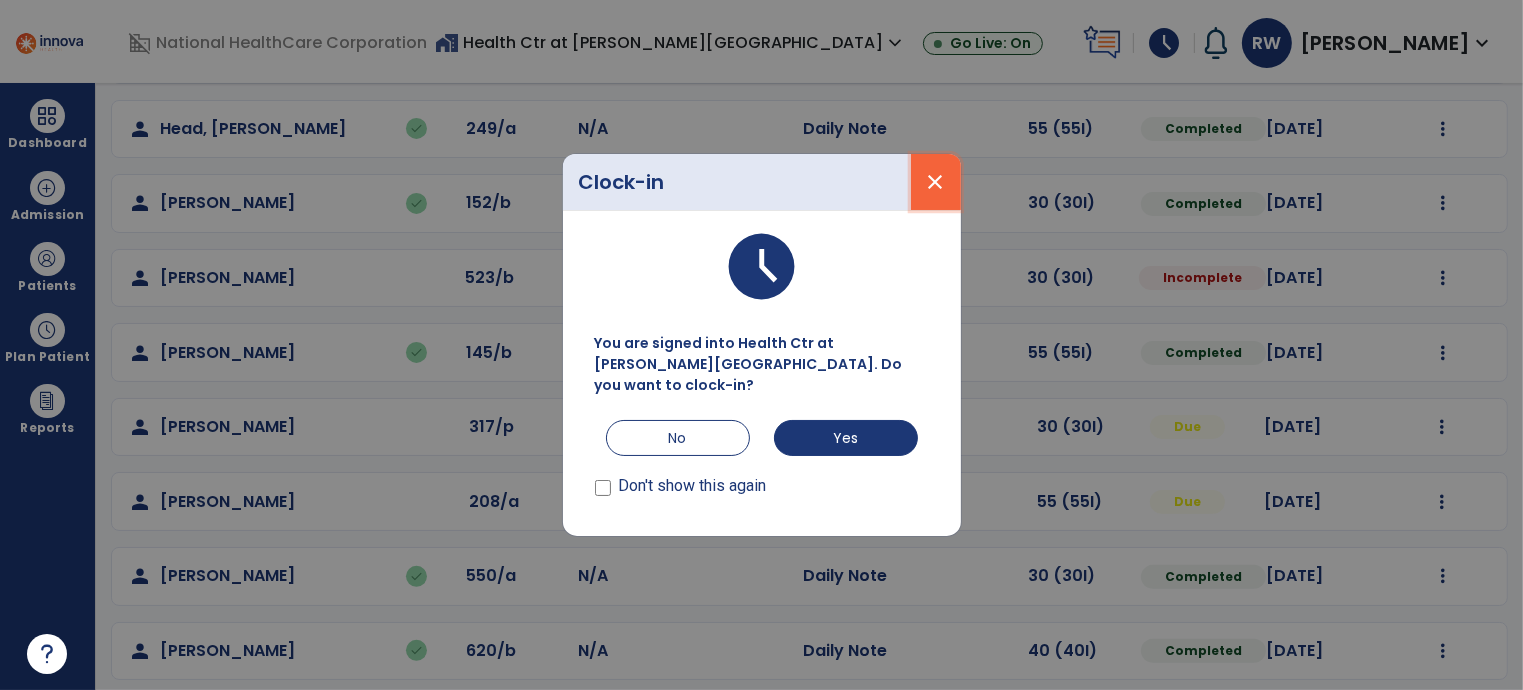 click on "close" at bounding box center [936, 182] 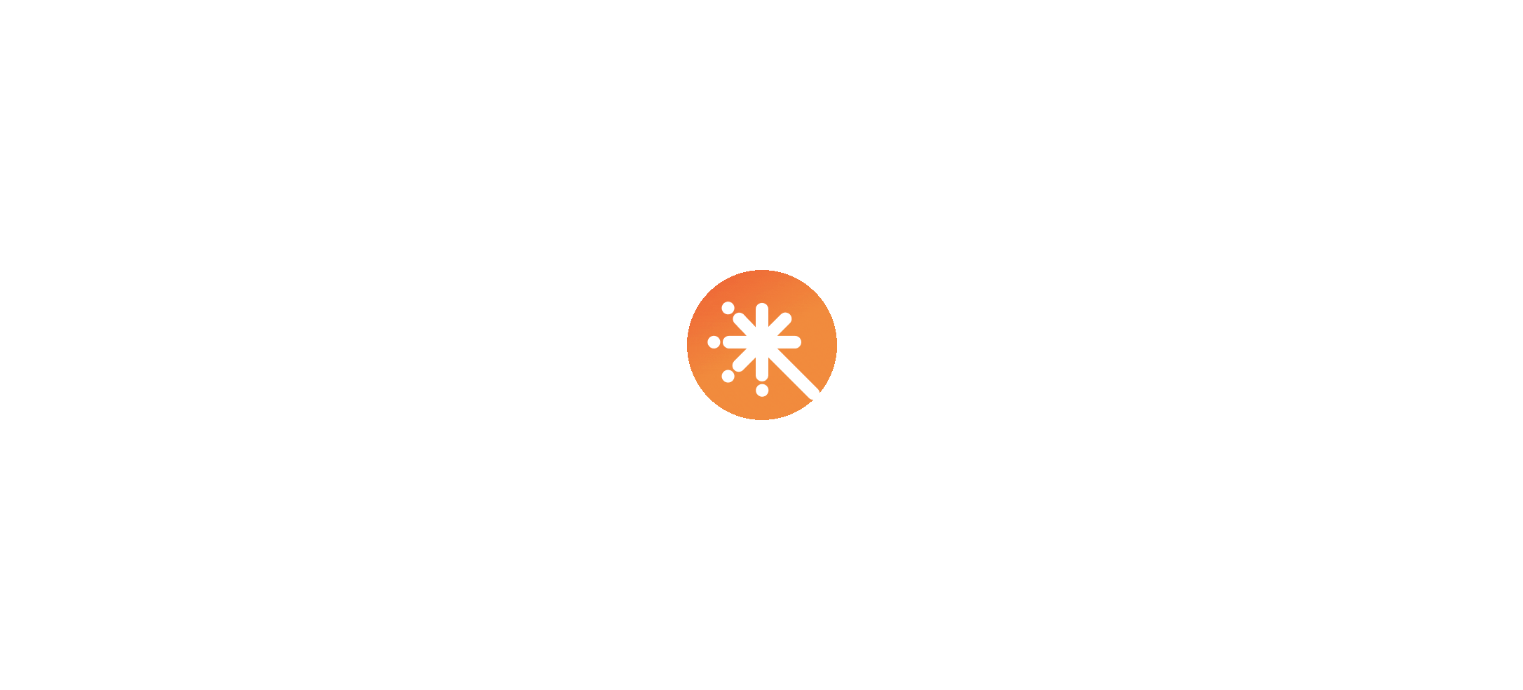scroll, scrollTop: 0, scrollLeft: 0, axis: both 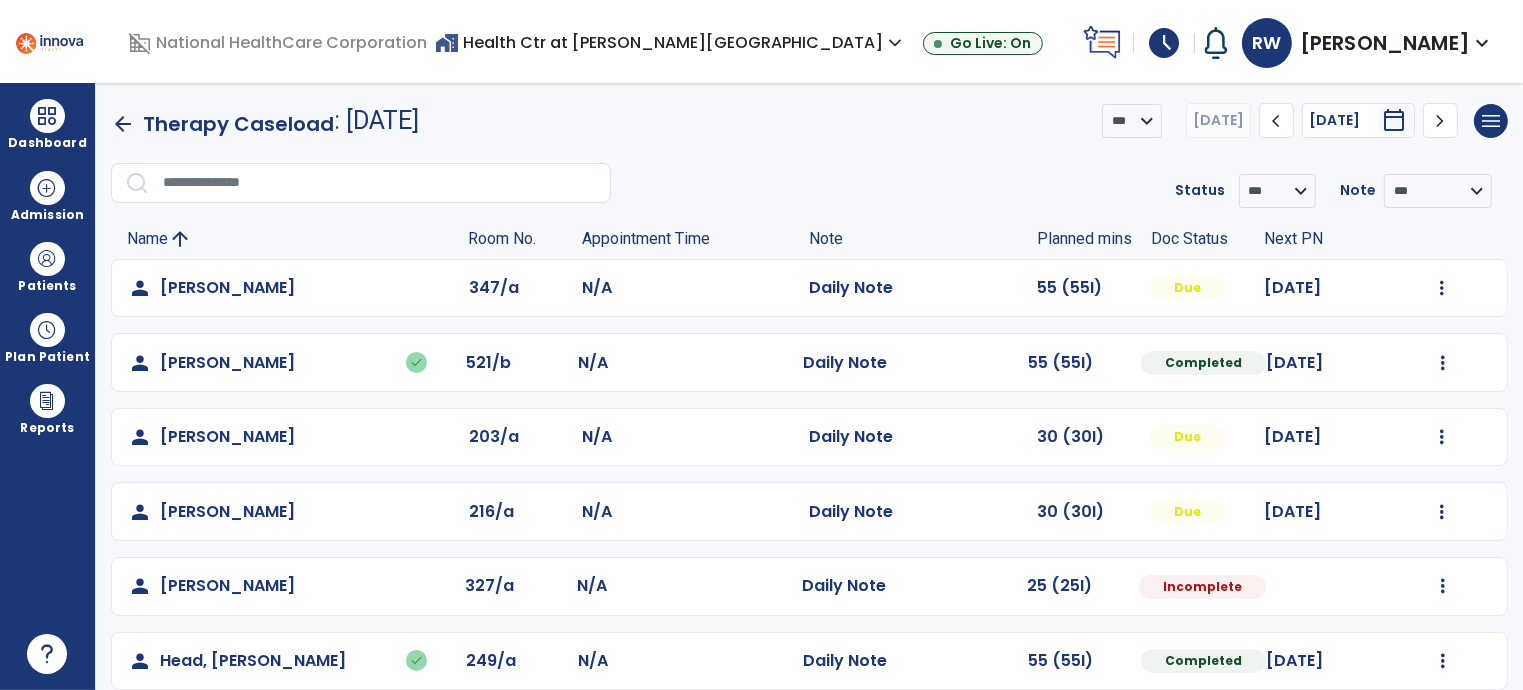click on "schedule" at bounding box center [1164, 43] 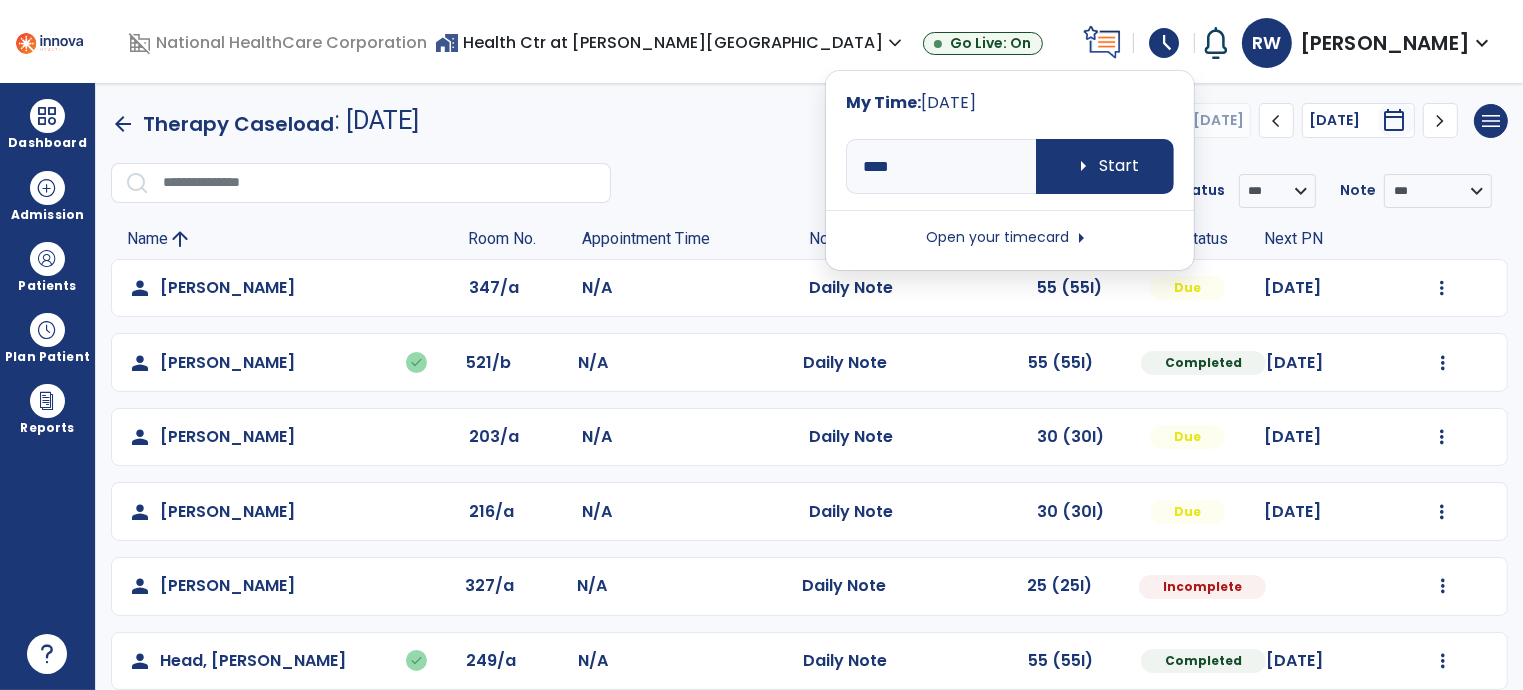 click on "Open your timecard  arrow_right" at bounding box center [1010, 238] 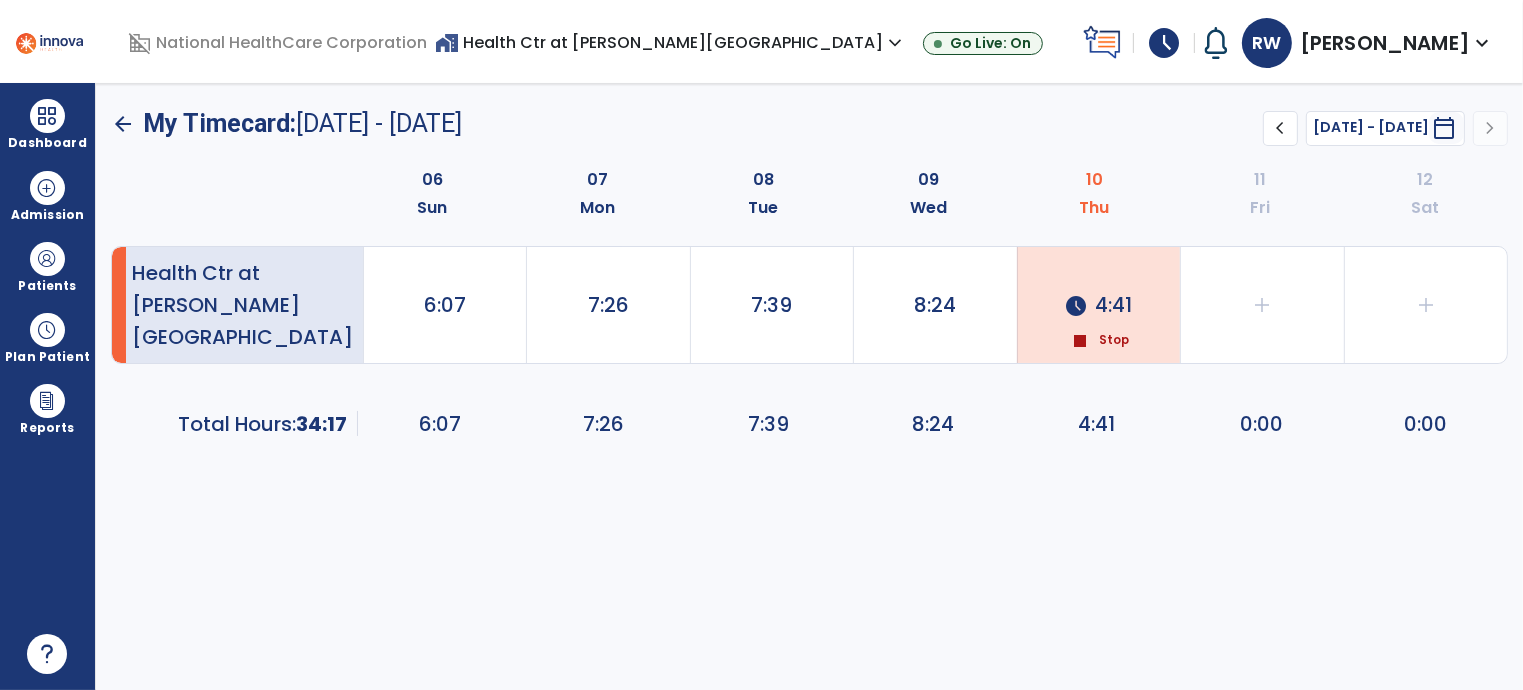 click on "schedule" 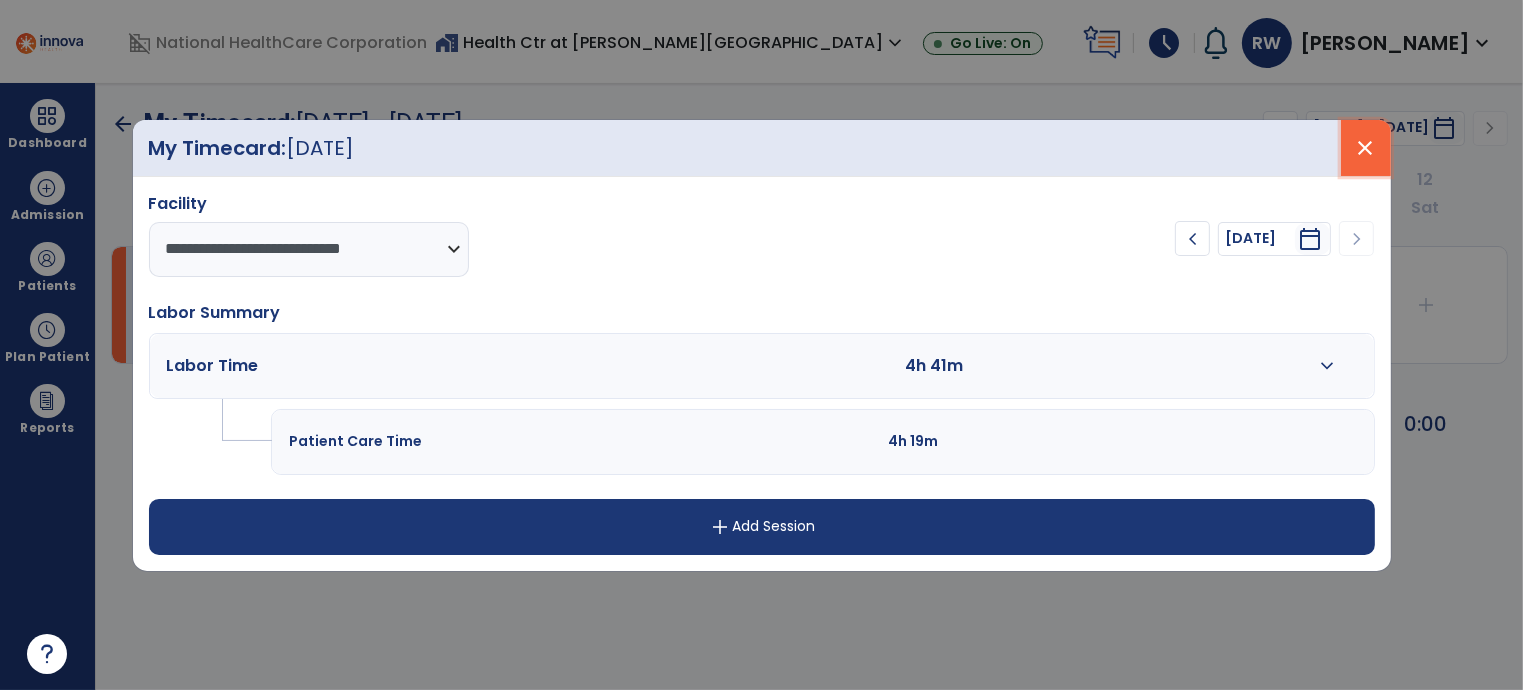 click on "close" at bounding box center (1366, 148) 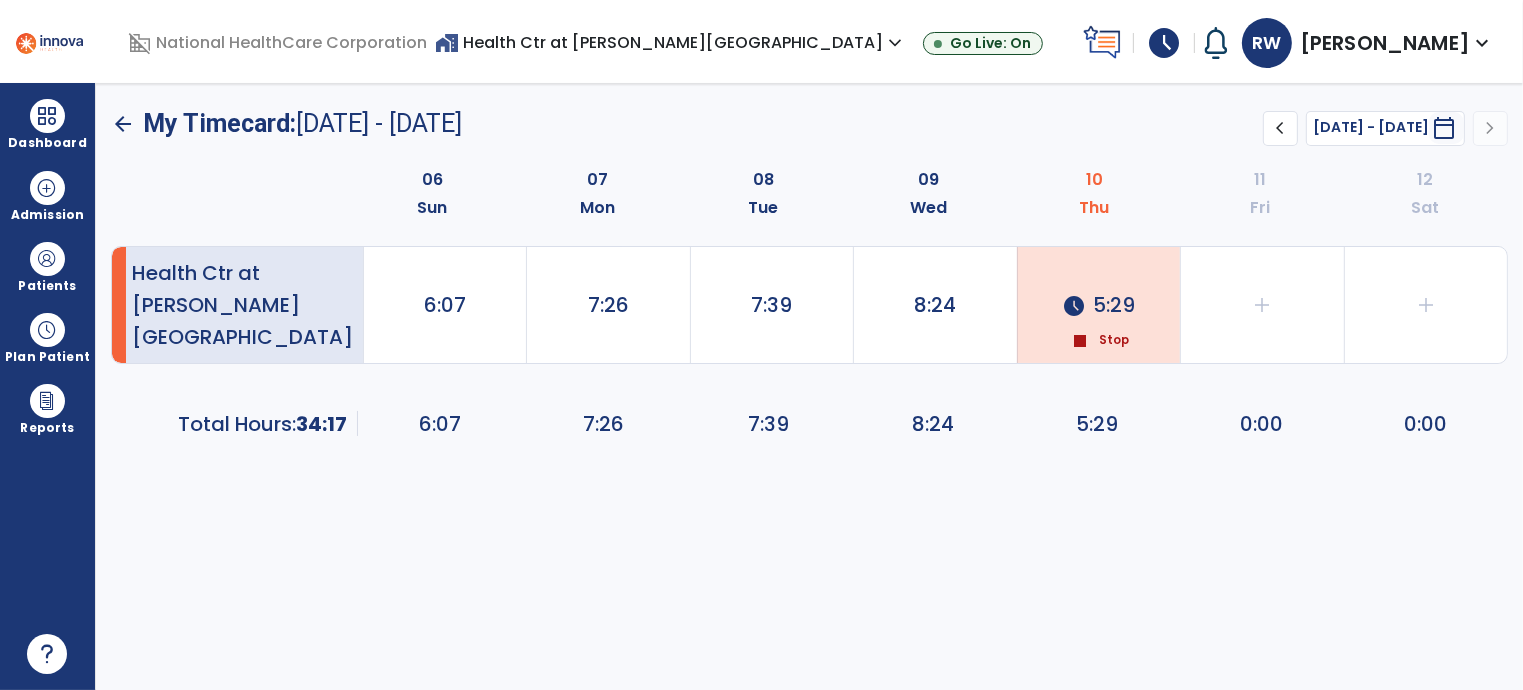 click on "arrow_back" 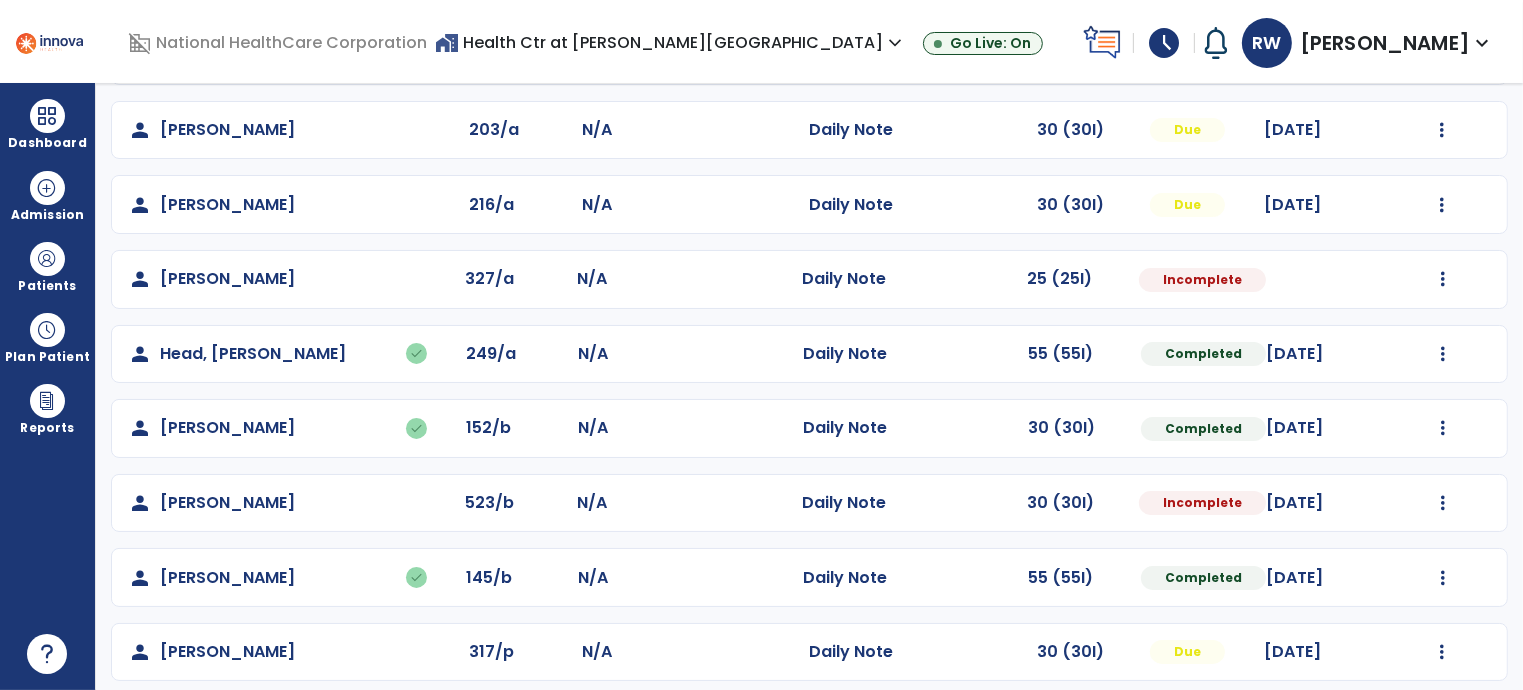 scroll, scrollTop: 316, scrollLeft: 0, axis: vertical 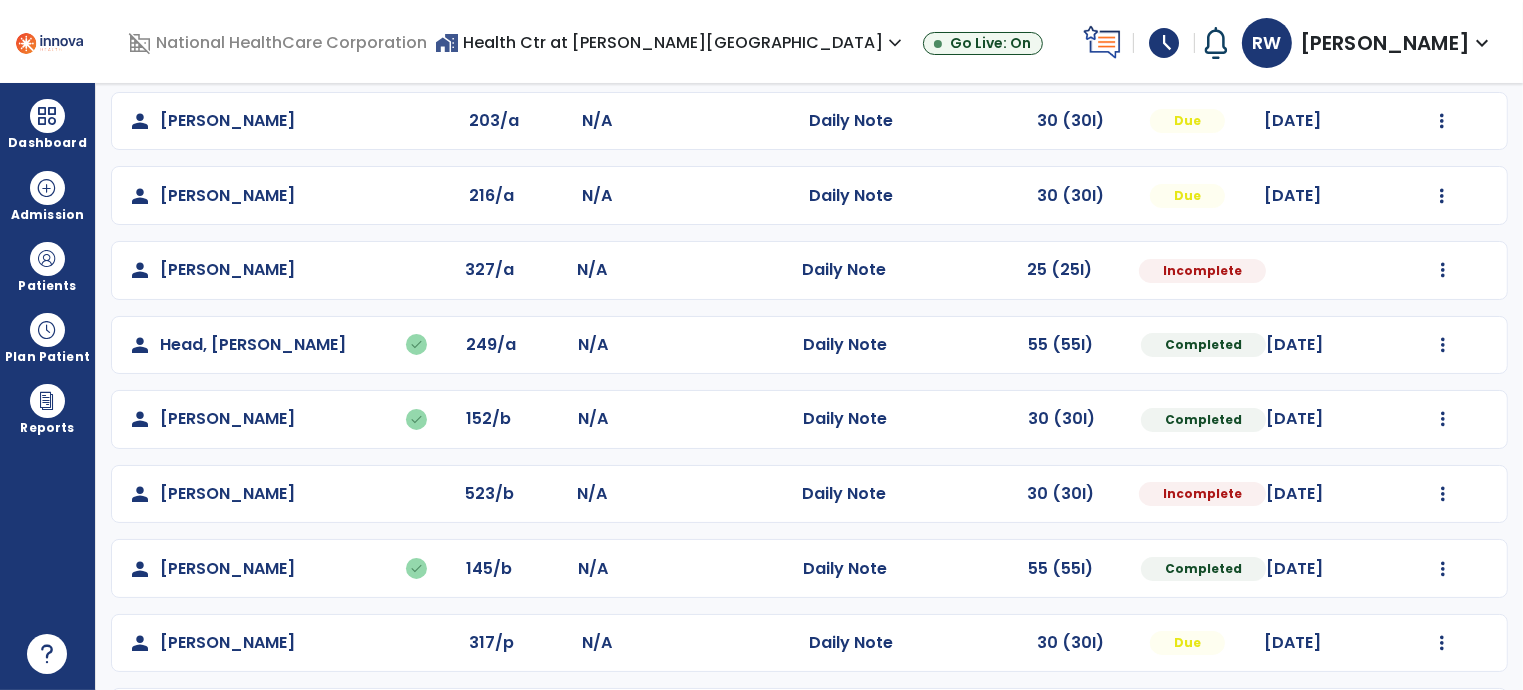 click on "Mark Visit As Complete   Reset Note   Open Document   G + C Mins" 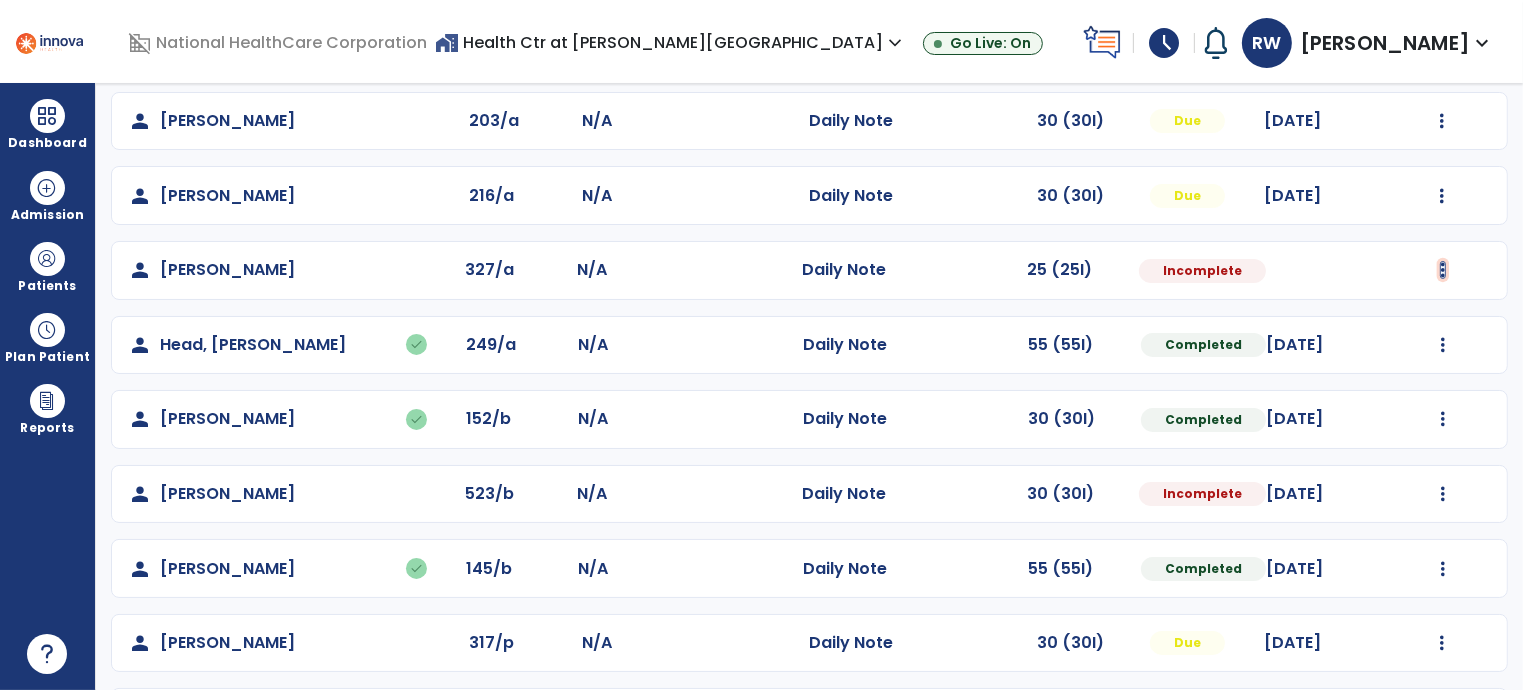 click at bounding box center [1442, -28] 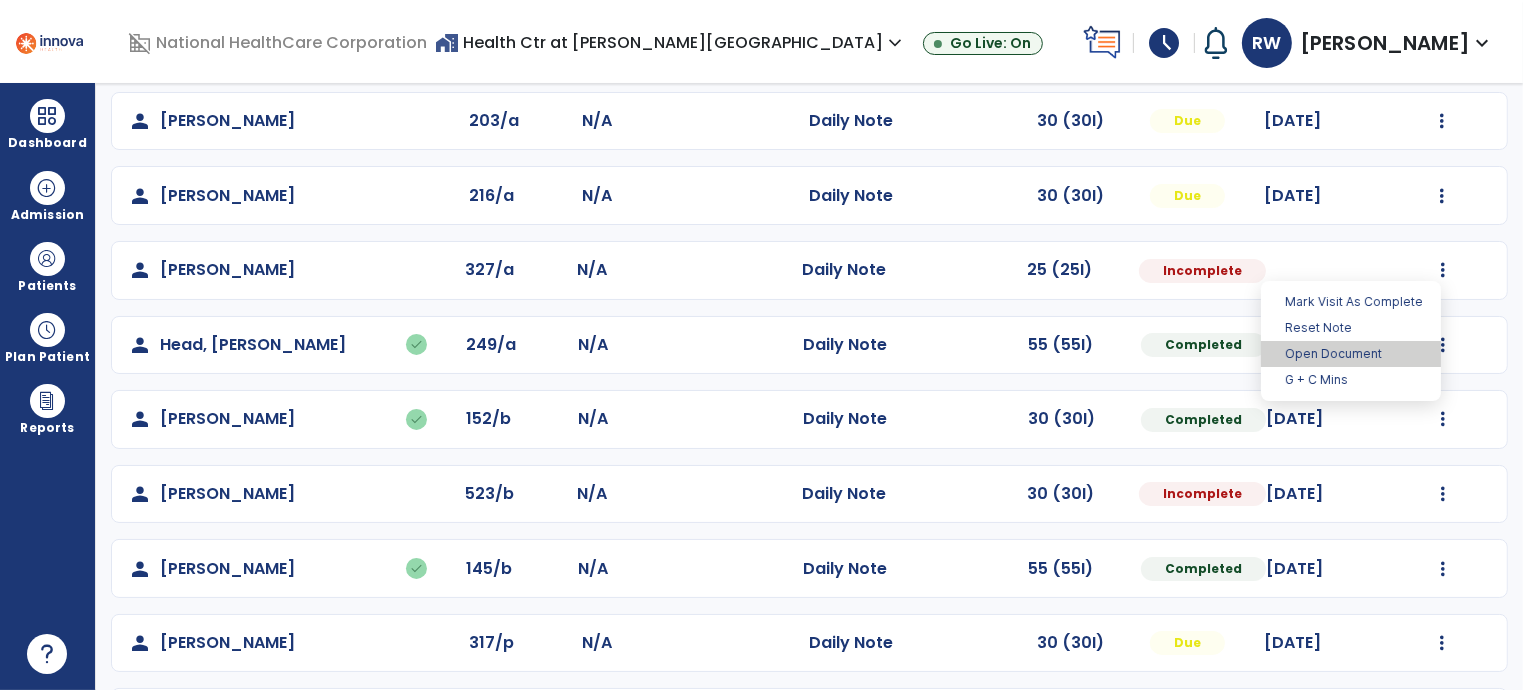 click on "Open Document" at bounding box center [1351, 354] 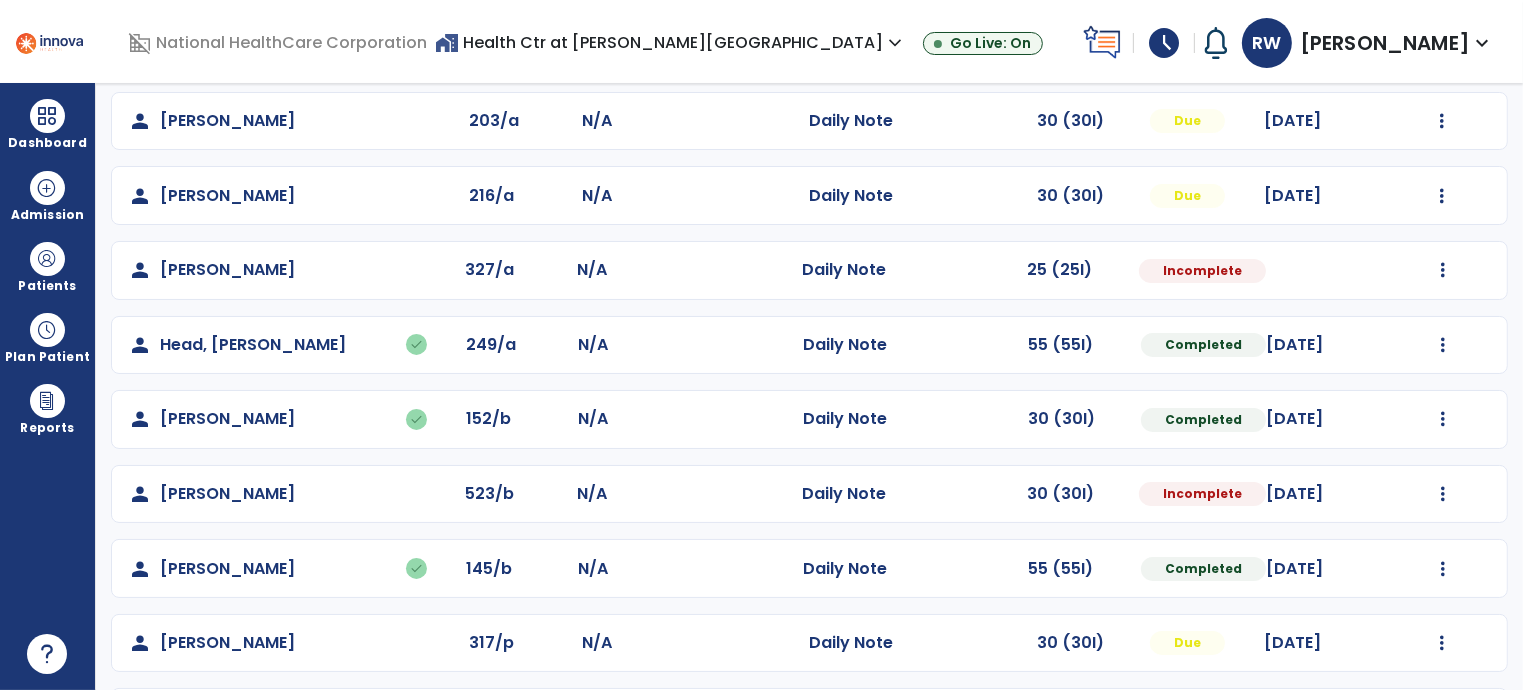 select on "*" 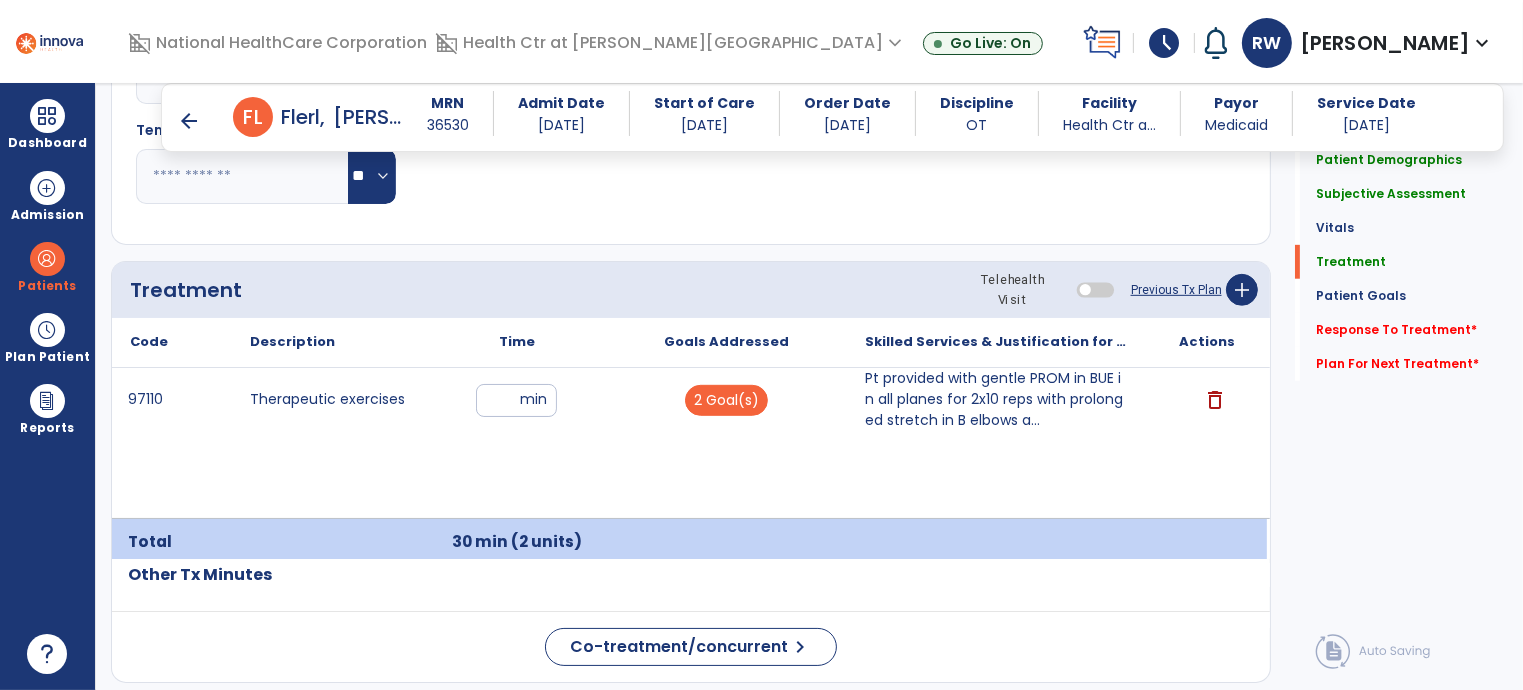 scroll, scrollTop: 1096, scrollLeft: 0, axis: vertical 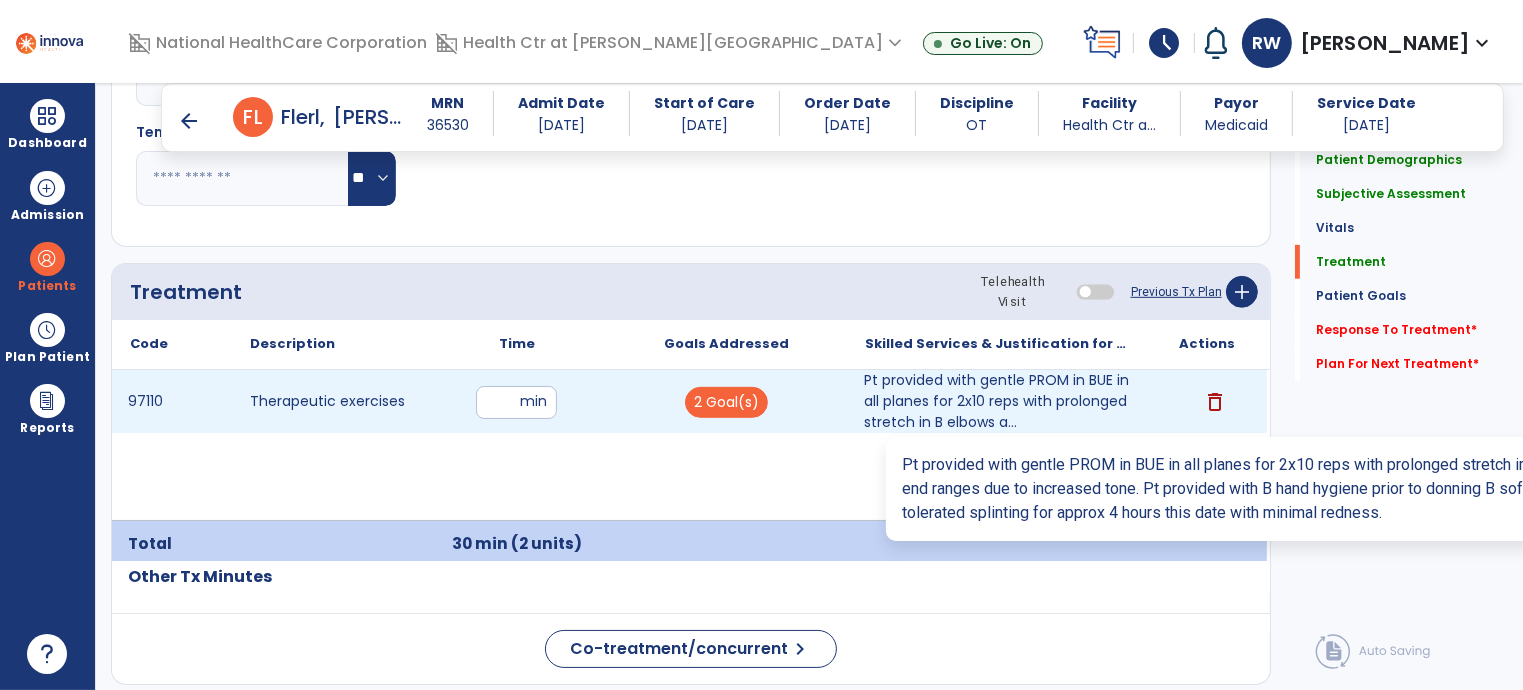 click on "Pt provided with gentle PROM in BUE in all planes for 2x10 reps with prolonged stretch in B elbows a..." at bounding box center [997, 401] 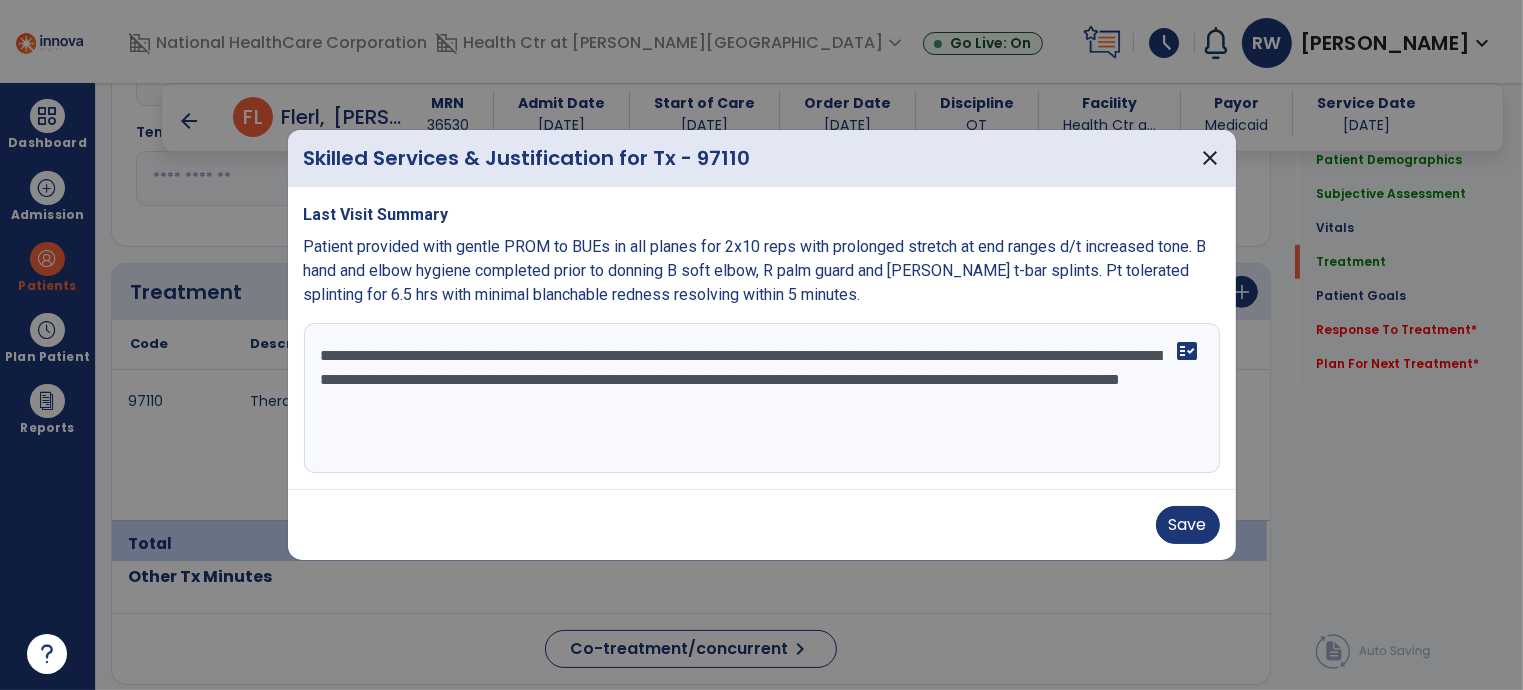 click on "**********" at bounding box center [762, 398] 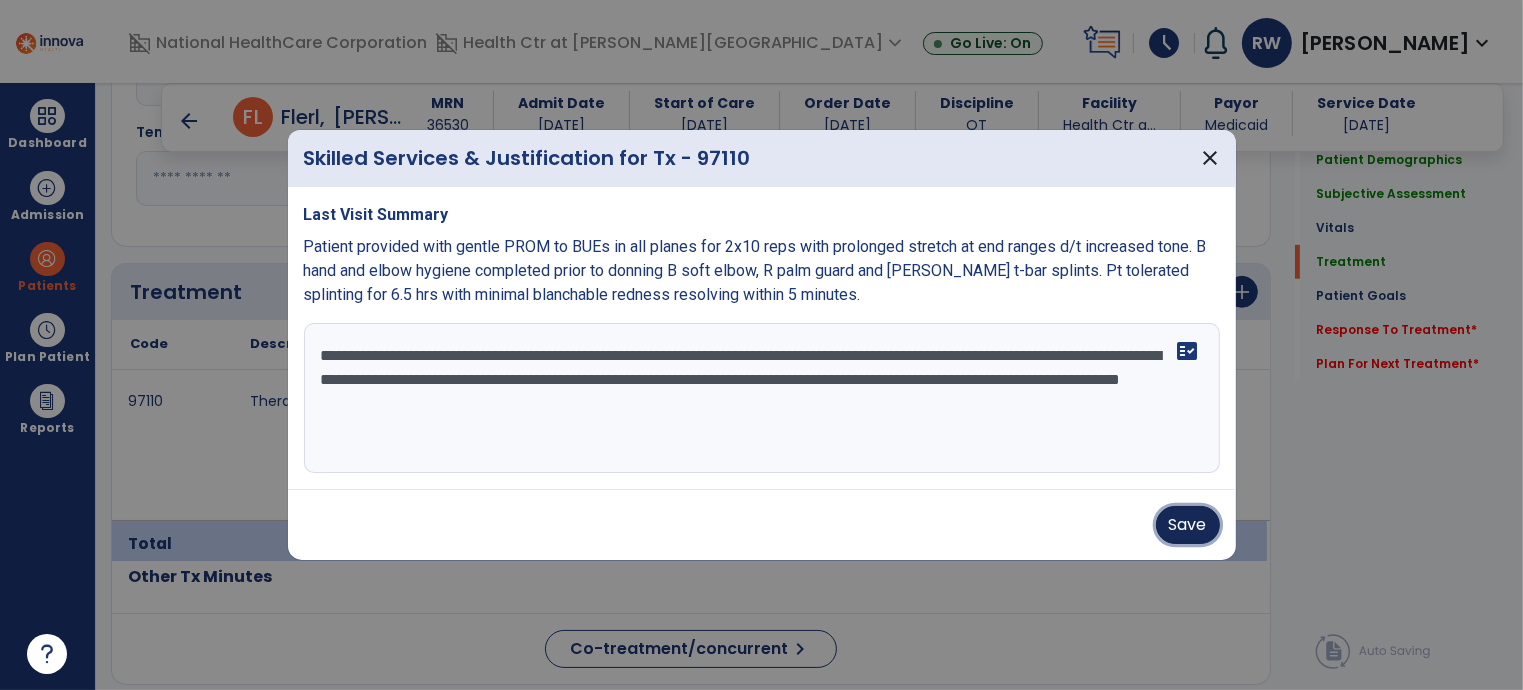click on "Save" at bounding box center (1188, 525) 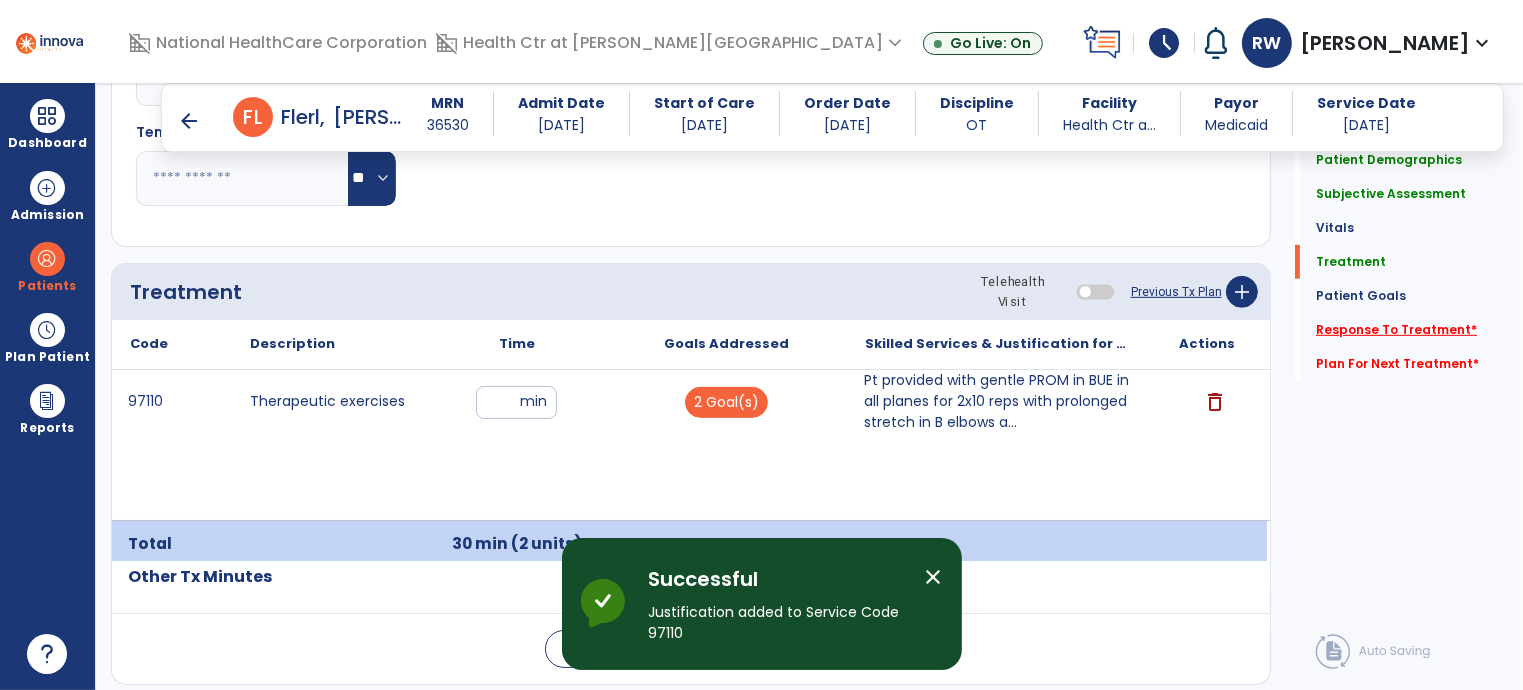 click on "Response To Treatment   *" 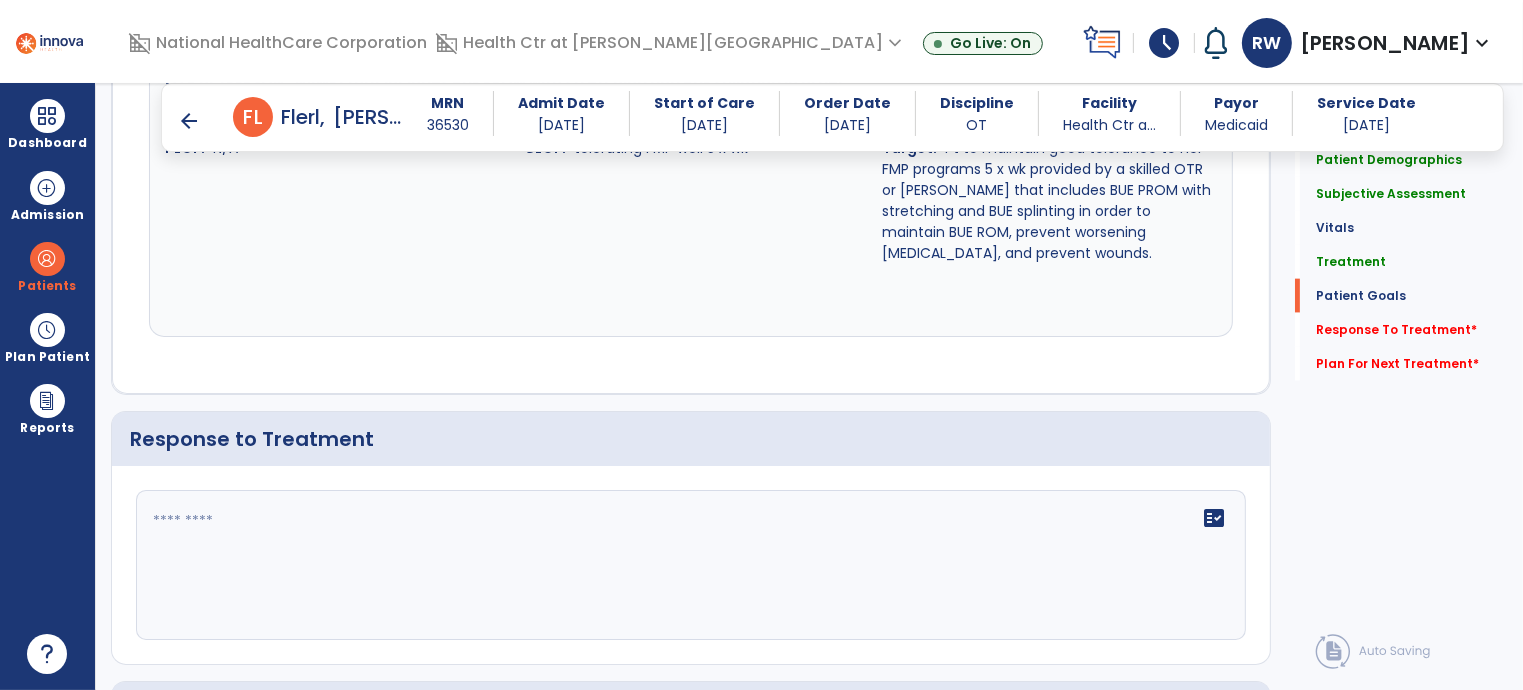 scroll, scrollTop: 2612, scrollLeft: 0, axis: vertical 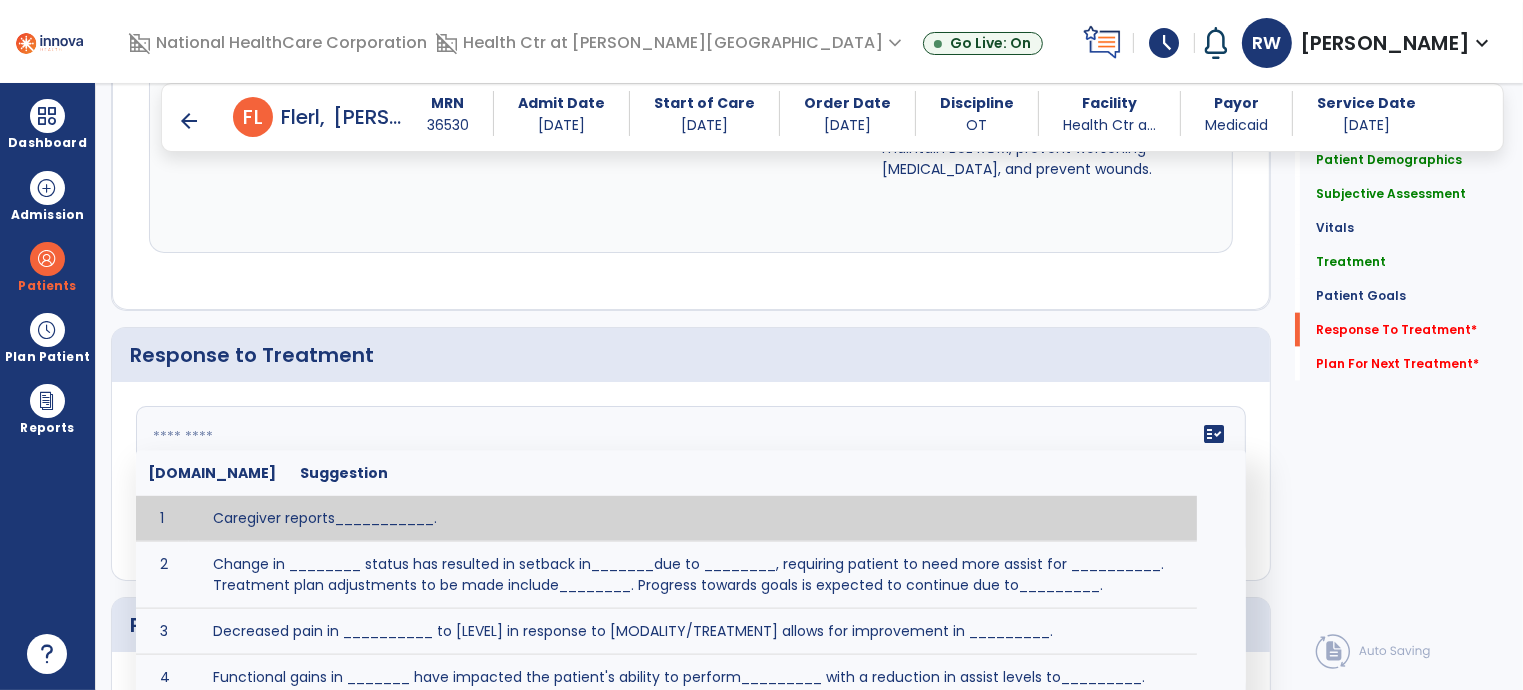 click 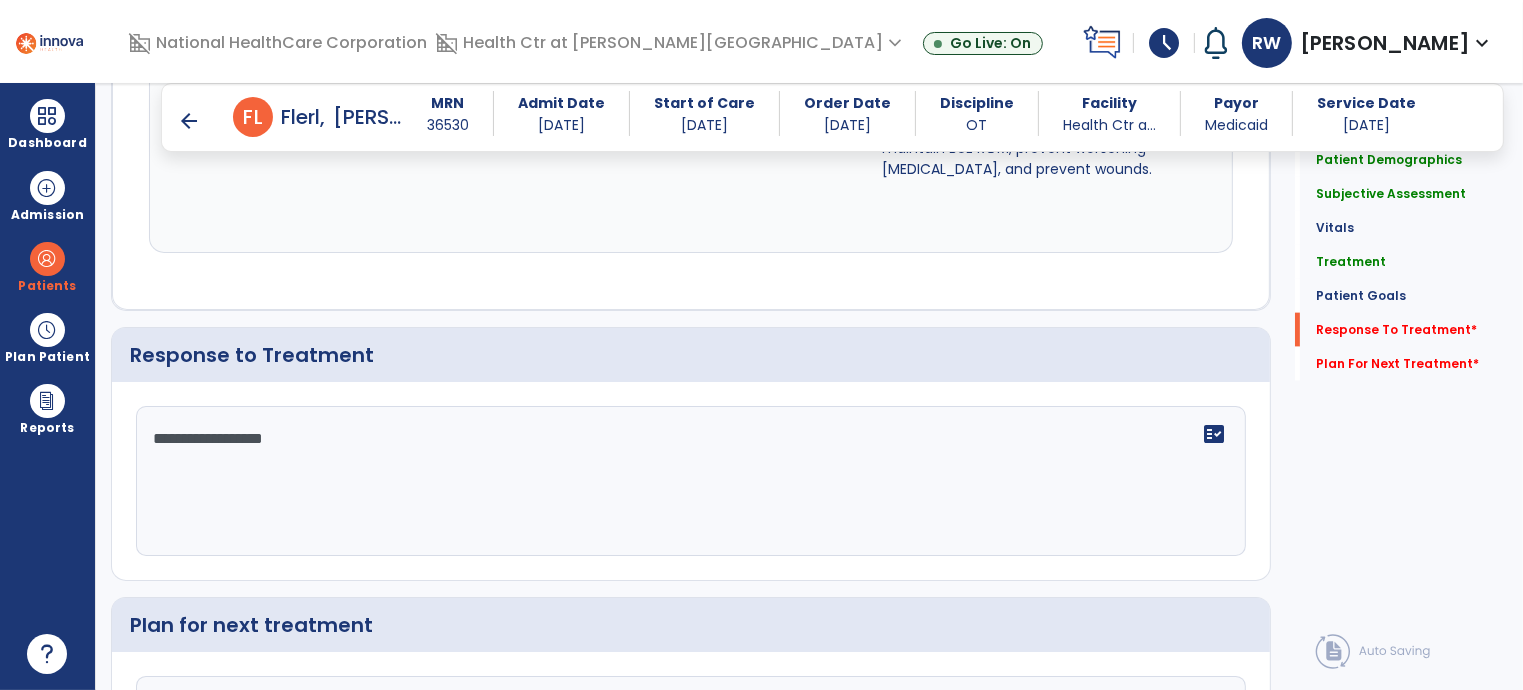 type on "**********" 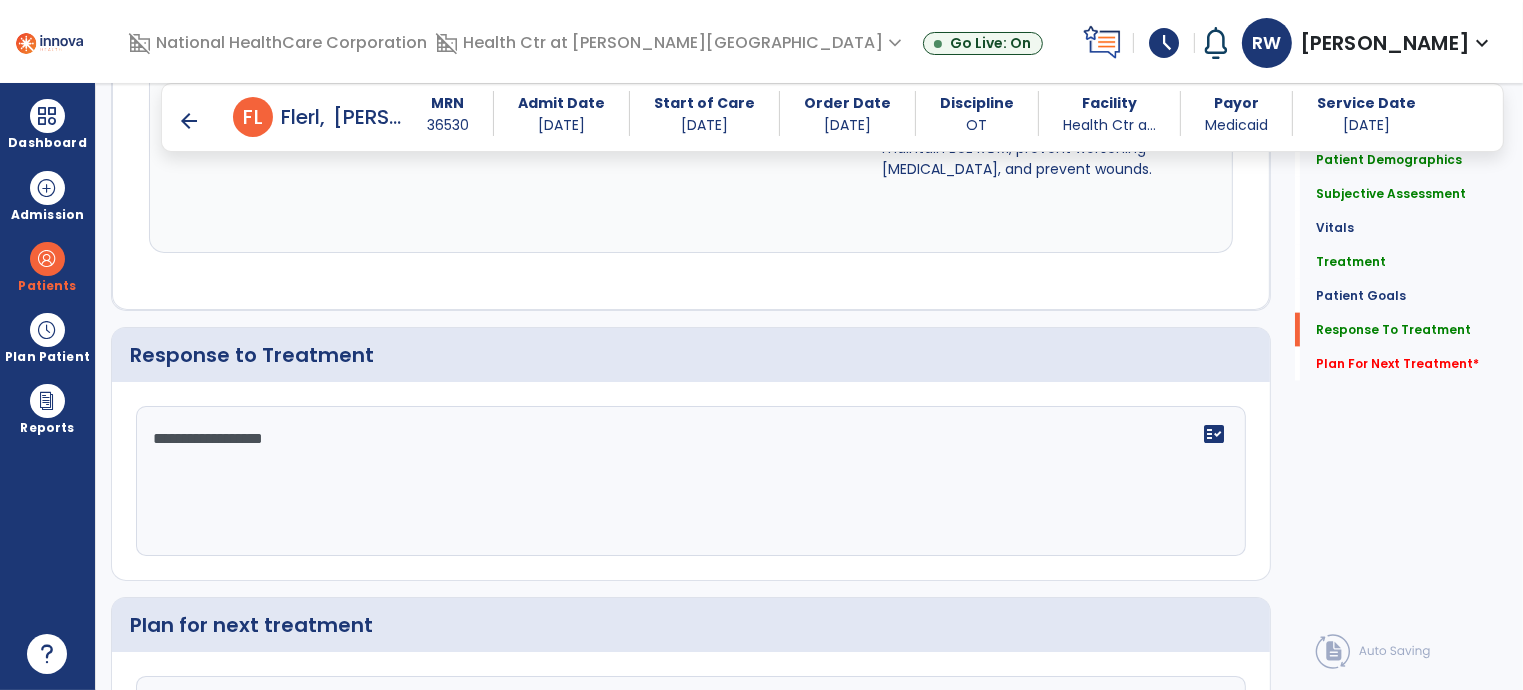 type on "*" 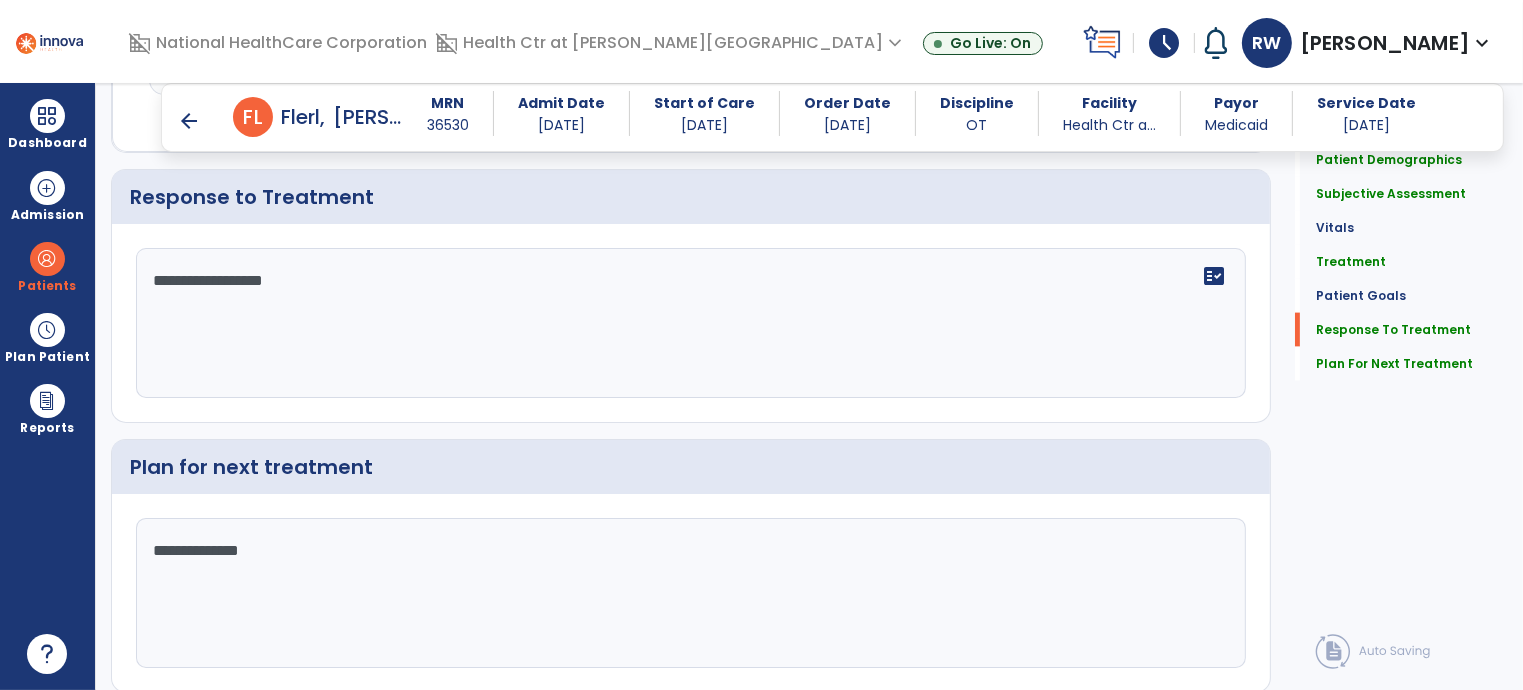 type on "**********" 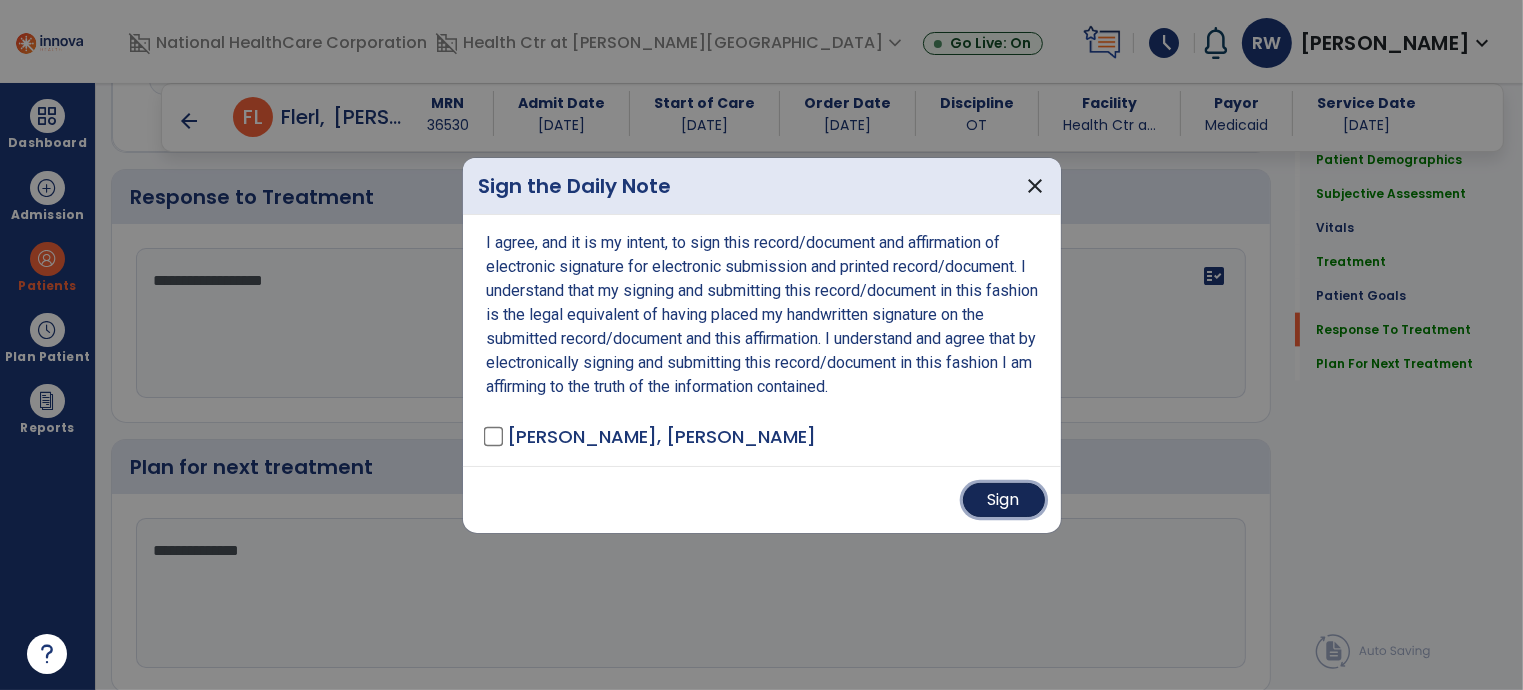 click on "Sign" at bounding box center [1004, 500] 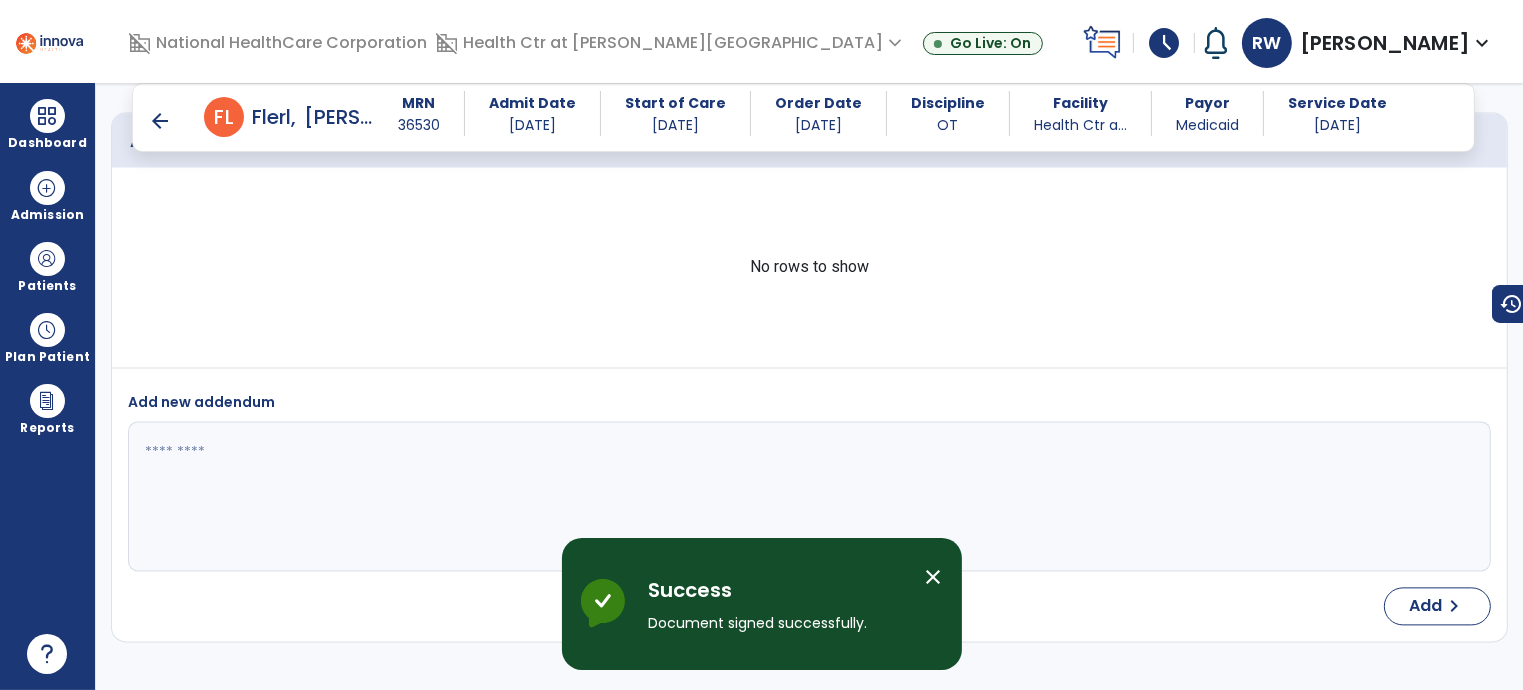 scroll, scrollTop: 4060, scrollLeft: 0, axis: vertical 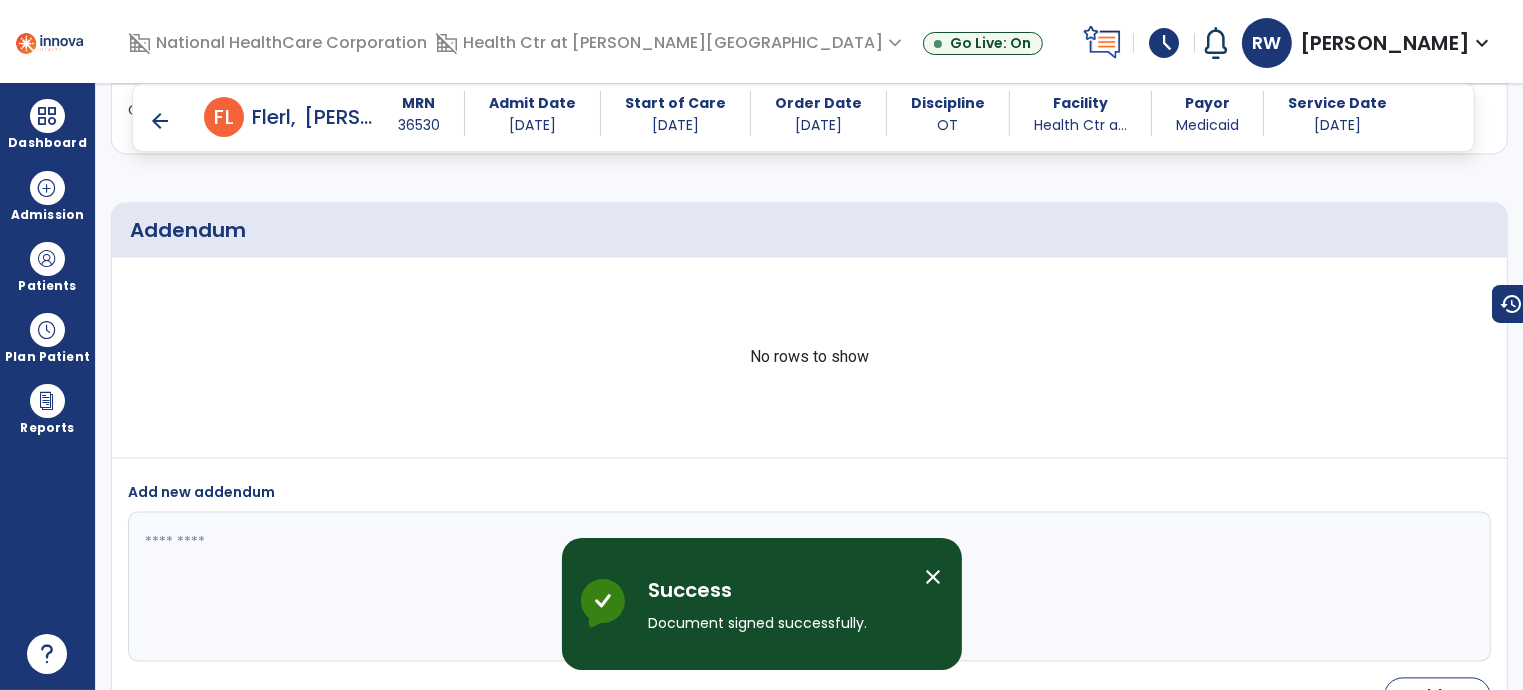 click on "arrow_back" at bounding box center (160, 121) 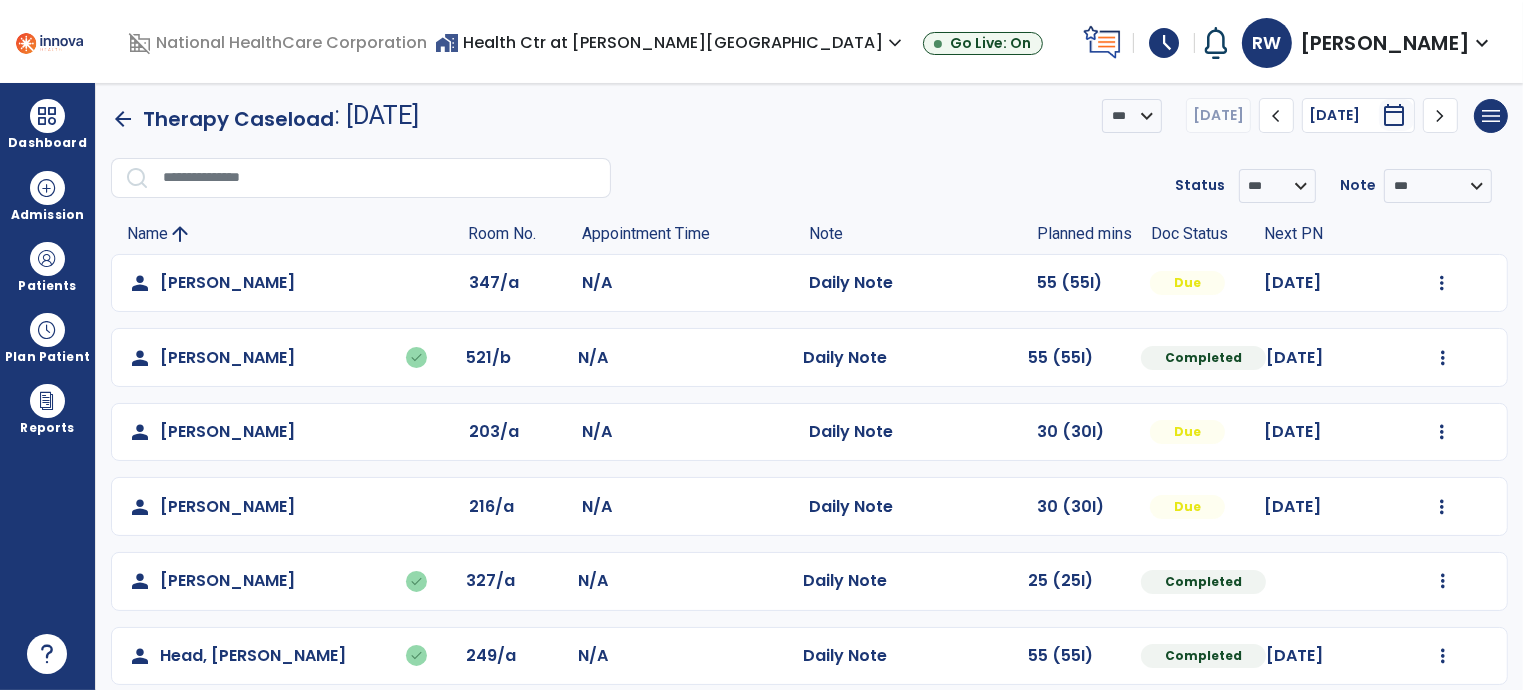 scroll, scrollTop: 0, scrollLeft: 0, axis: both 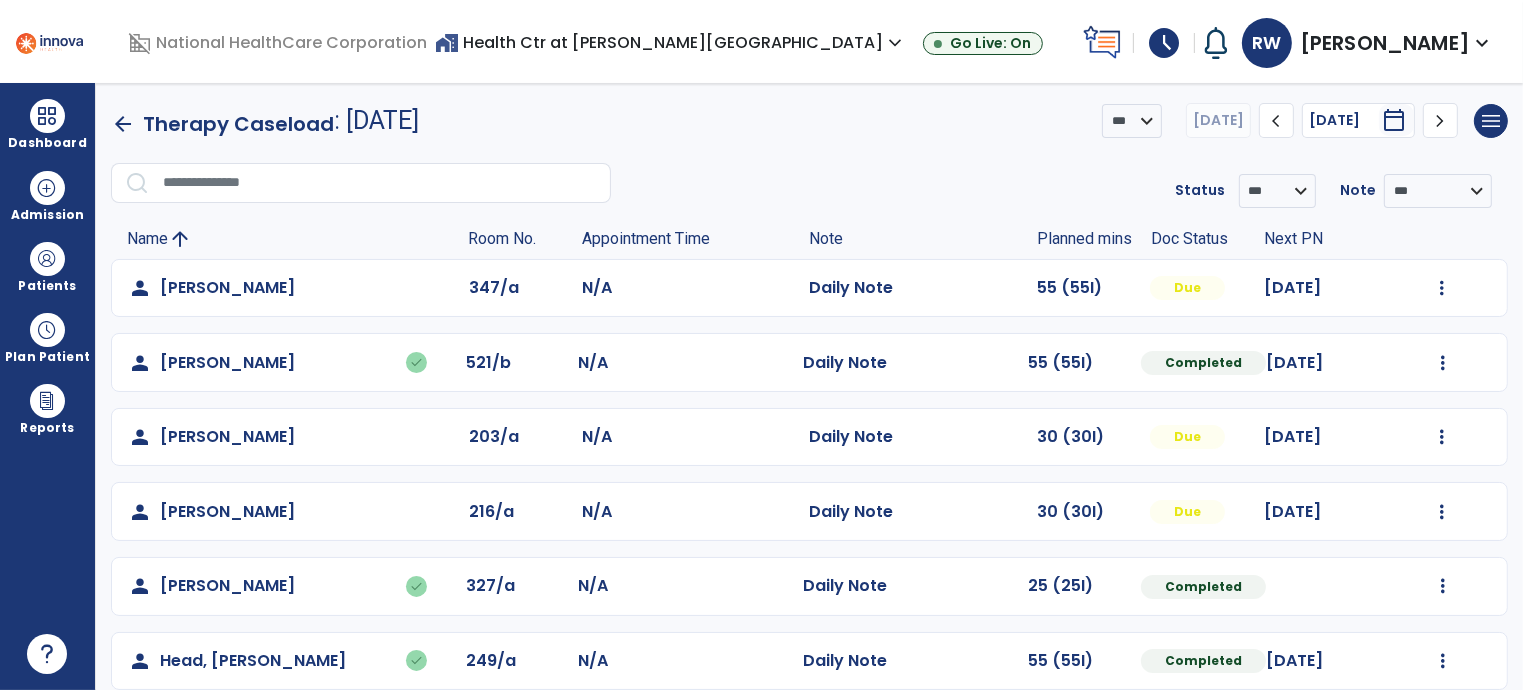 click on "Mark Visit As Complete   Reset Note   Open Document   G + C Mins" 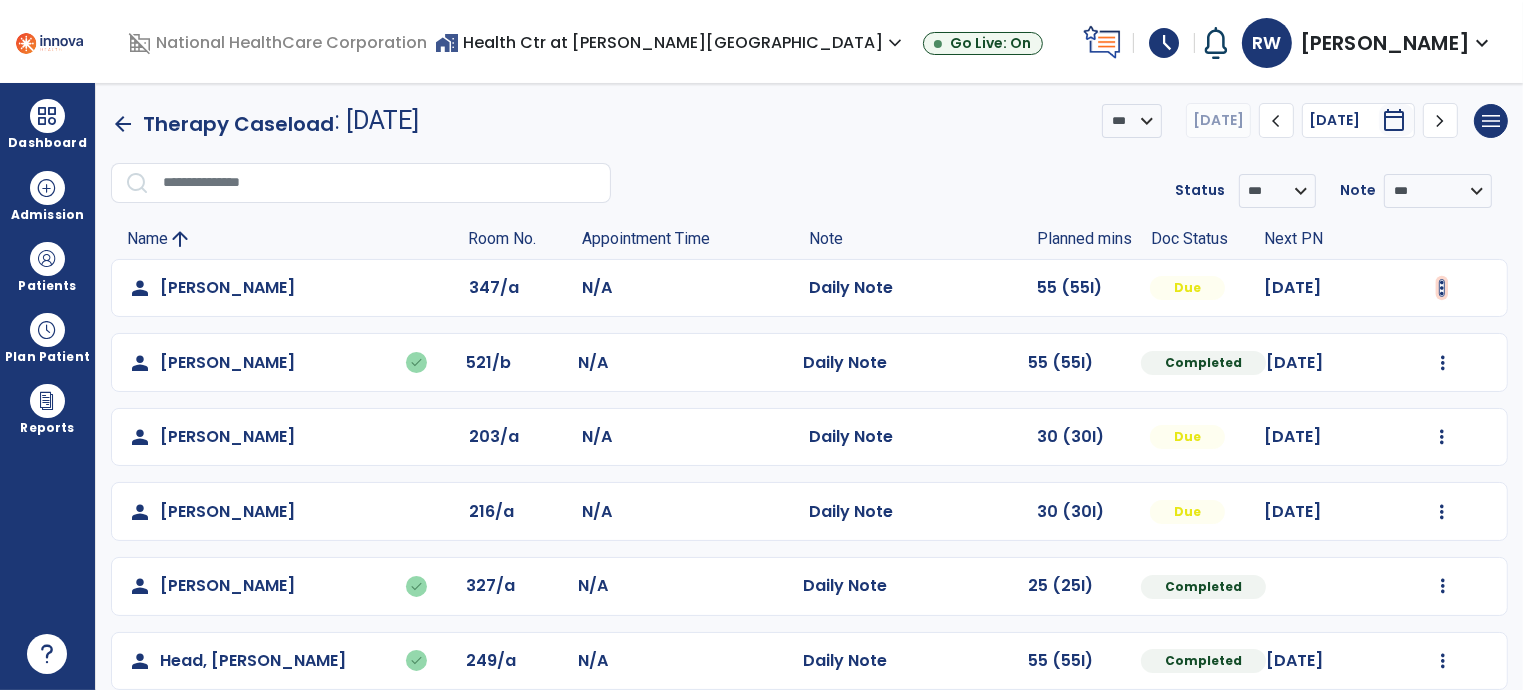 click at bounding box center [1442, 288] 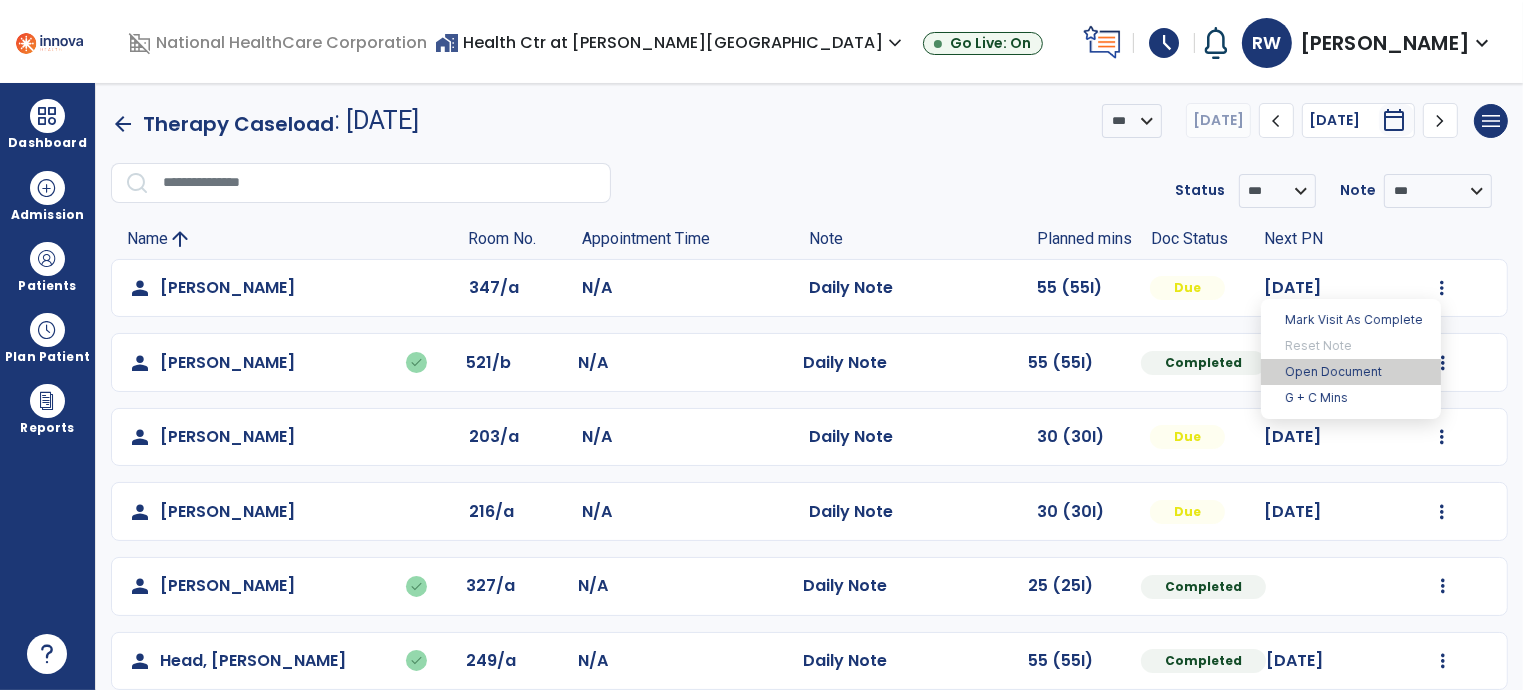 click on "Open Document" at bounding box center [1351, 372] 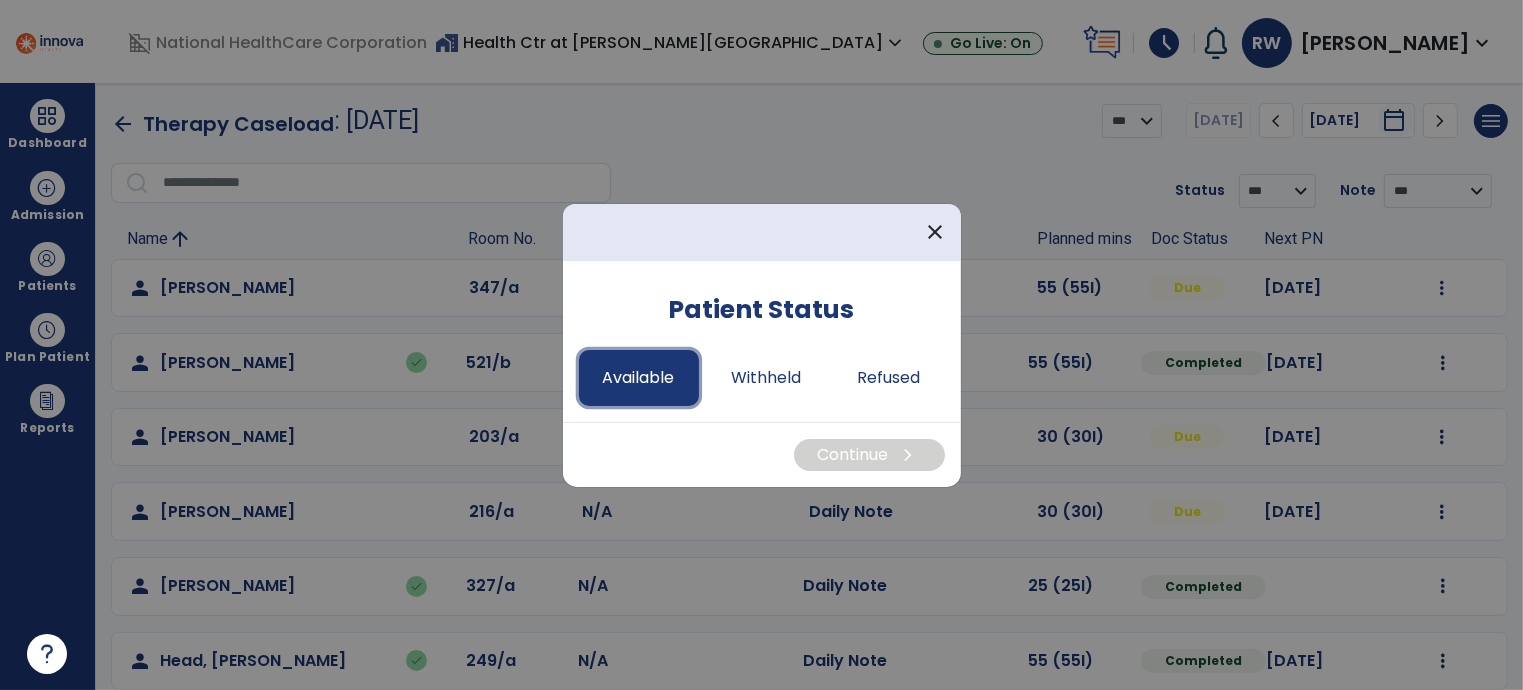 click on "Available" at bounding box center [639, 378] 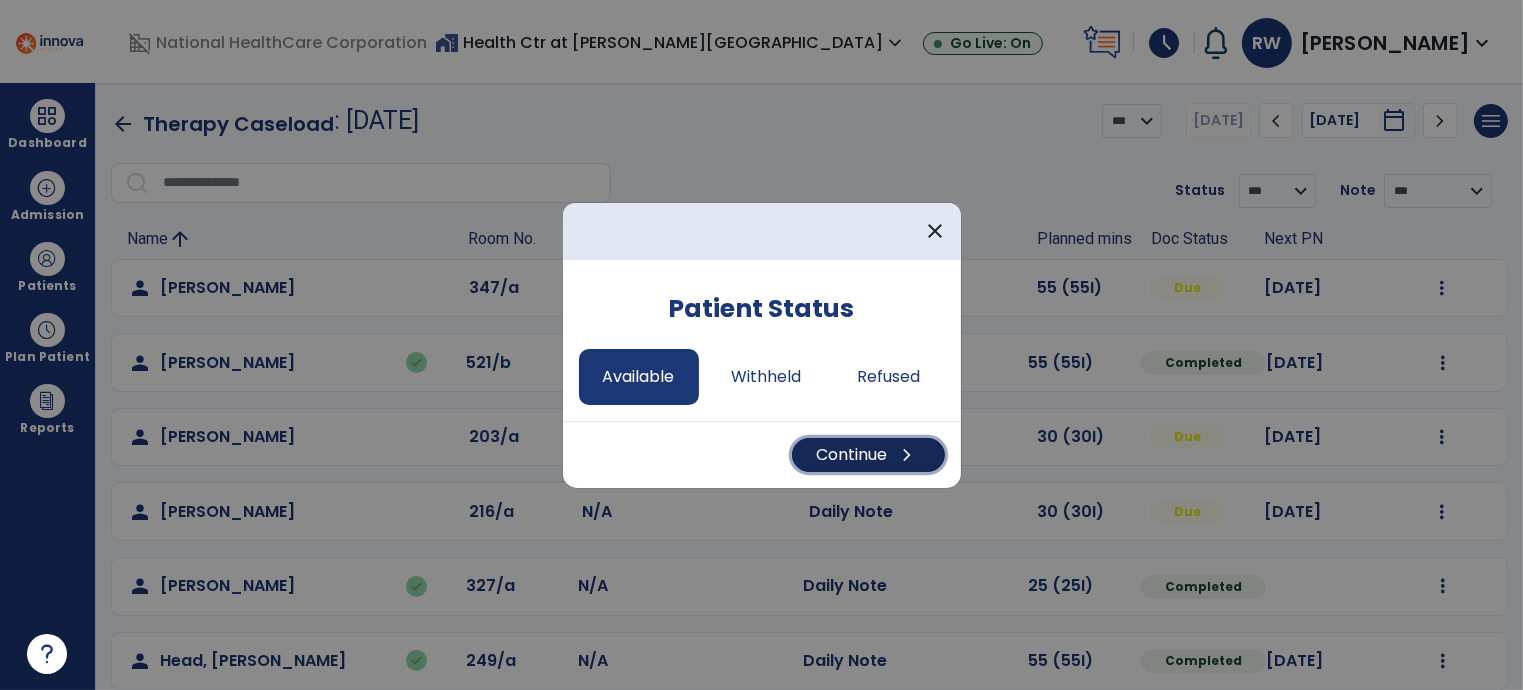 click on "Continue   chevron_right" at bounding box center (868, 455) 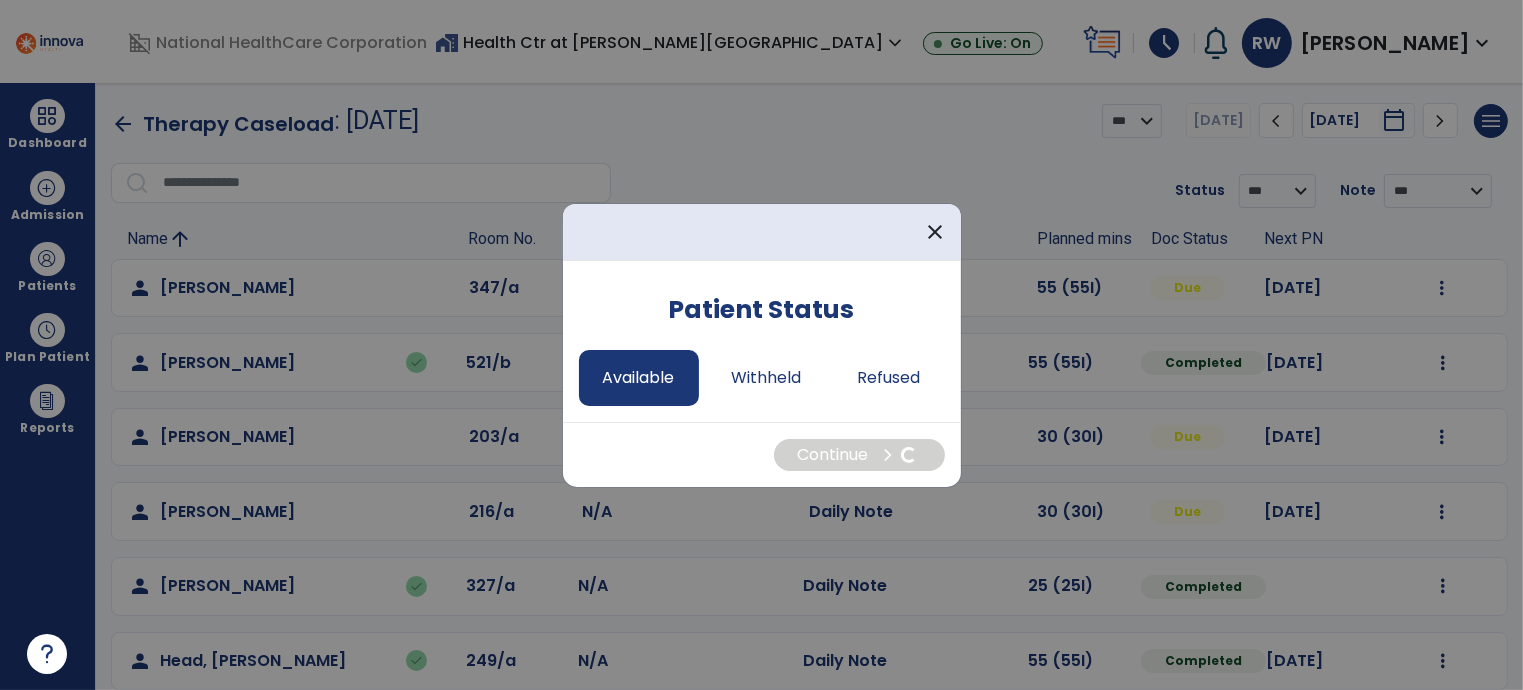 select on "*" 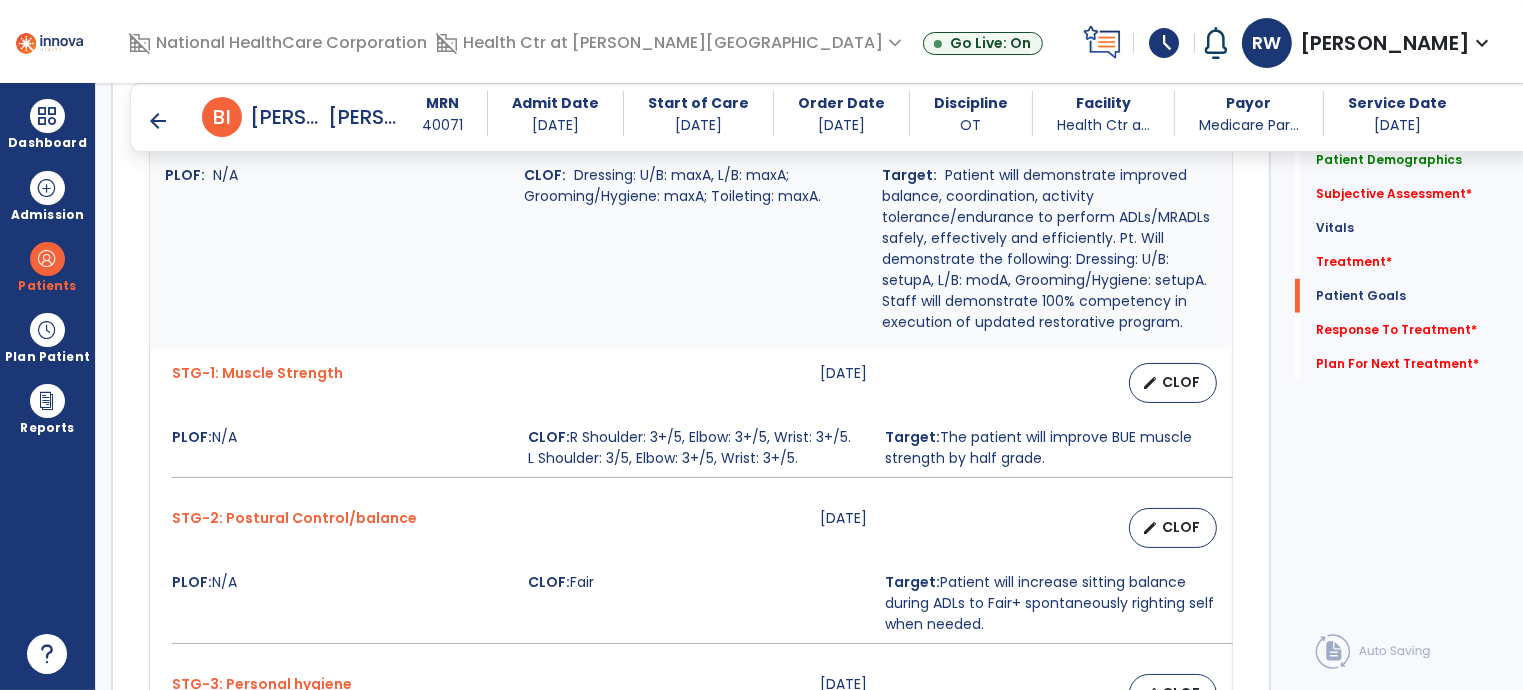 scroll, scrollTop: 1582, scrollLeft: 0, axis: vertical 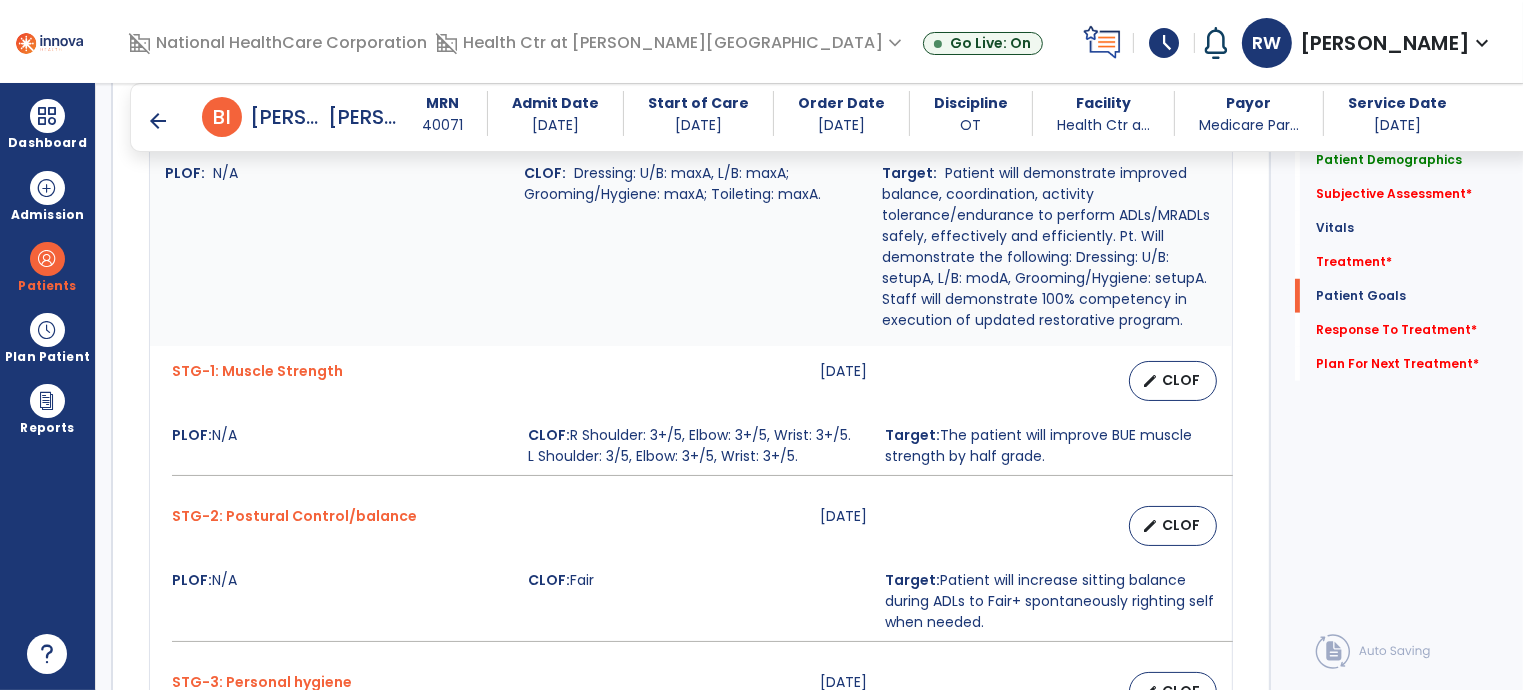 click on "arrow_back" at bounding box center (158, 121) 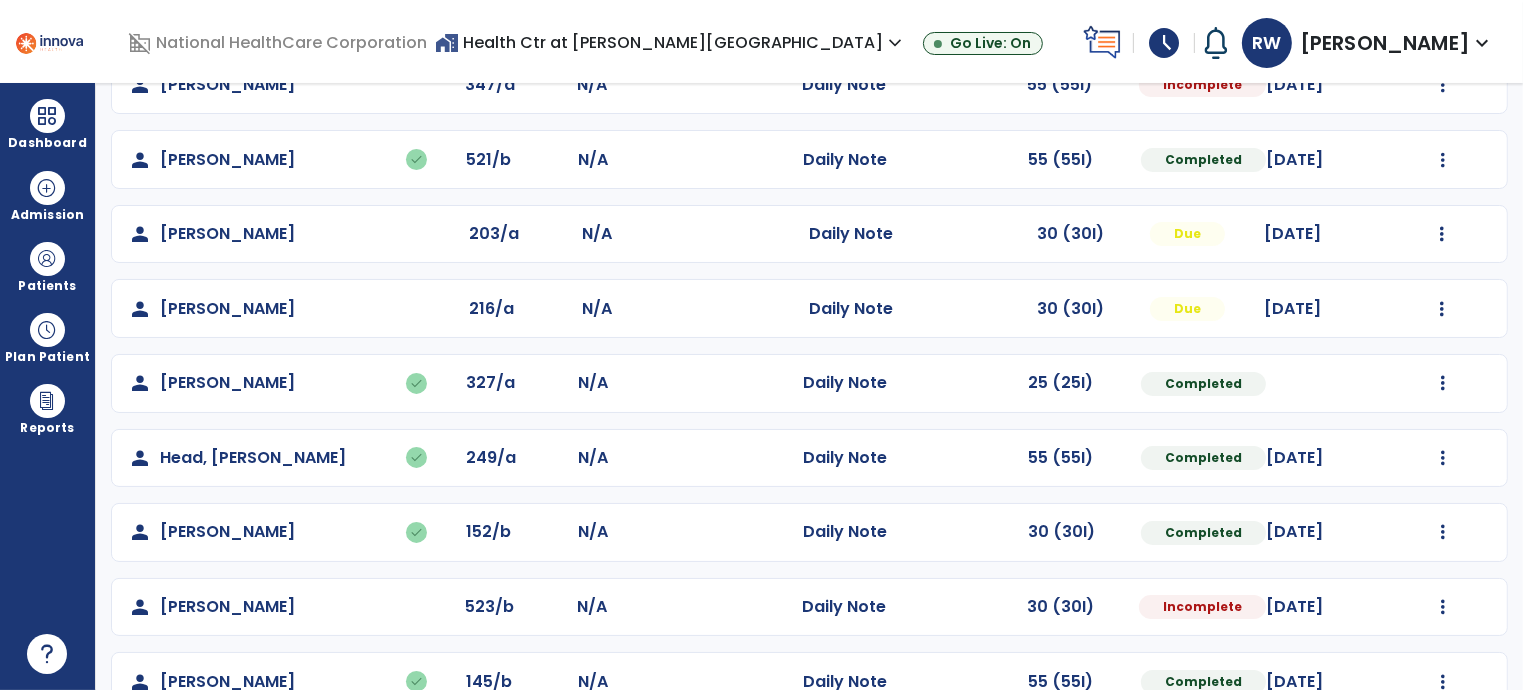 scroll, scrollTop: 479, scrollLeft: 0, axis: vertical 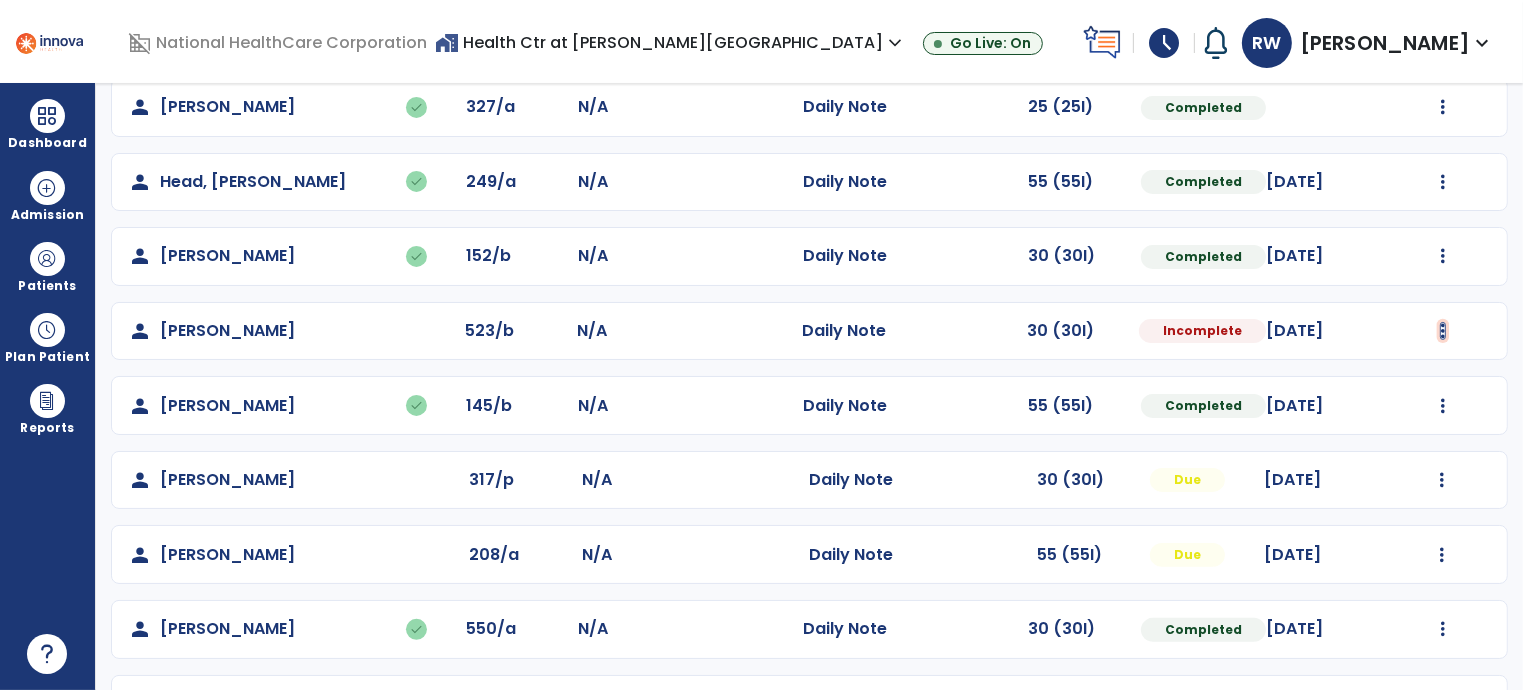 click at bounding box center (1443, -191) 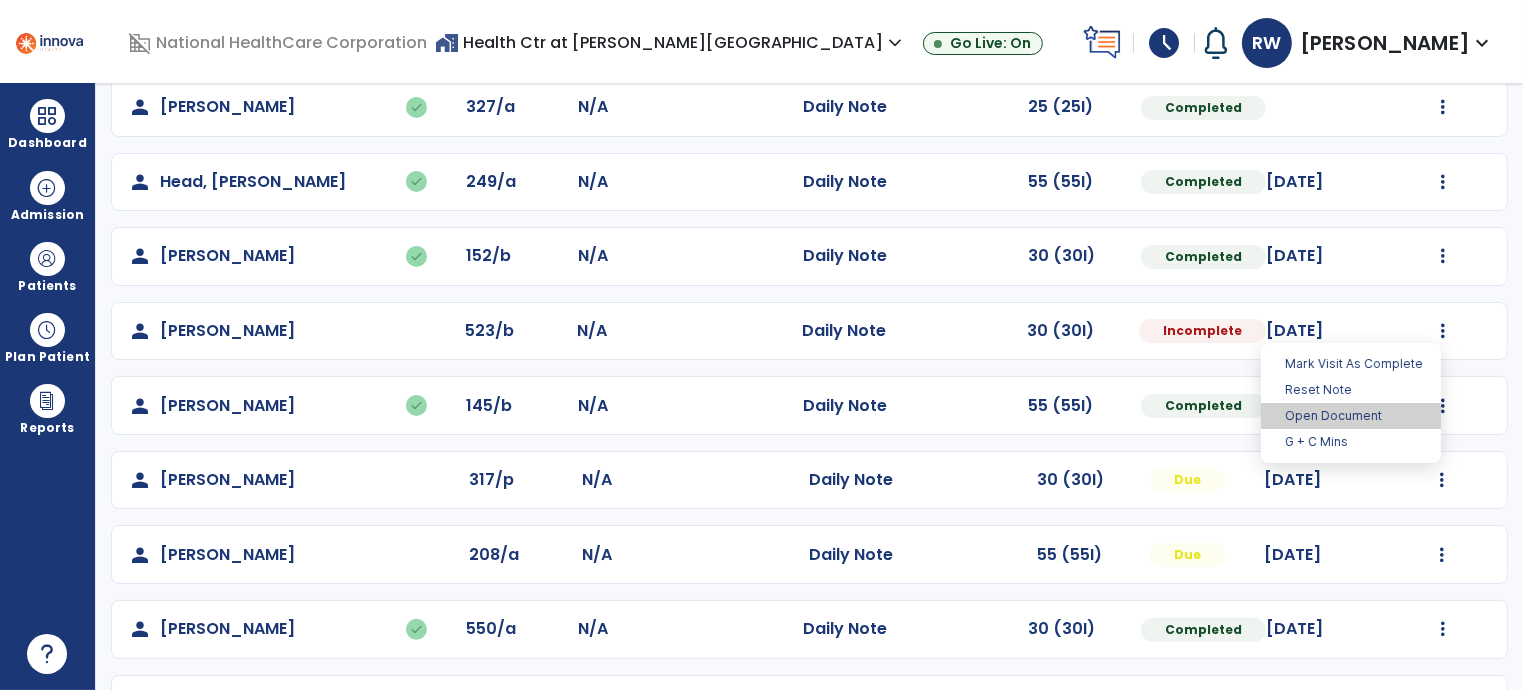click on "Open Document" at bounding box center (1351, 416) 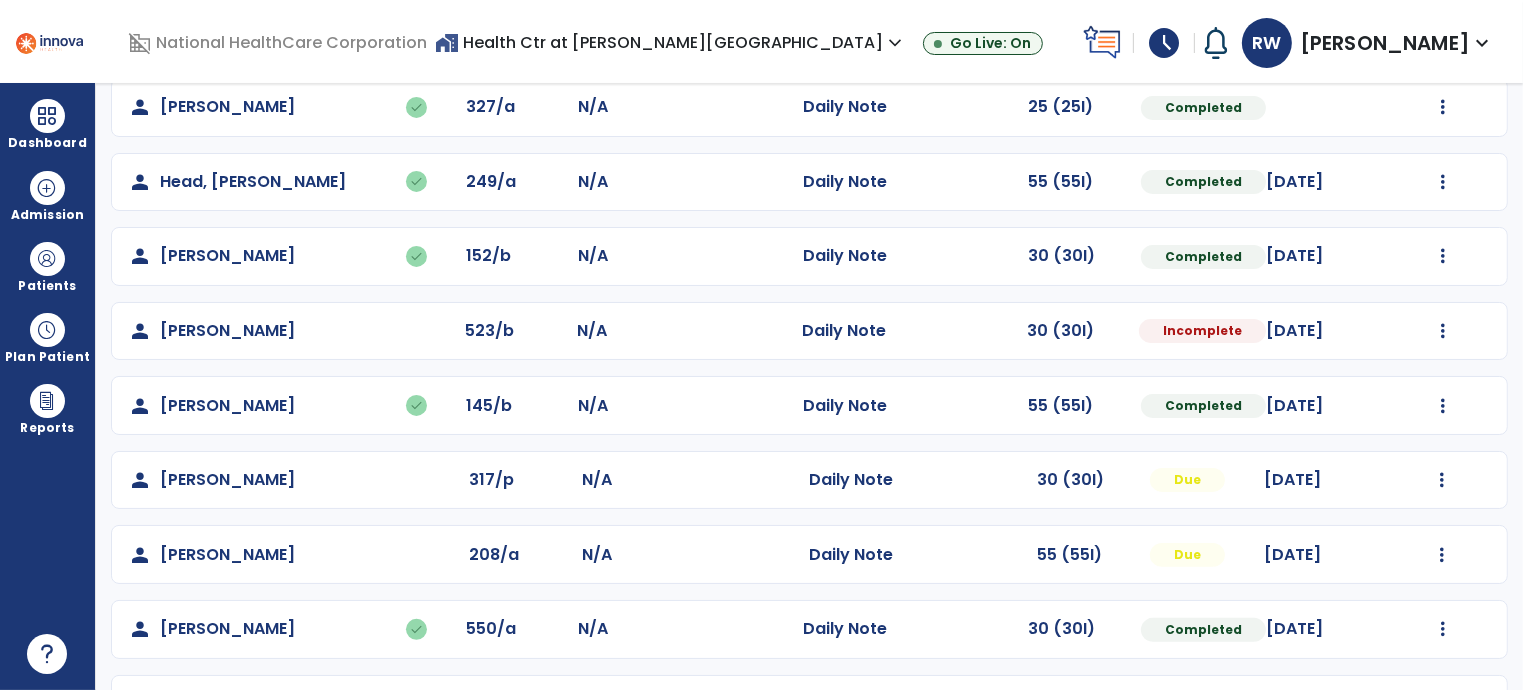 select on "*" 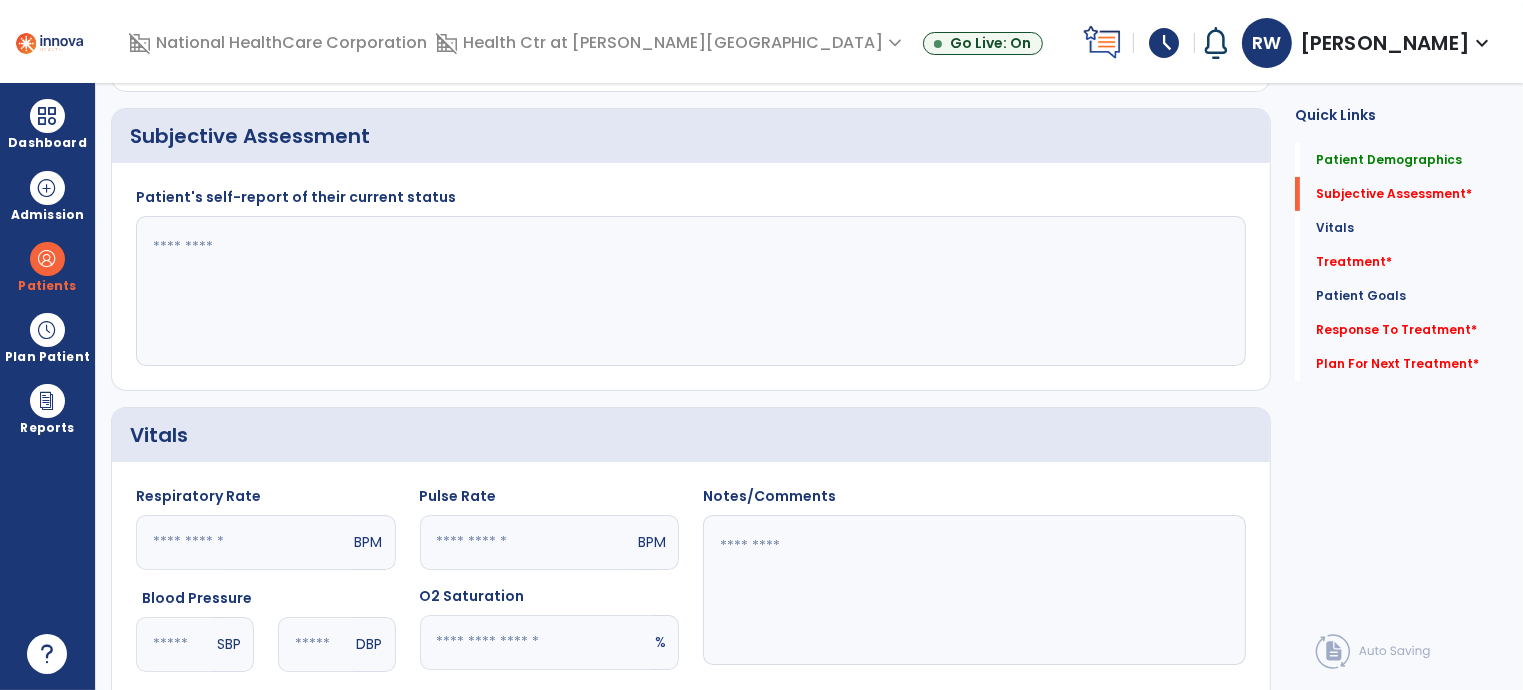 click 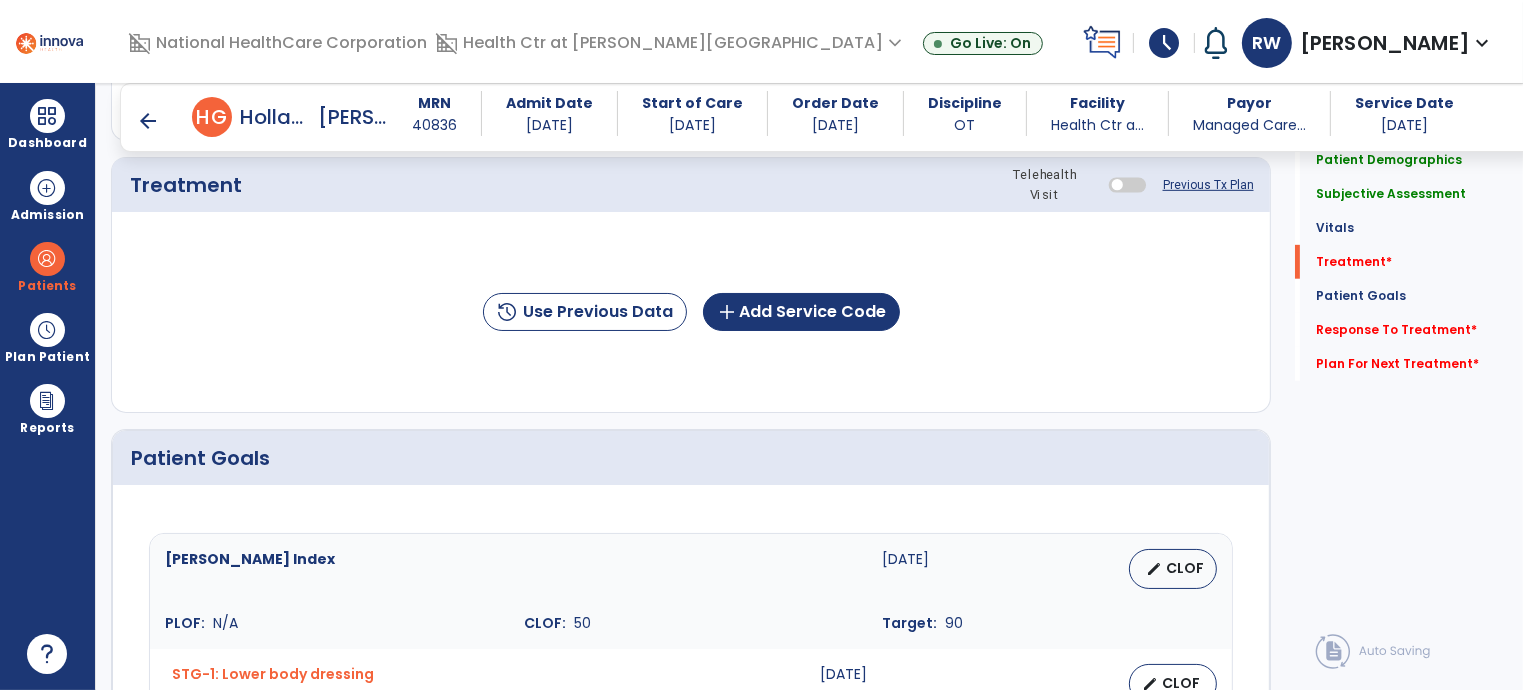 scroll, scrollTop: 1132, scrollLeft: 0, axis: vertical 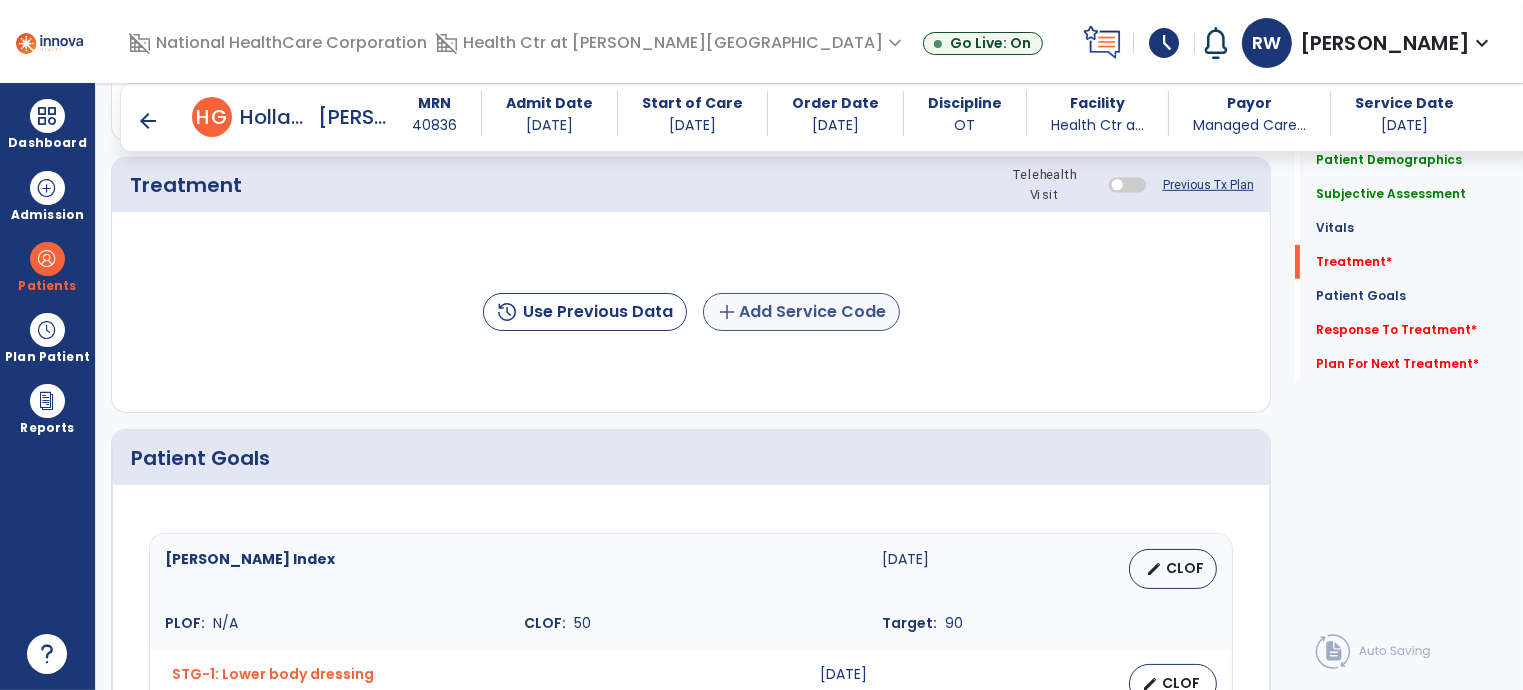 type on "**********" 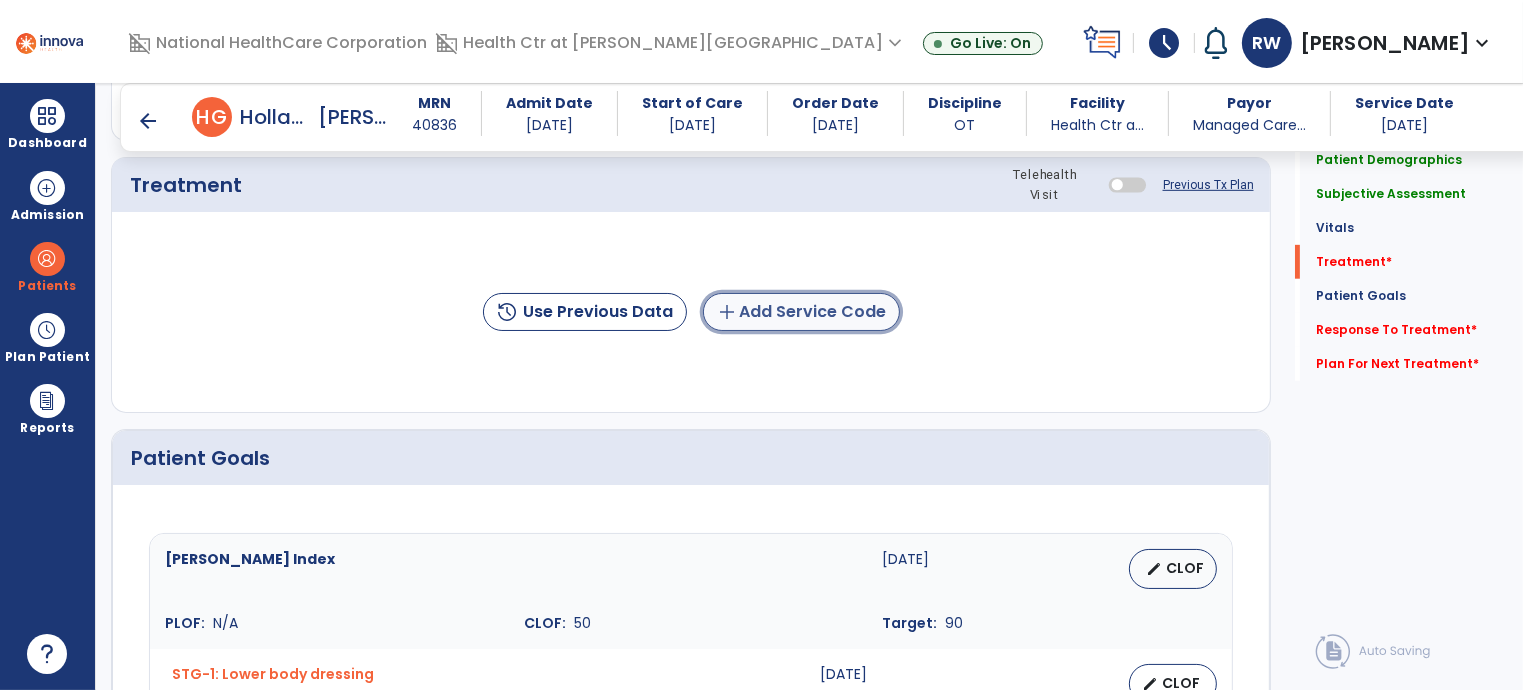 click on "add  Add Service Code" 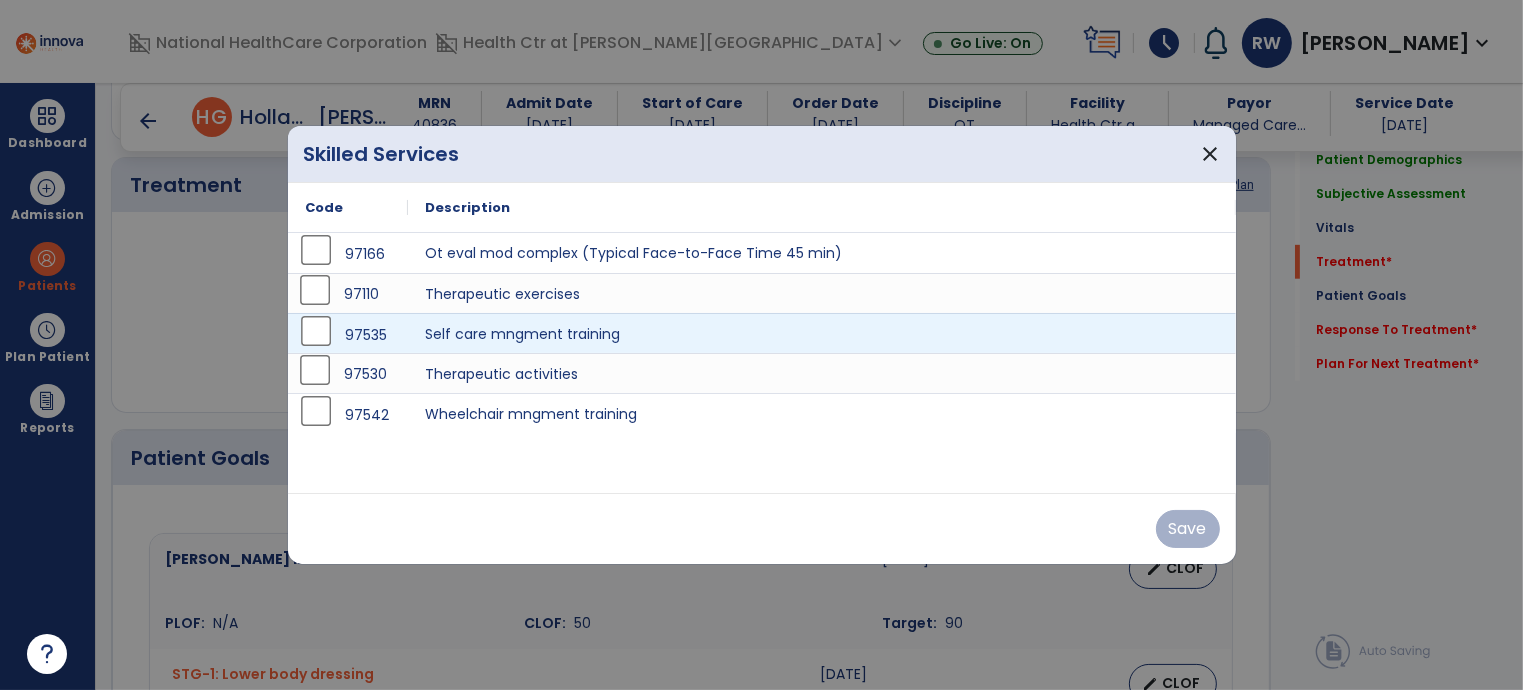 click on "97530" at bounding box center [348, 374] 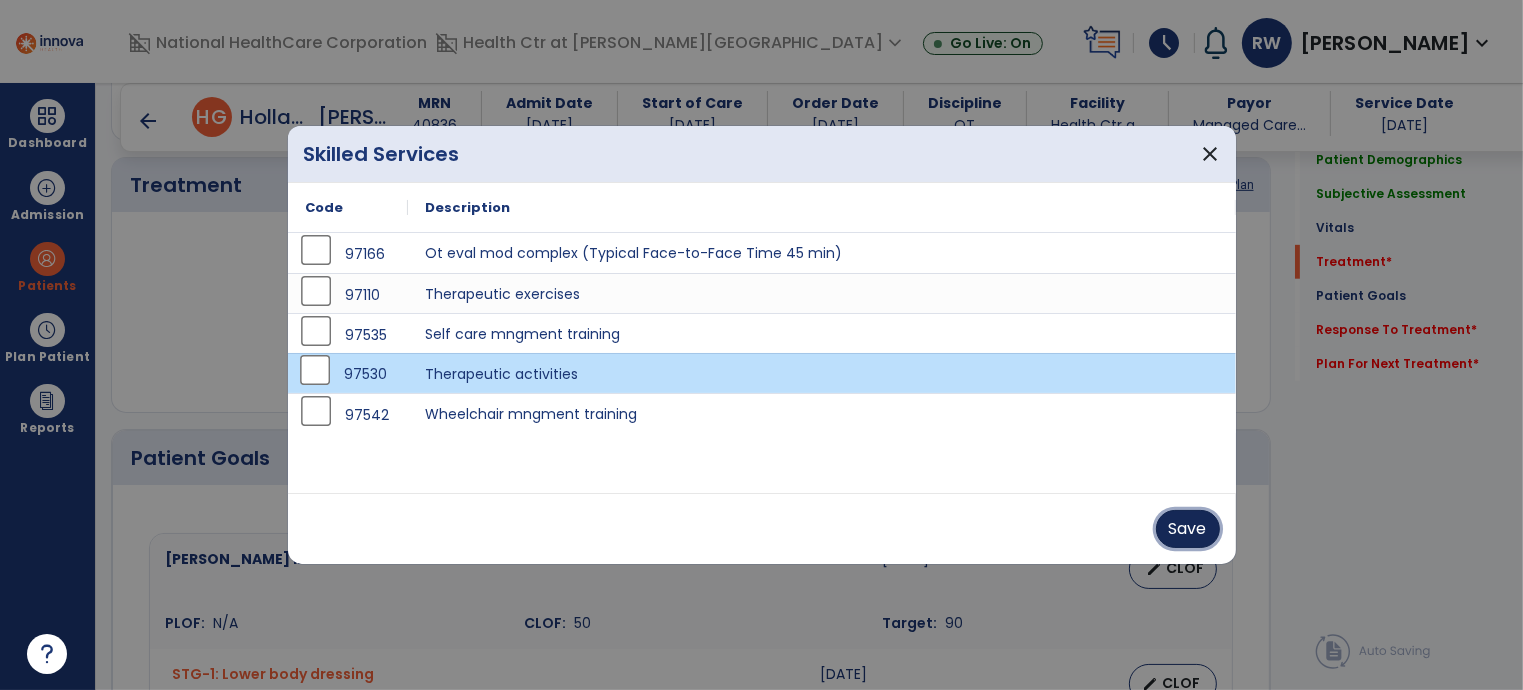 click on "Save" at bounding box center (1188, 529) 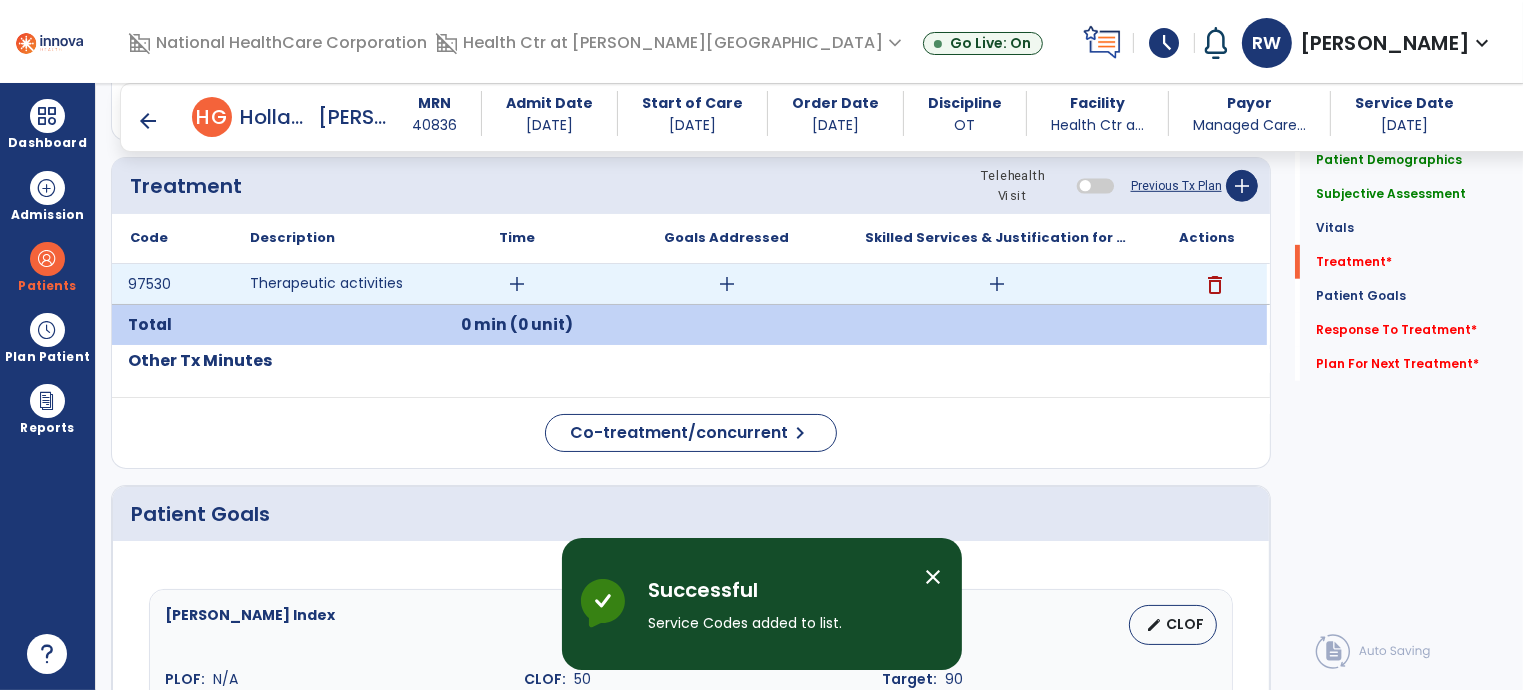 click on "Time" at bounding box center (517, 238) 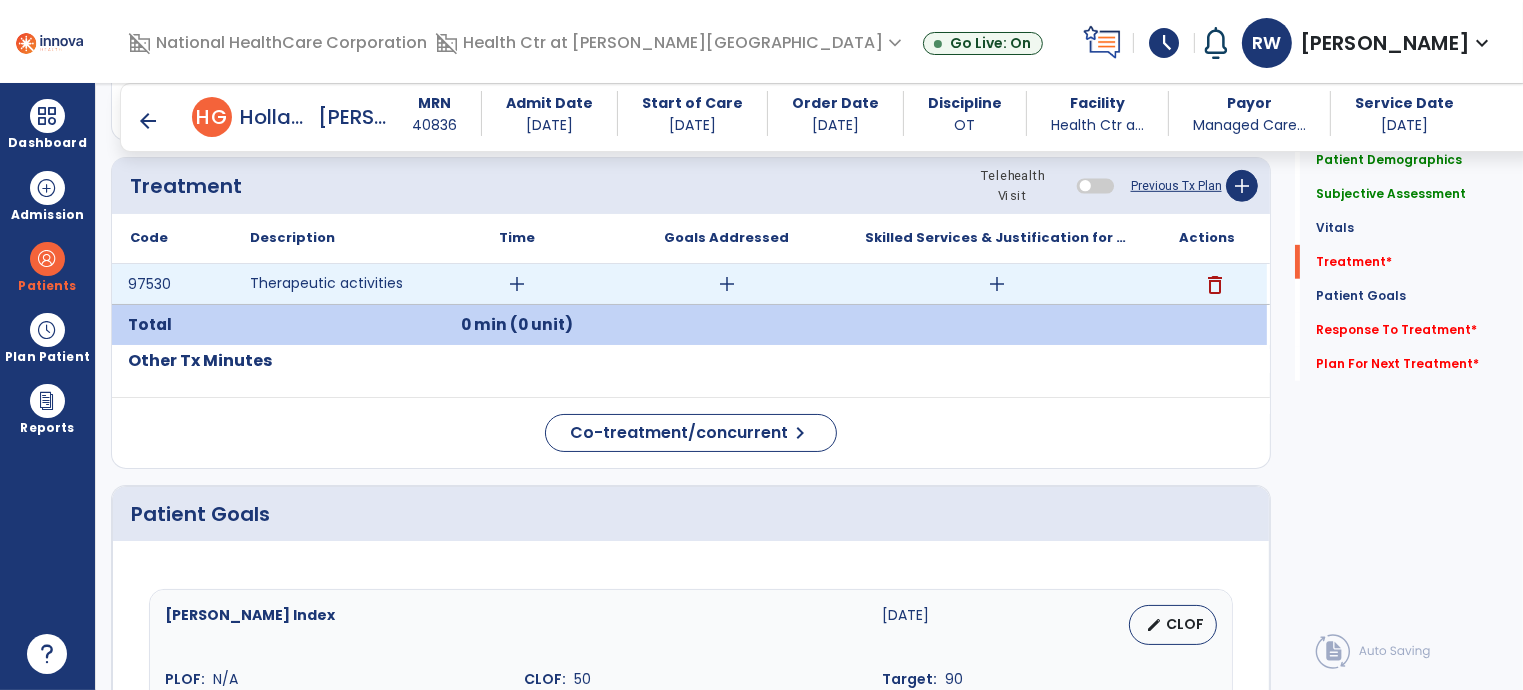 click on "add" at bounding box center (517, 284) 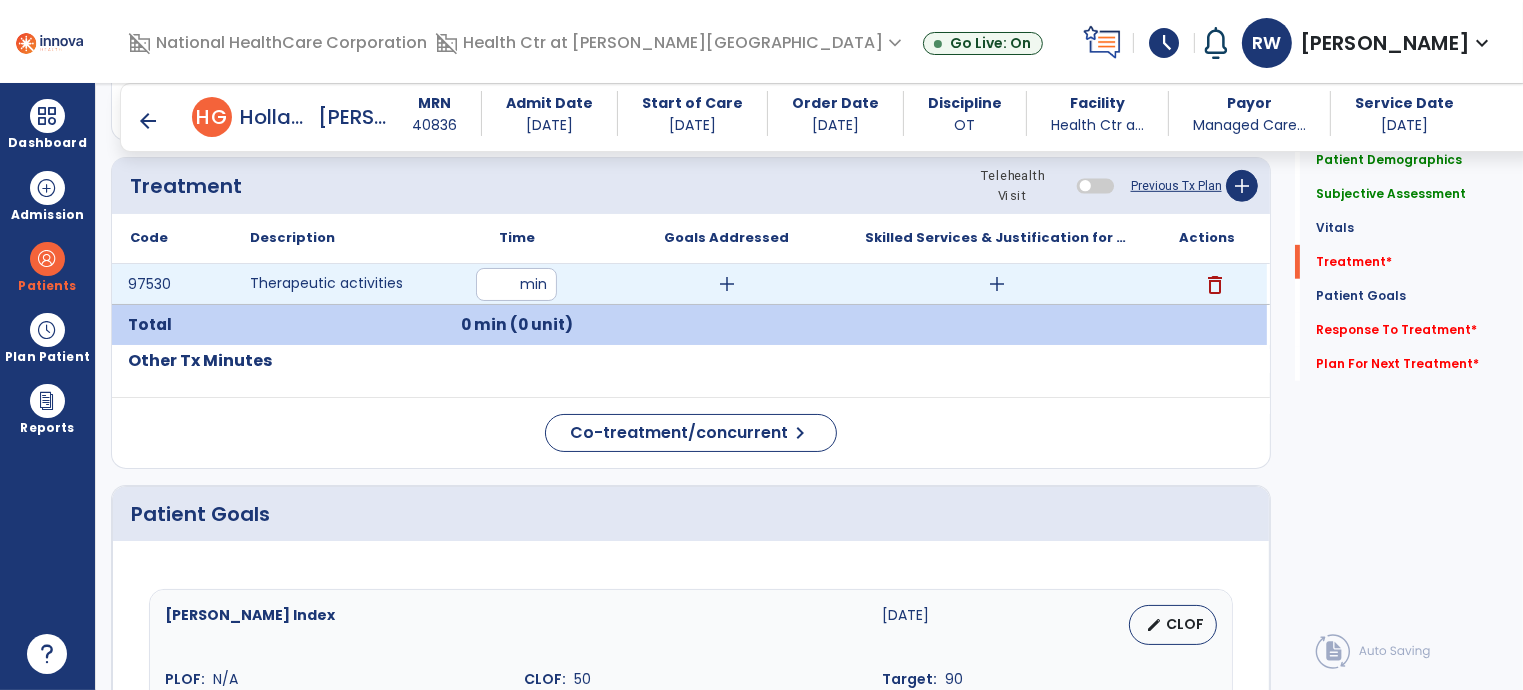 click at bounding box center [516, 284] 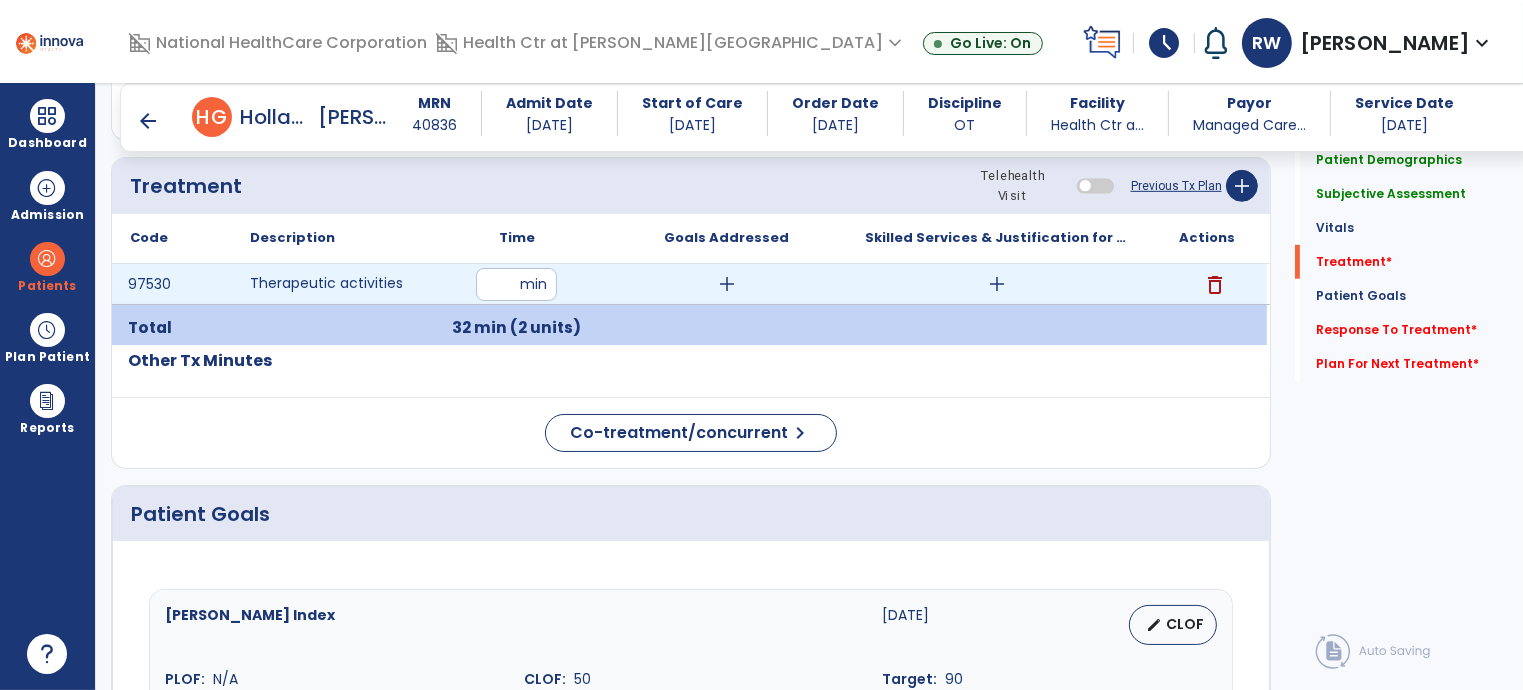 click on "add" at bounding box center (727, 284) 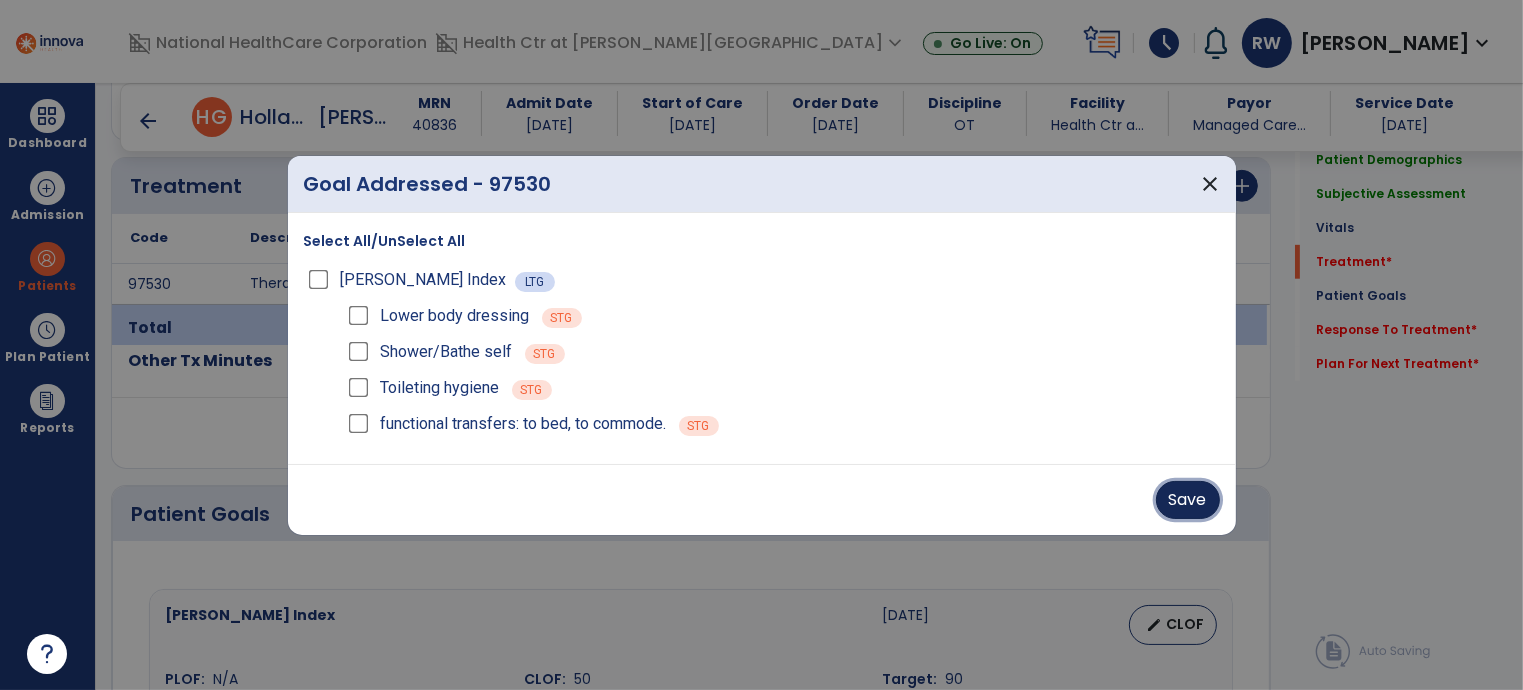 click on "Save" at bounding box center (1188, 500) 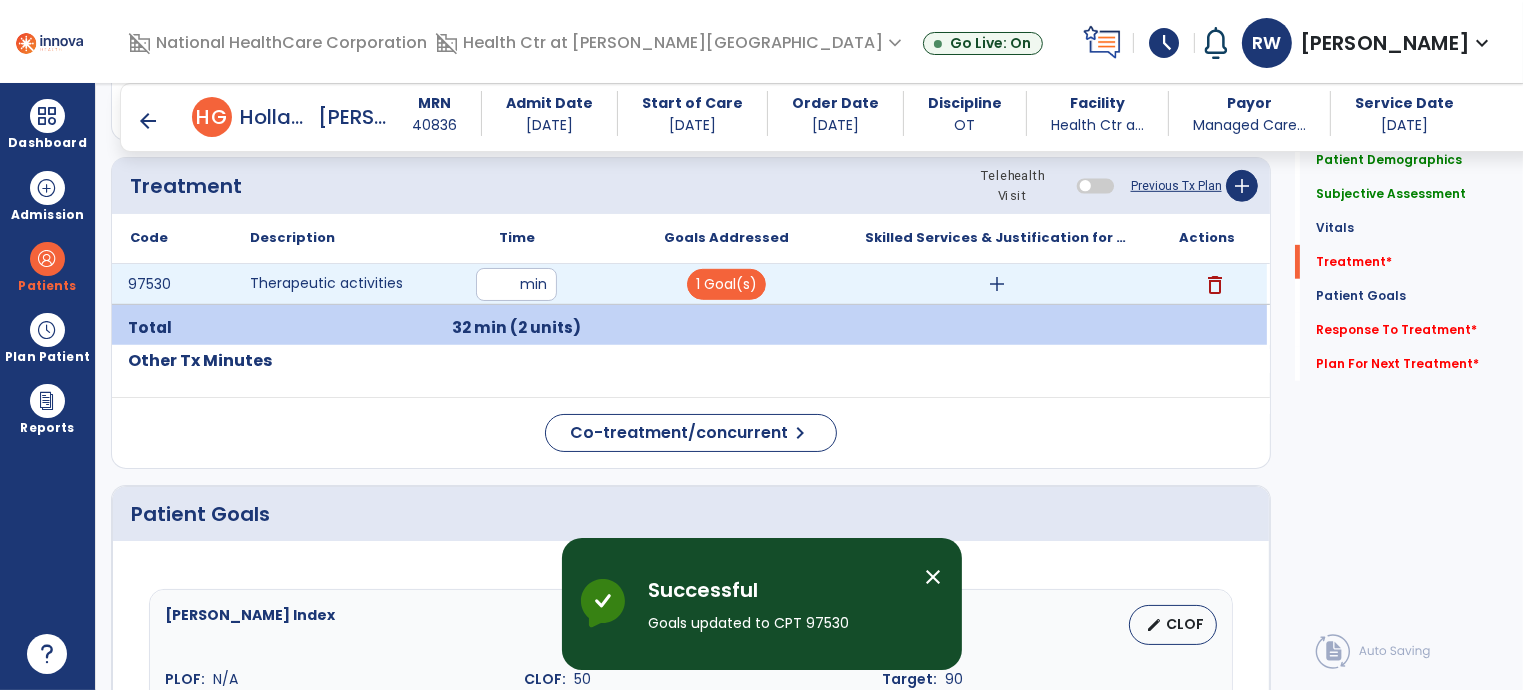 click on "add" at bounding box center [997, 284] 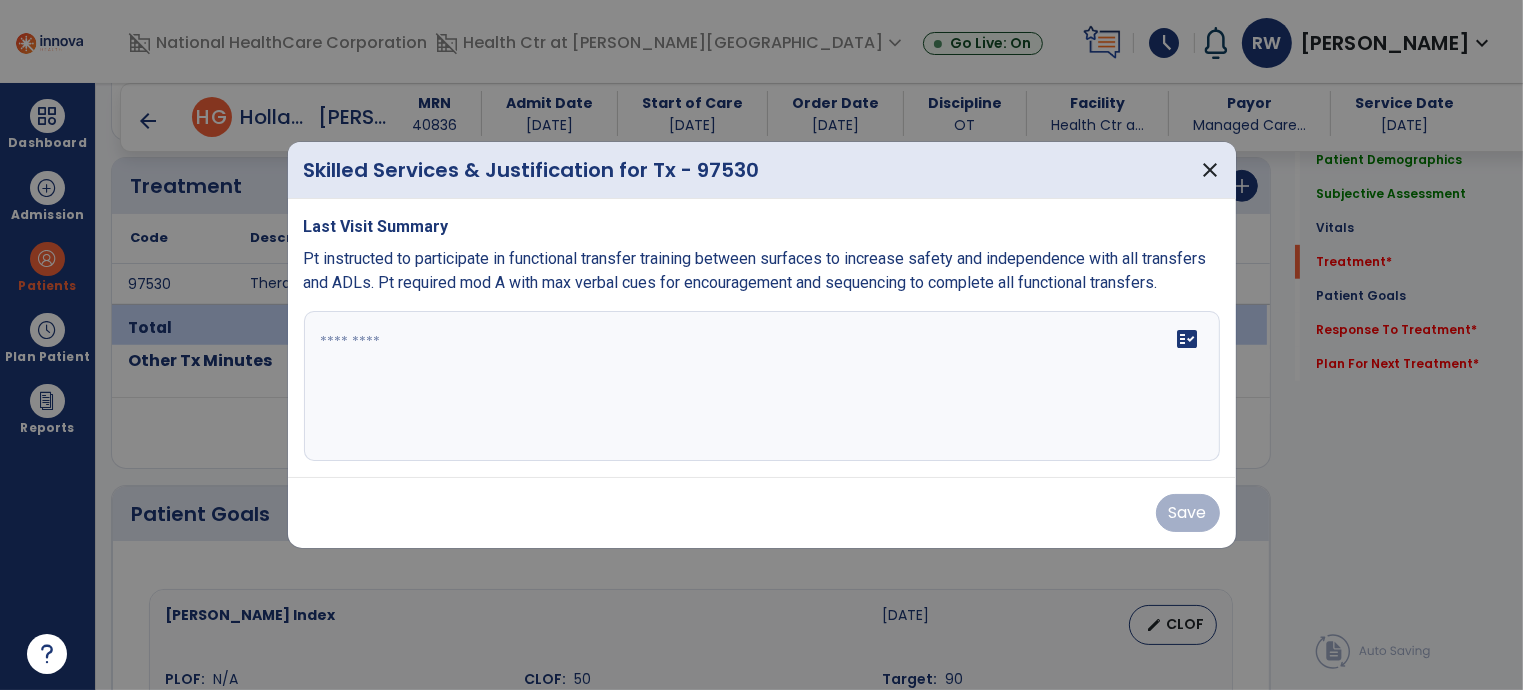 click on "fact_check" at bounding box center [762, 386] 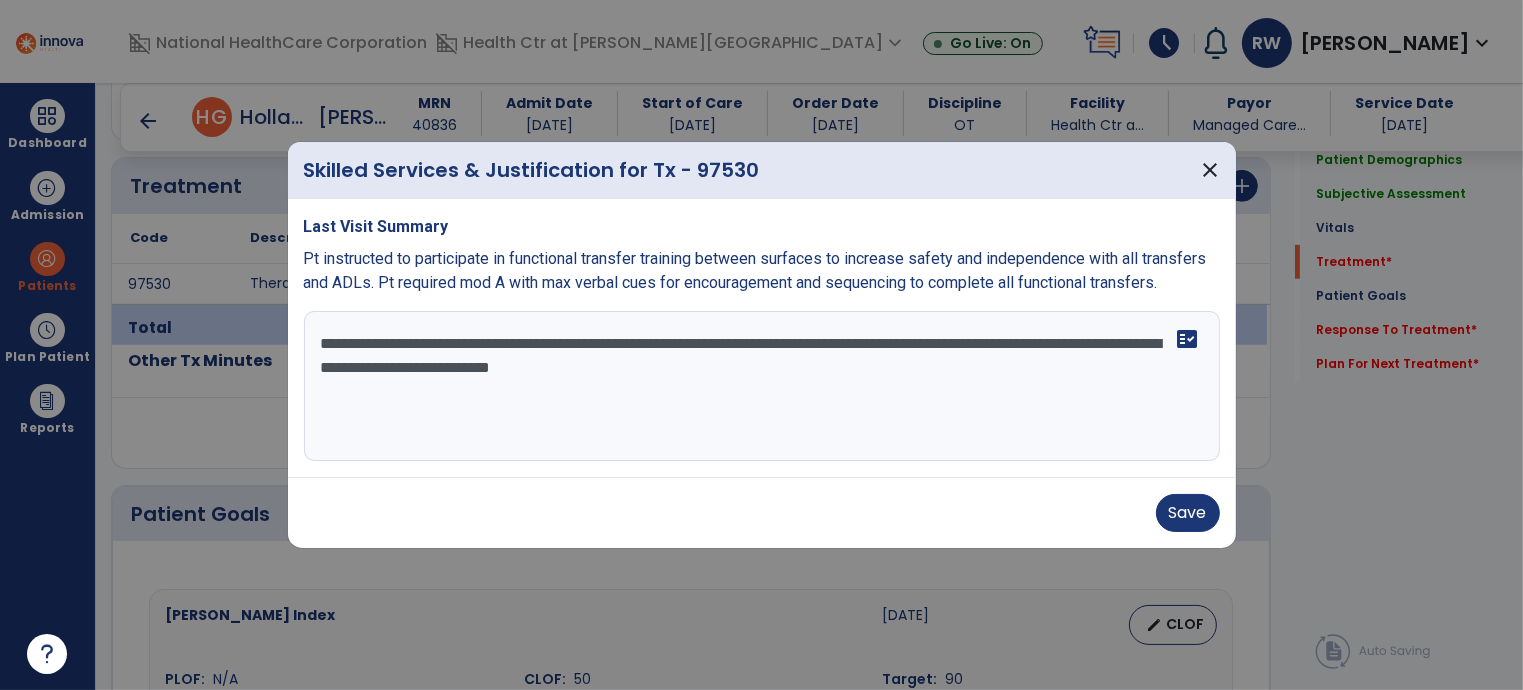 click on "**********" at bounding box center [762, 386] 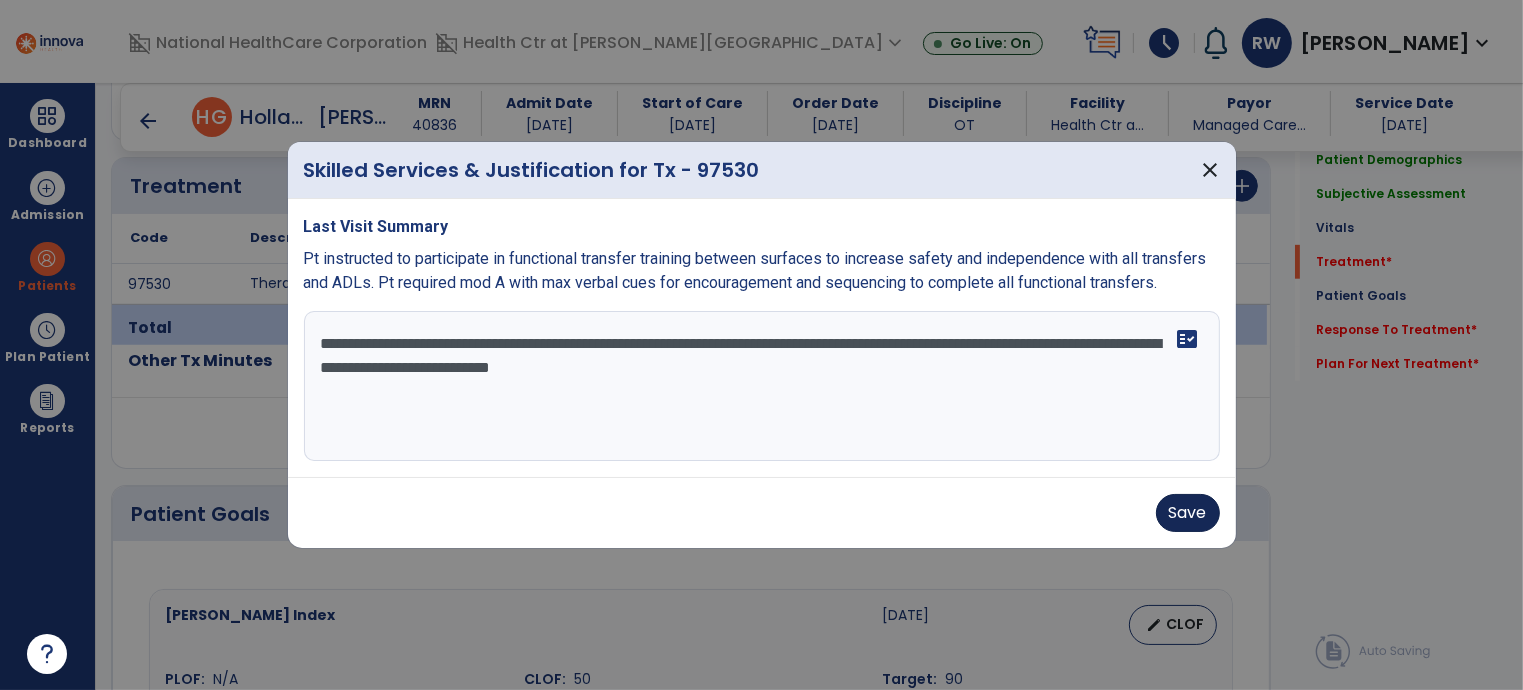 type on "**********" 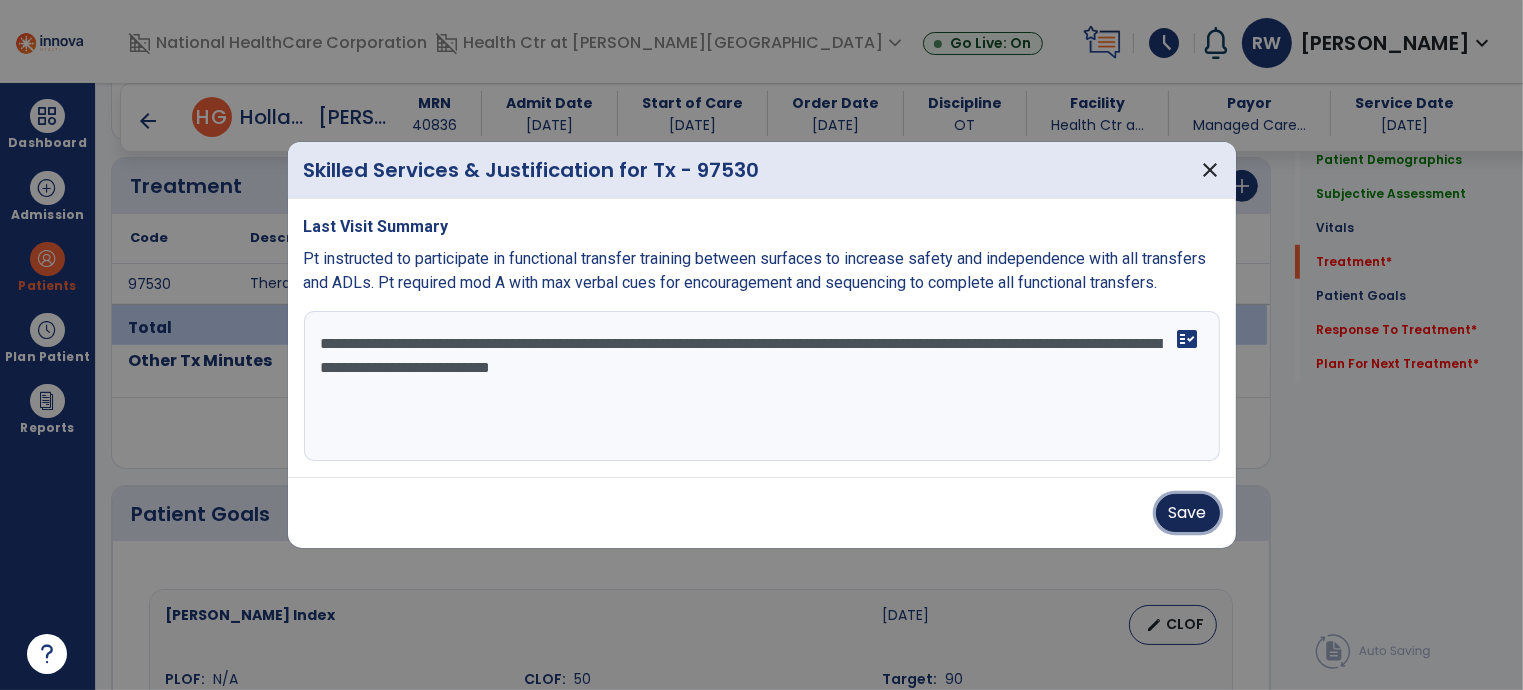 click on "Save" at bounding box center [1188, 513] 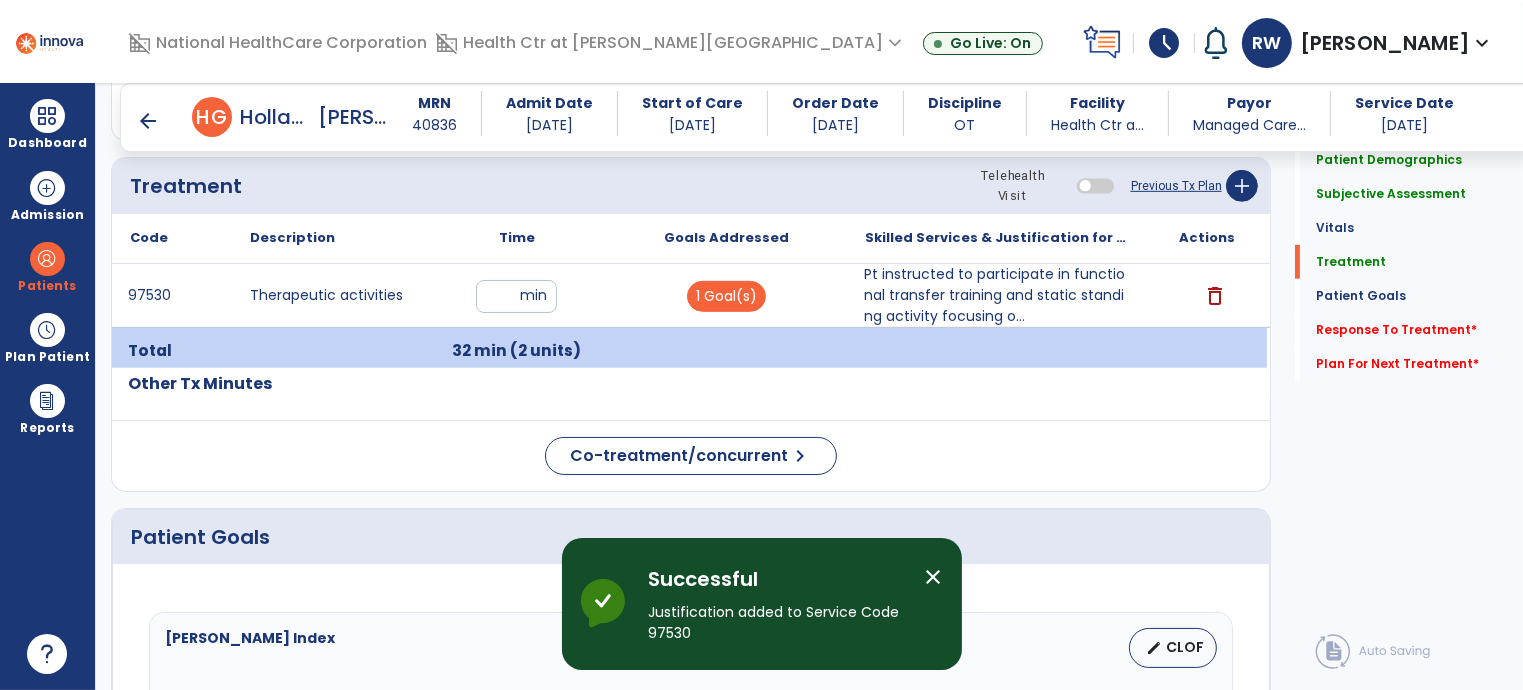 click on "arrow_back" at bounding box center (148, 121) 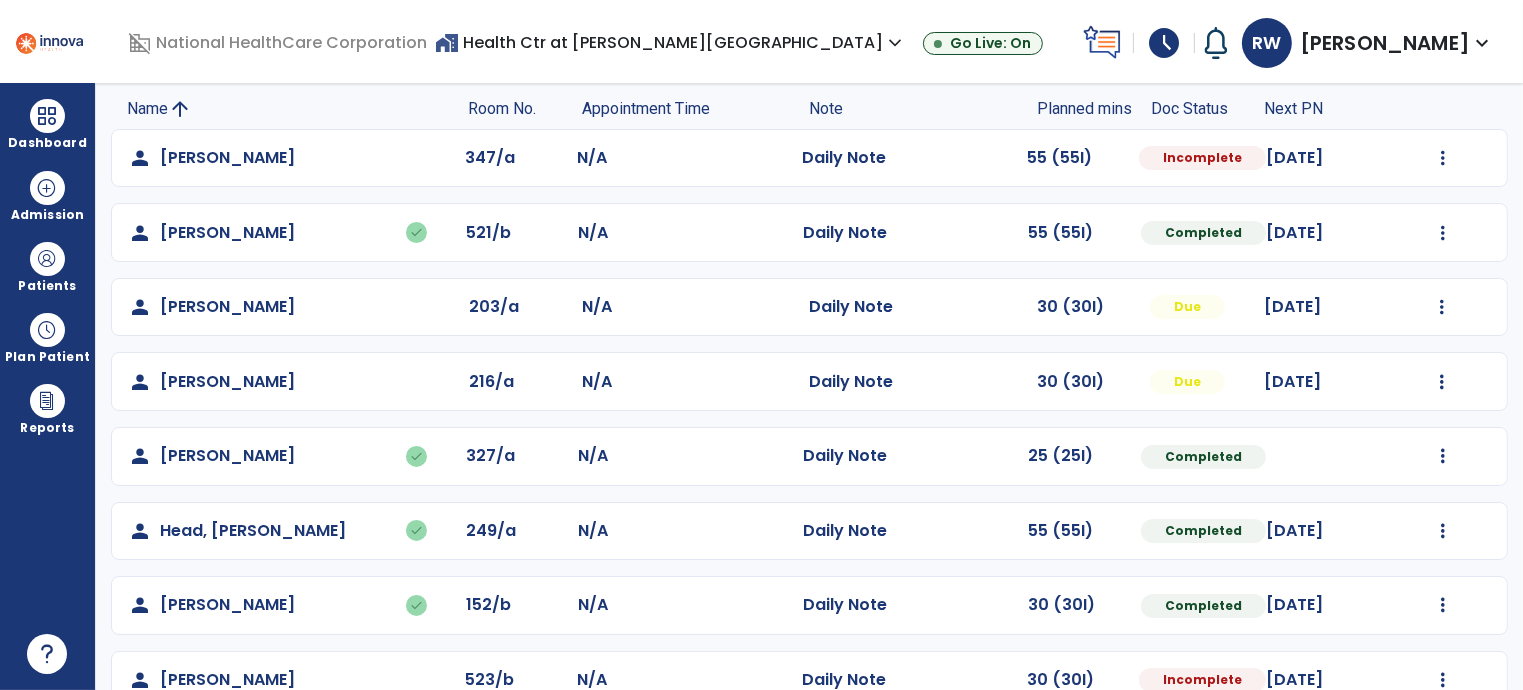 scroll, scrollTop: 128, scrollLeft: 0, axis: vertical 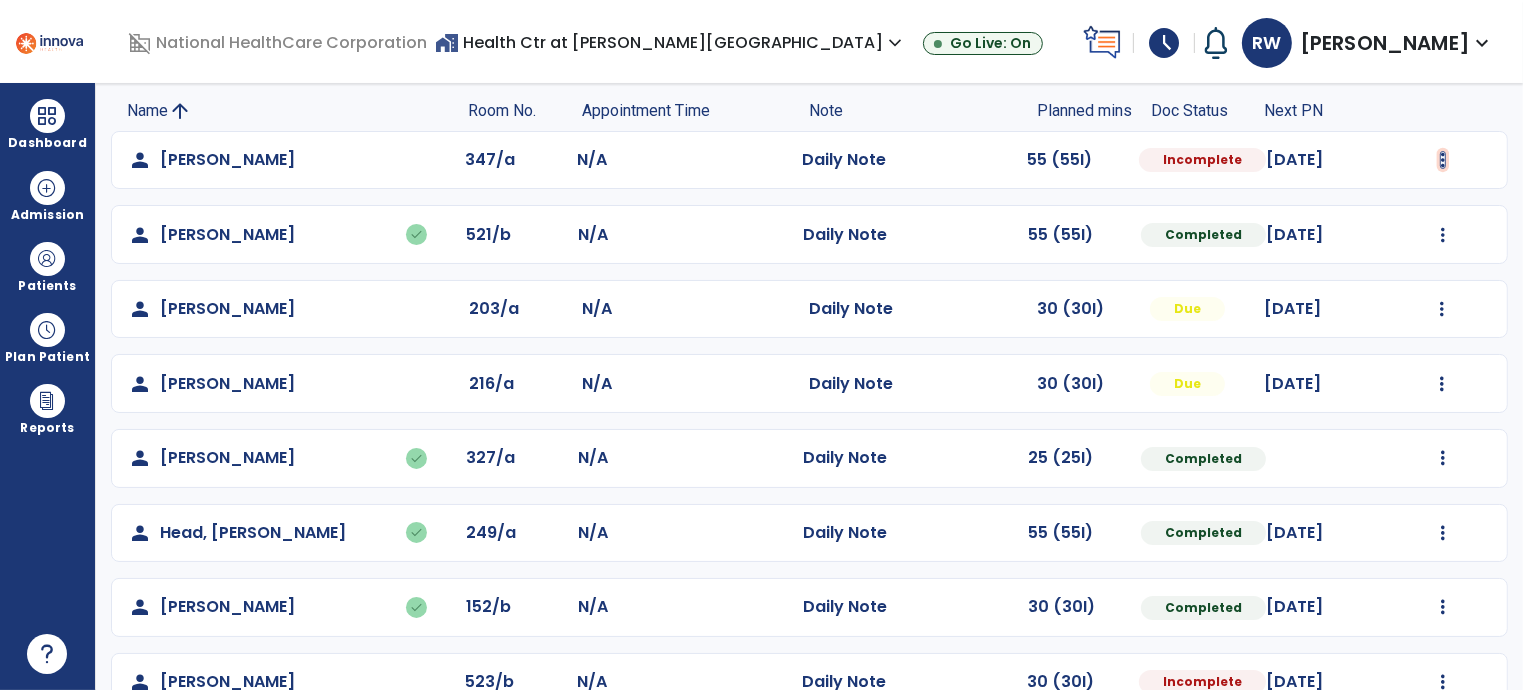 click at bounding box center [1443, 160] 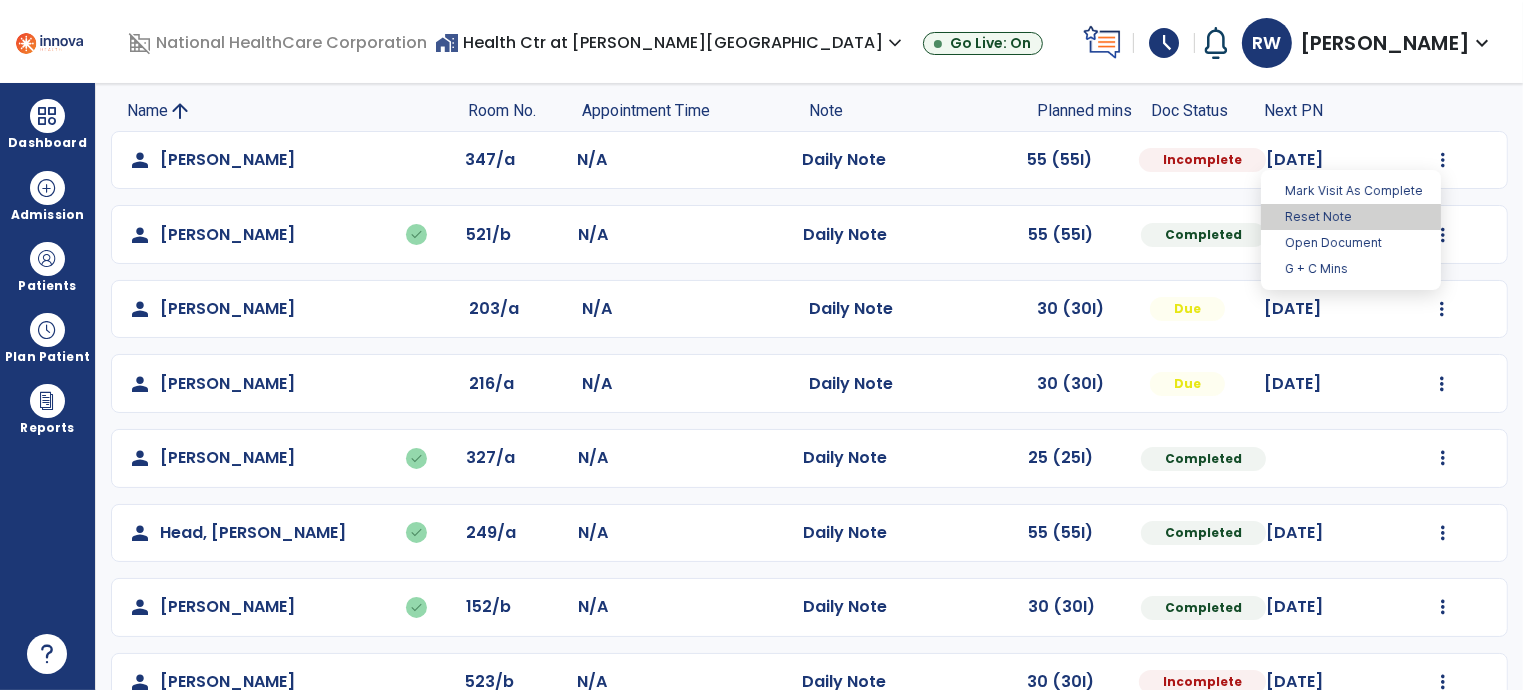 click on "Reset Note" at bounding box center (1351, 217) 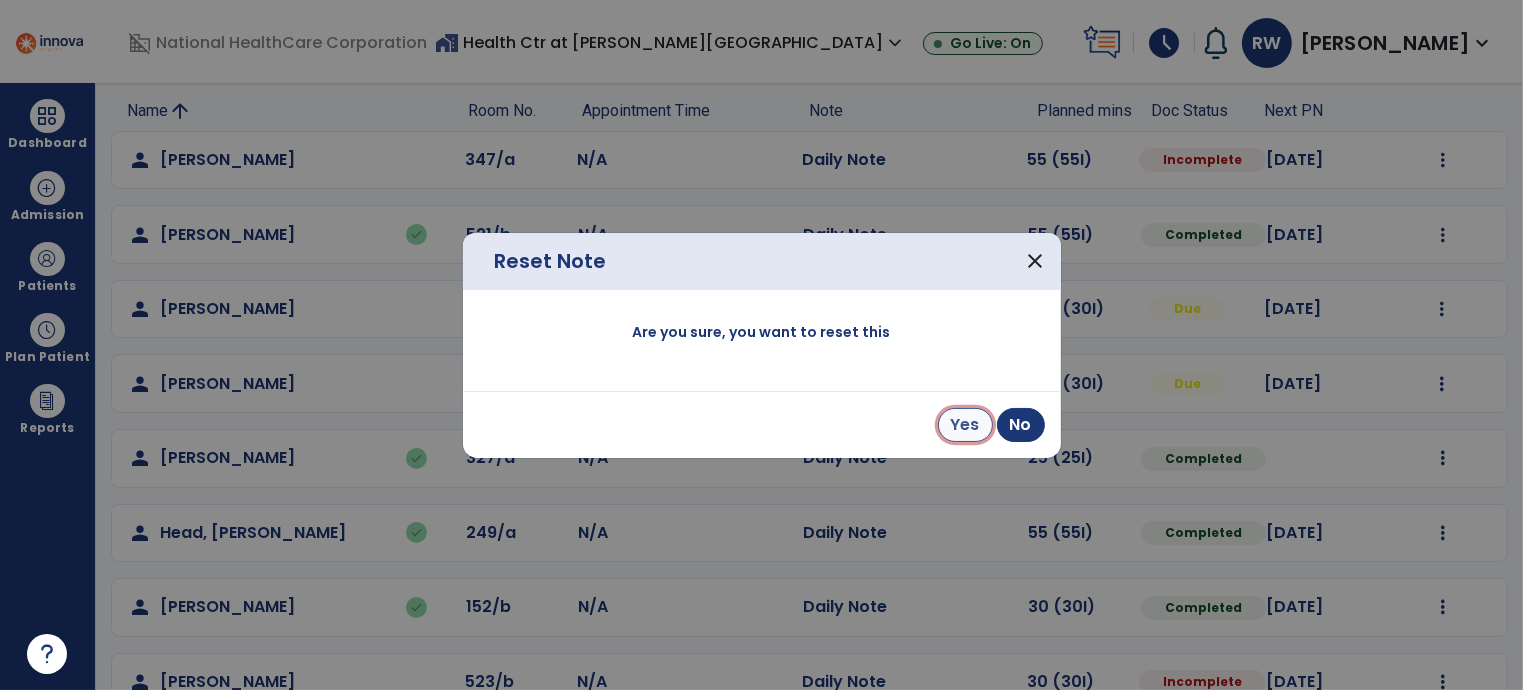 click on "Yes" at bounding box center [965, 425] 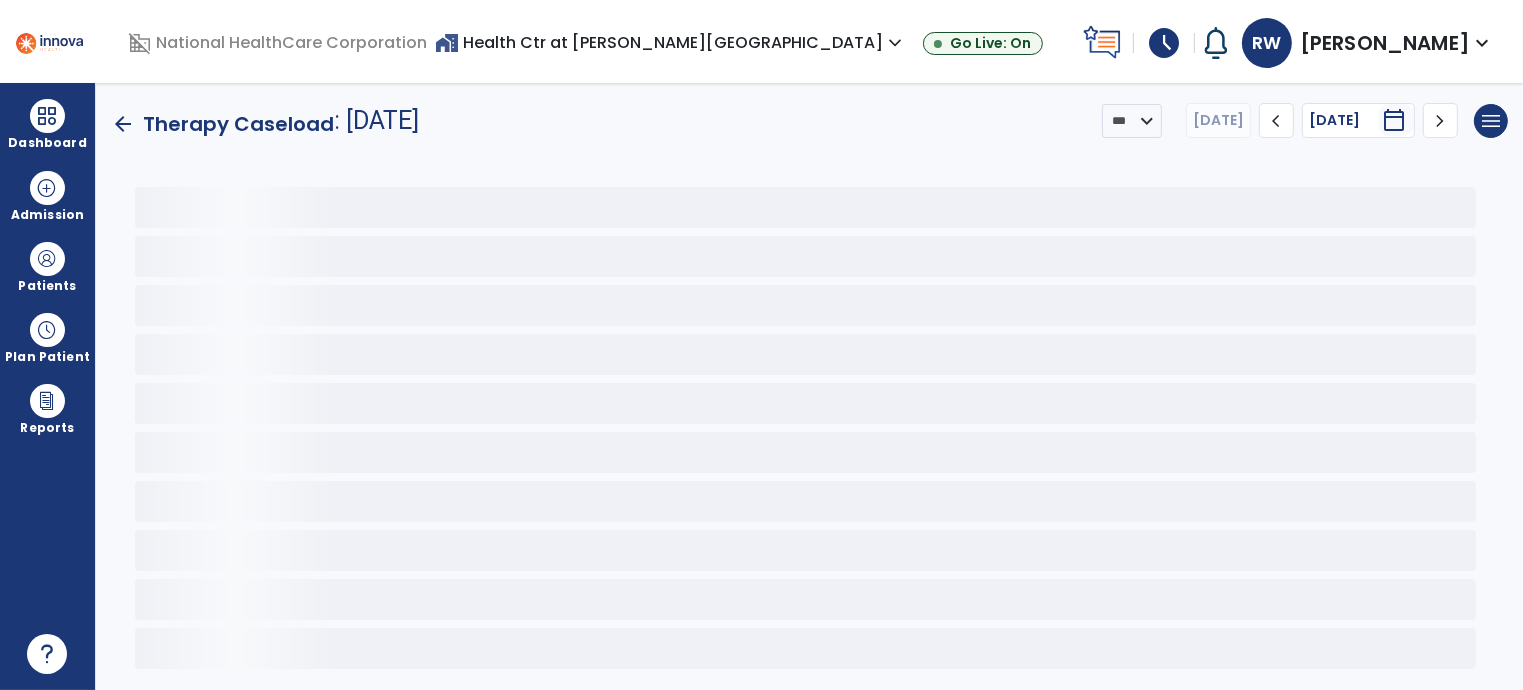 scroll, scrollTop: 0, scrollLeft: 0, axis: both 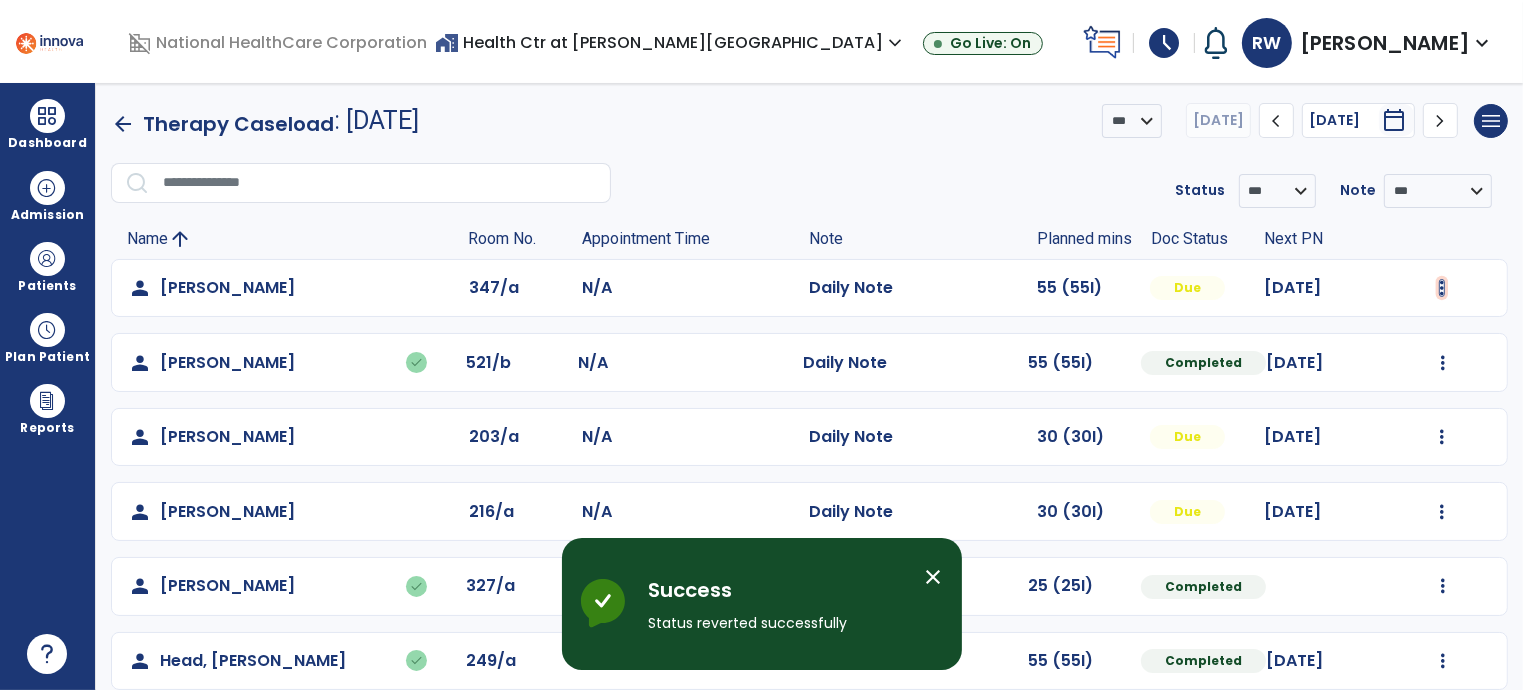 click at bounding box center [1442, 288] 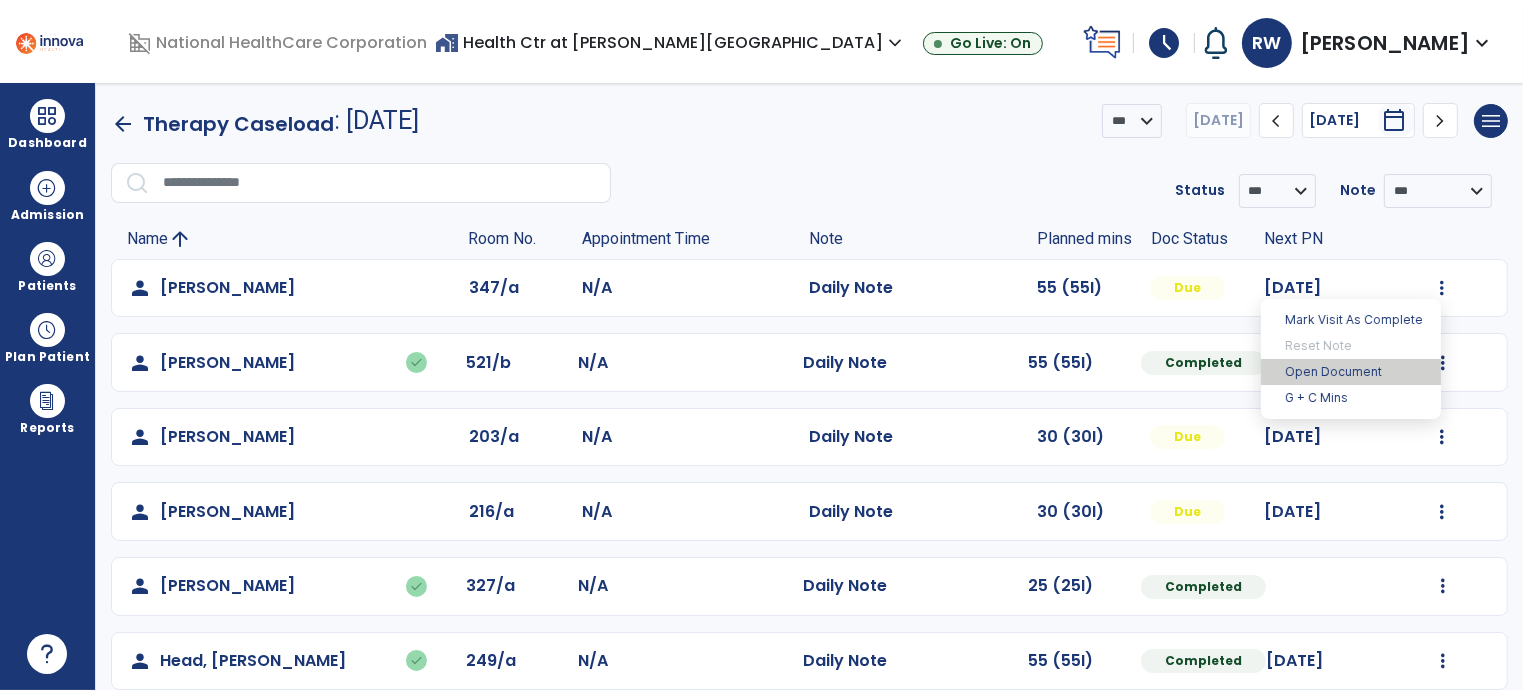 click on "Open Document" at bounding box center [1351, 372] 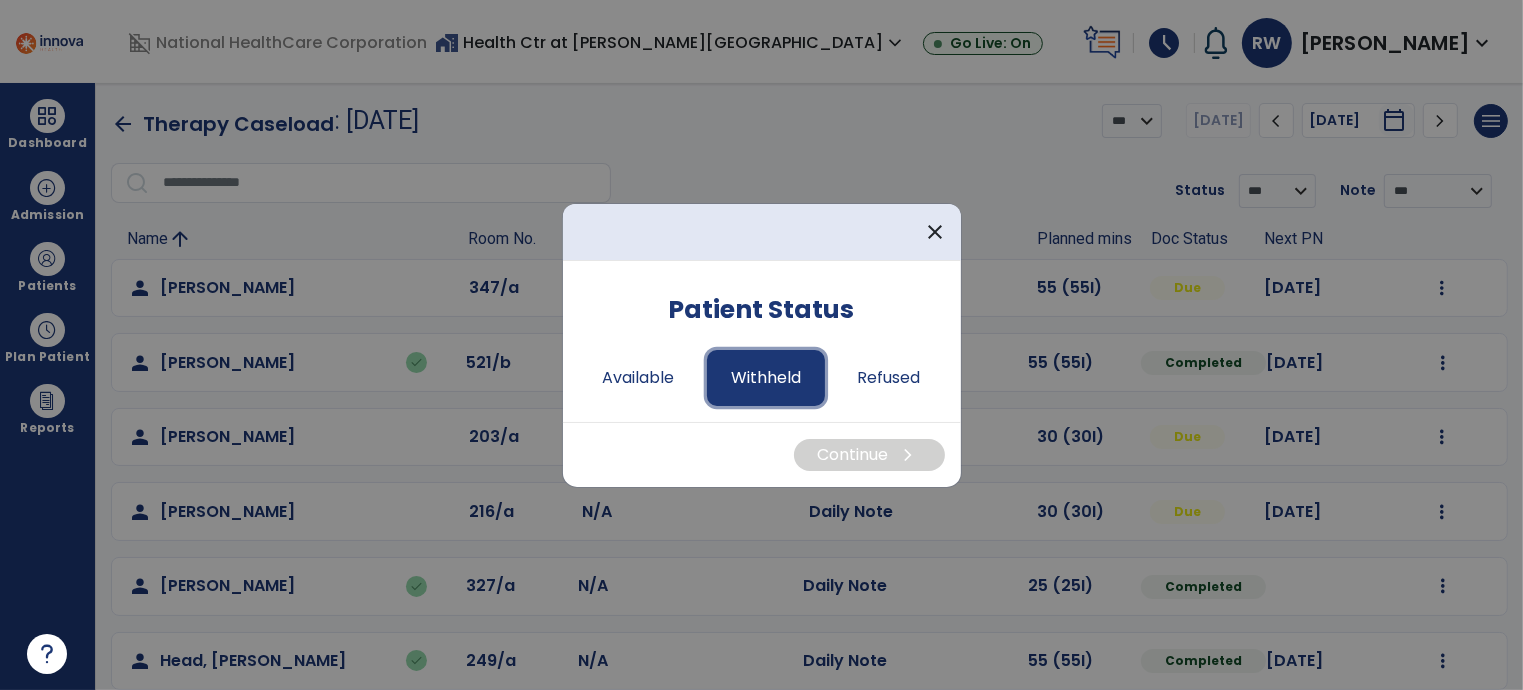 click on "Withheld" at bounding box center [766, 378] 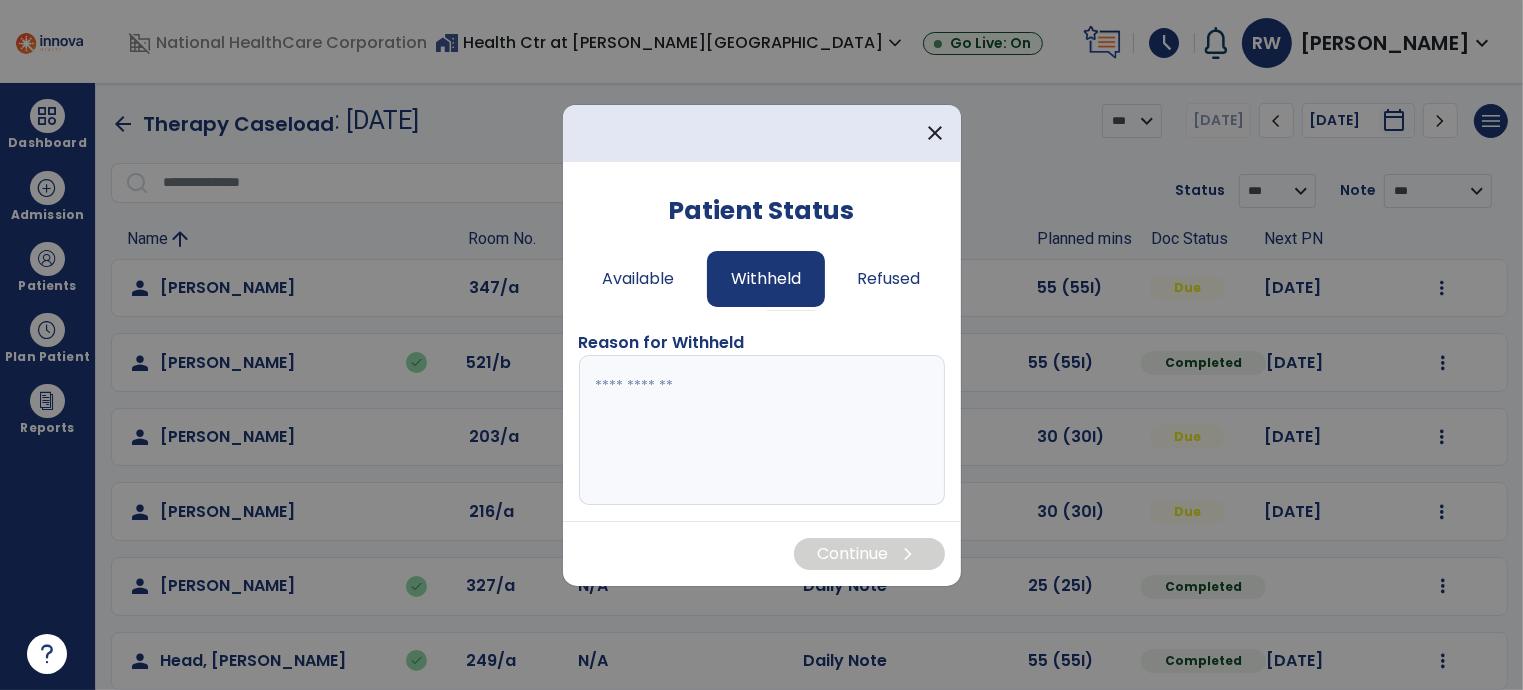 click at bounding box center (762, 430) 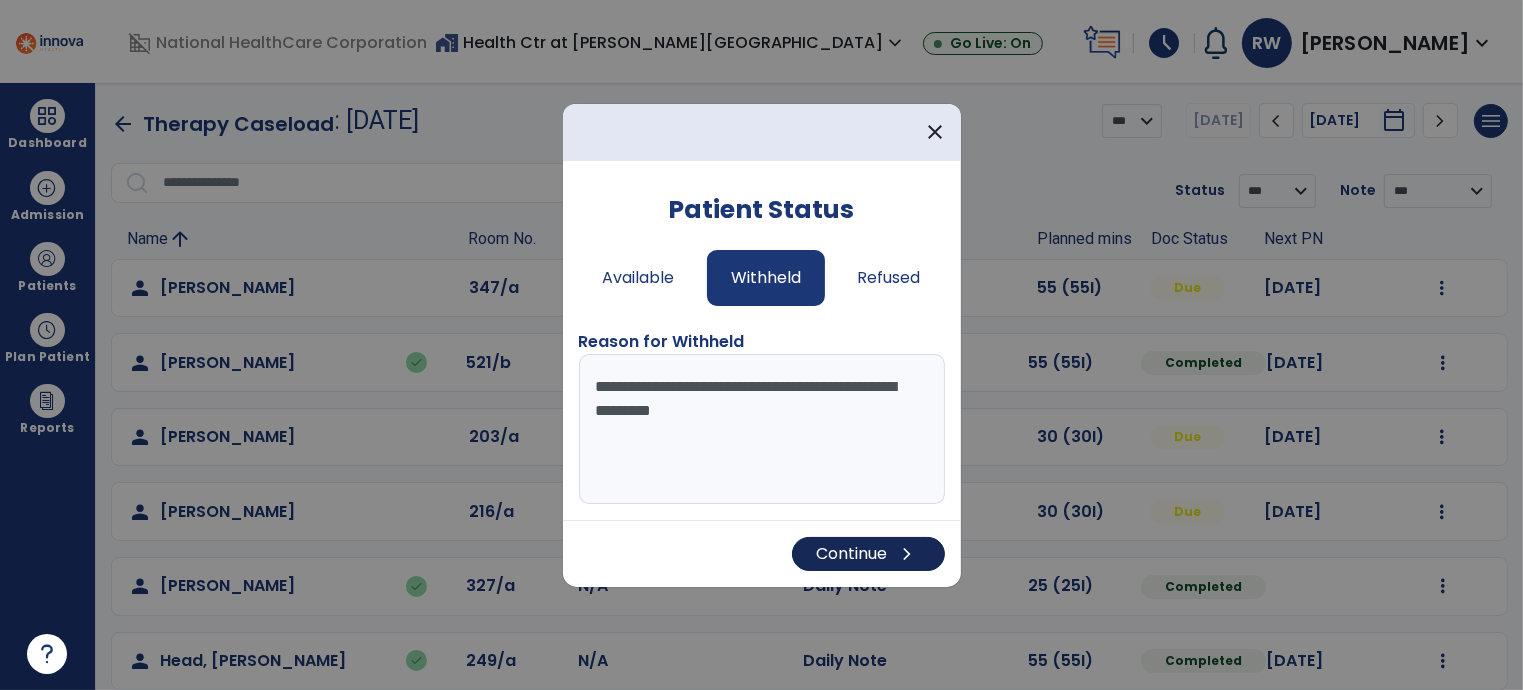 type on "**********" 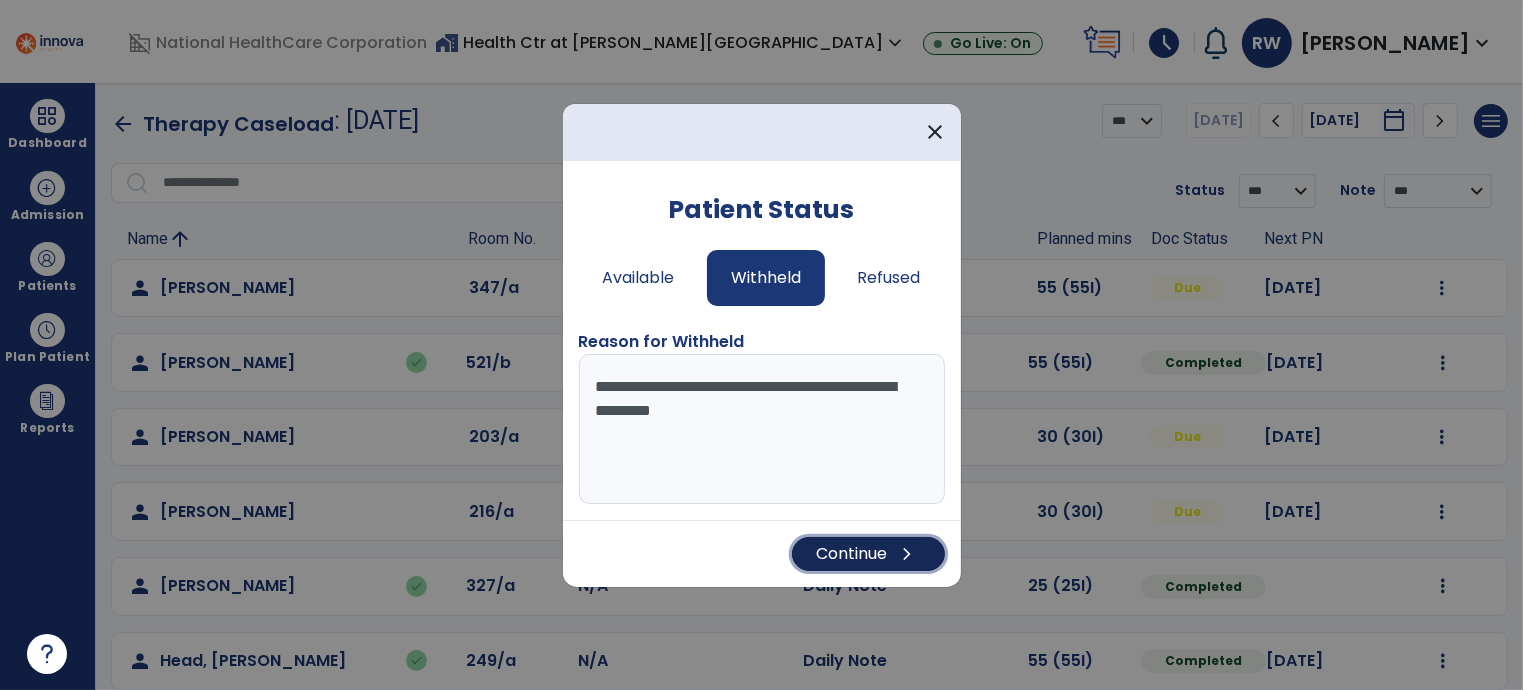 click on "Continue   chevron_right" at bounding box center [868, 554] 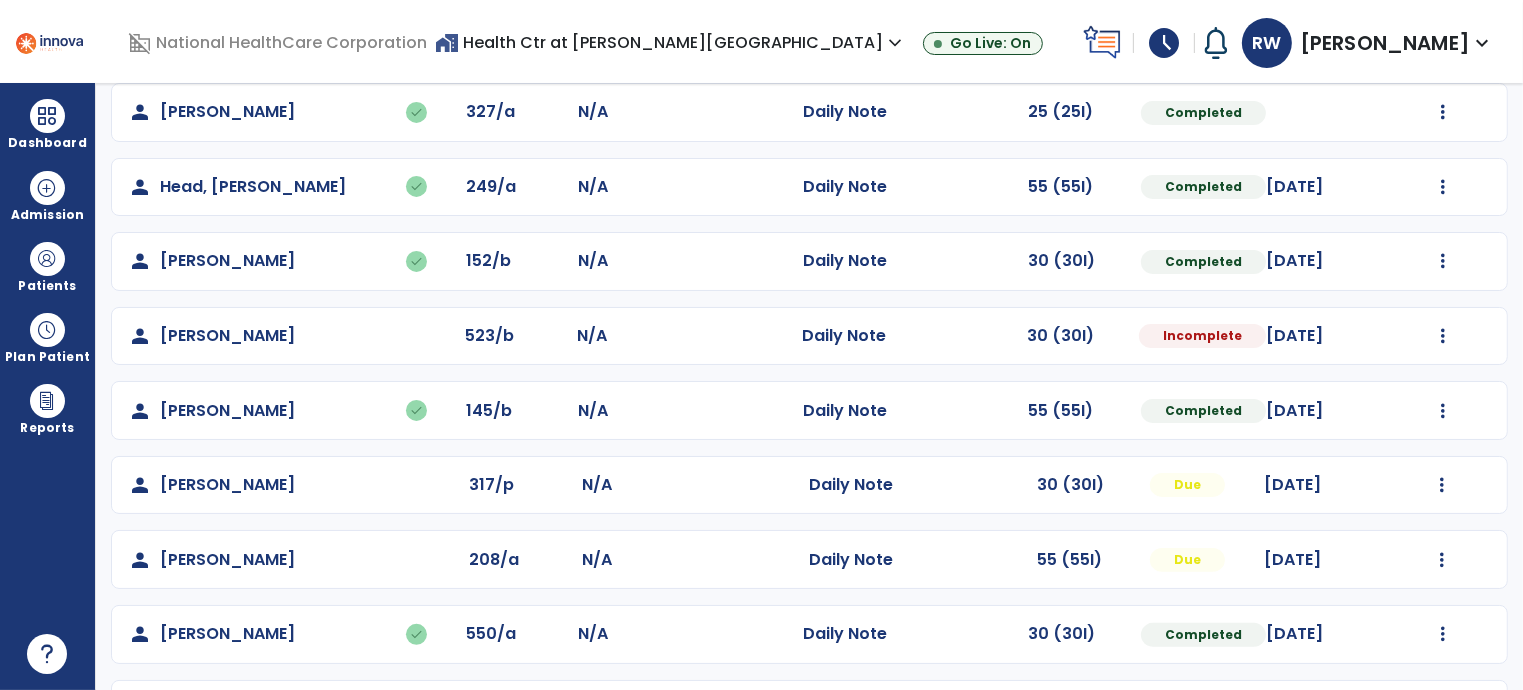scroll, scrollTop: 486, scrollLeft: 0, axis: vertical 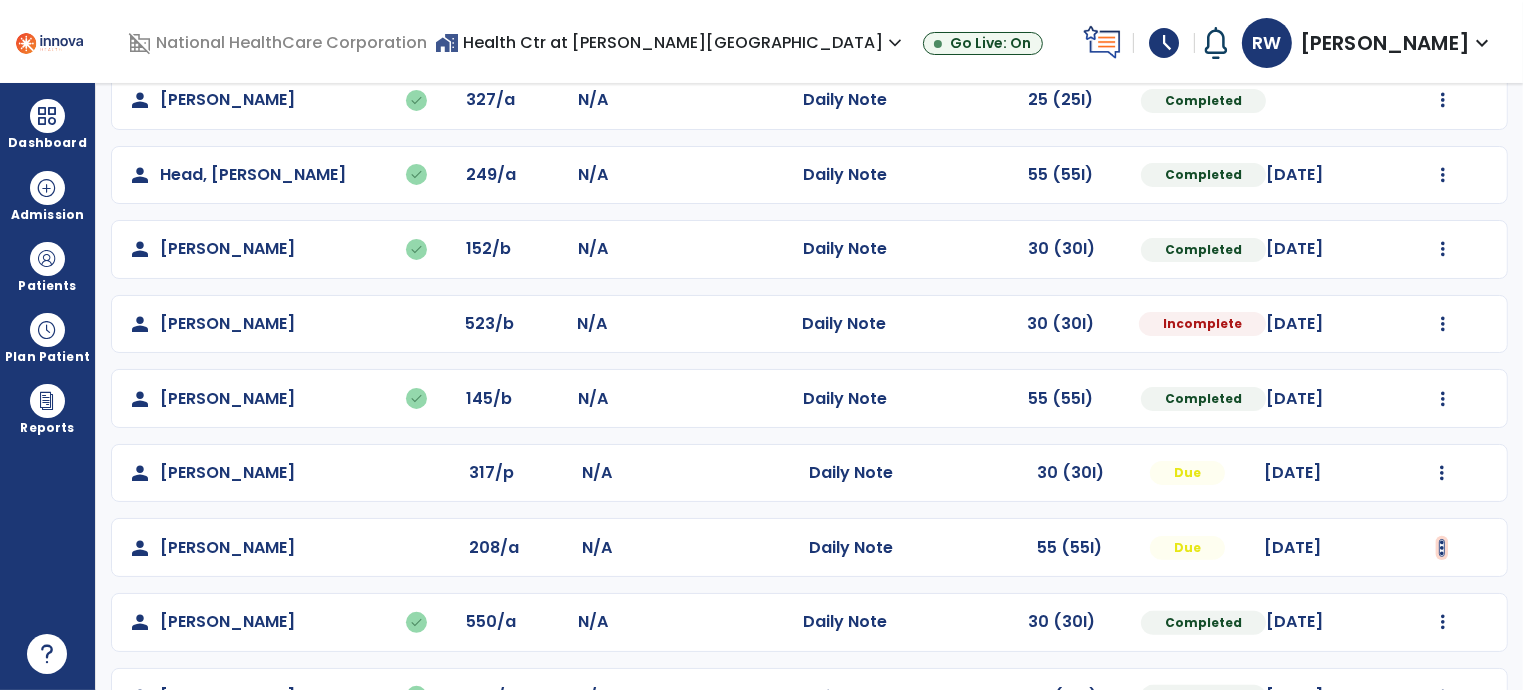 click at bounding box center (1442, -198) 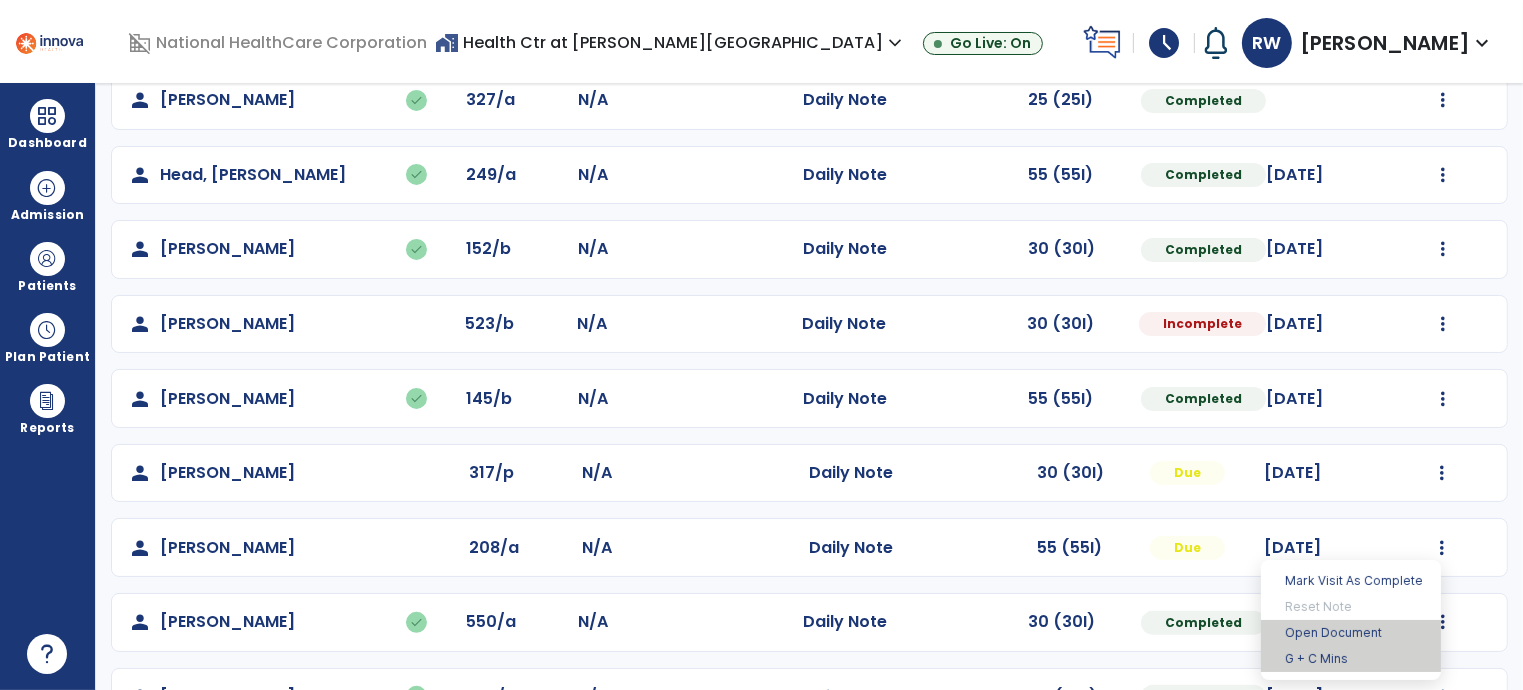 drag, startPoint x: 1317, startPoint y: 648, endPoint x: 1325, endPoint y: 635, distance: 15.264338 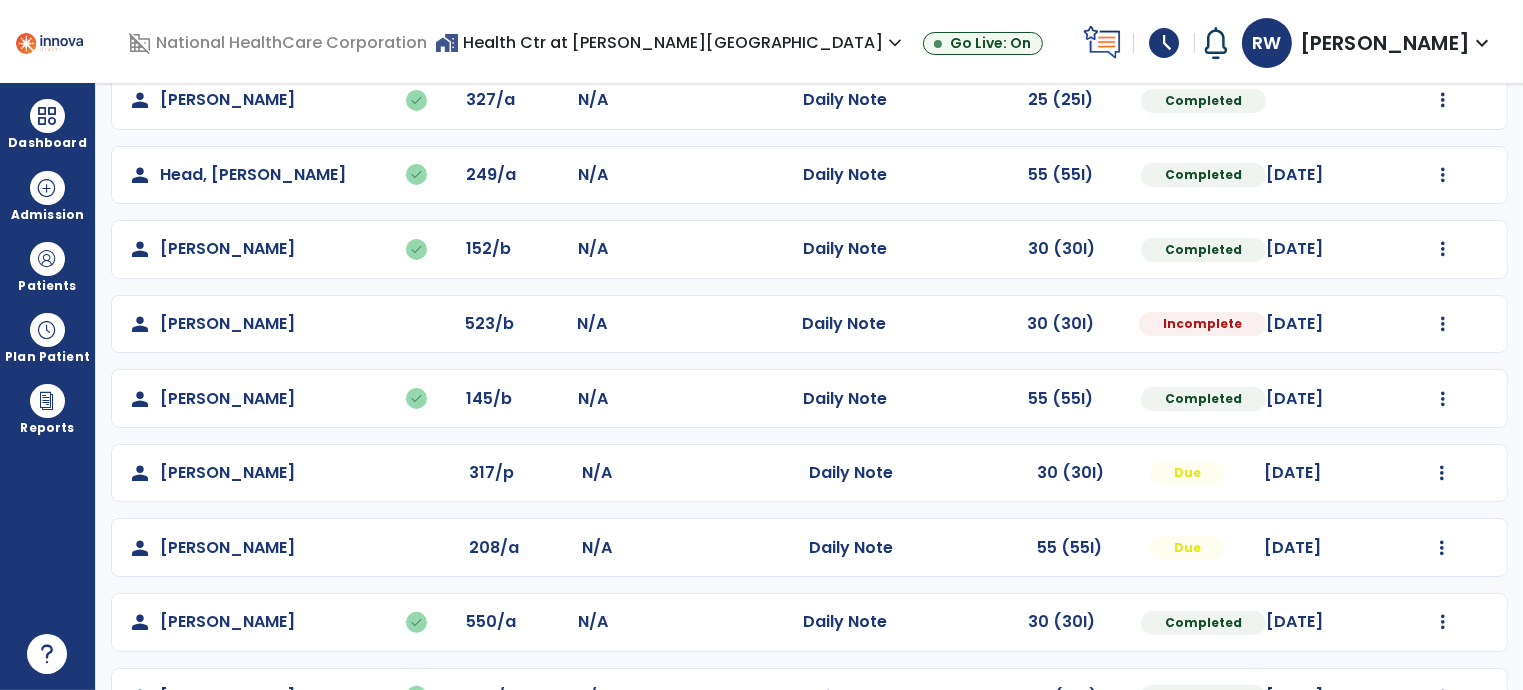 click on "Mark Visit As Complete   Reset Note   Open Document   G + C Mins" 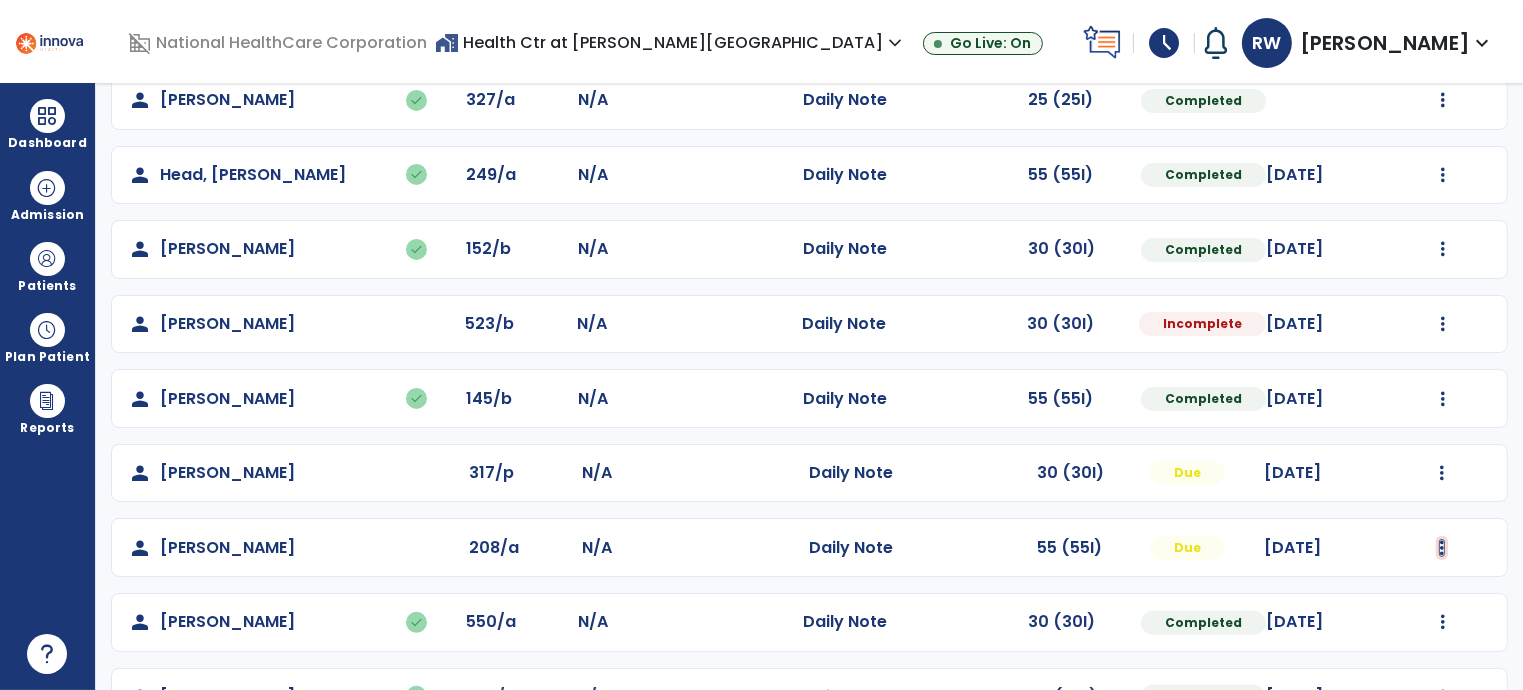 click at bounding box center [1442, -198] 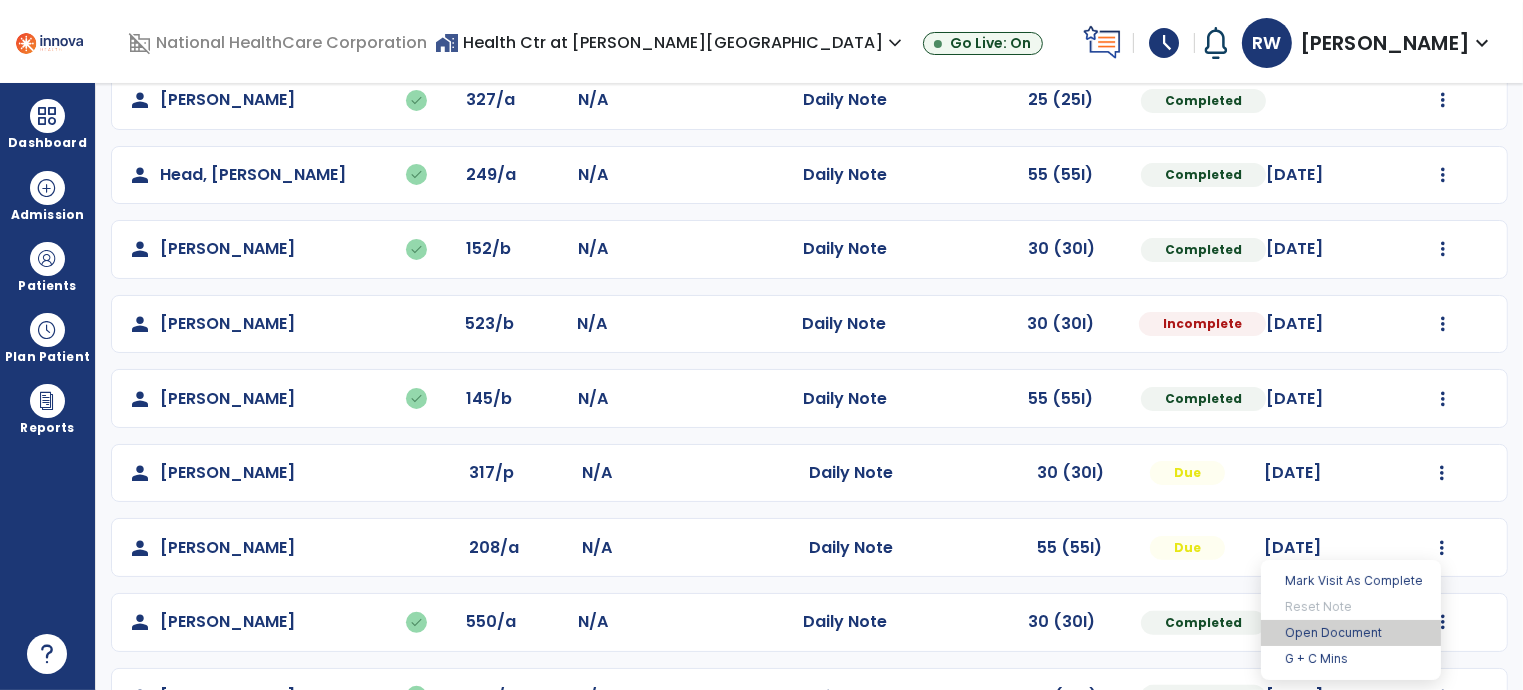 drag, startPoint x: 1368, startPoint y: 613, endPoint x: 1359, endPoint y: 627, distance: 16.643316 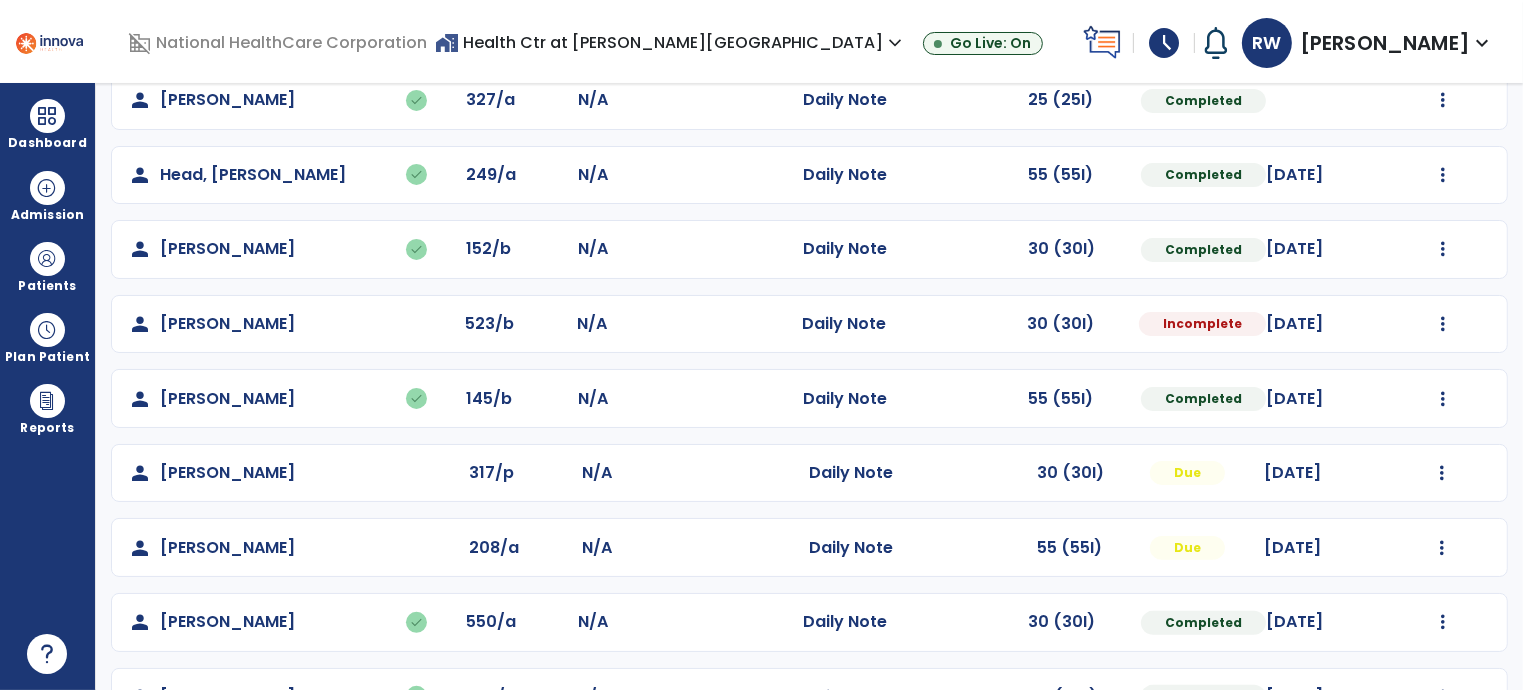 click on "Undo Visit Status   Reset Note   Open Document   G + C Mins" 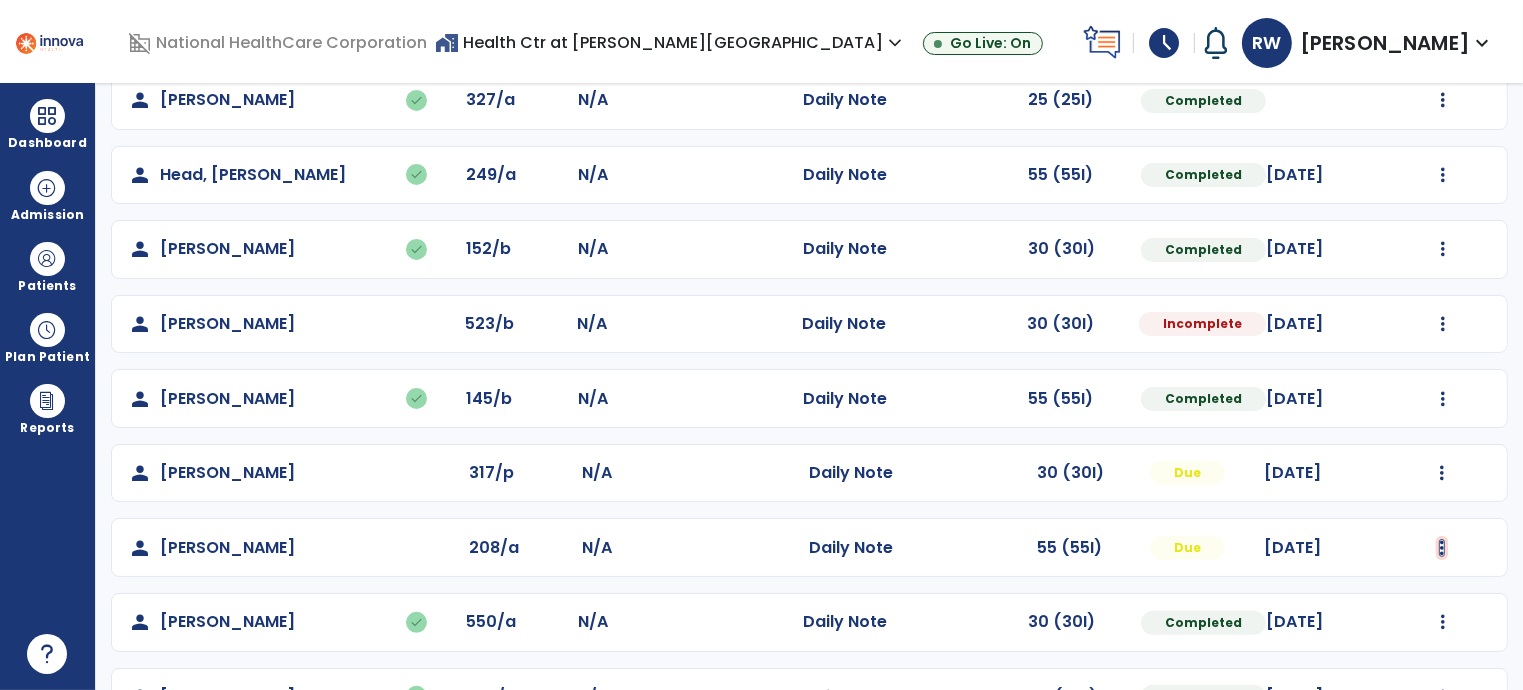 click at bounding box center [1442, -198] 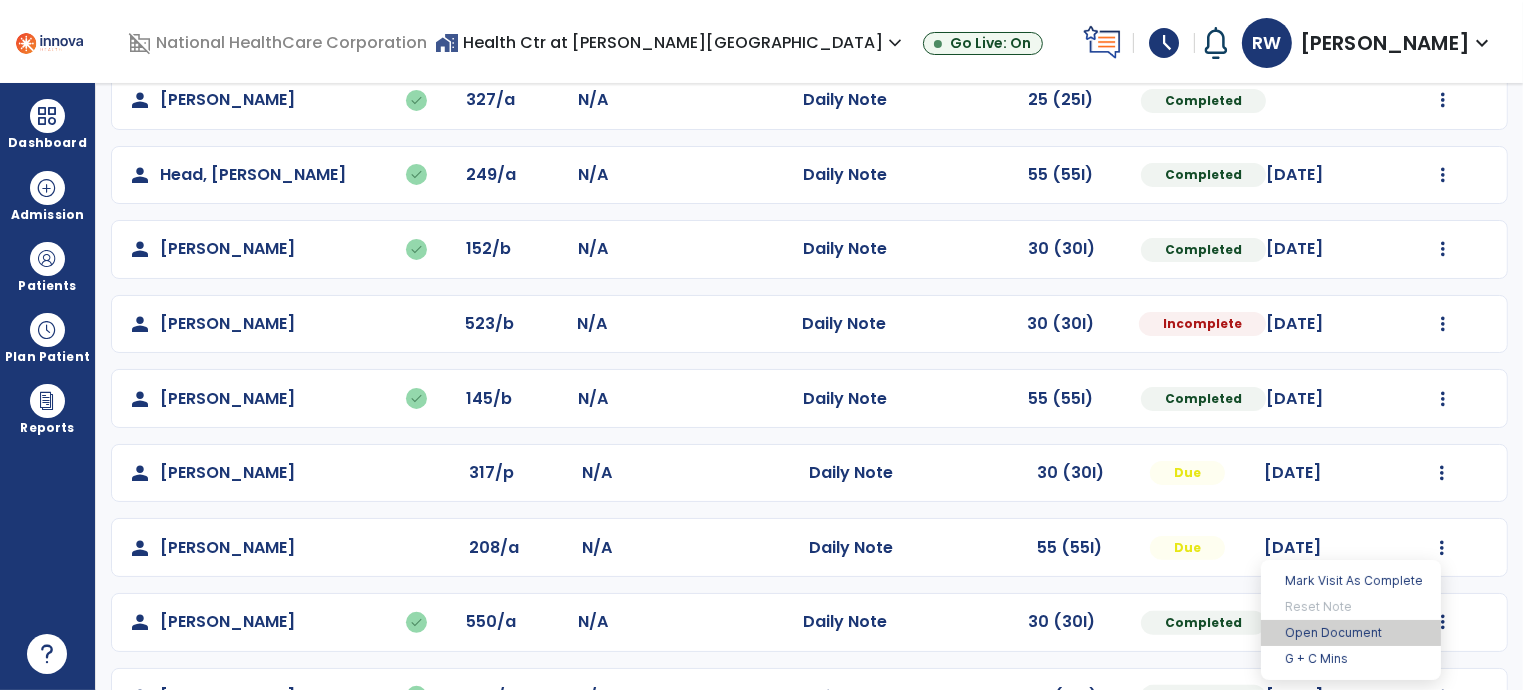 click on "Open Document" at bounding box center (1351, 633) 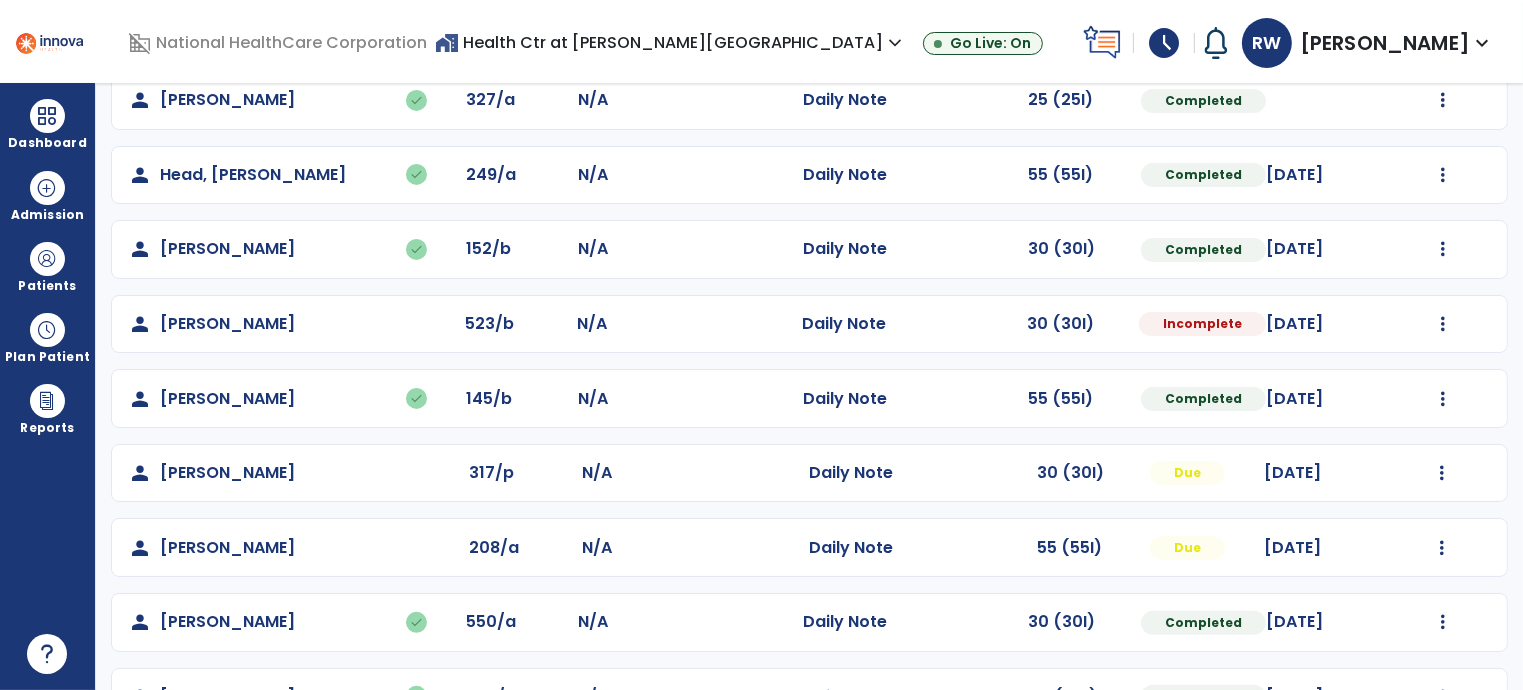 click on "Daily Note" 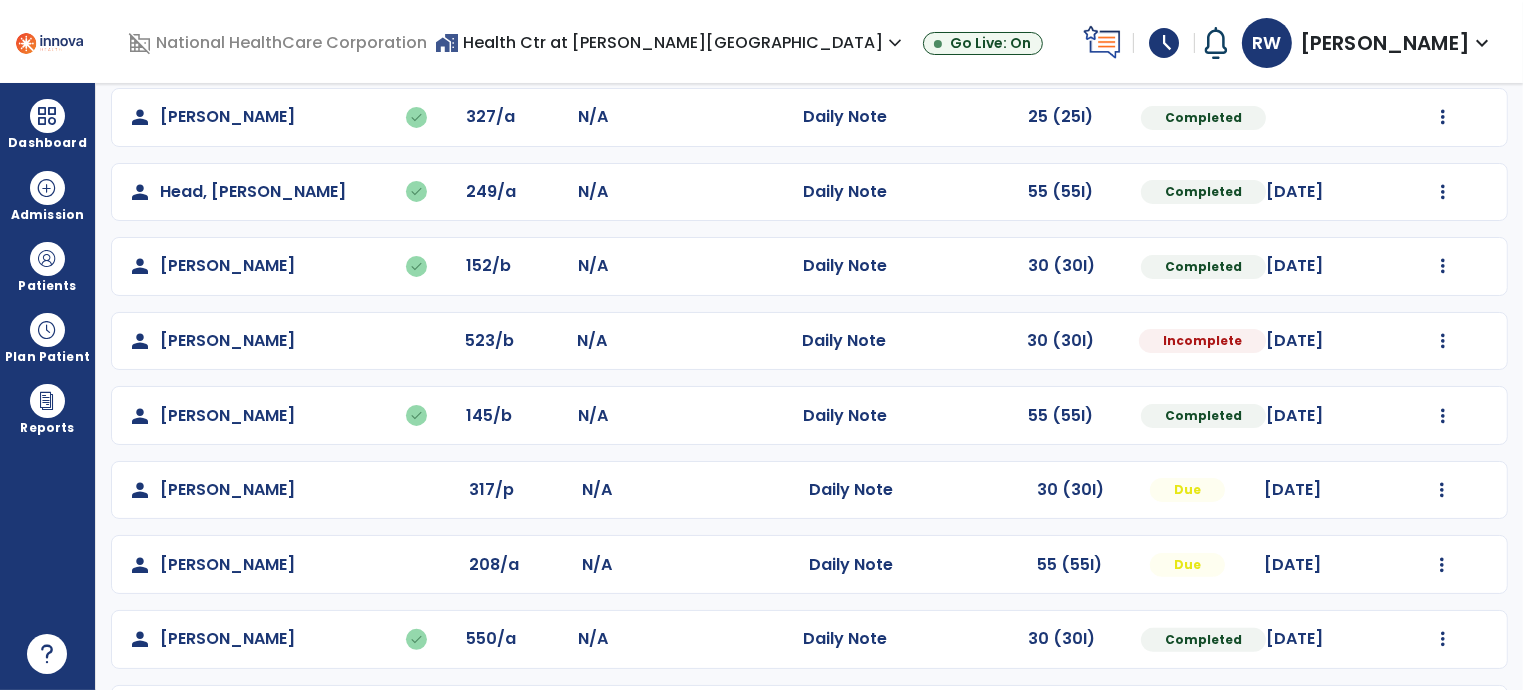 scroll, scrollTop: 548, scrollLeft: 0, axis: vertical 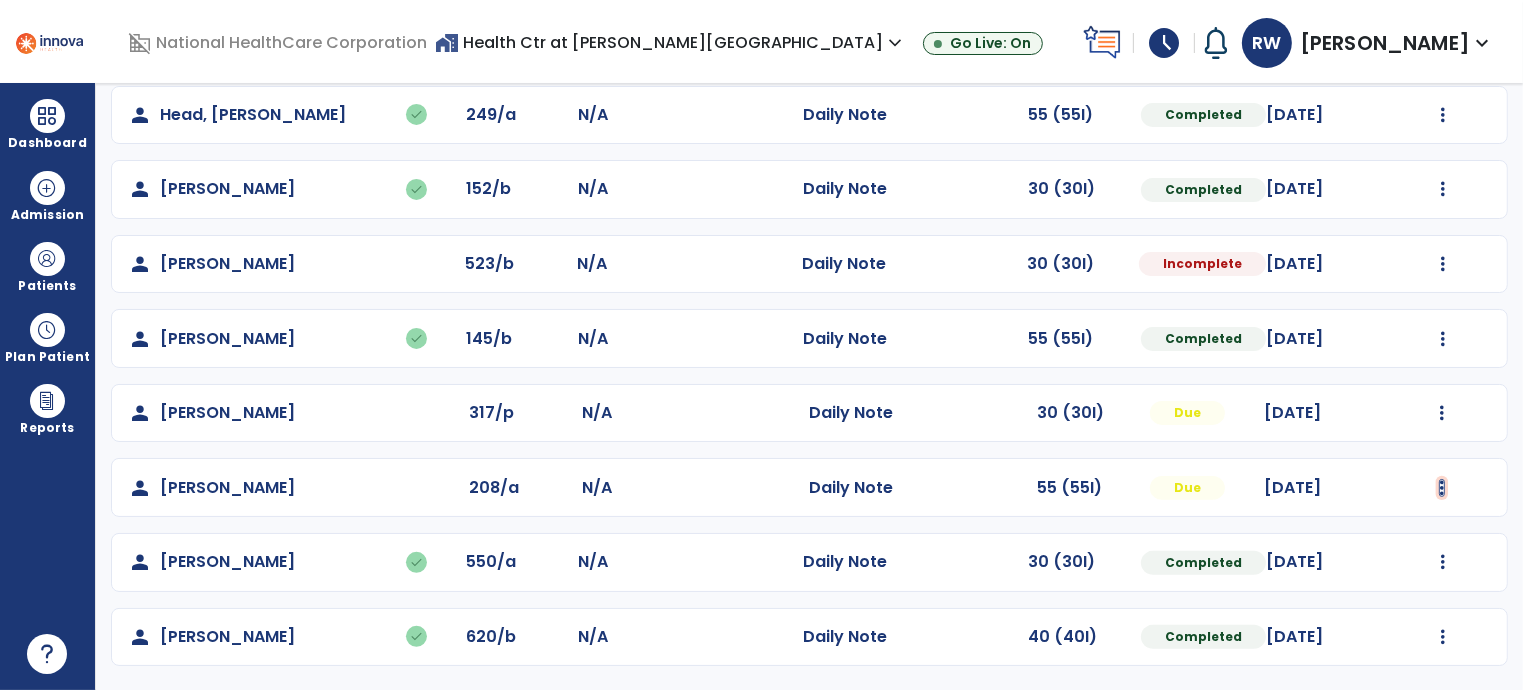 click at bounding box center (1442, -258) 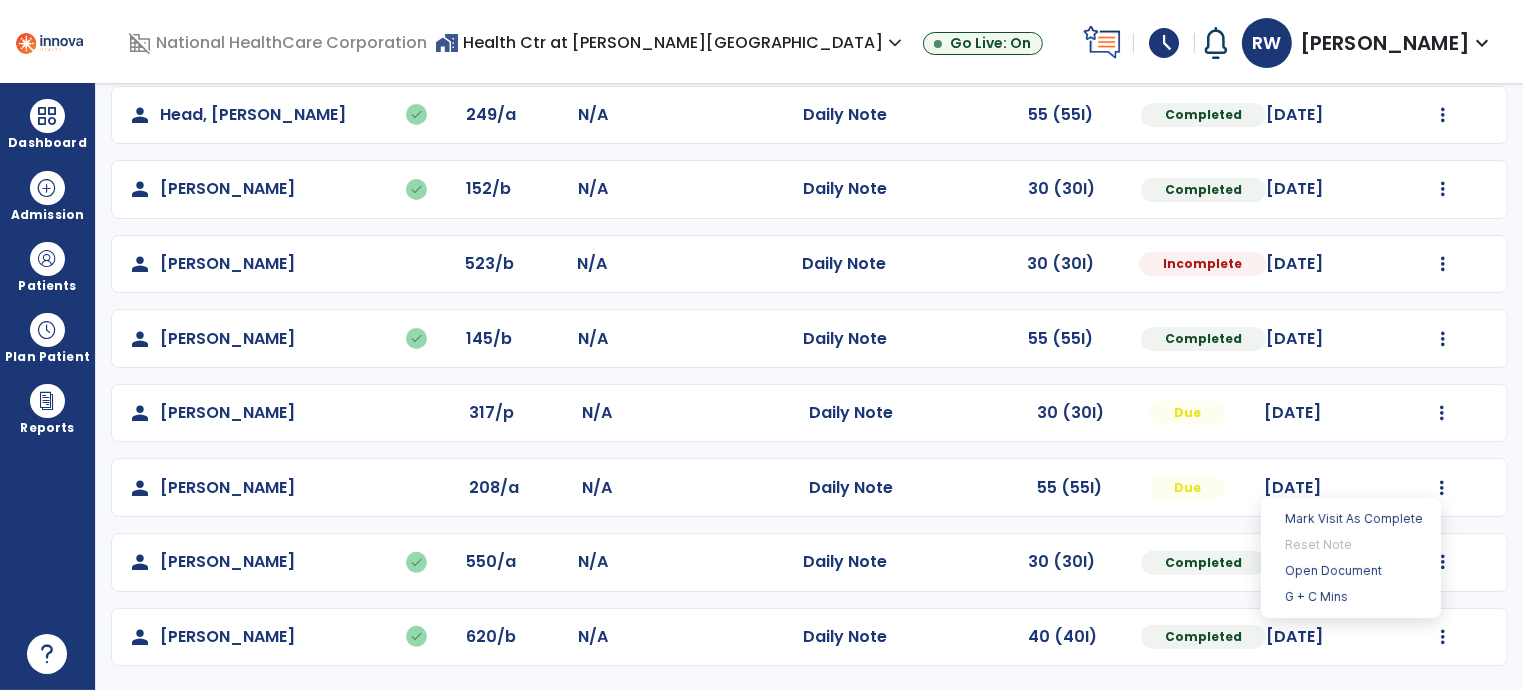click on "person   [PERSON_NAME]  347/a N/A  Daily Note   0  Withheld  Mark Visit As Complete   Reset Note   Open Document   G + C Mins   person   [PERSON_NAME]   done  521/b N/A  Daily Note   55 (55I)  Completed [DATE]  Undo Visit Status   Reset Note   Open Document   G + C Mins   person   [PERSON_NAME]  203/a N/A  Daily Note   30 (30I)  Due [DATE]  Mark Visit As Complete   Reset Note   Open Document   G + C Mins   person   [PERSON_NAME]  216/a N/A  Daily Note   30 (30I)  Due [DATE]  Mark Visit As Complete   Reset Note   Open Document   G + C Mins   person   [PERSON_NAME]   done  327/a N/A  Daily Note   25 (25I)  Completed  Undo Visit Status   Reset Note   Open Document   G + C Mins   person   Head, [PERSON_NAME]   done  249/a N/A  Daily Note   55 (55I)  Completed [DATE]  Undo Visit Status   Reset Note   Open Document   G + C Mins   person   [PERSON_NAME]   done  152/b N/A  Daily Note   30 (30I)  Completed [DATE]  Undo Visit Status   Reset Note   Open Document   G + C Mins   person  523/b N/A" 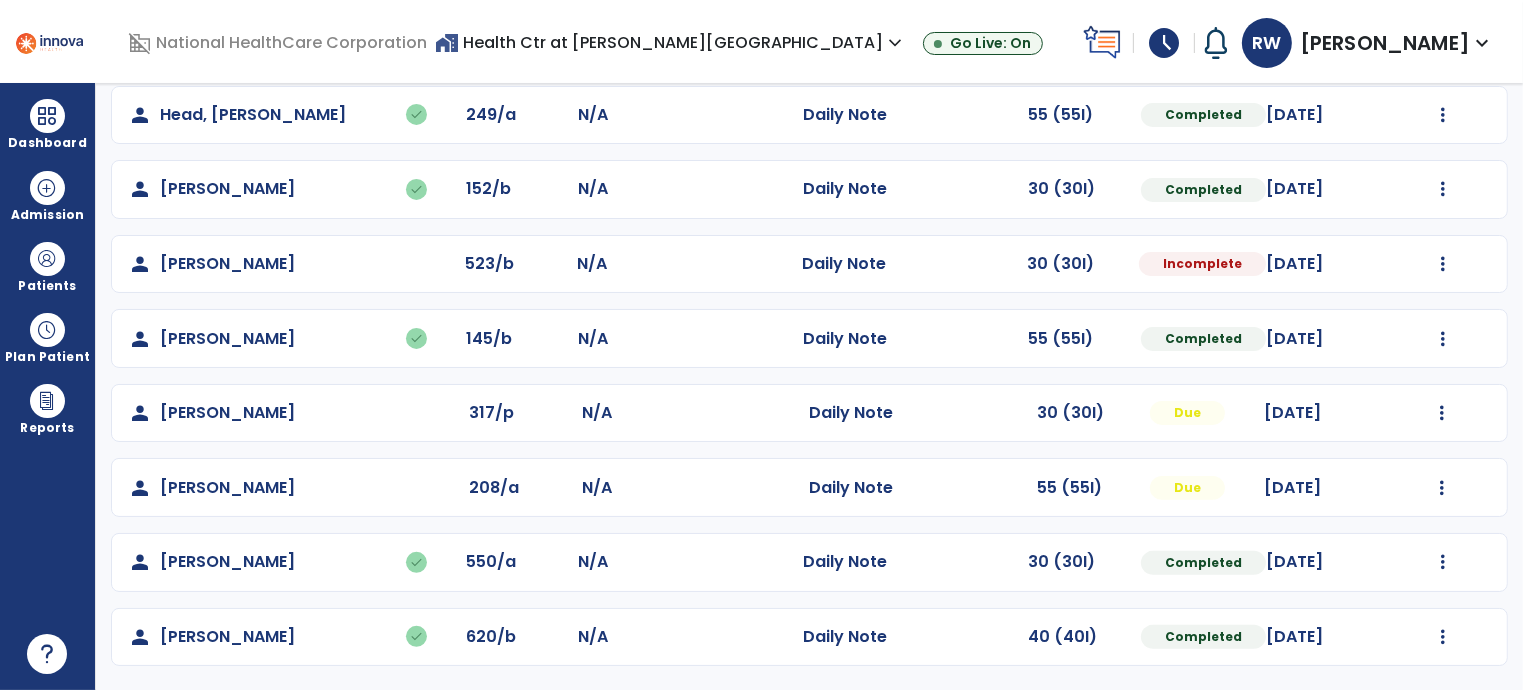 click on "person   [PERSON_NAME]   done  145/b N/A  Daily Note   55 (55I)  Completed [DATE]  Undo Visit Status   Reset Note   Open Document   G + C Mins" 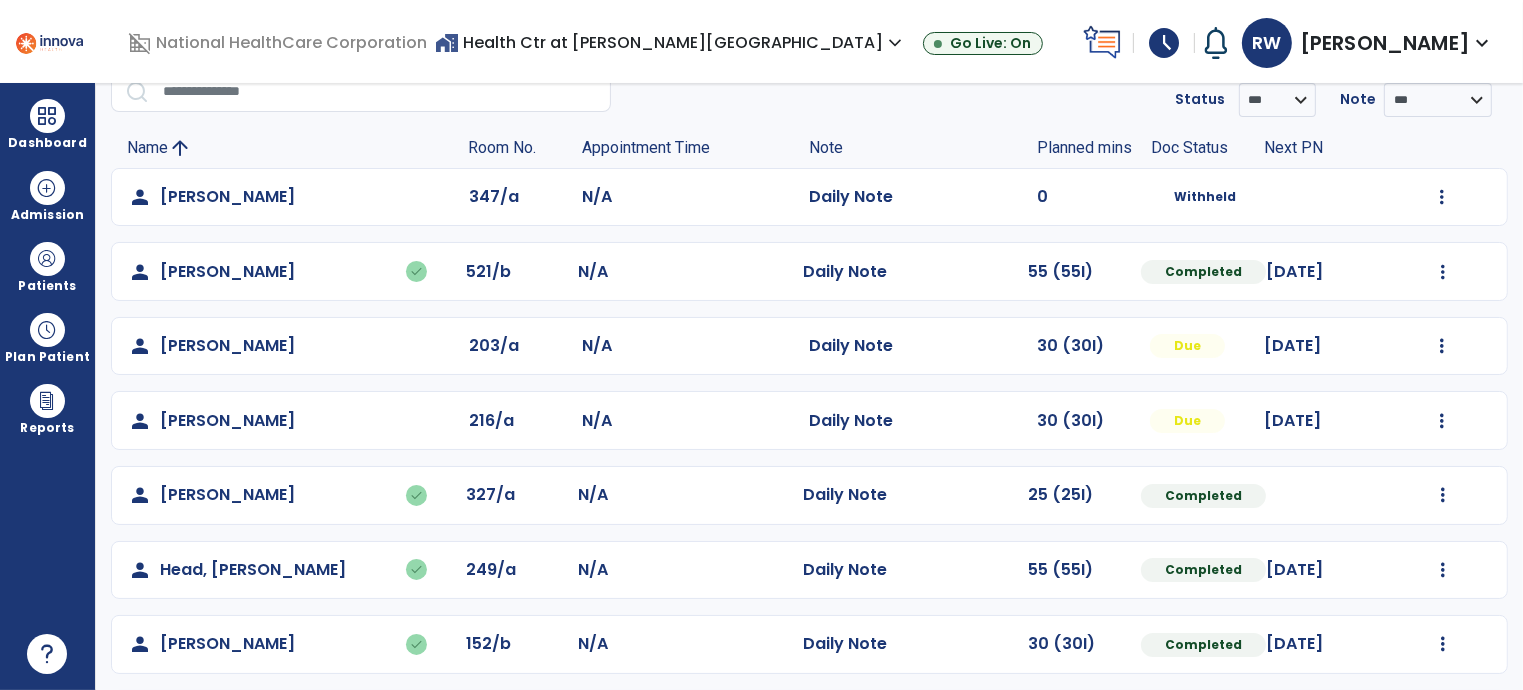 scroll, scrollTop: 92, scrollLeft: 0, axis: vertical 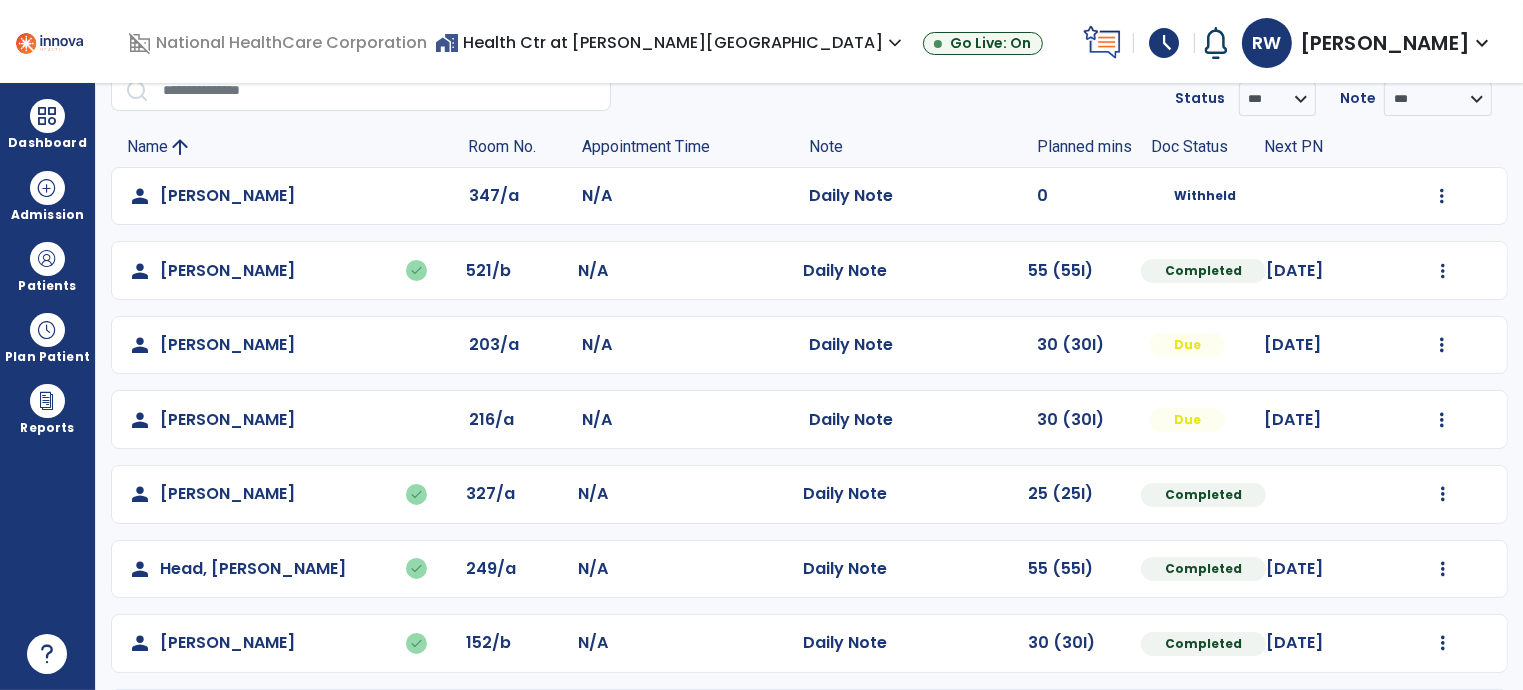 click on "Daily Note" 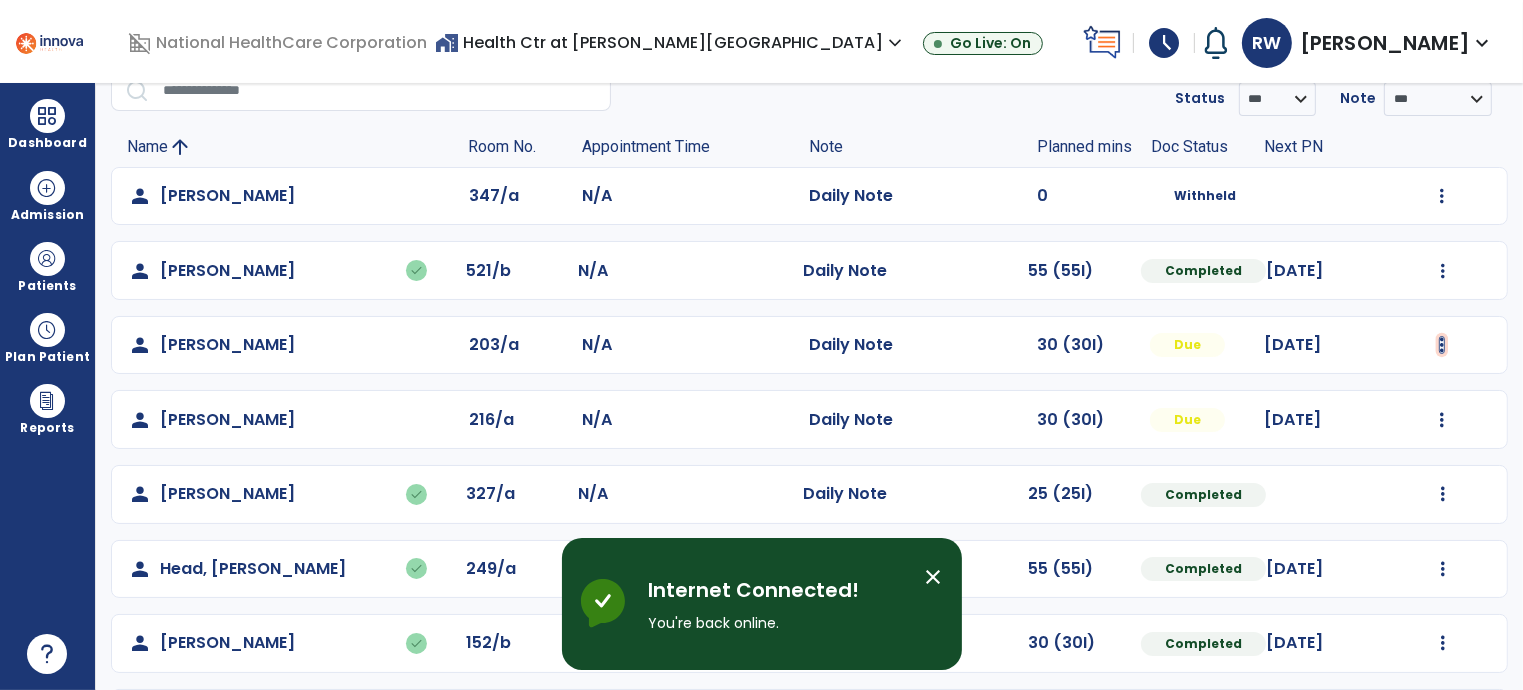 click at bounding box center [1442, 196] 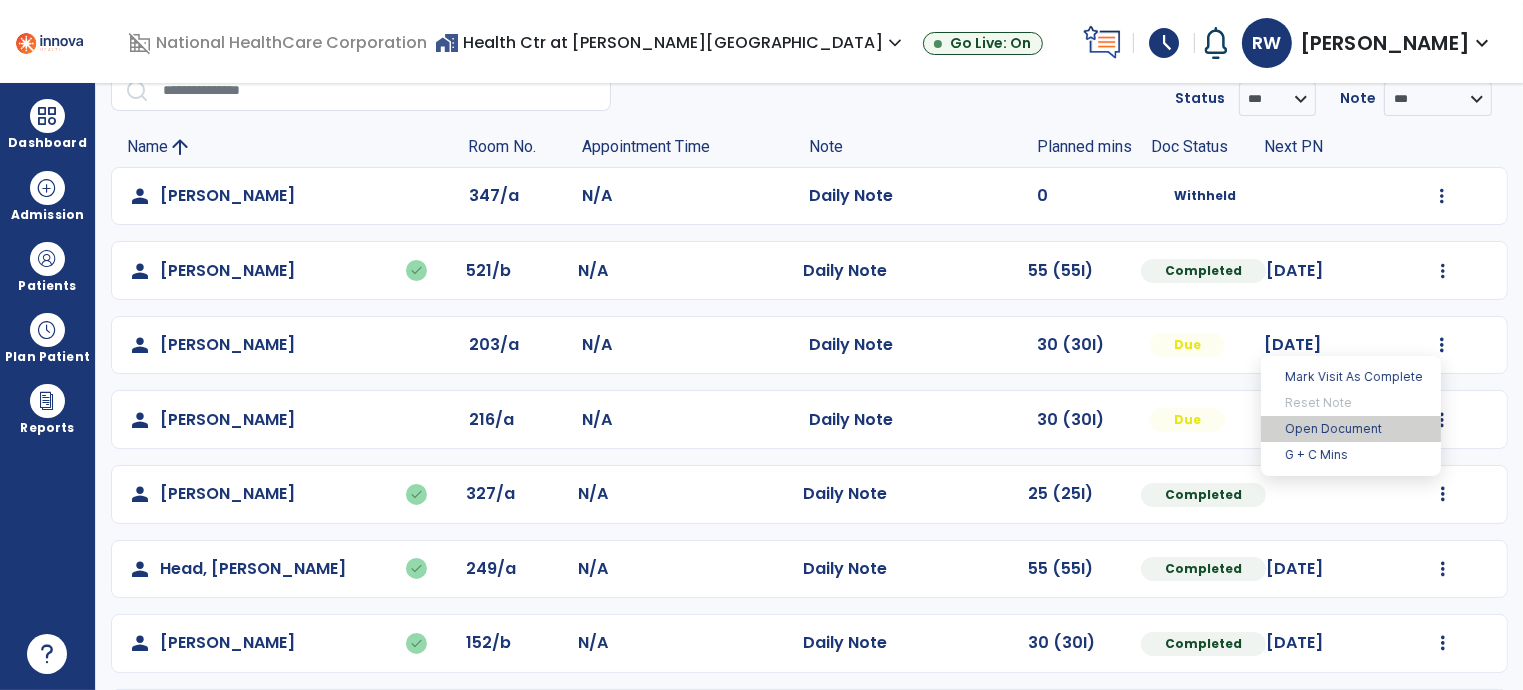 click on "Open Document" at bounding box center (1351, 429) 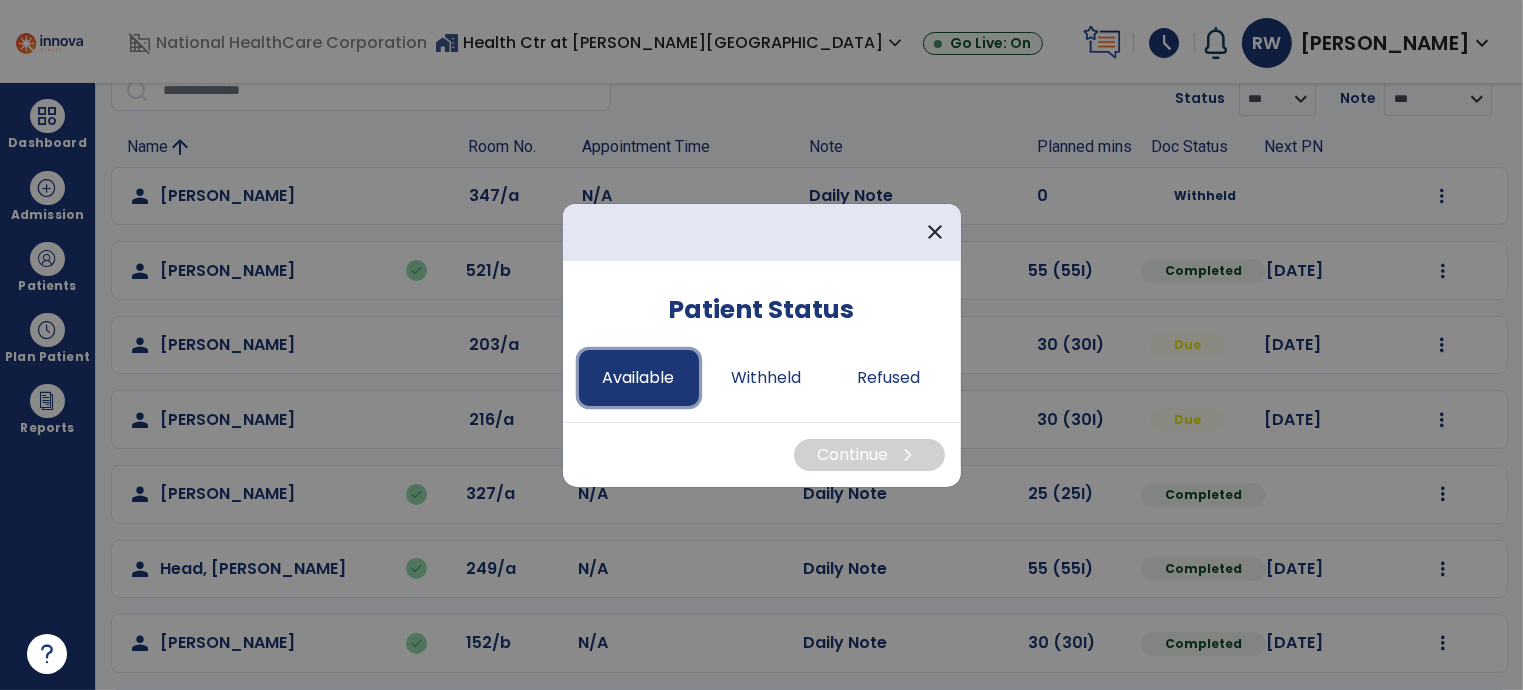 click on "Available" at bounding box center [639, 378] 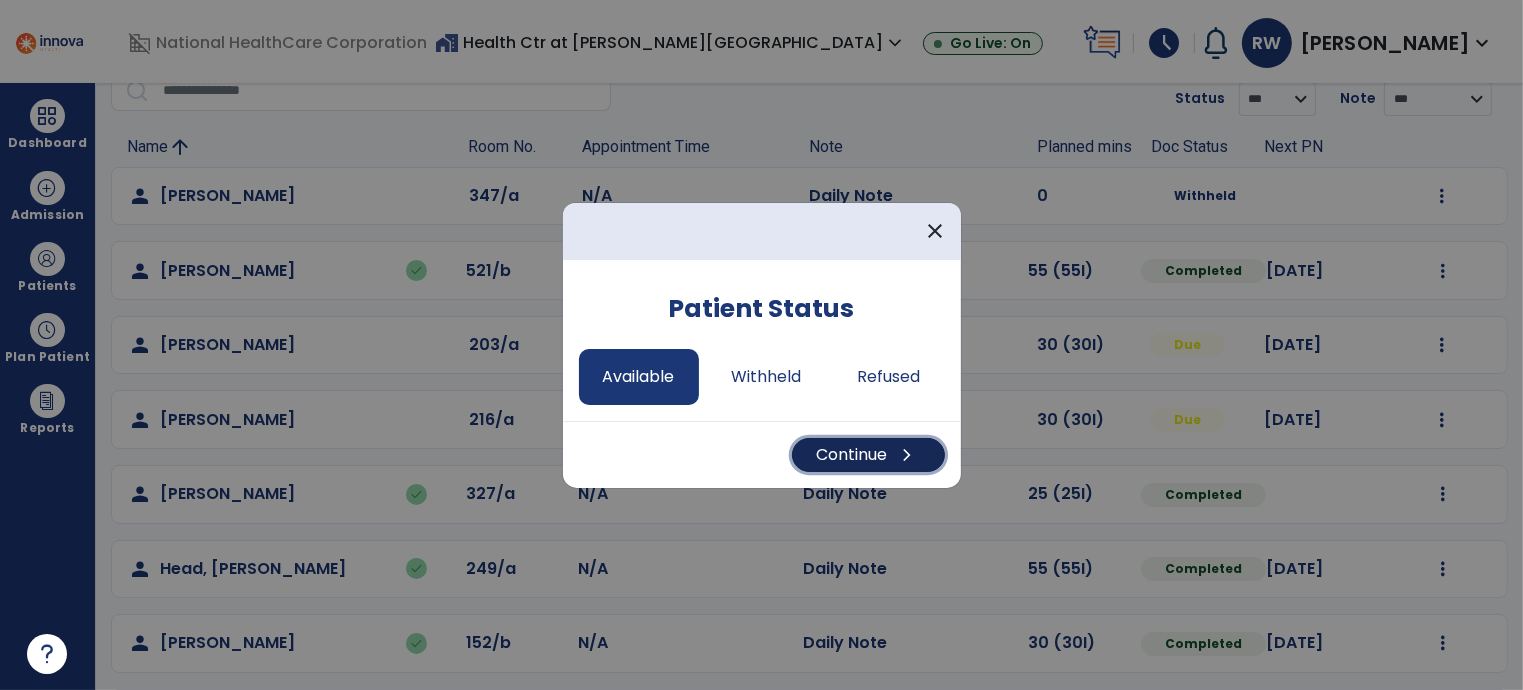 click on "Continue   chevron_right" at bounding box center (868, 455) 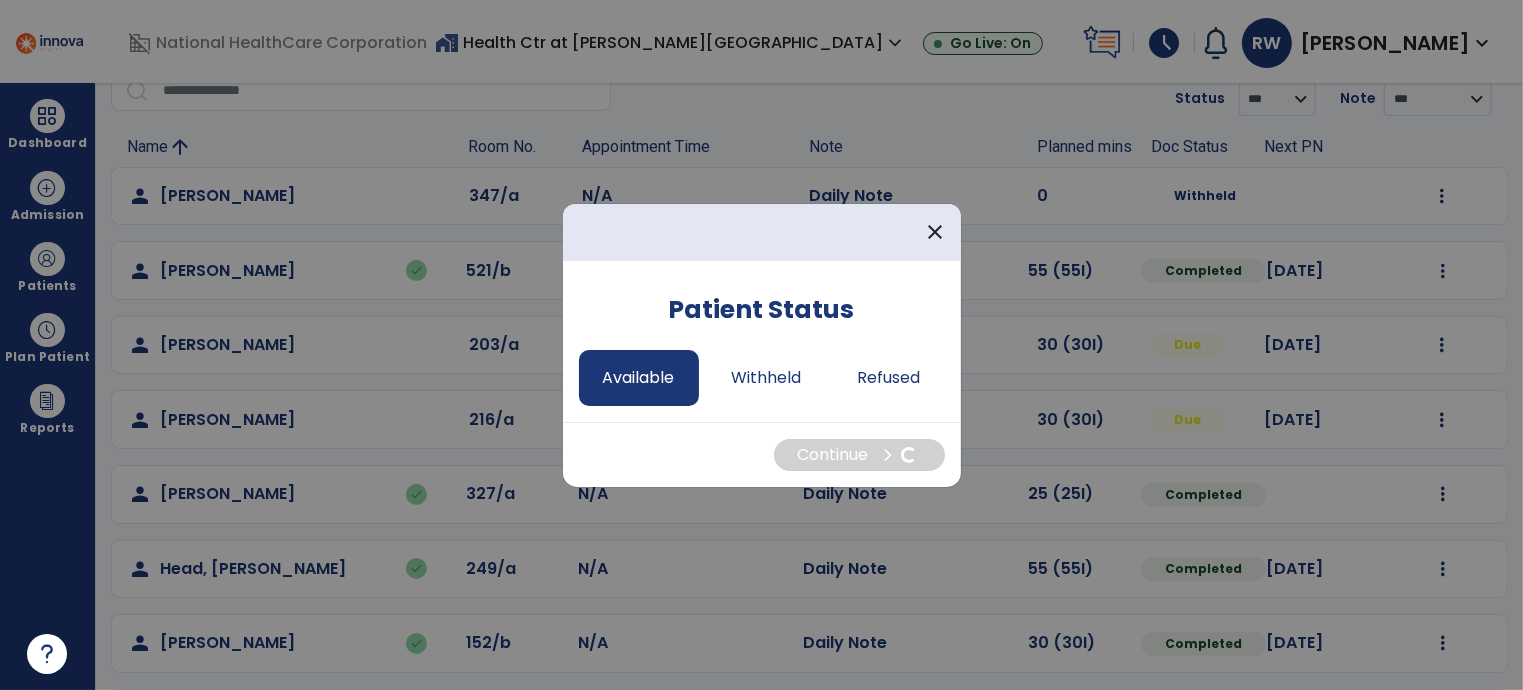 select on "*" 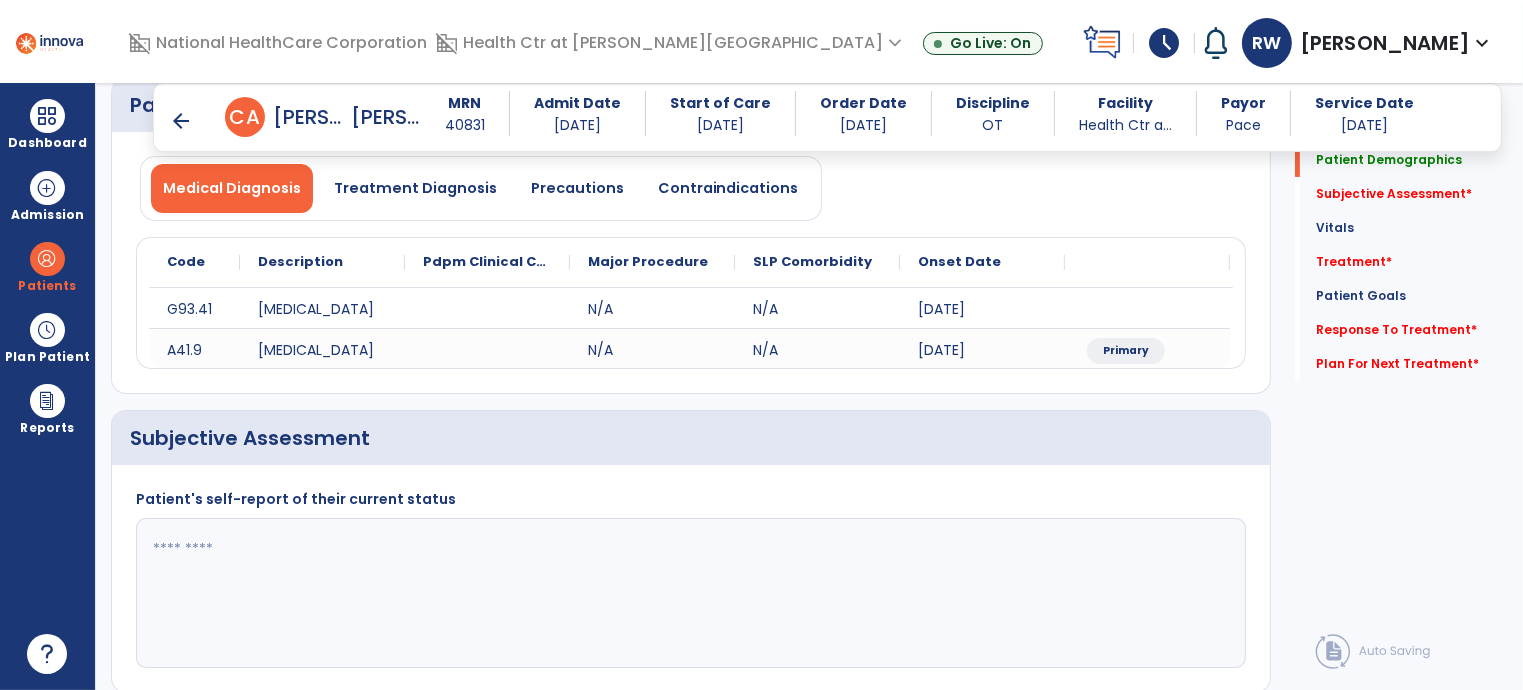 scroll, scrollTop: 156, scrollLeft: 0, axis: vertical 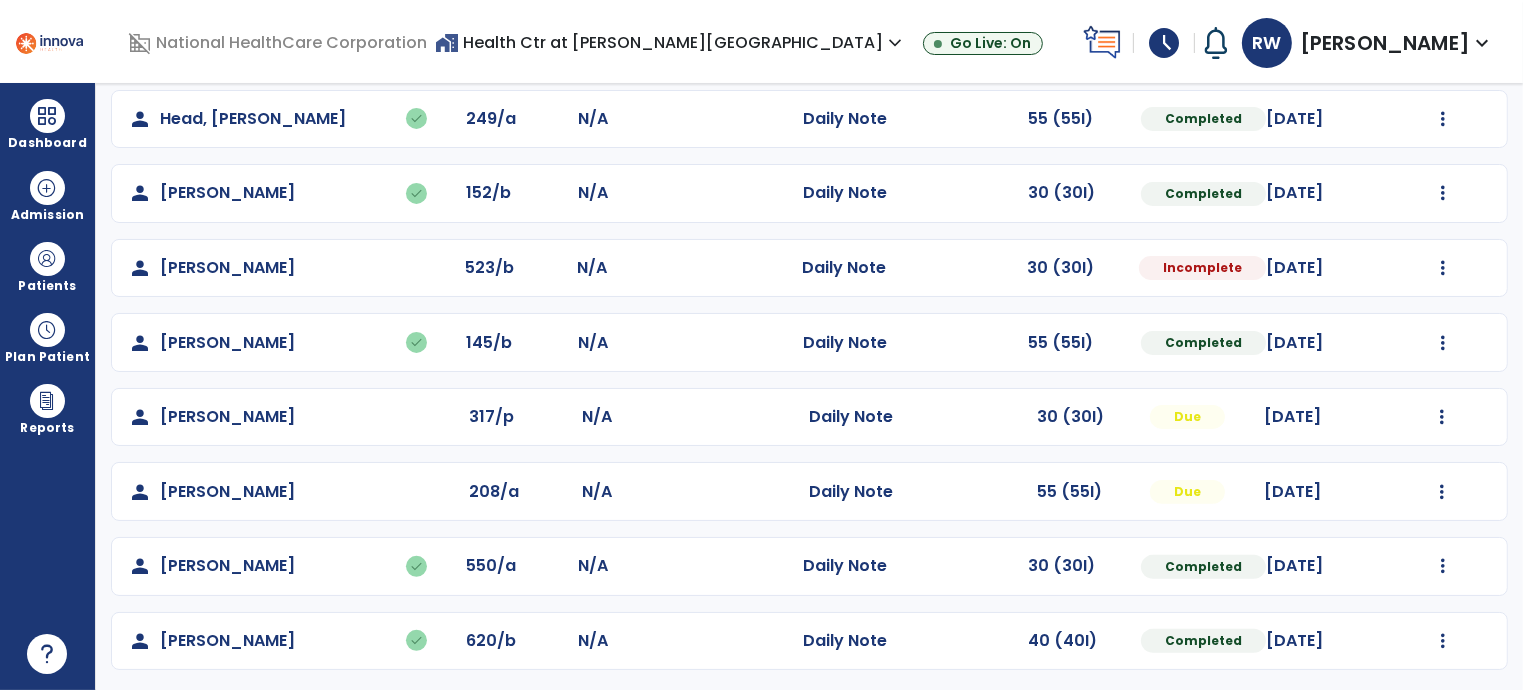 click on "Mark Visit As Complete   Reset Note   Open Document   G + C Mins" 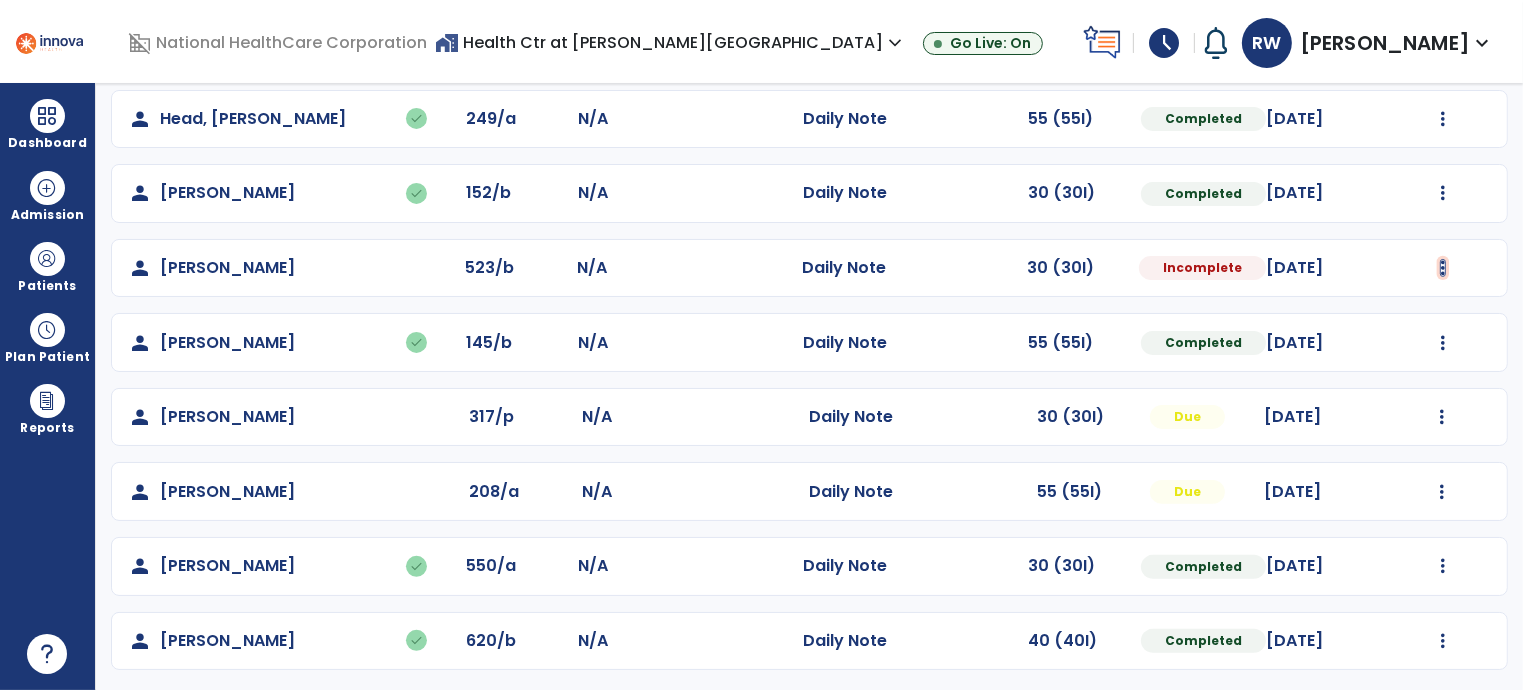 click at bounding box center [1442, -254] 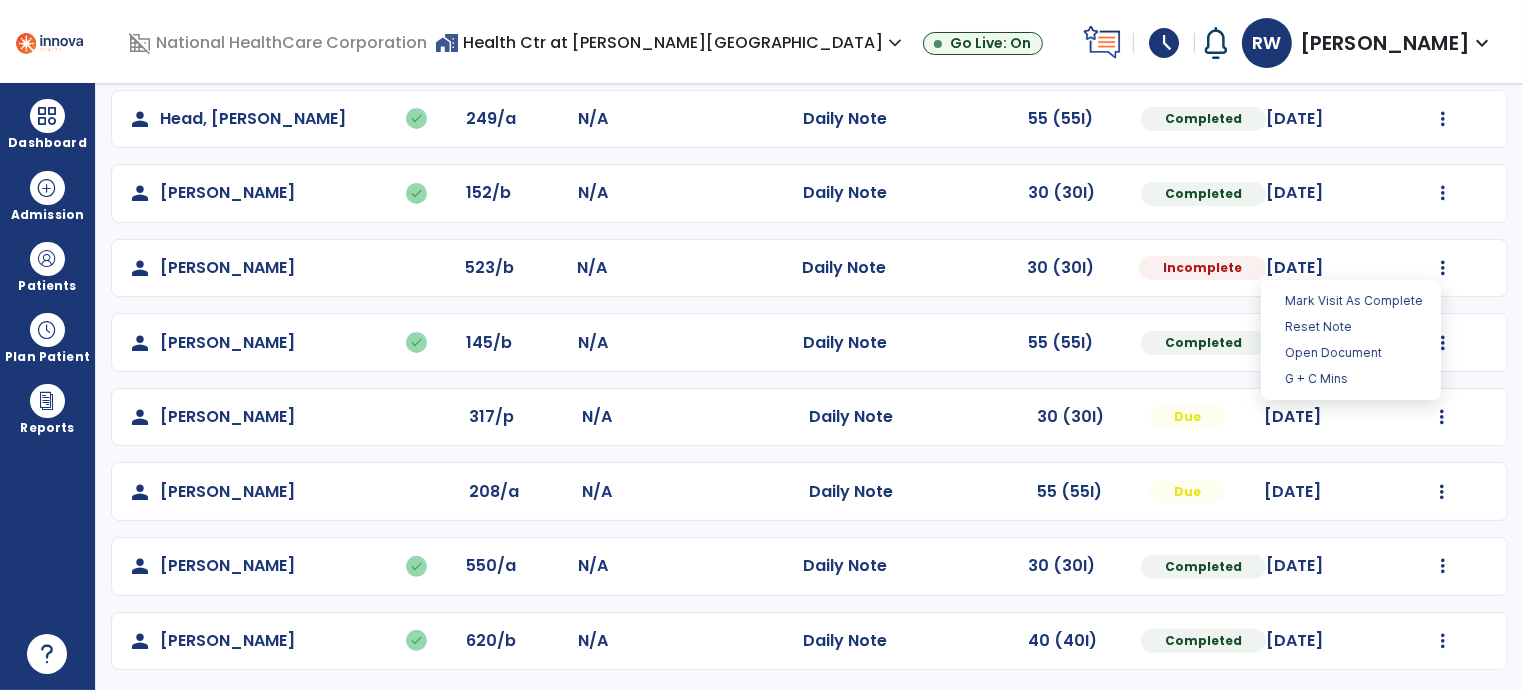 click on "Mark Visit As Complete   Reset Note   Open Document   G + C Mins" 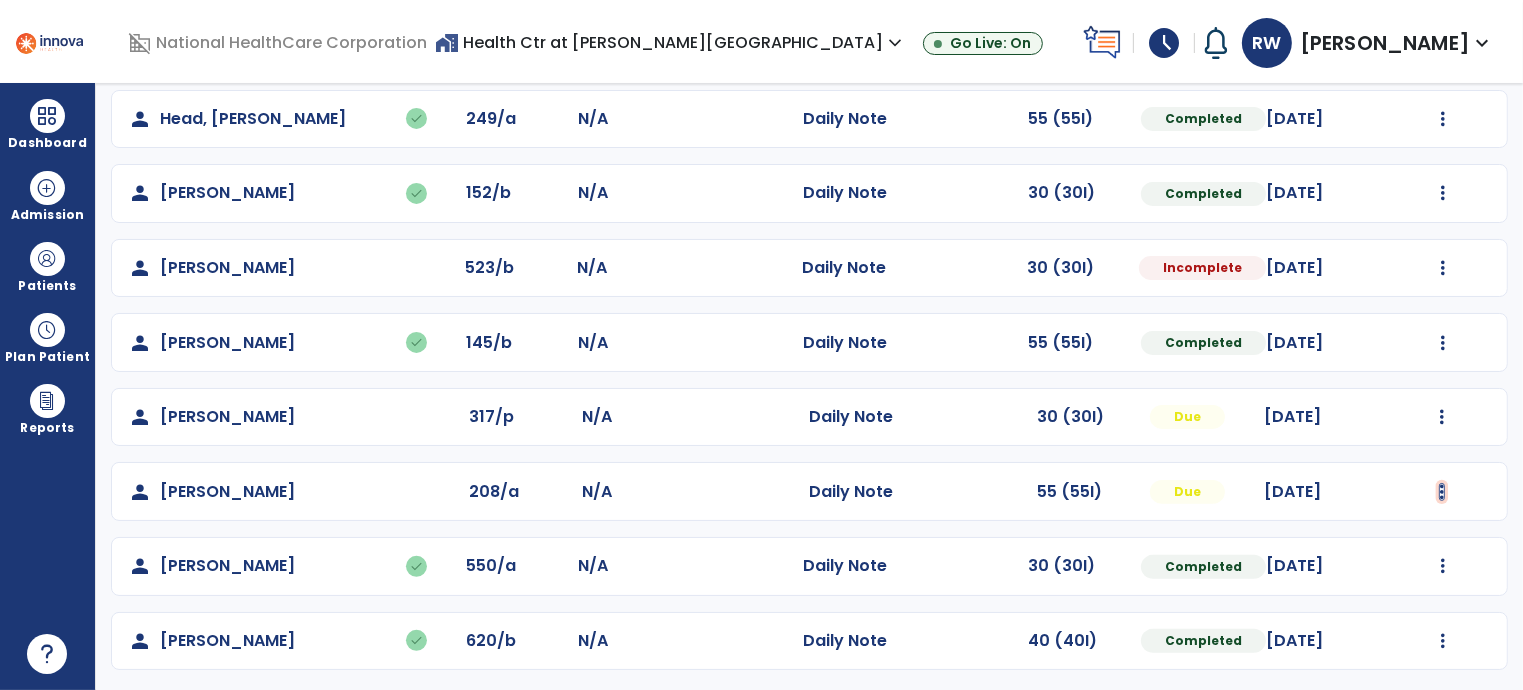 click at bounding box center [1442, -254] 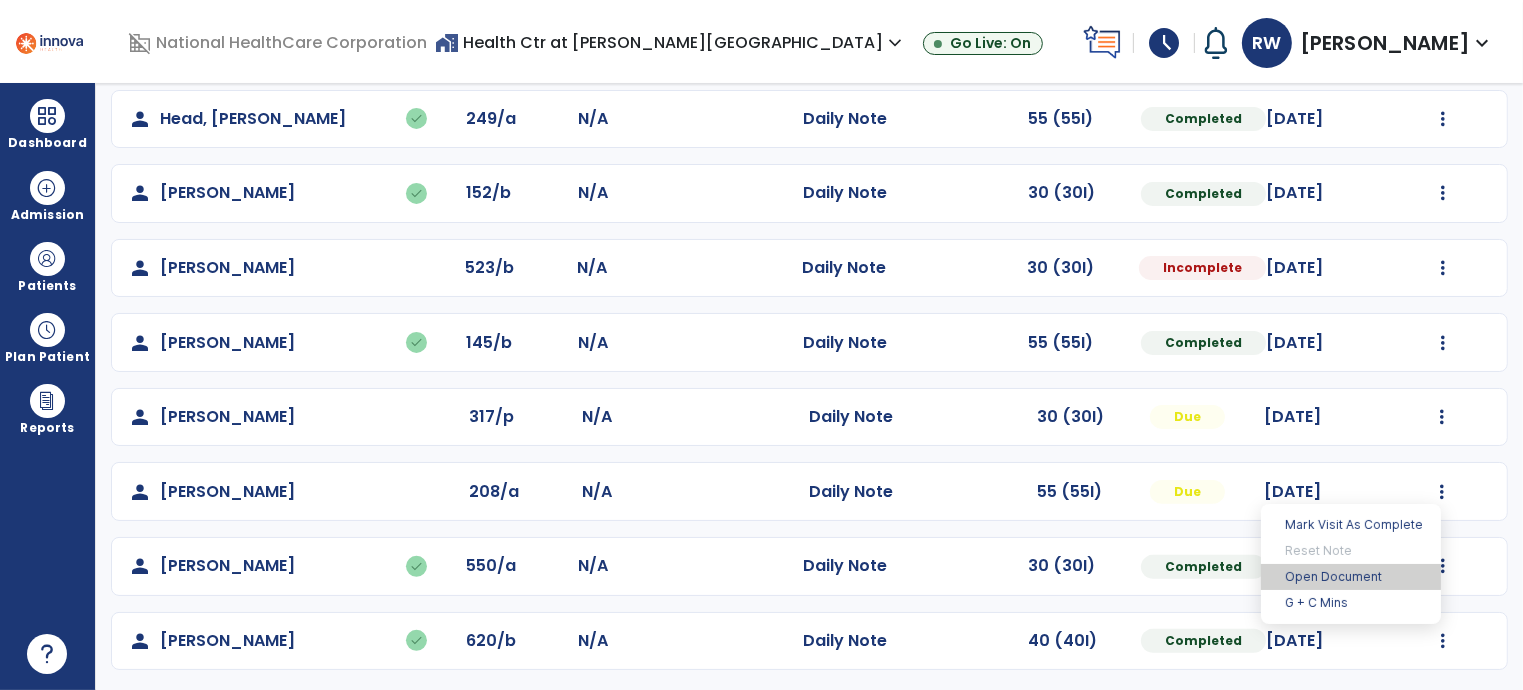 click on "Open Document" at bounding box center [1351, 577] 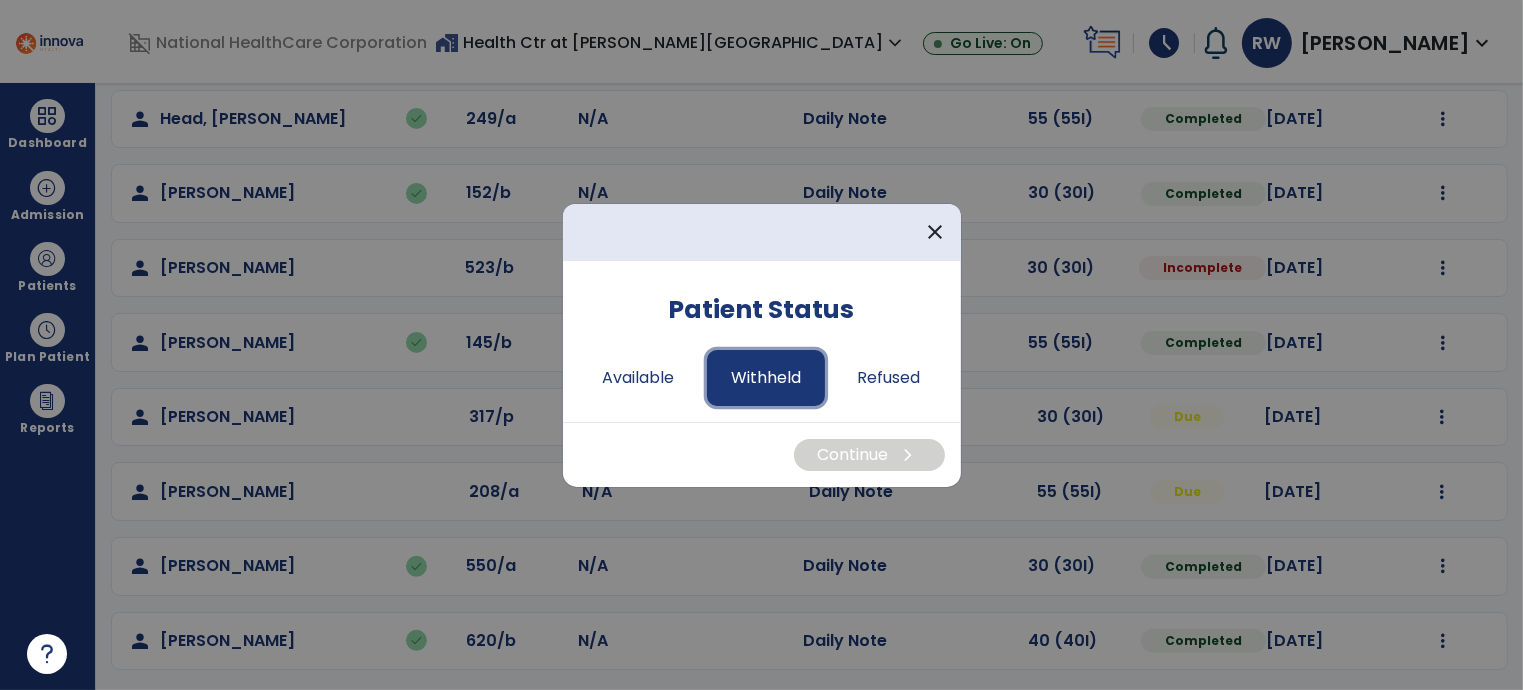 click on "Withheld" at bounding box center (766, 378) 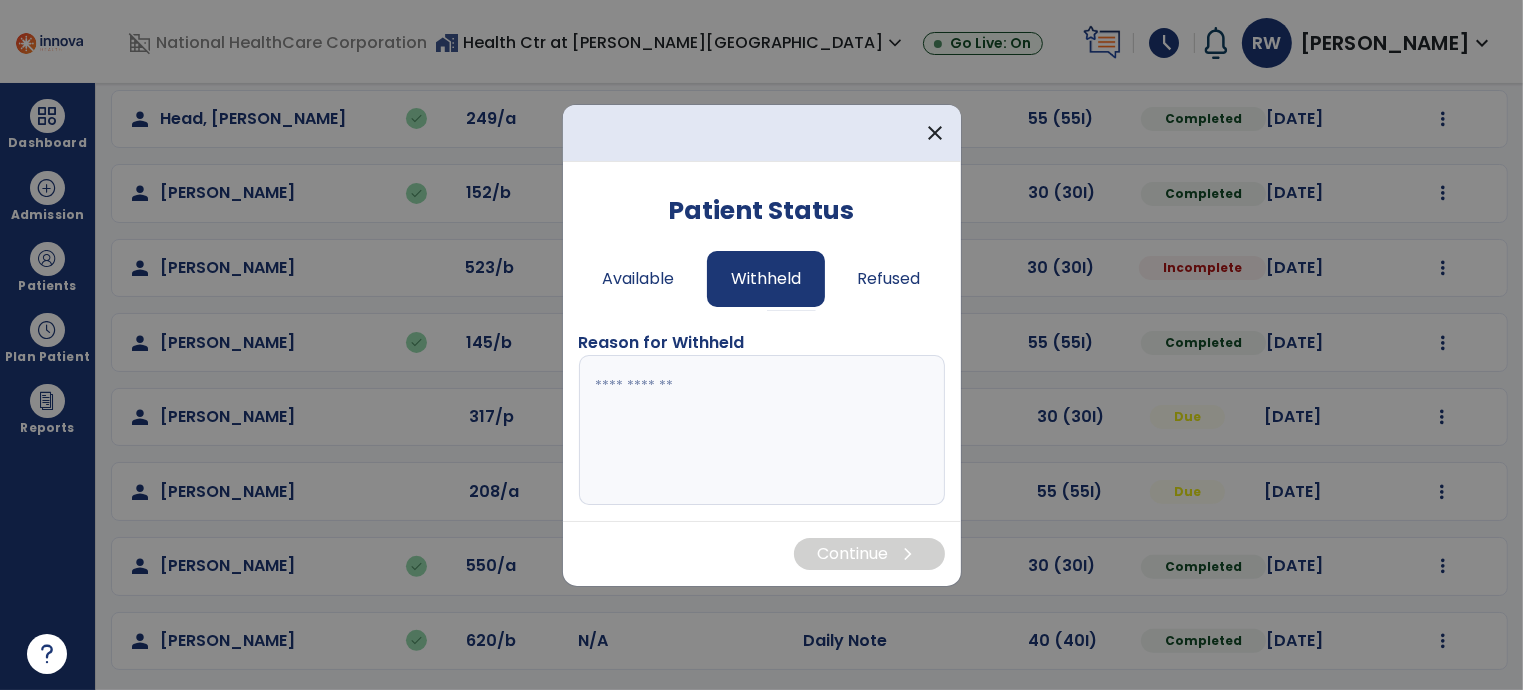 click at bounding box center [762, 430] 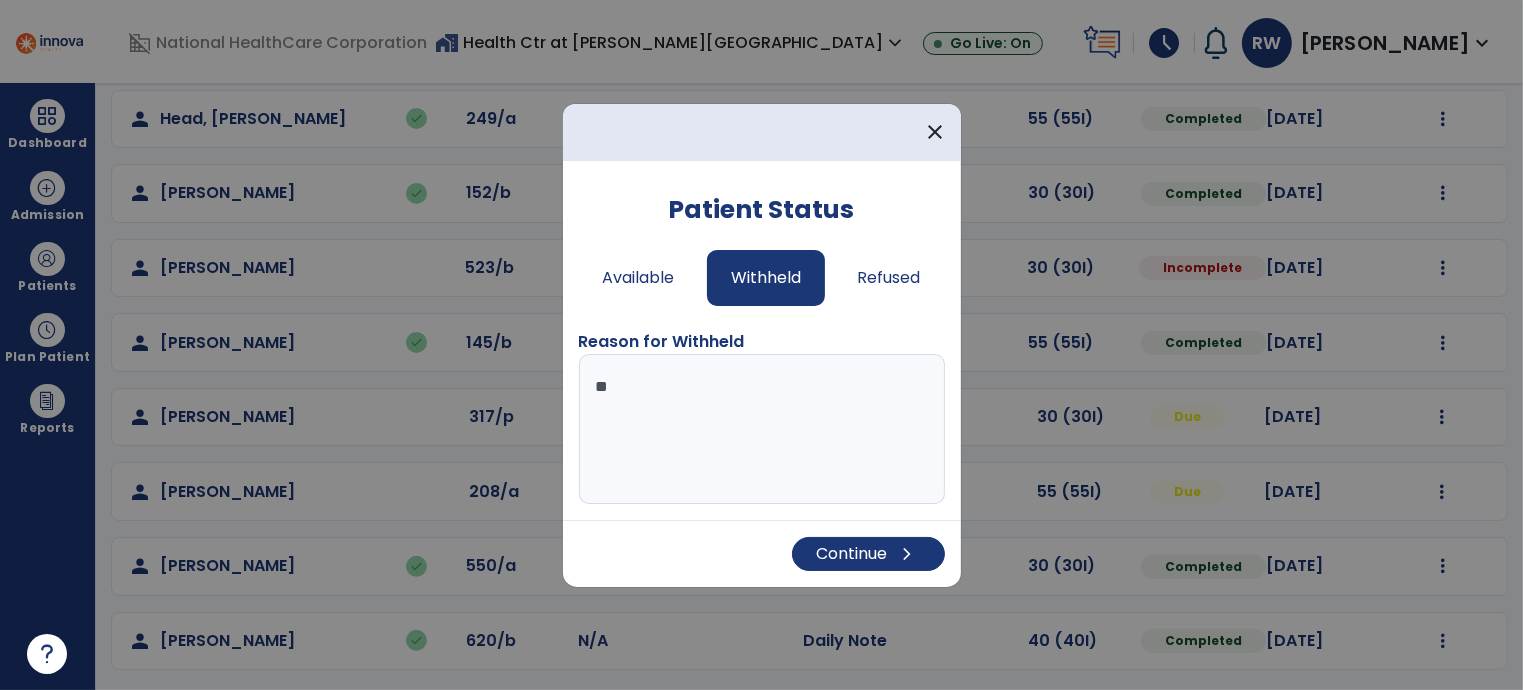 type on "*" 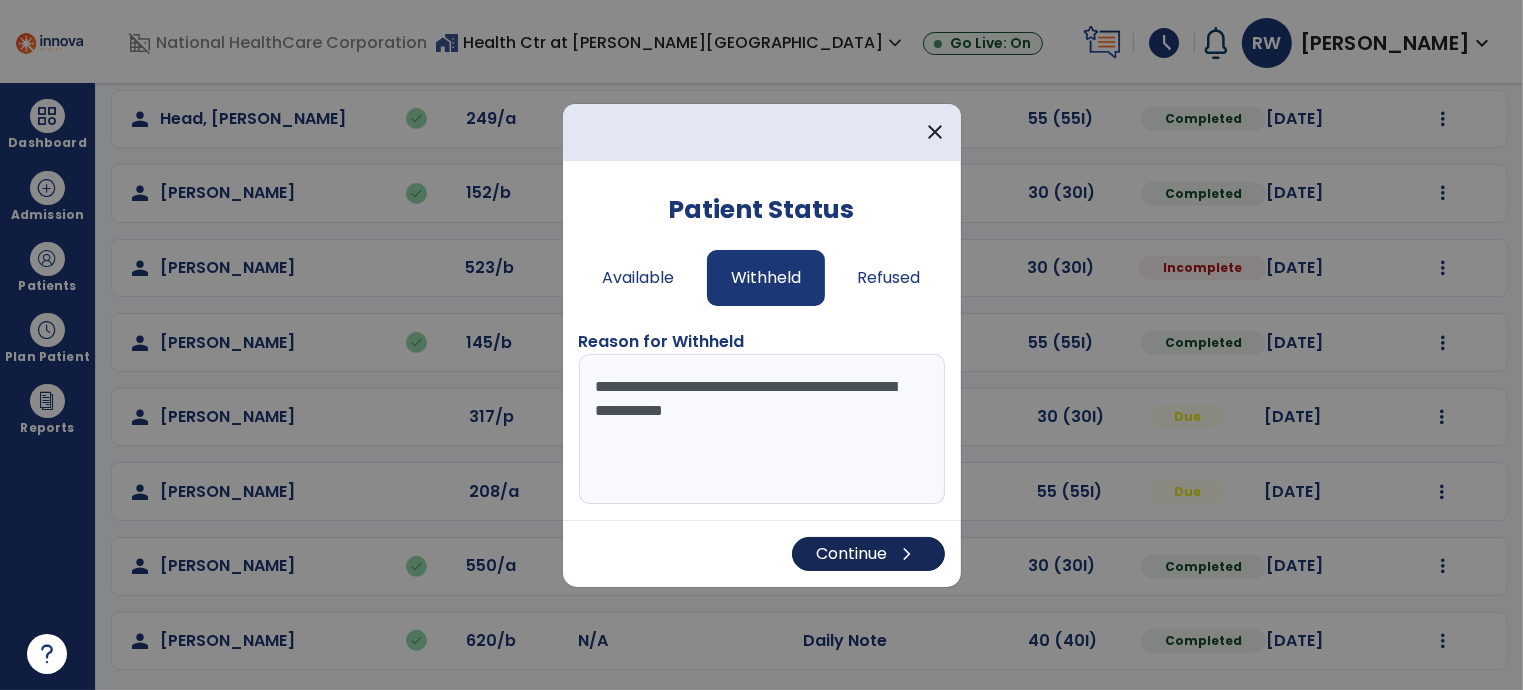 type on "**********" 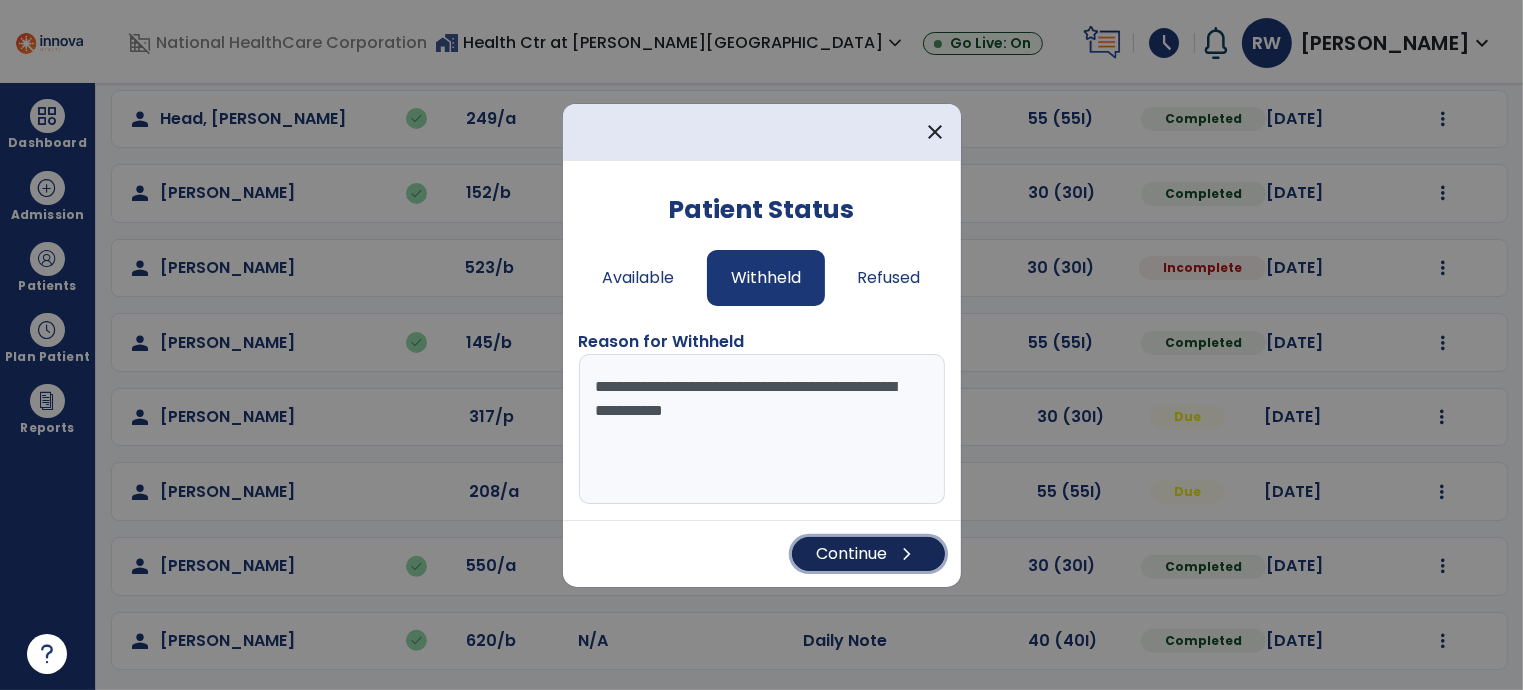 click on "Continue   chevron_right" at bounding box center (868, 554) 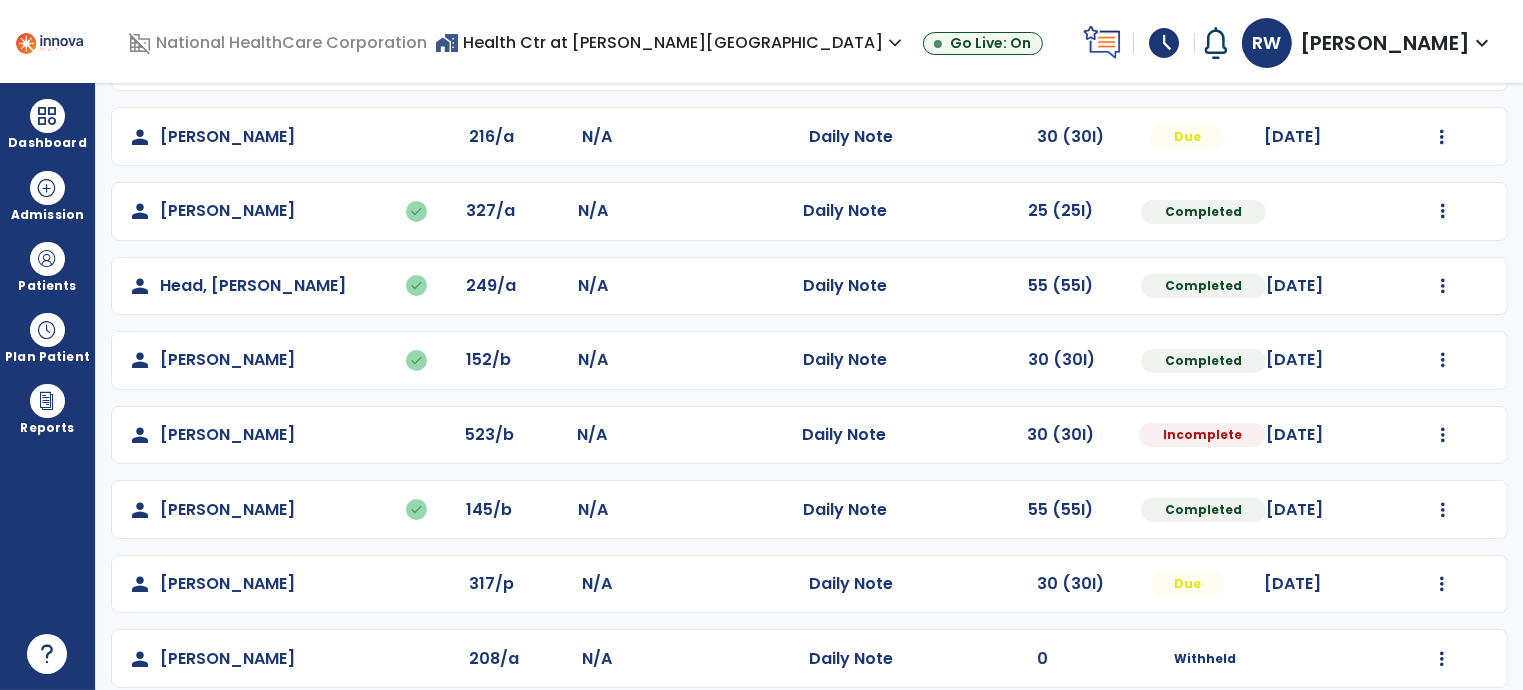 scroll, scrollTop: 376, scrollLeft: 0, axis: vertical 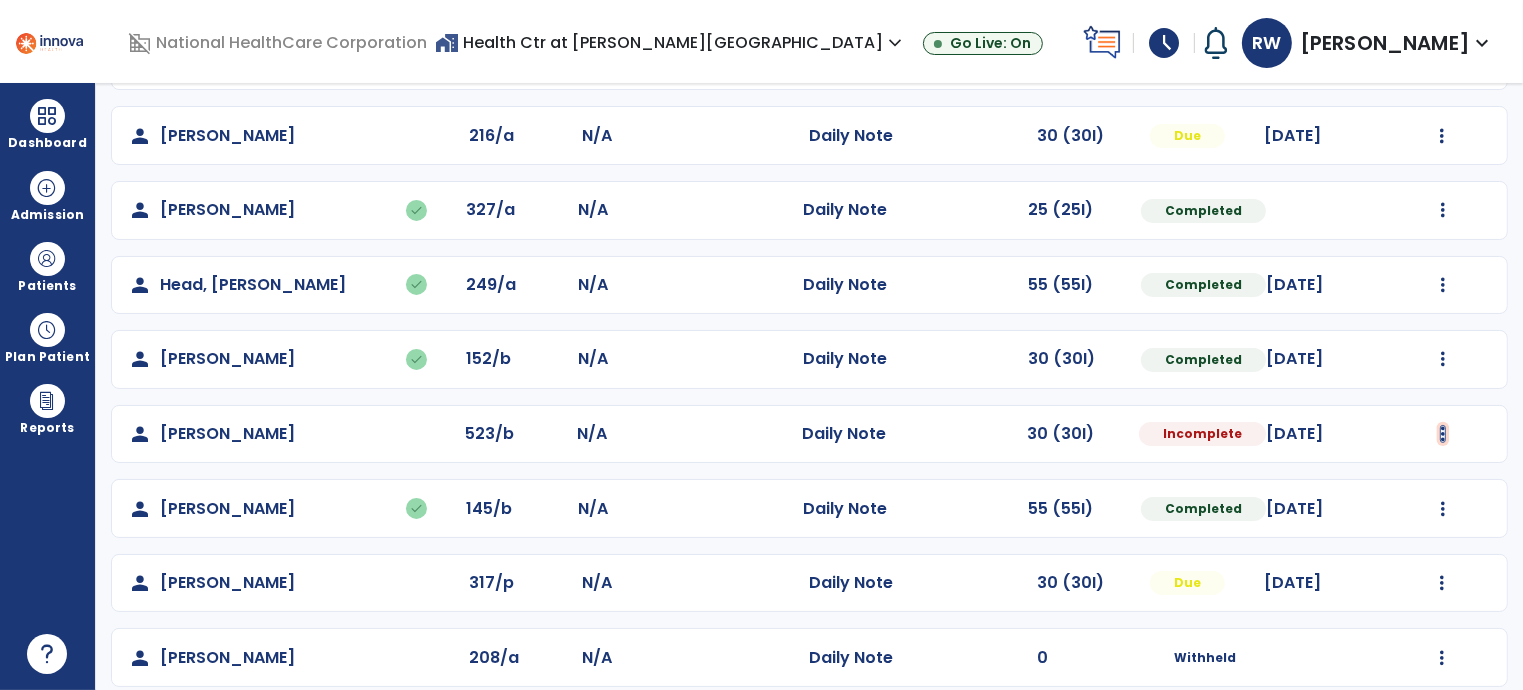 click at bounding box center [1442, -88] 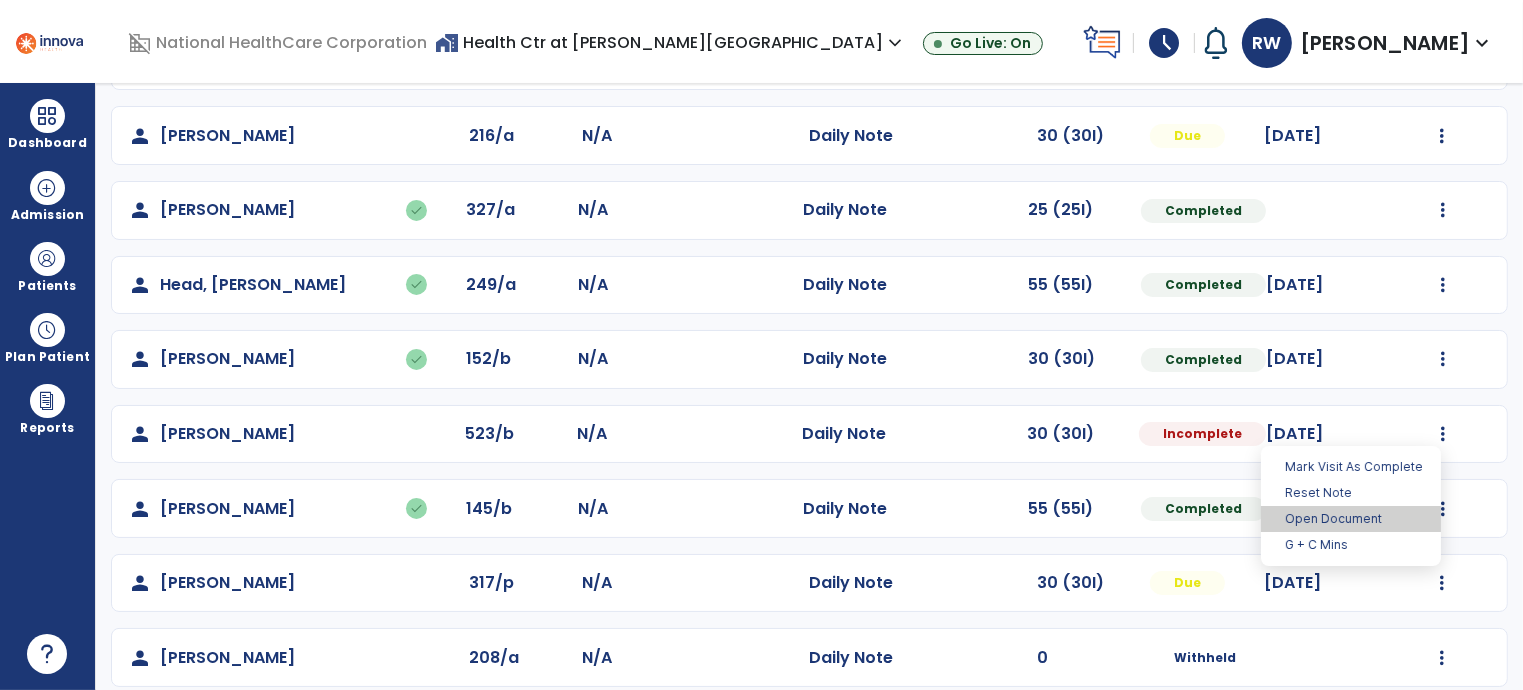 click on "Open Document" at bounding box center [1351, 519] 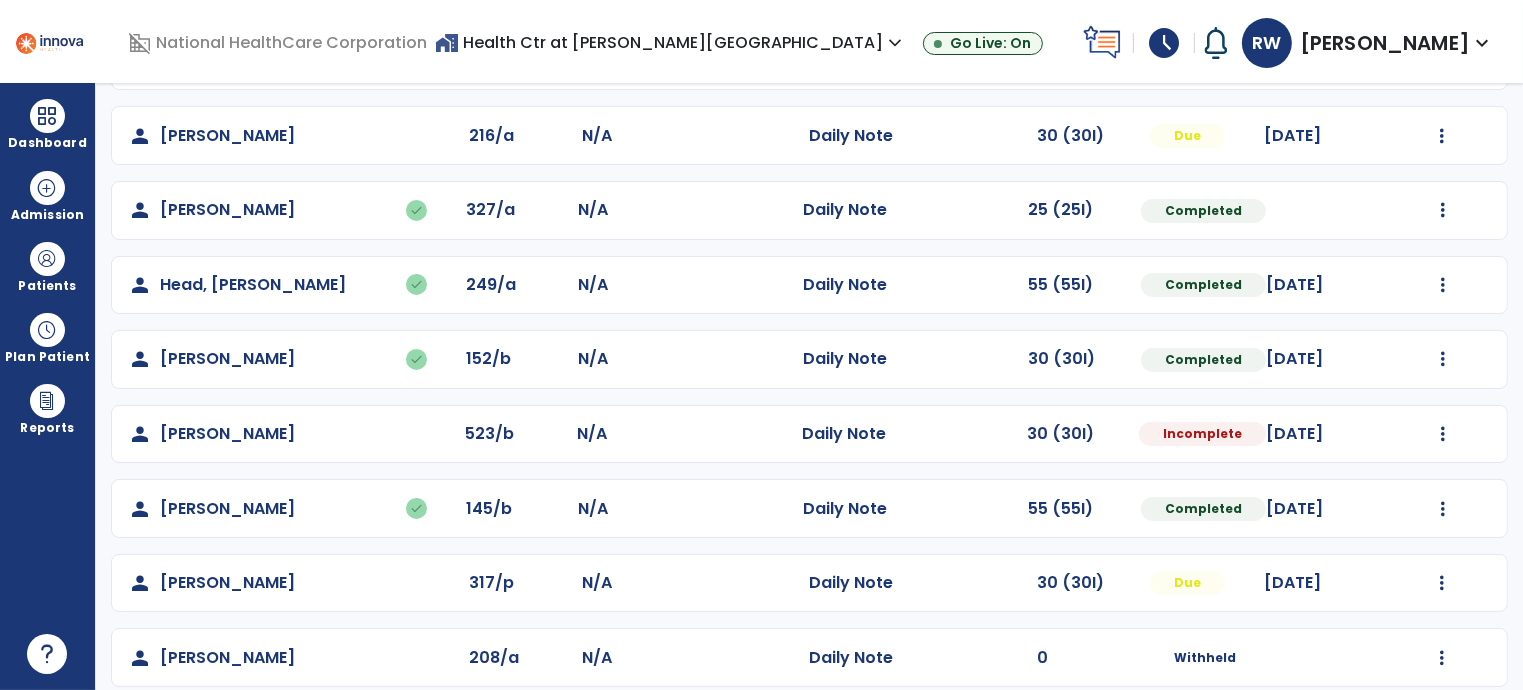 select on "*" 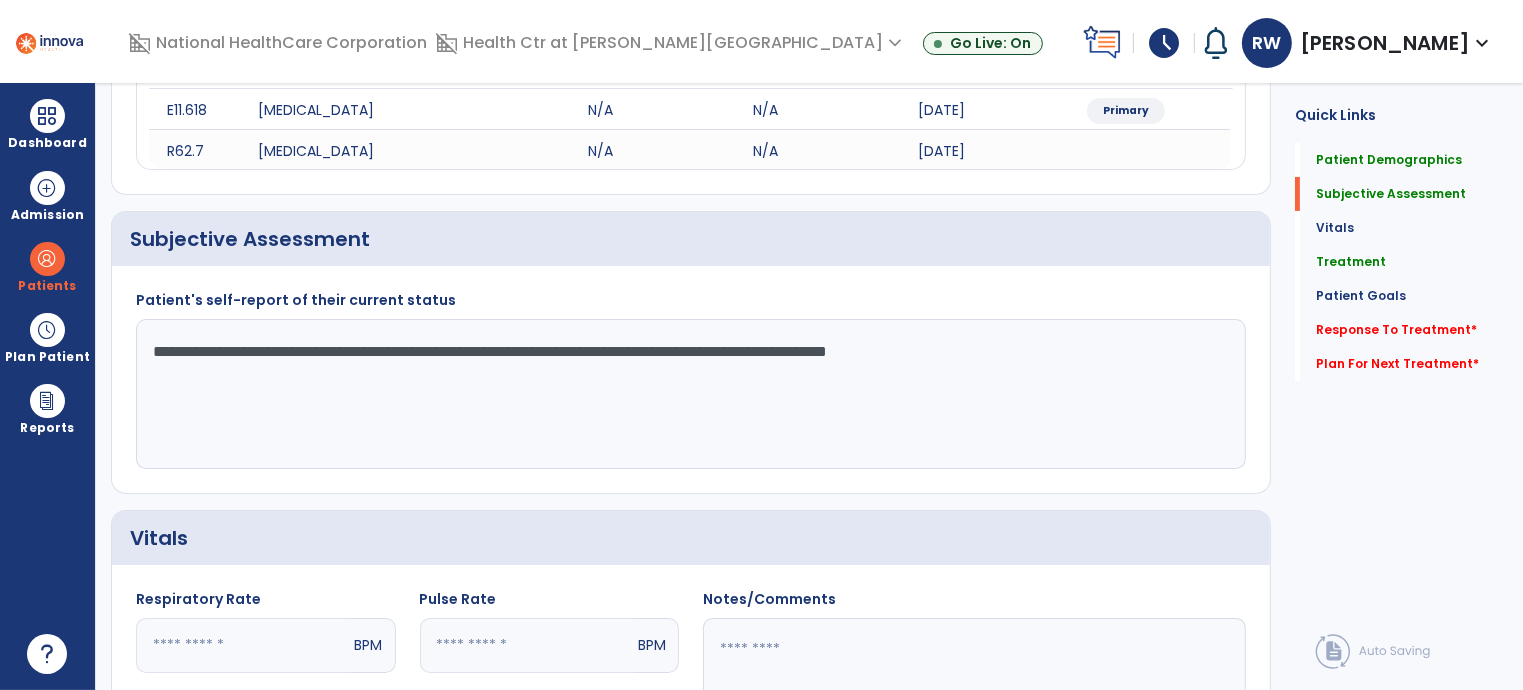 drag, startPoint x: 1137, startPoint y: 595, endPoint x: 857, endPoint y: 481, distance: 302.31772 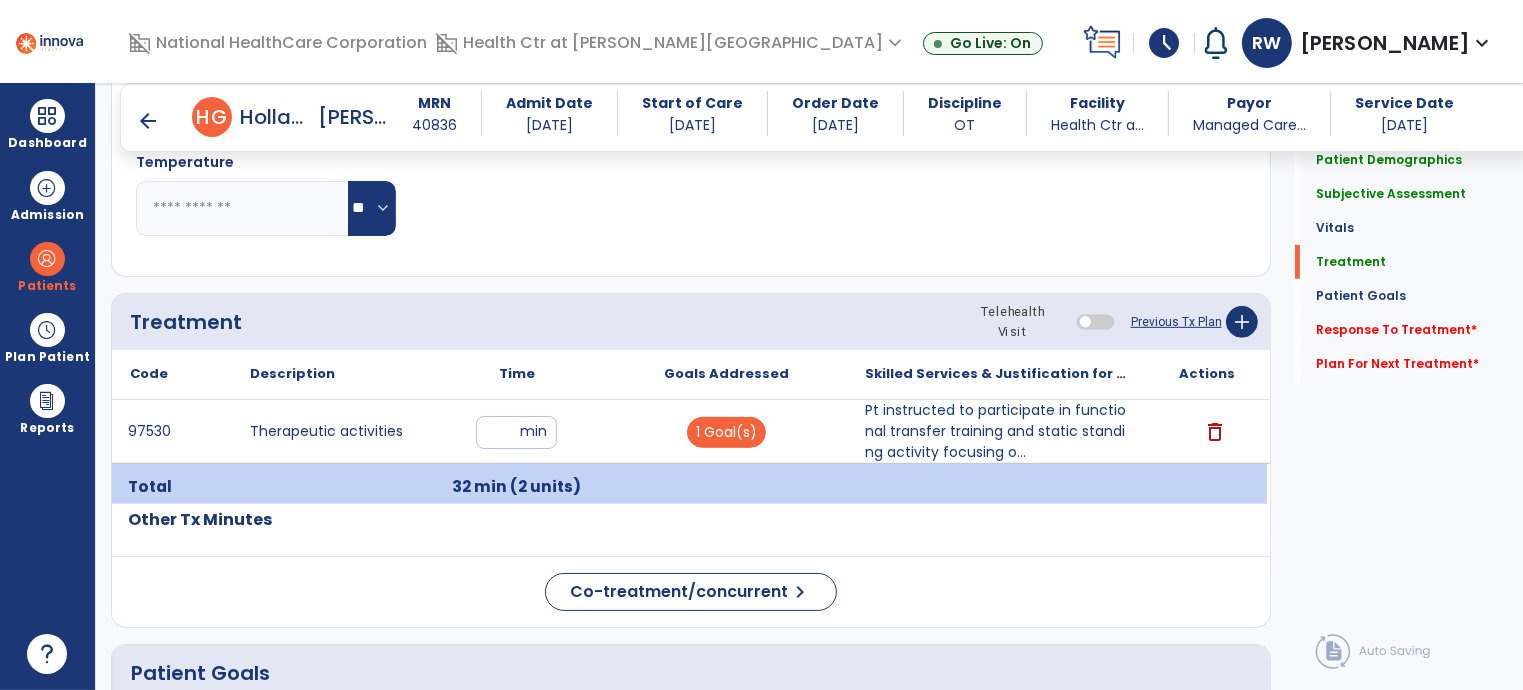 scroll, scrollTop: 1055, scrollLeft: 0, axis: vertical 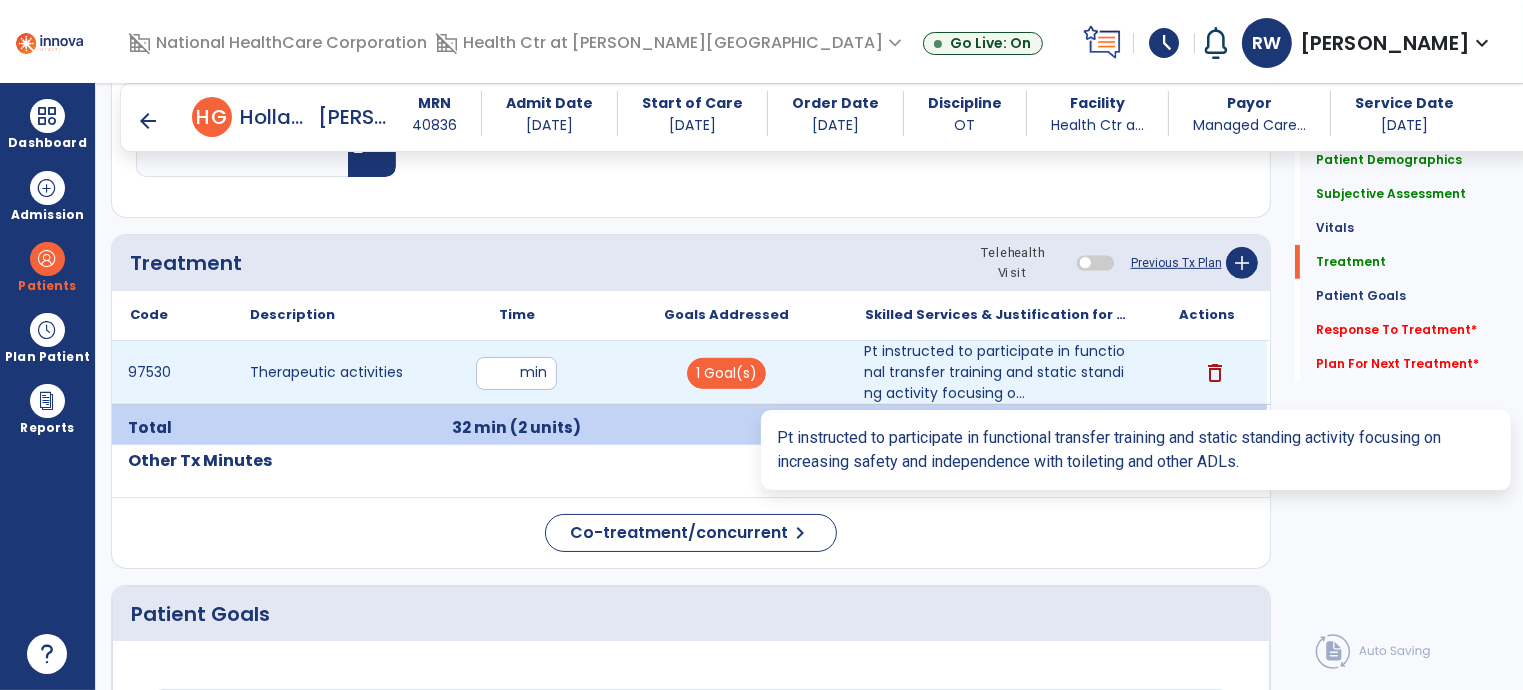 click on "Pt instructed to participate in functional transfer training and static standing activity focusing o..." at bounding box center (997, 372) 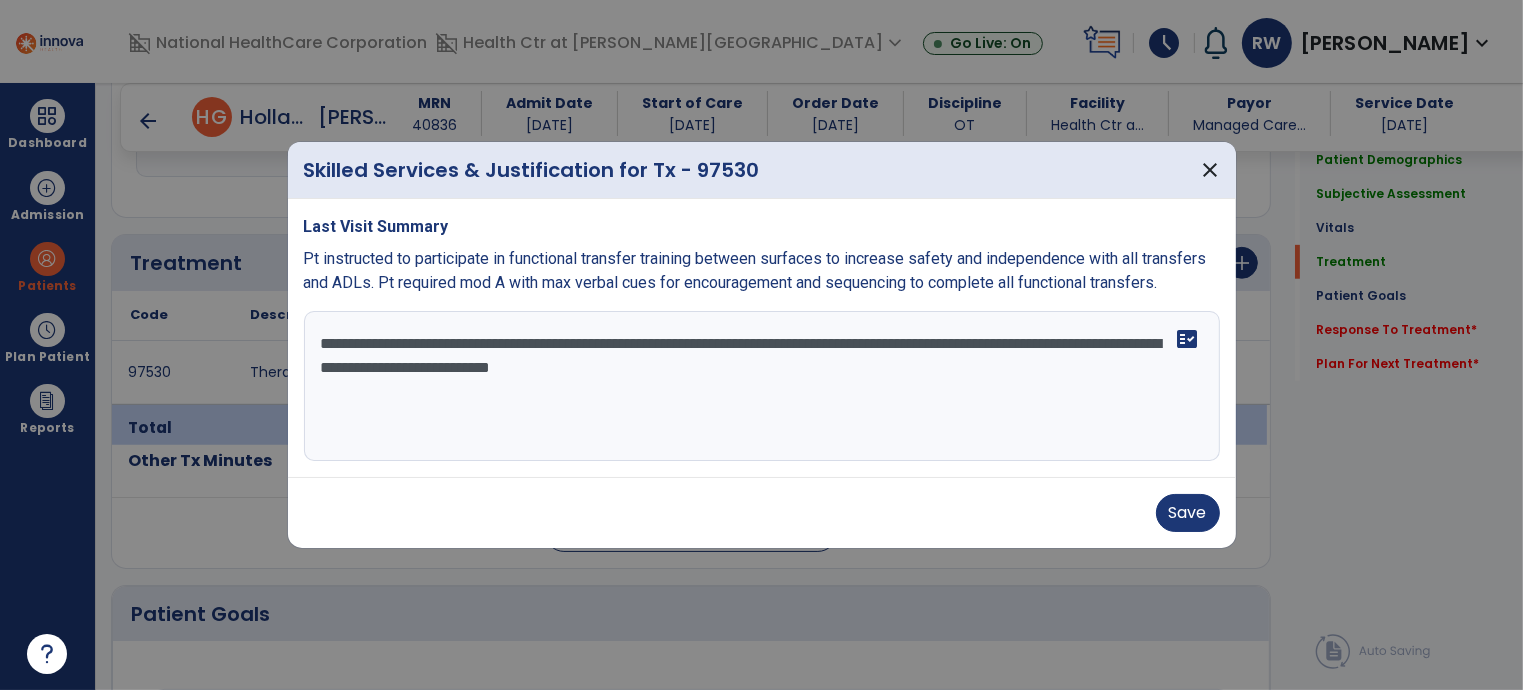click on "**********" at bounding box center (762, 386) 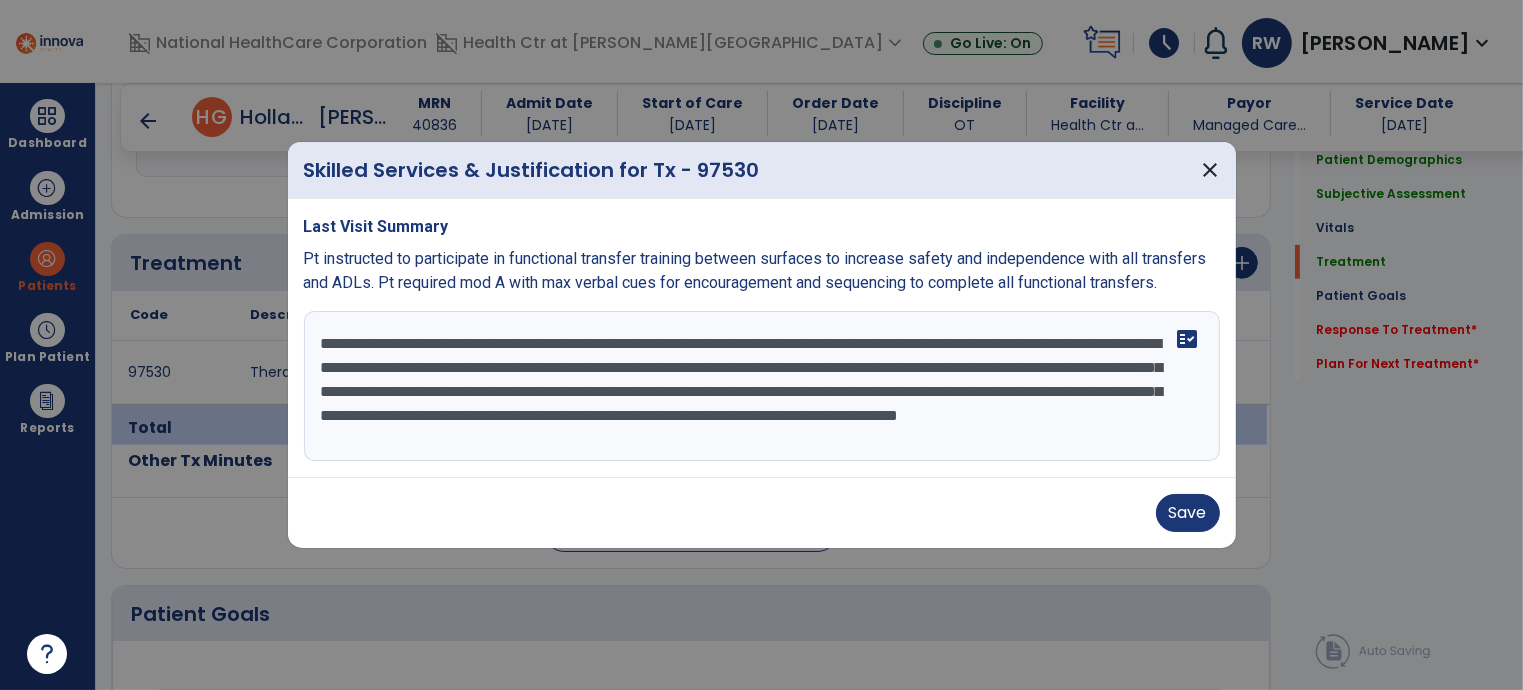 type on "**********" 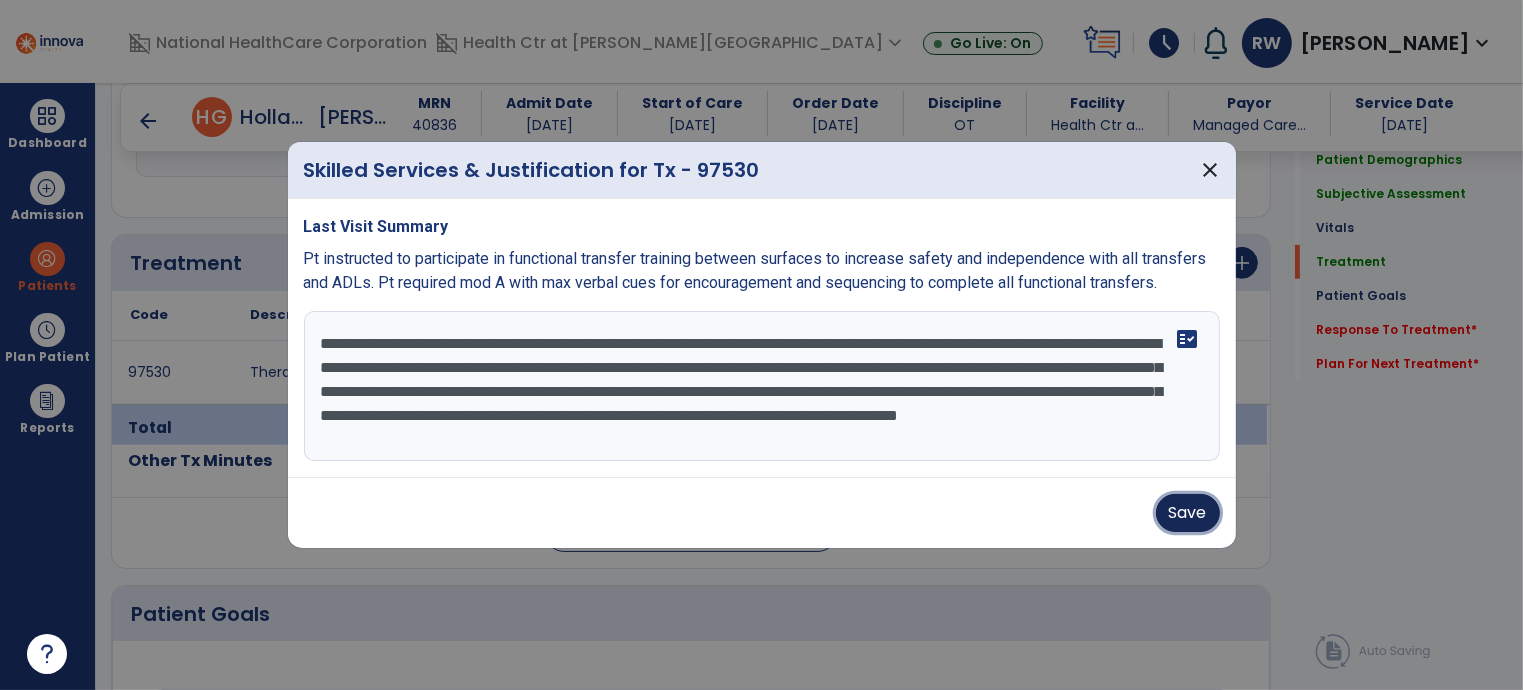 click on "Save" at bounding box center [1188, 513] 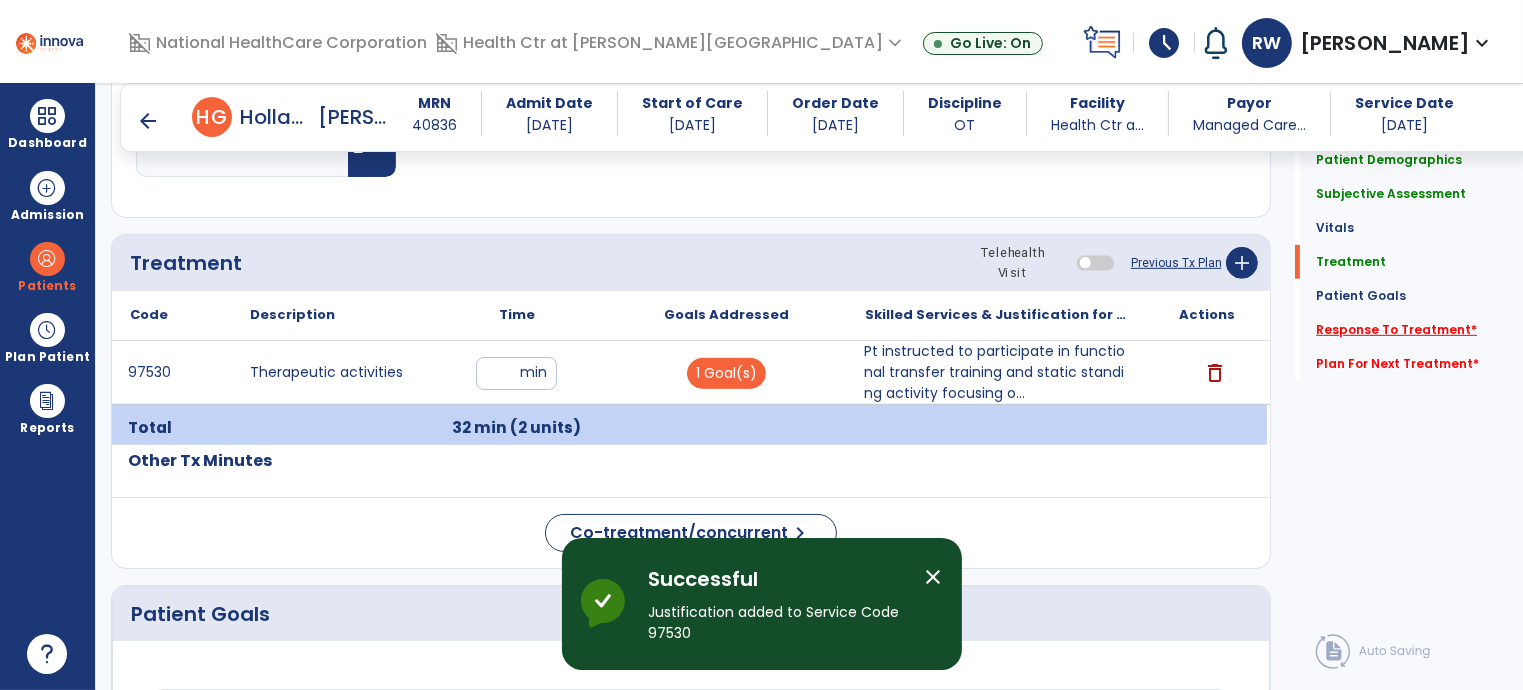 click on "Response To Treatment   *" 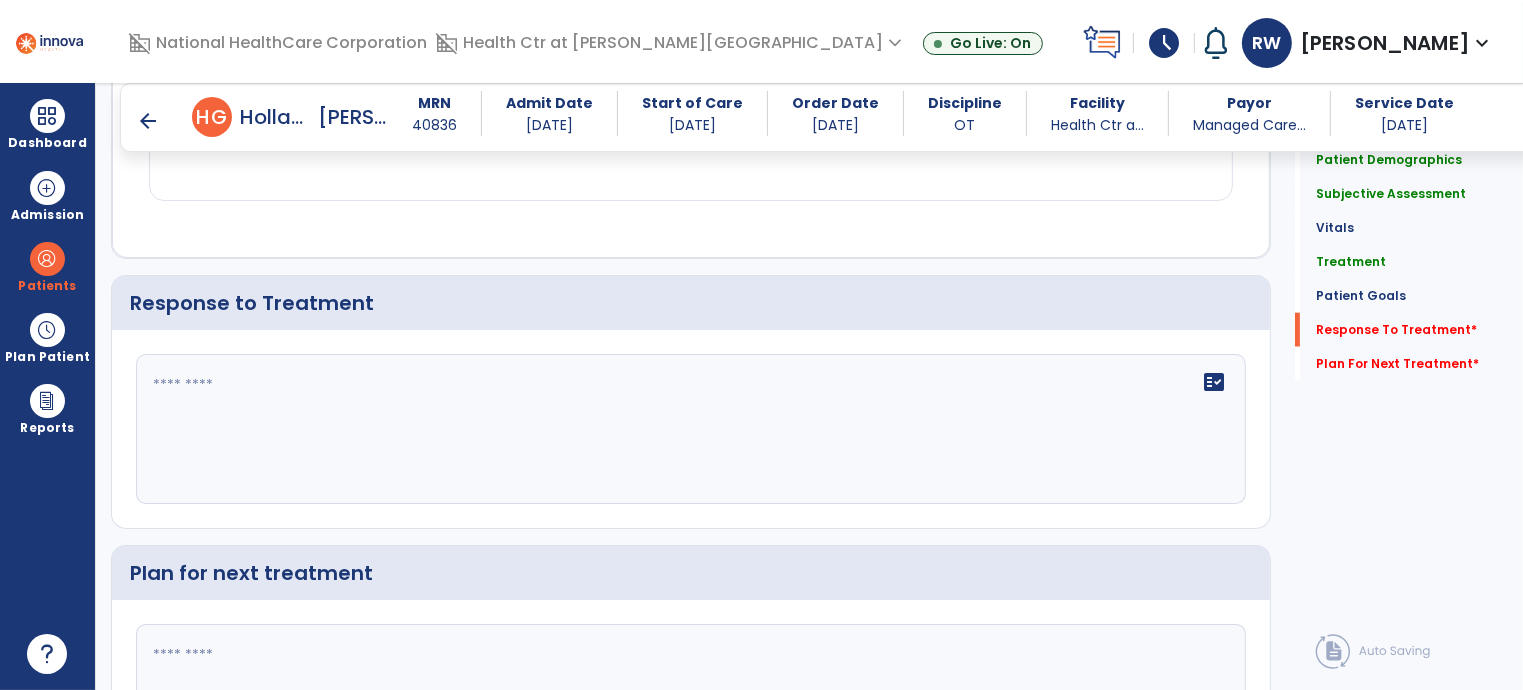 scroll, scrollTop: 2253, scrollLeft: 0, axis: vertical 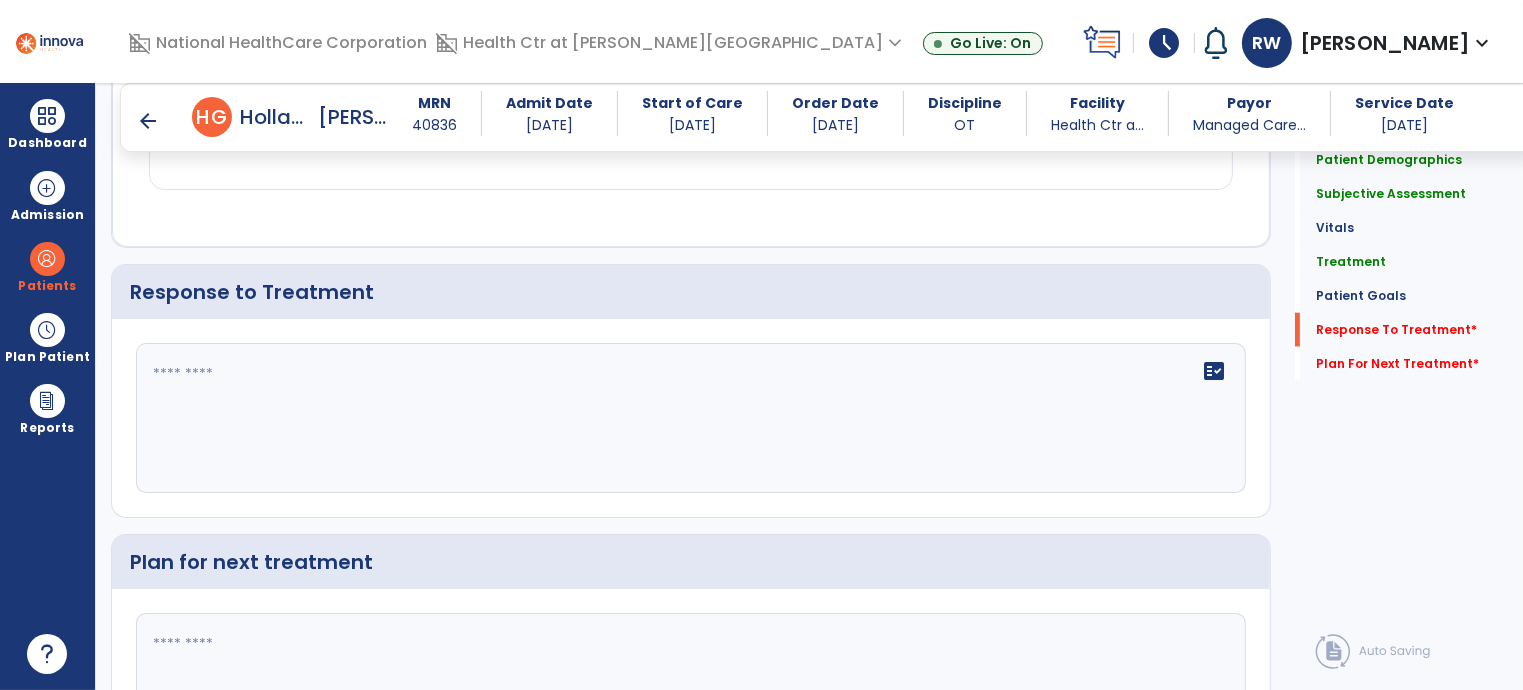 click 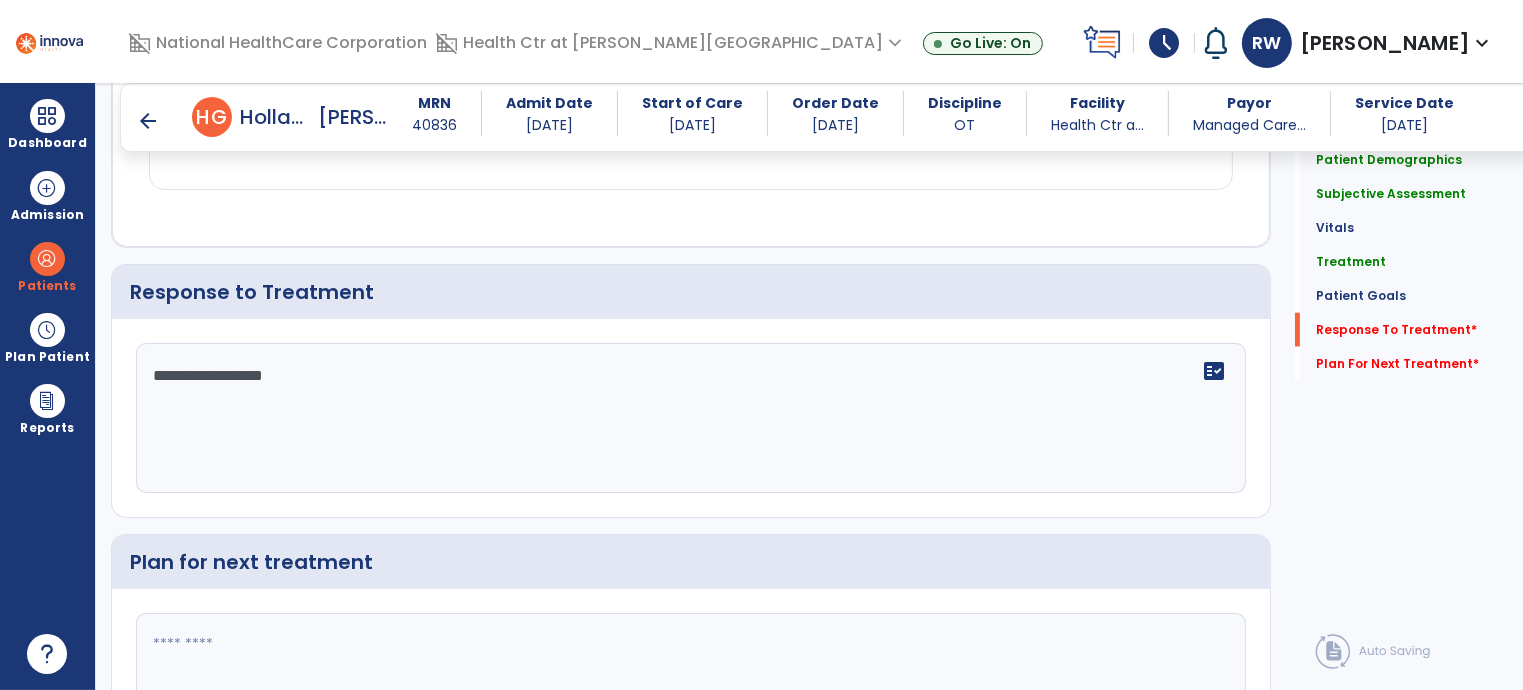 type on "**********" 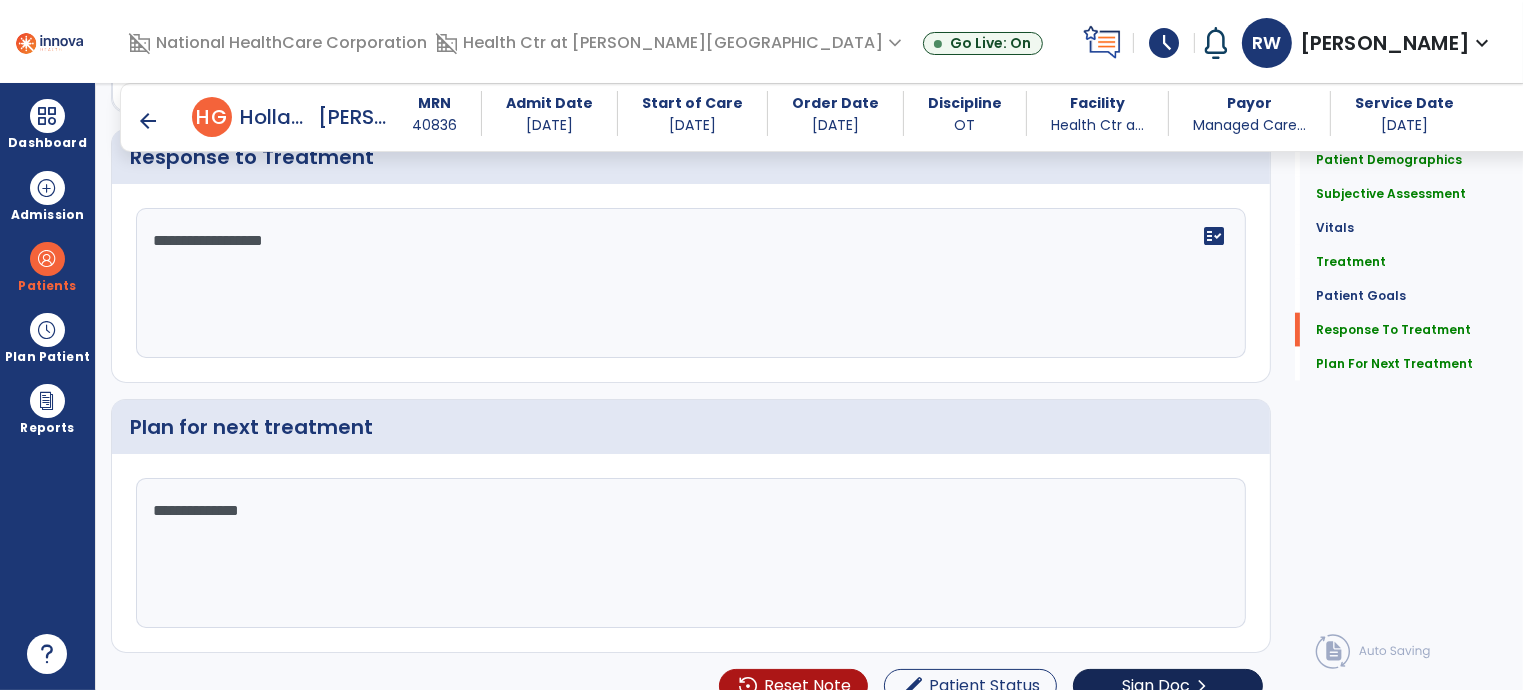scroll, scrollTop: 2411, scrollLeft: 0, axis: vertical 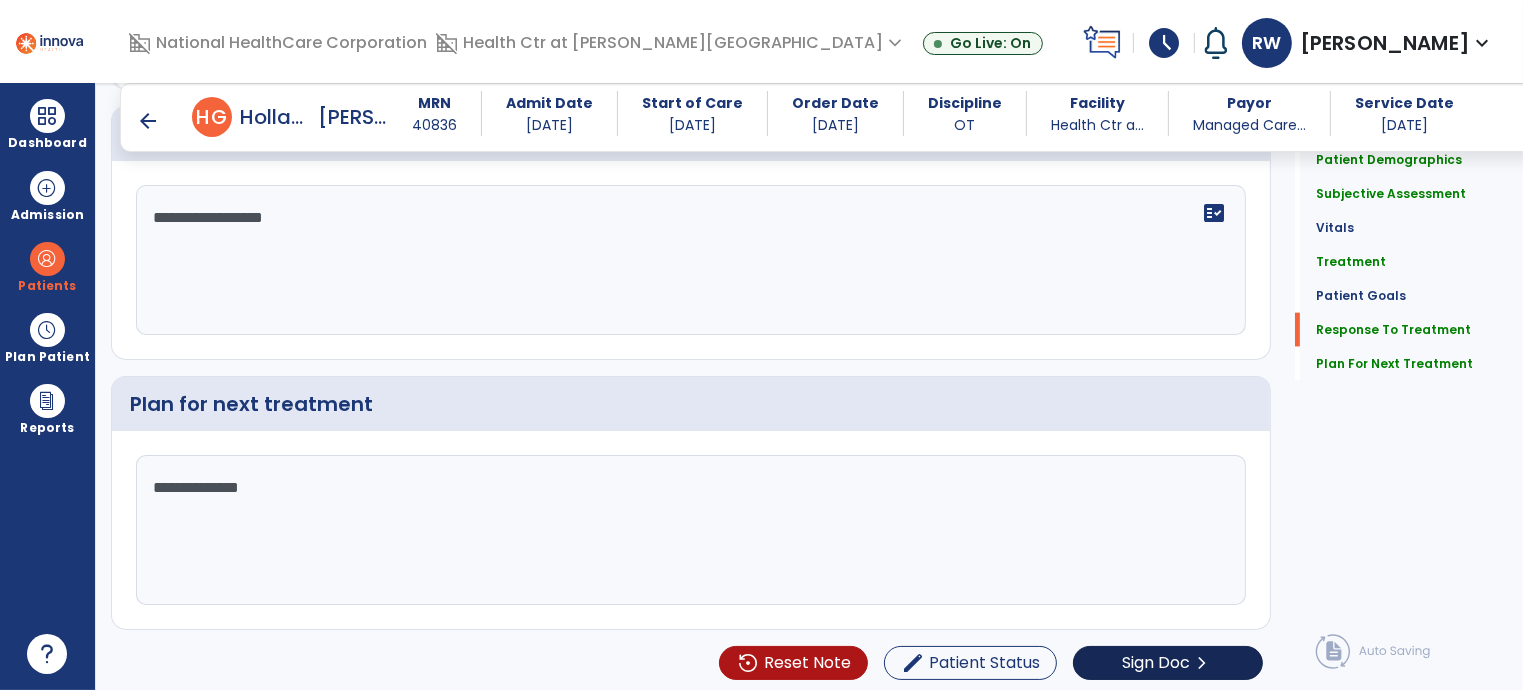 type on "**********" 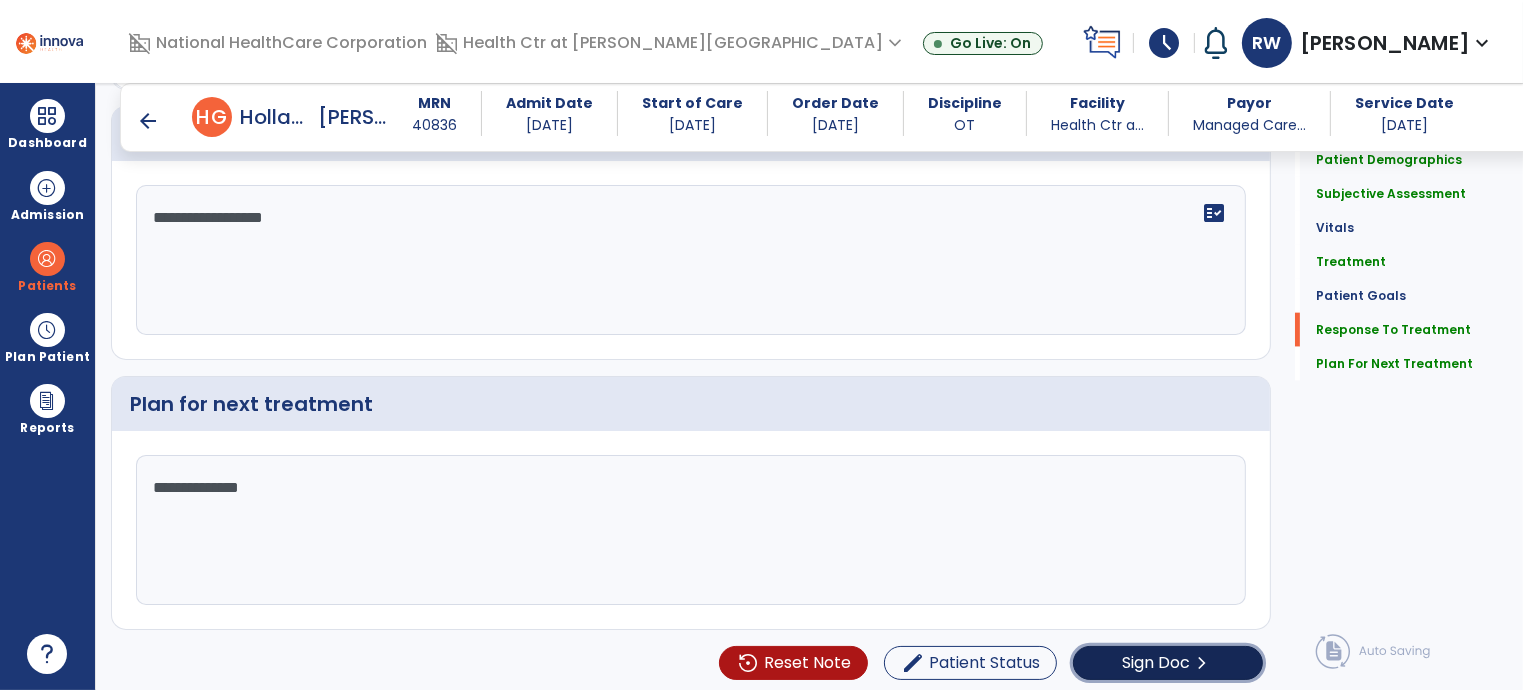 click on "Sign Doc" 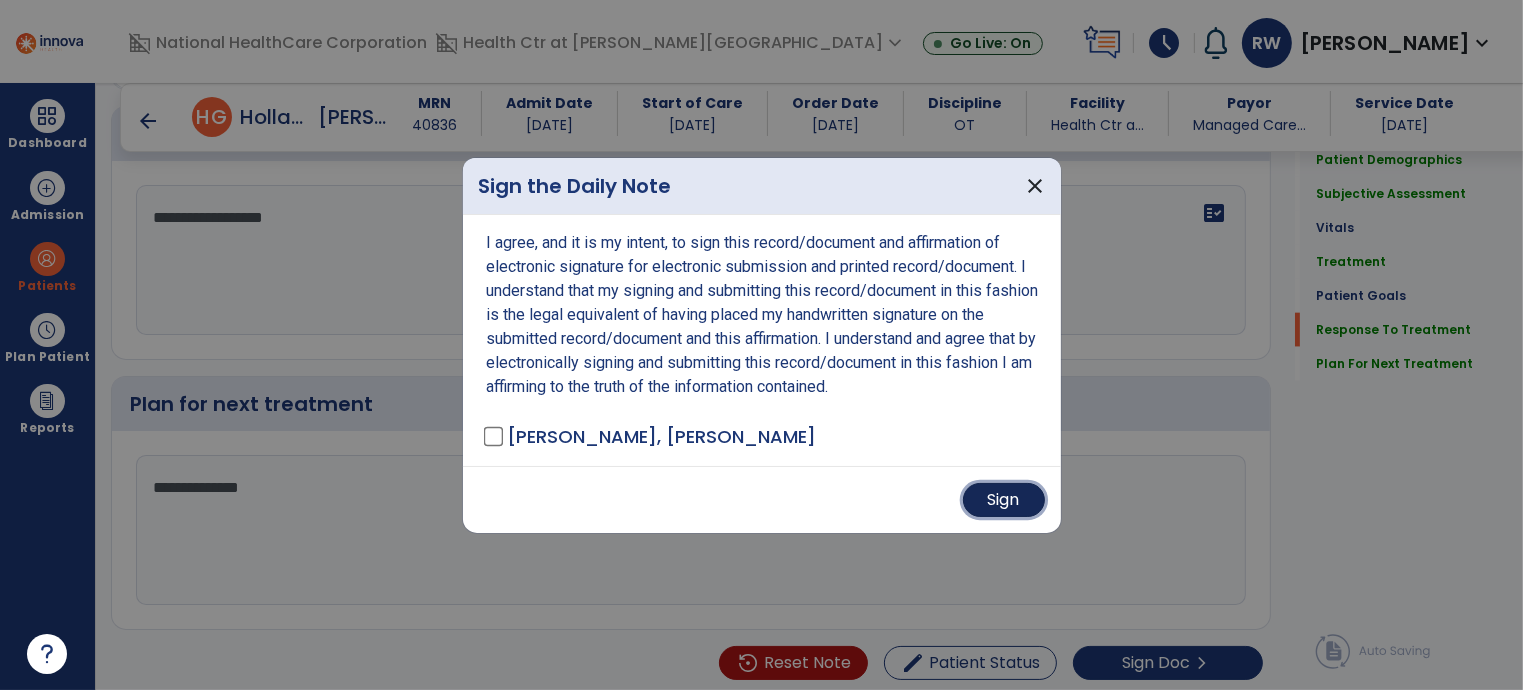 click on "Sign" at bounding box center (1004, 500) 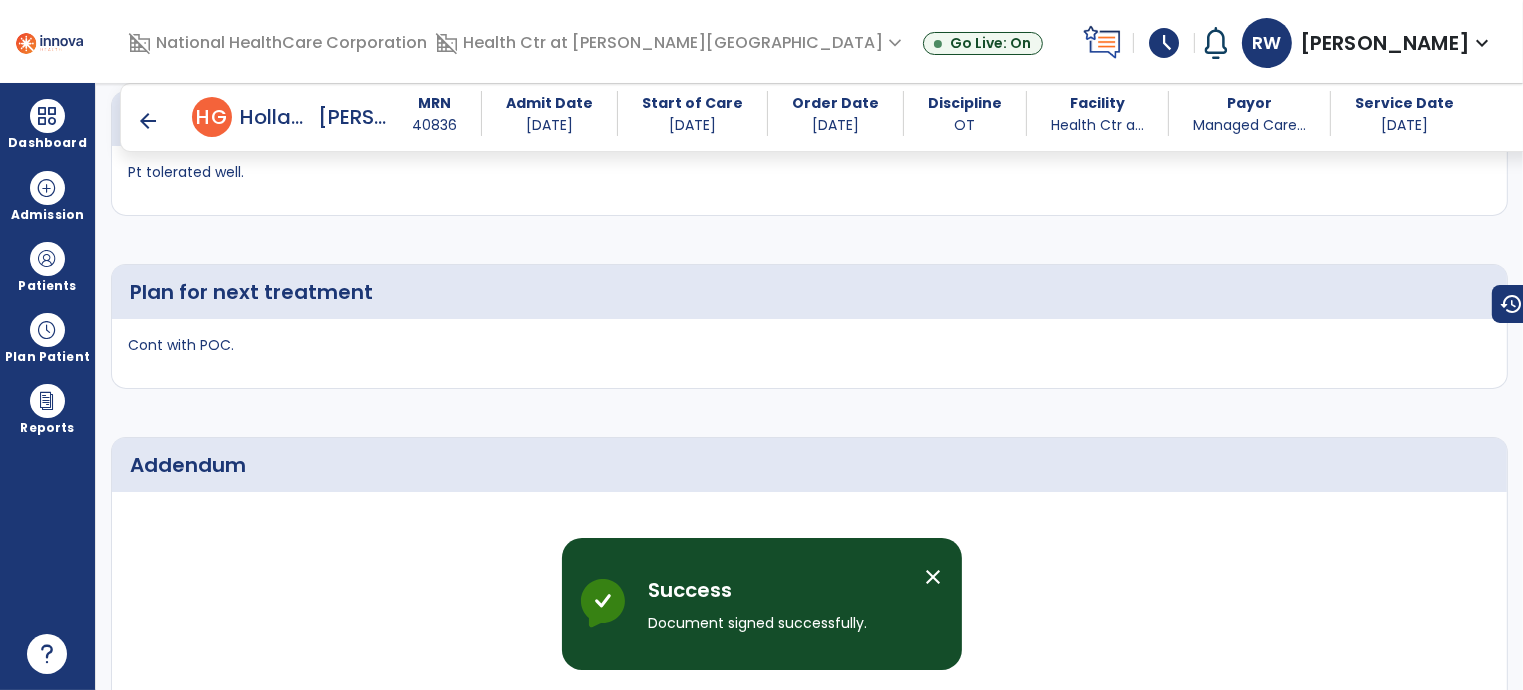 scroll, scrollTop: 3613, scrollLeft: 0, axis: vertical 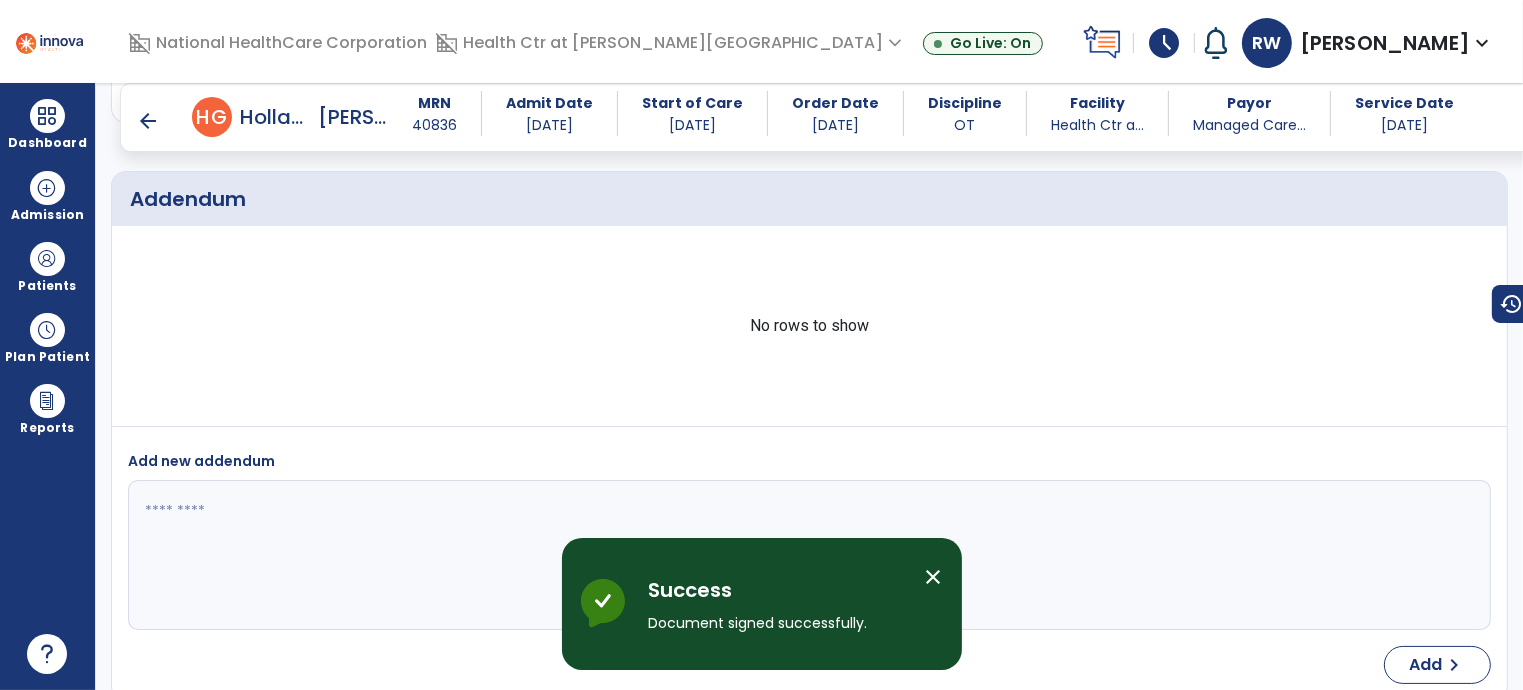 click on "arrow_back" at bounding box center [148, 121] 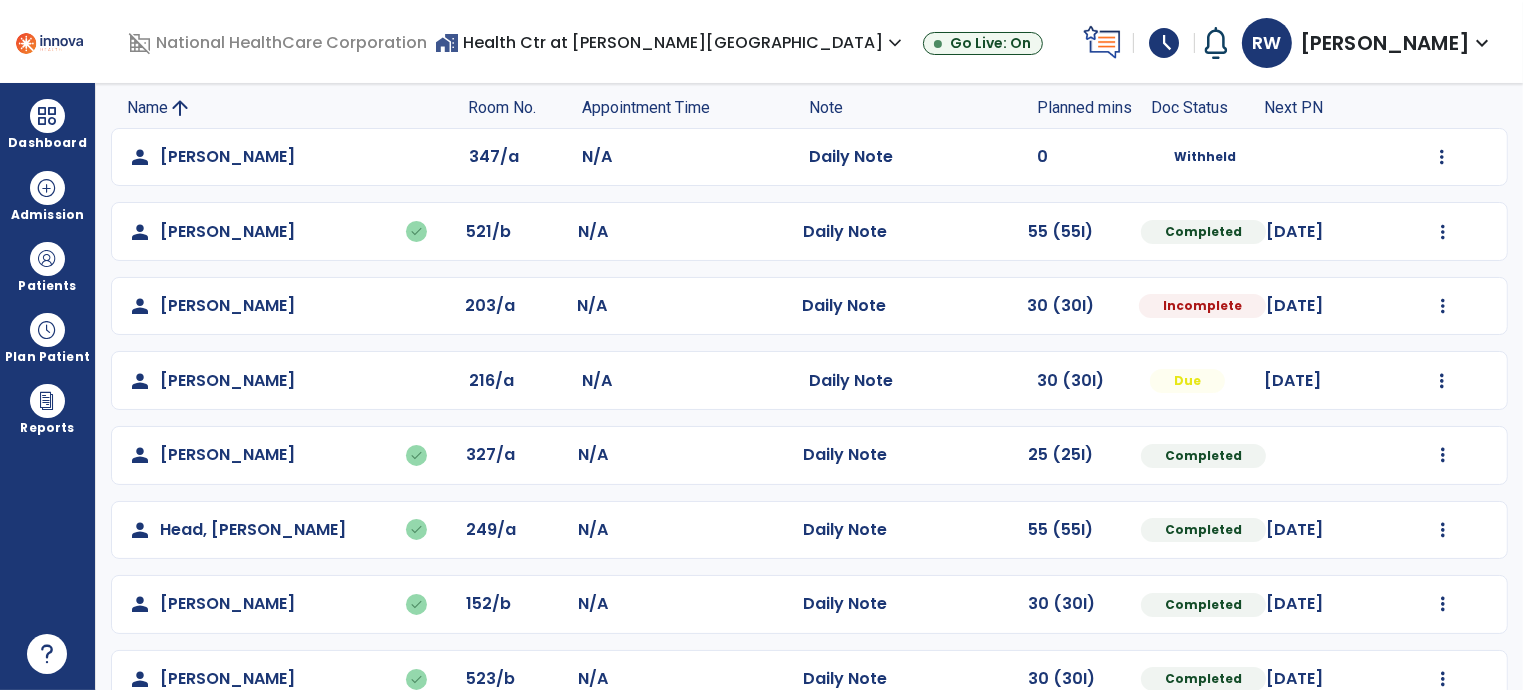 scroll, scrollTop: 56, scrollLeft: 0, axis: vertical 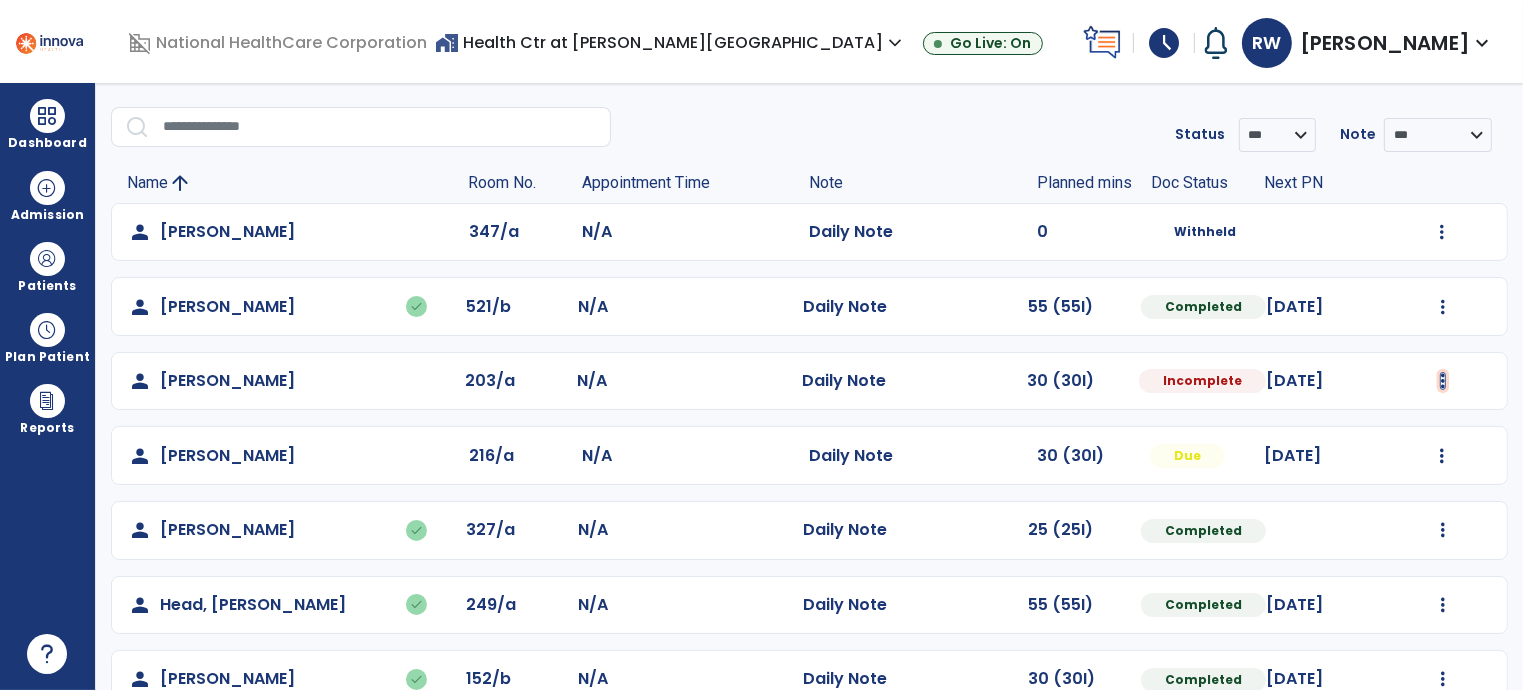 click at bounding box center (1442, 232) 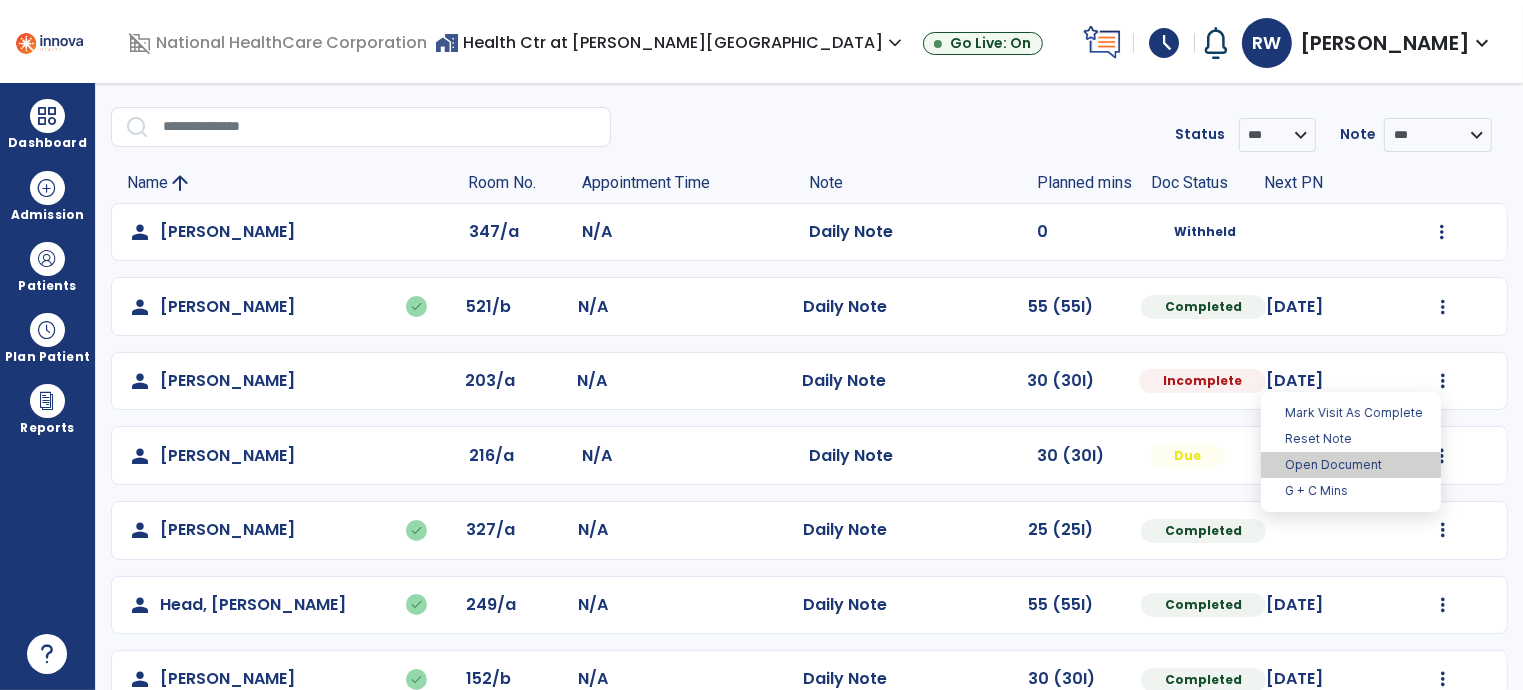 click on "Open Document" at bounding box center (1351, 465) 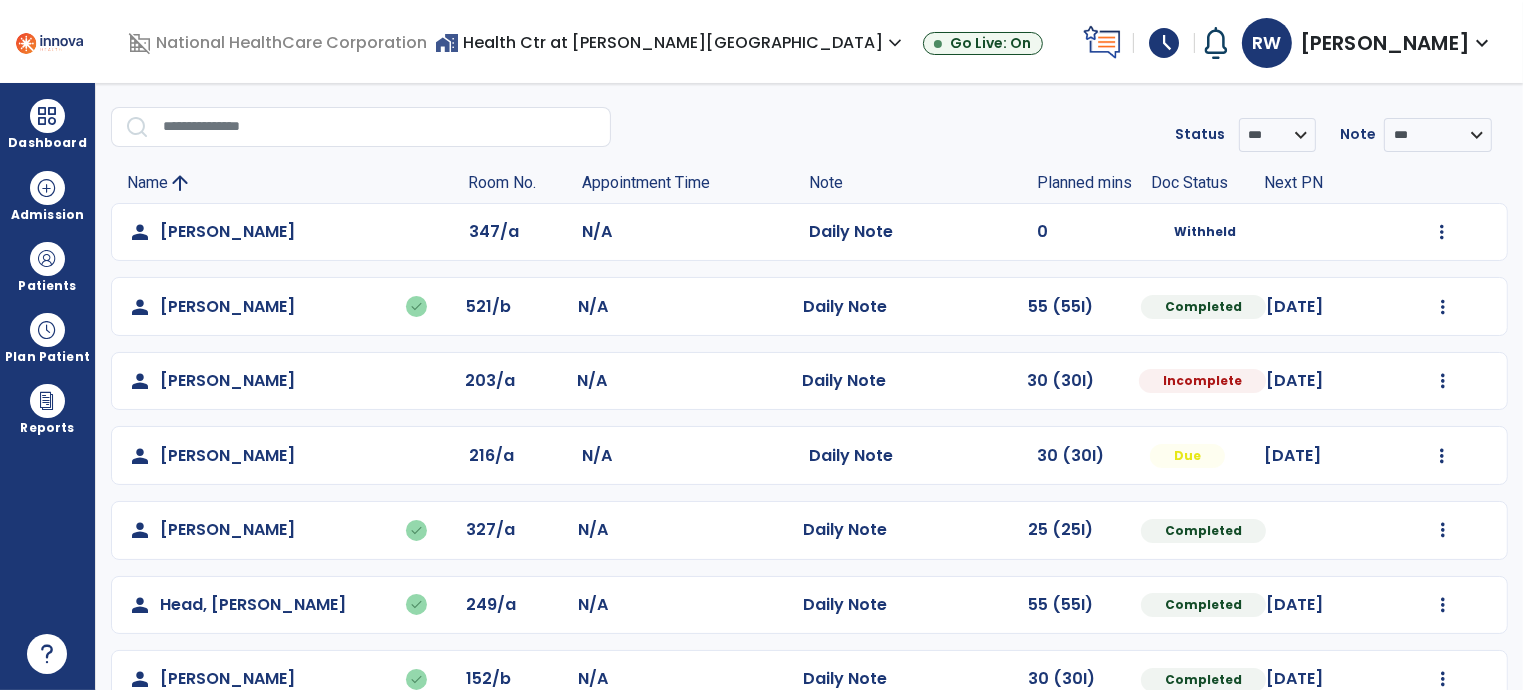 select on "*" 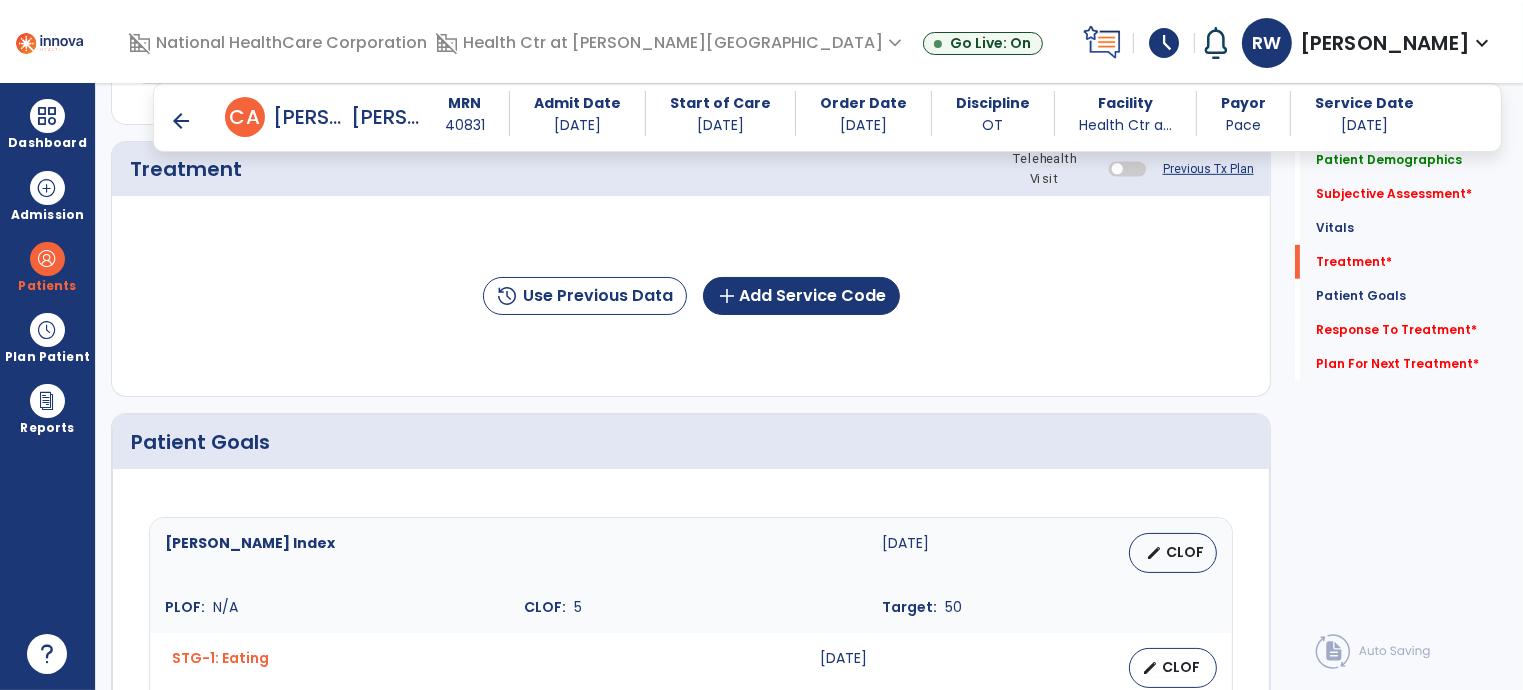 scroll, scrollTop: 1077, scrollLeft: 0, axis: vertical 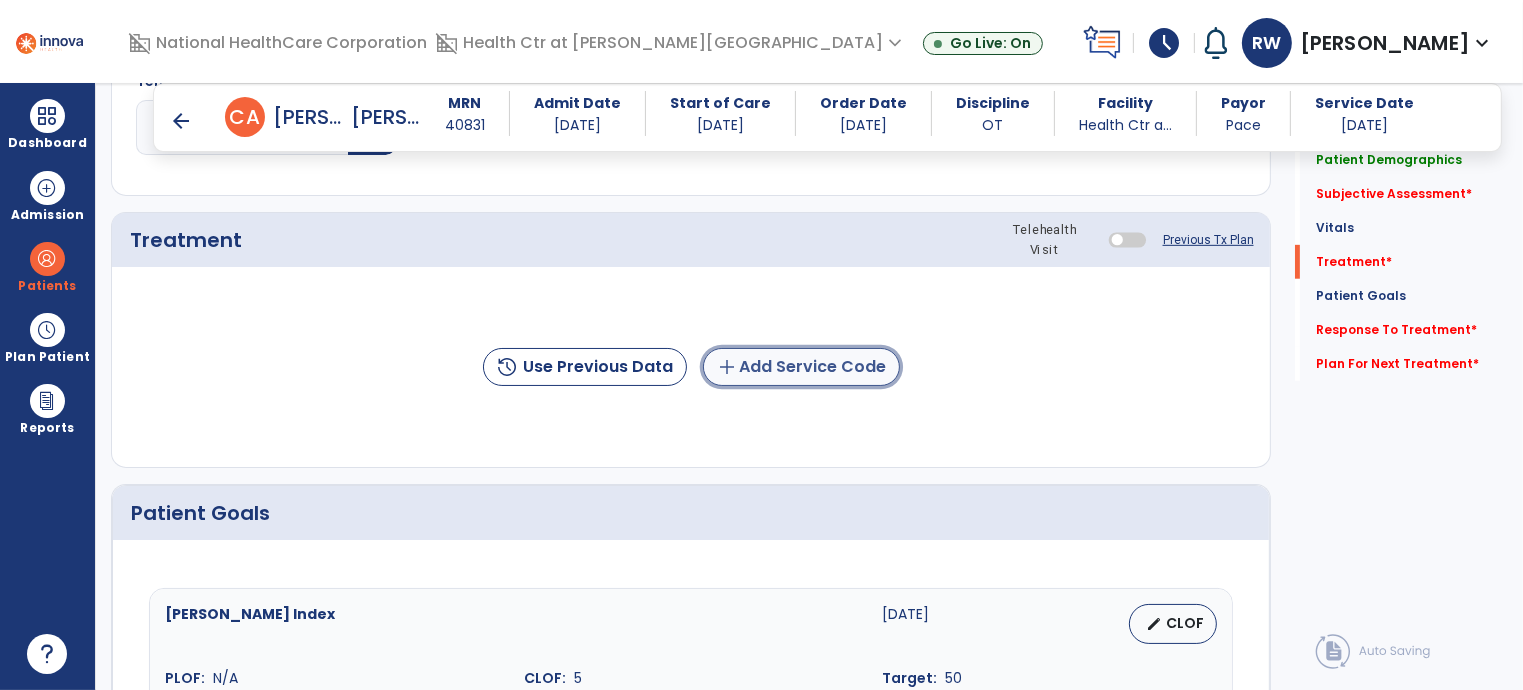click on "add  Add Service Code" 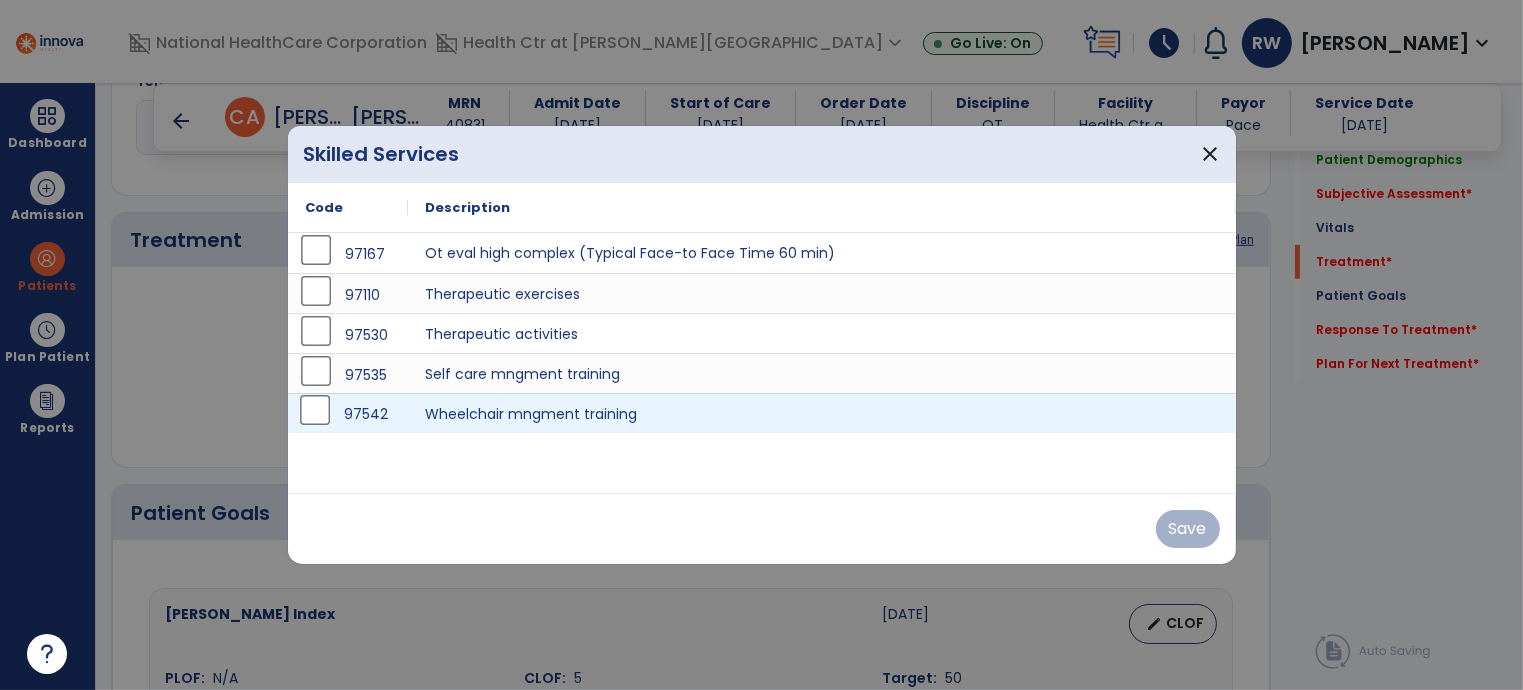 click on "97542" at bounding box center (348, 413) 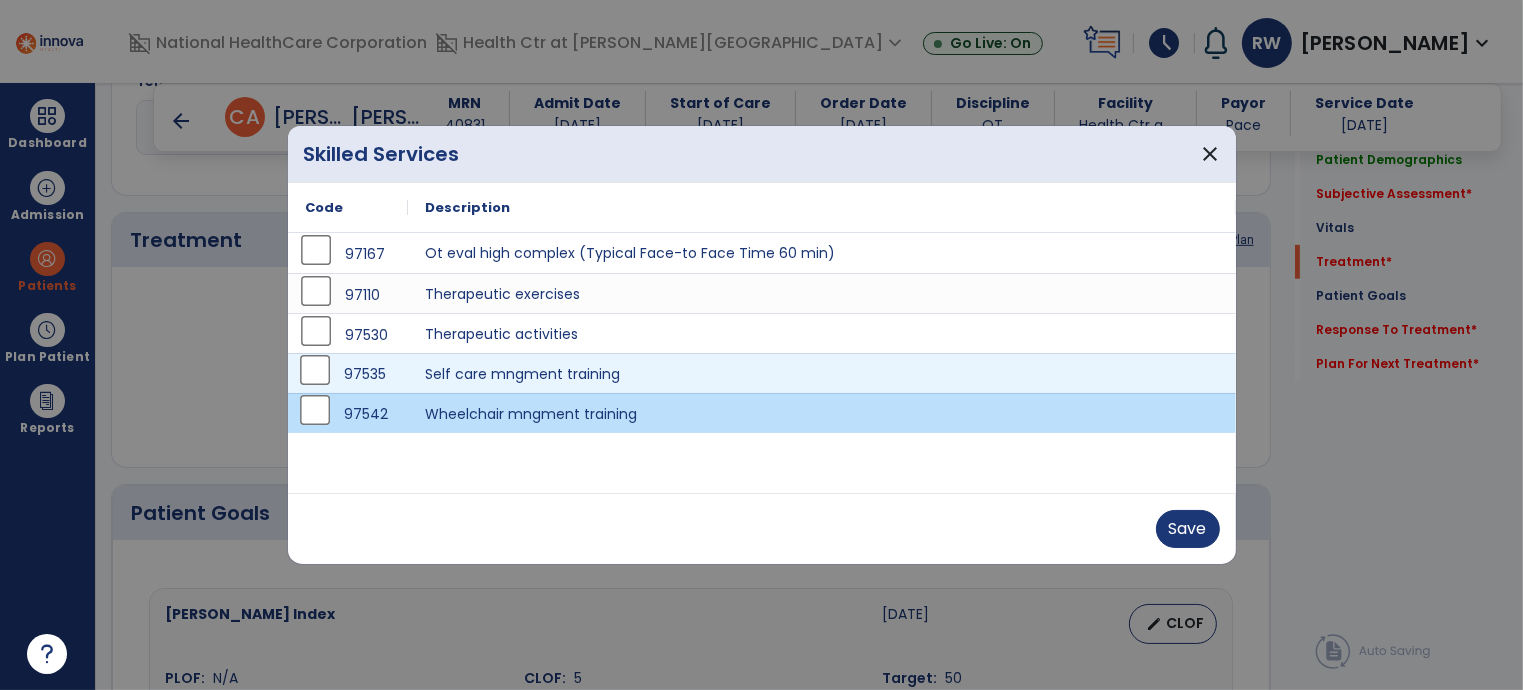 click on "97535" at bounding box center (348, 373) 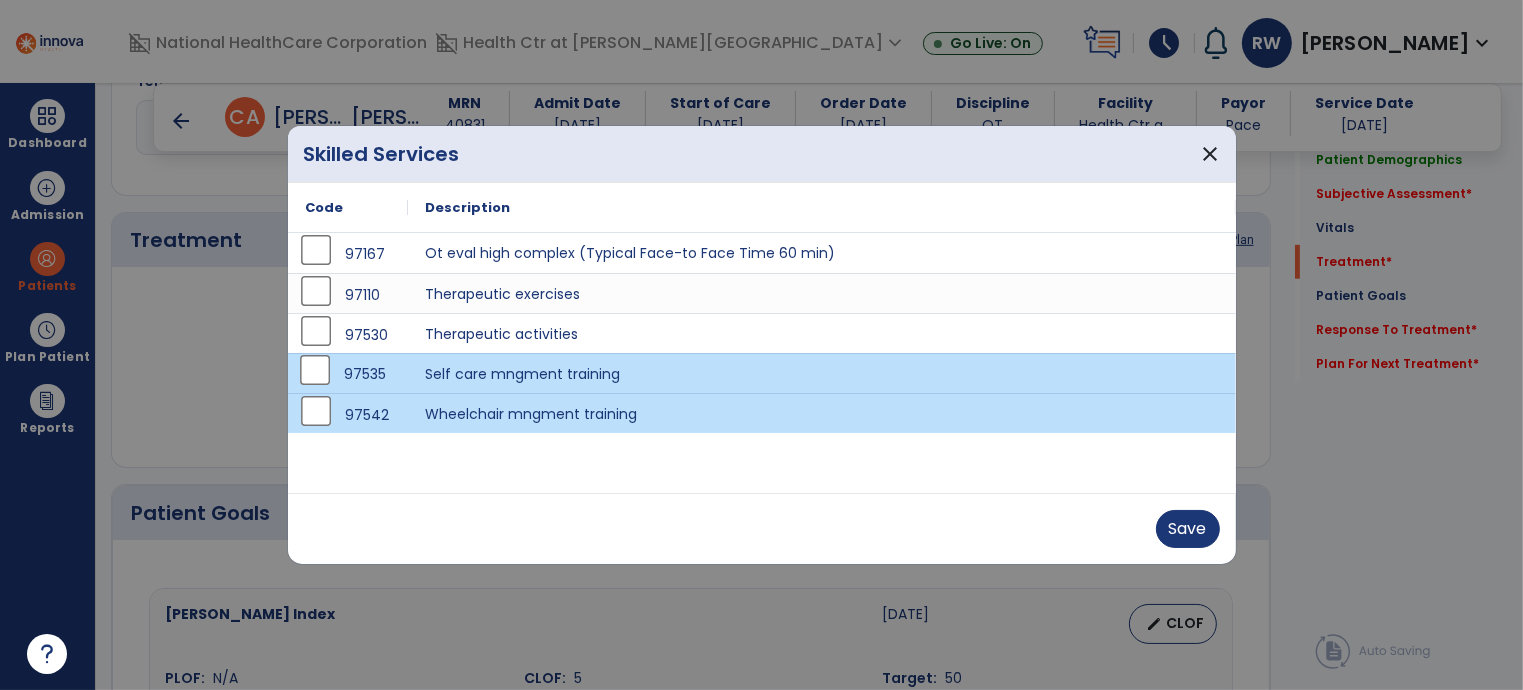 click on "97535" at bounding box center [348, 374] 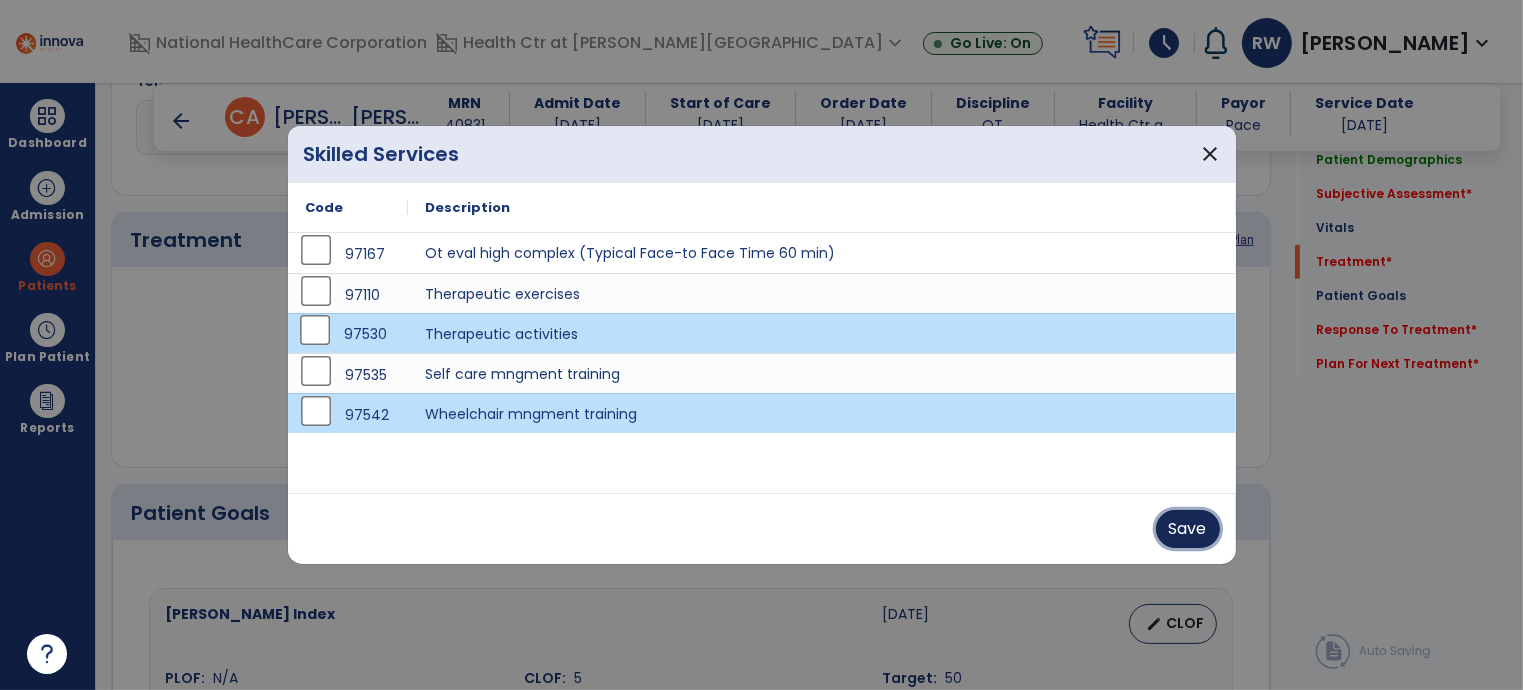 click on "Save" at bounding box center [1188, 529] 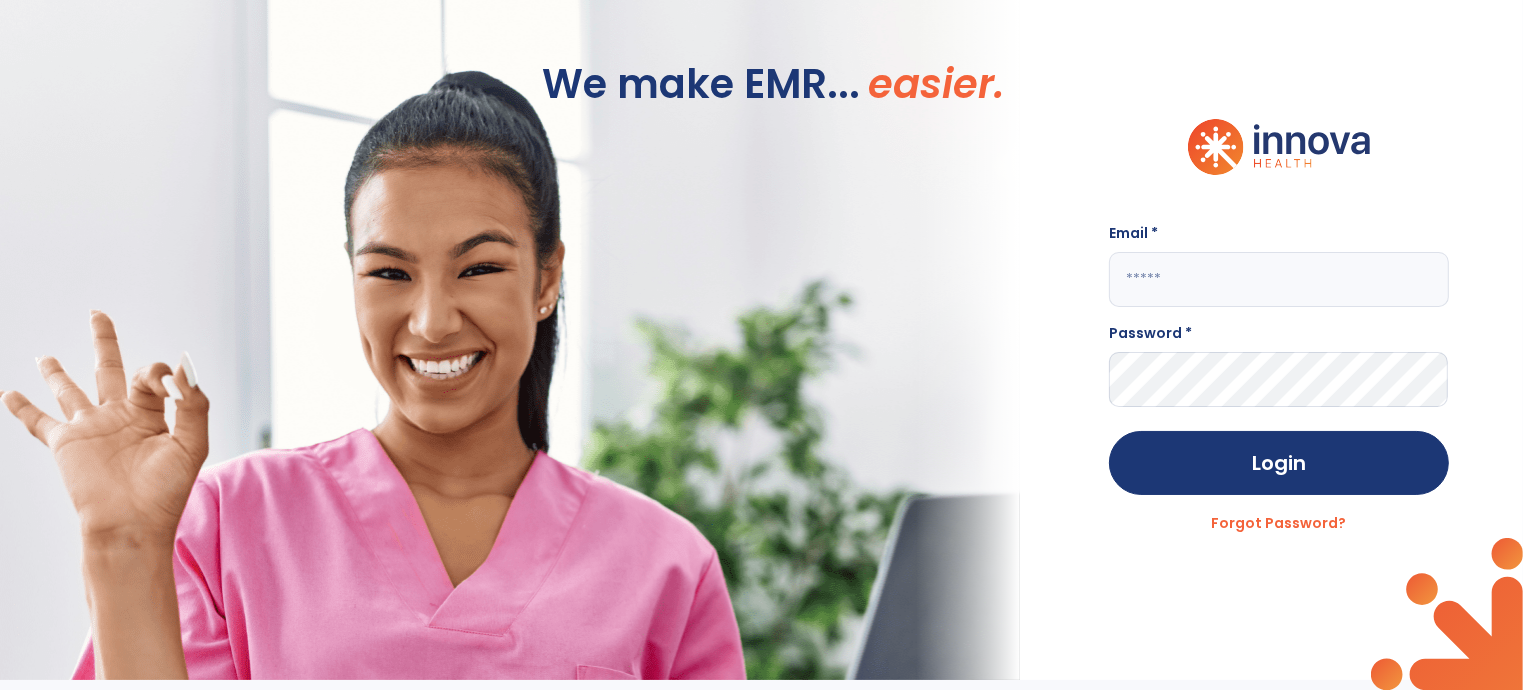 scroll, scrollTop: 0, scrollLeft: 0, axis: both 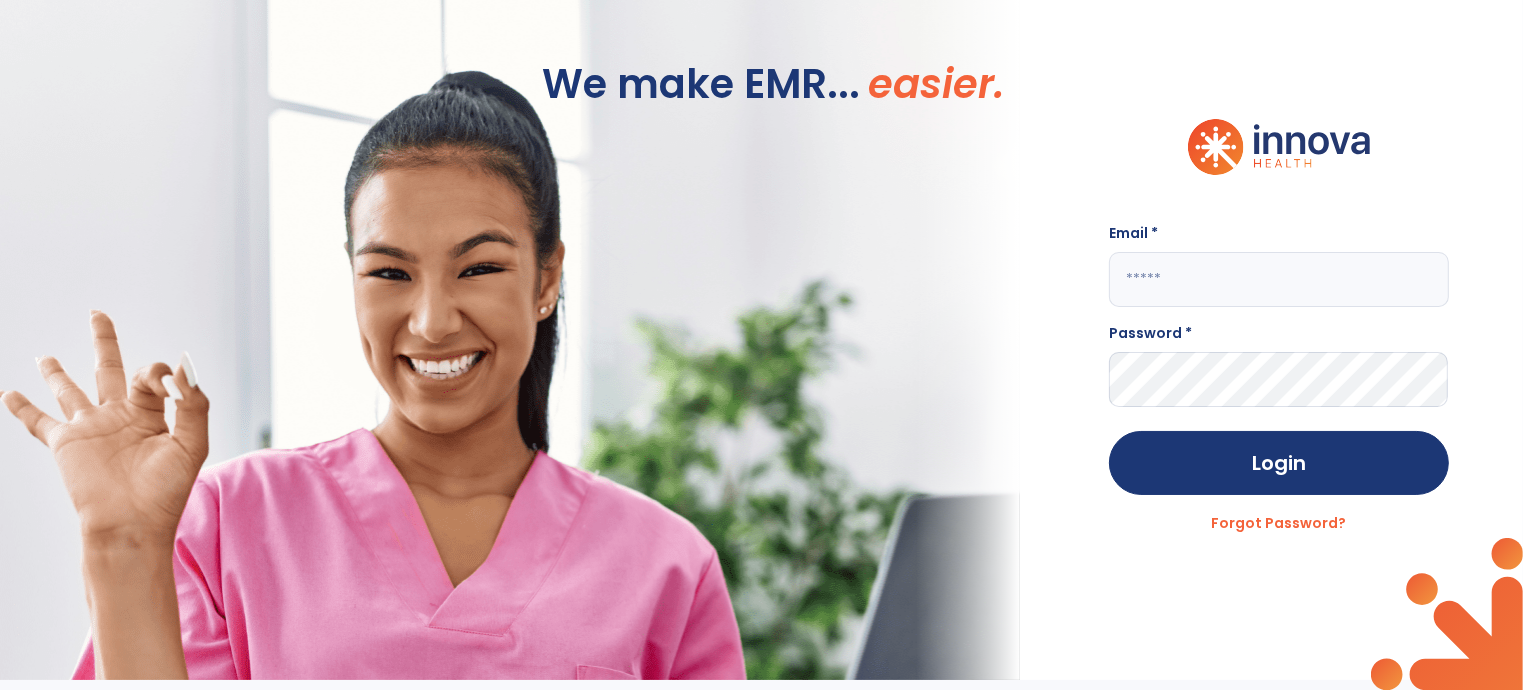 type on "**********" 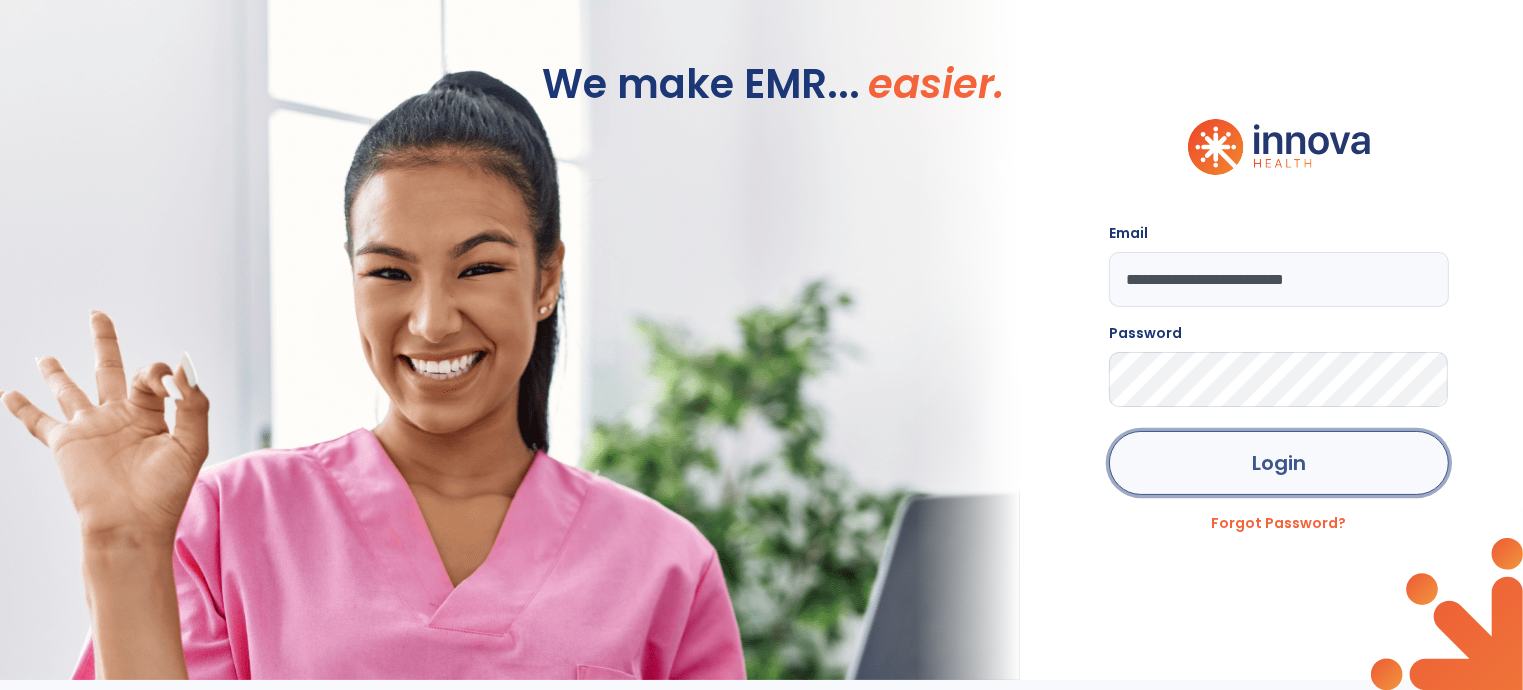 click on "Login" 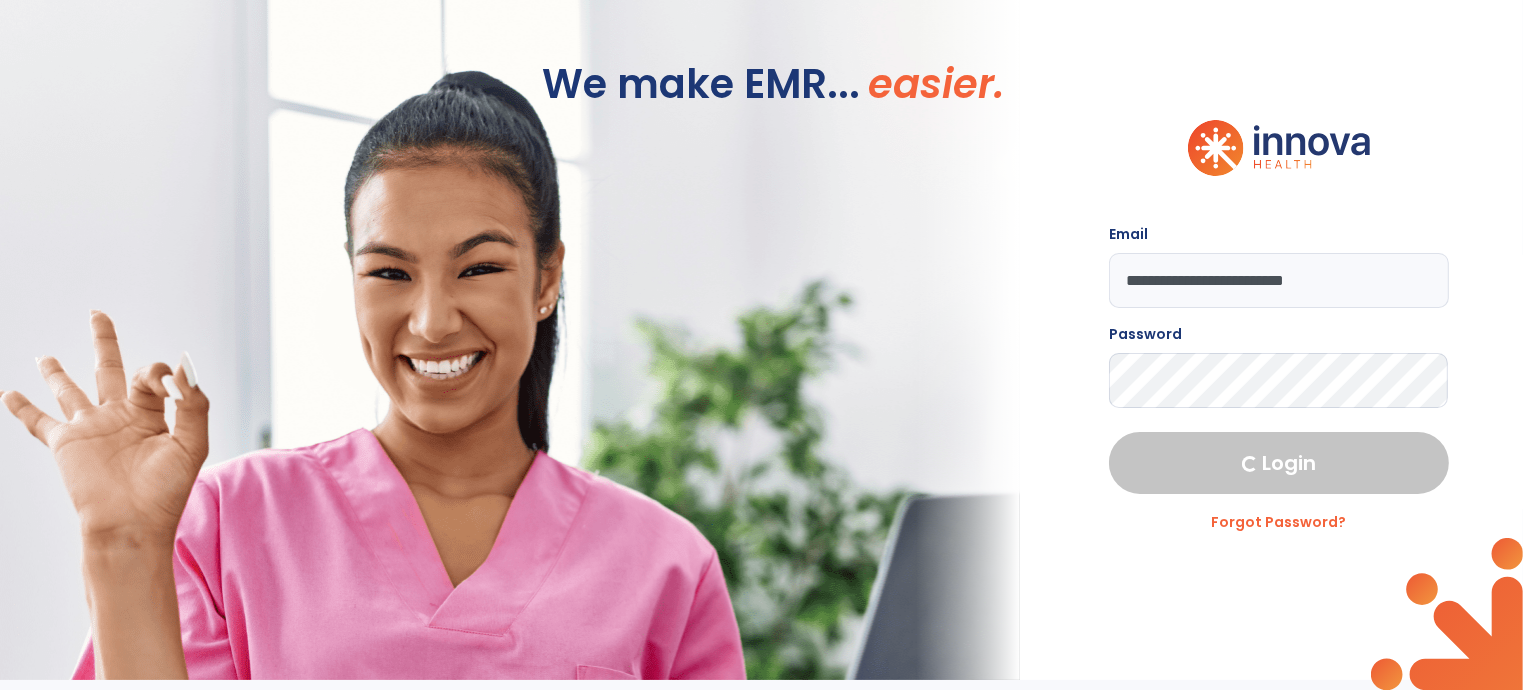 select on "****" 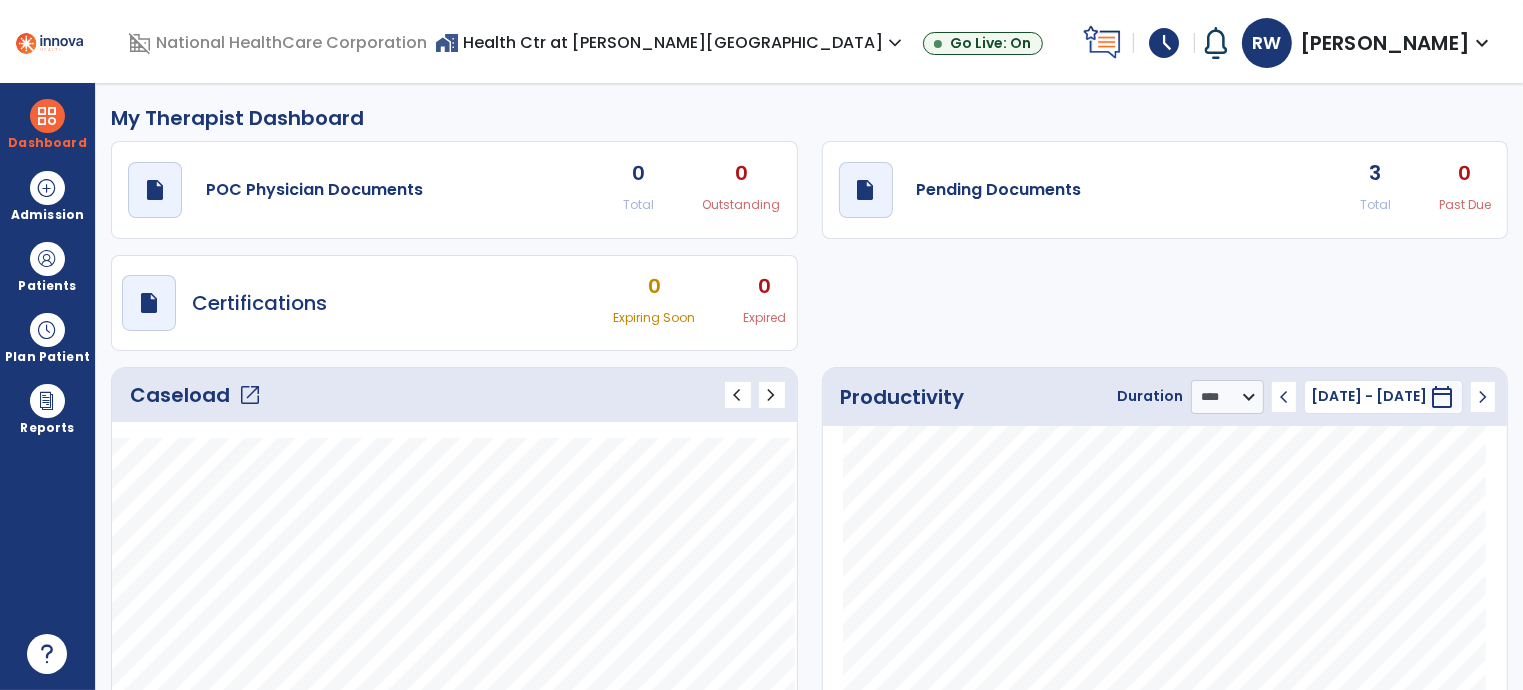 click on "Caseload   open_in_new" 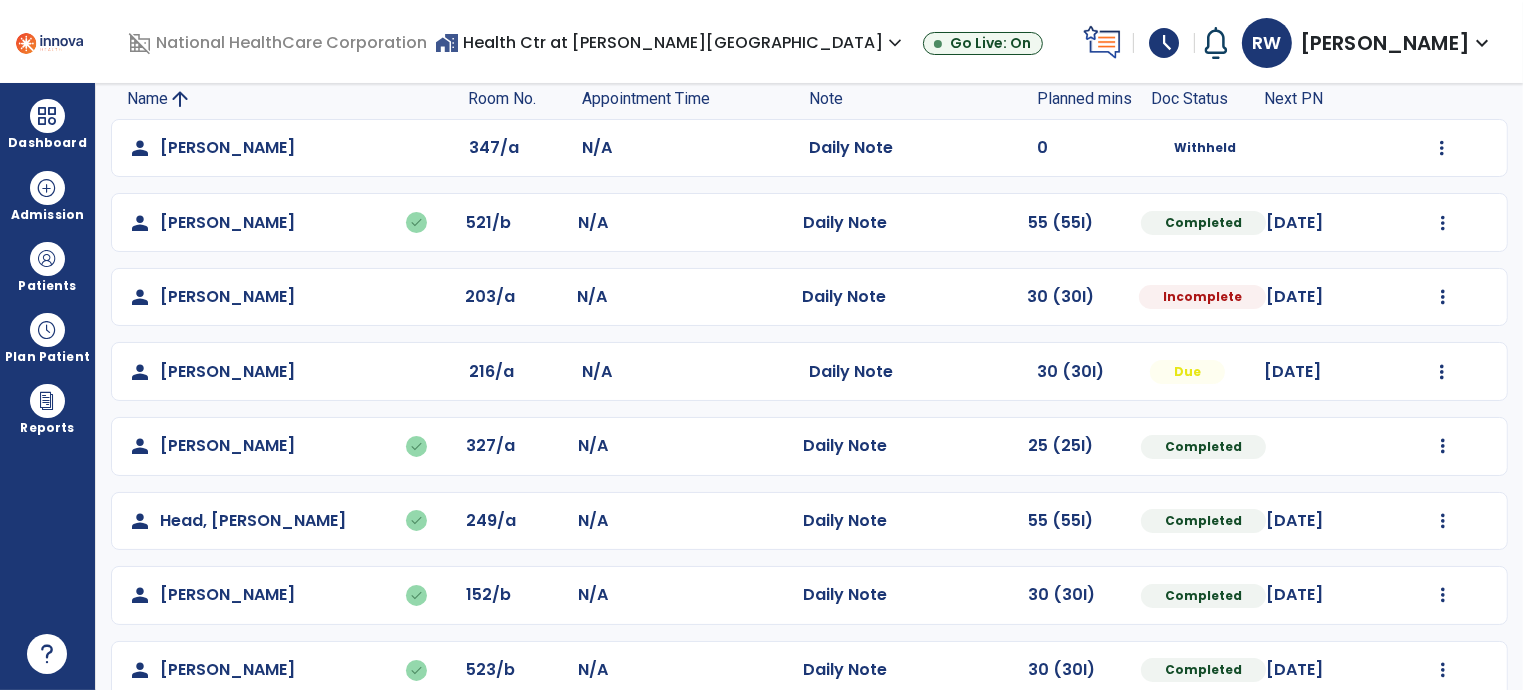 scroll, scrollTop: 140, scrollLeft: 0, axis: vertical 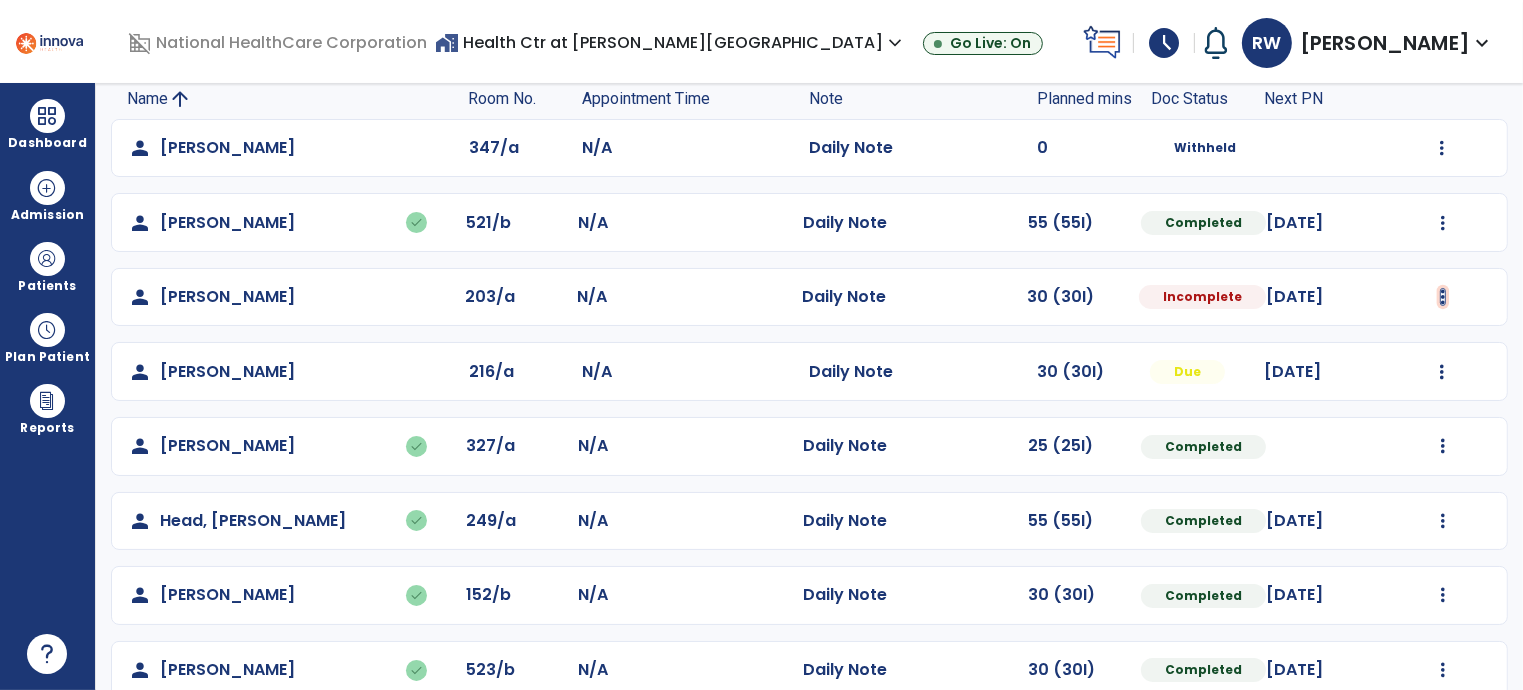 click at bounding box center [1442, 148] 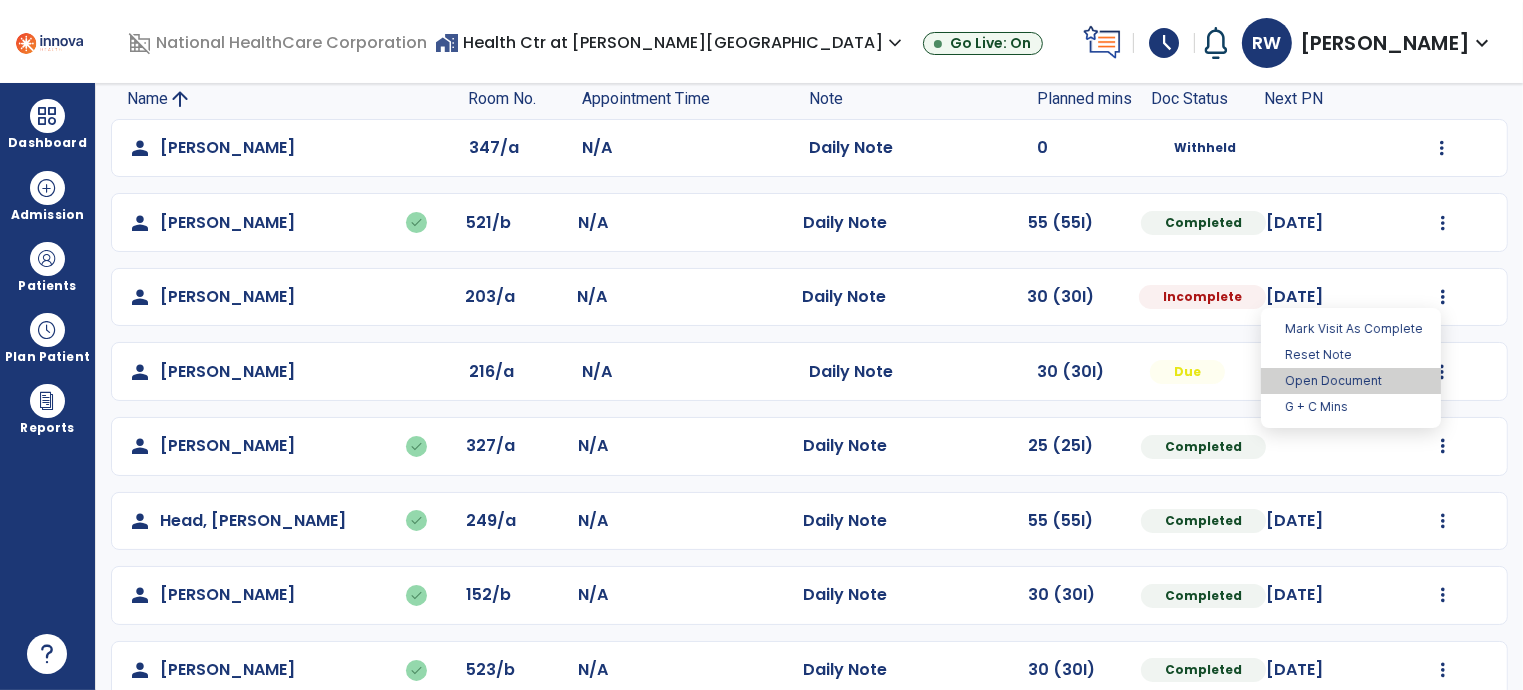 click on "Open Document" at bounding box center (1351, 381) 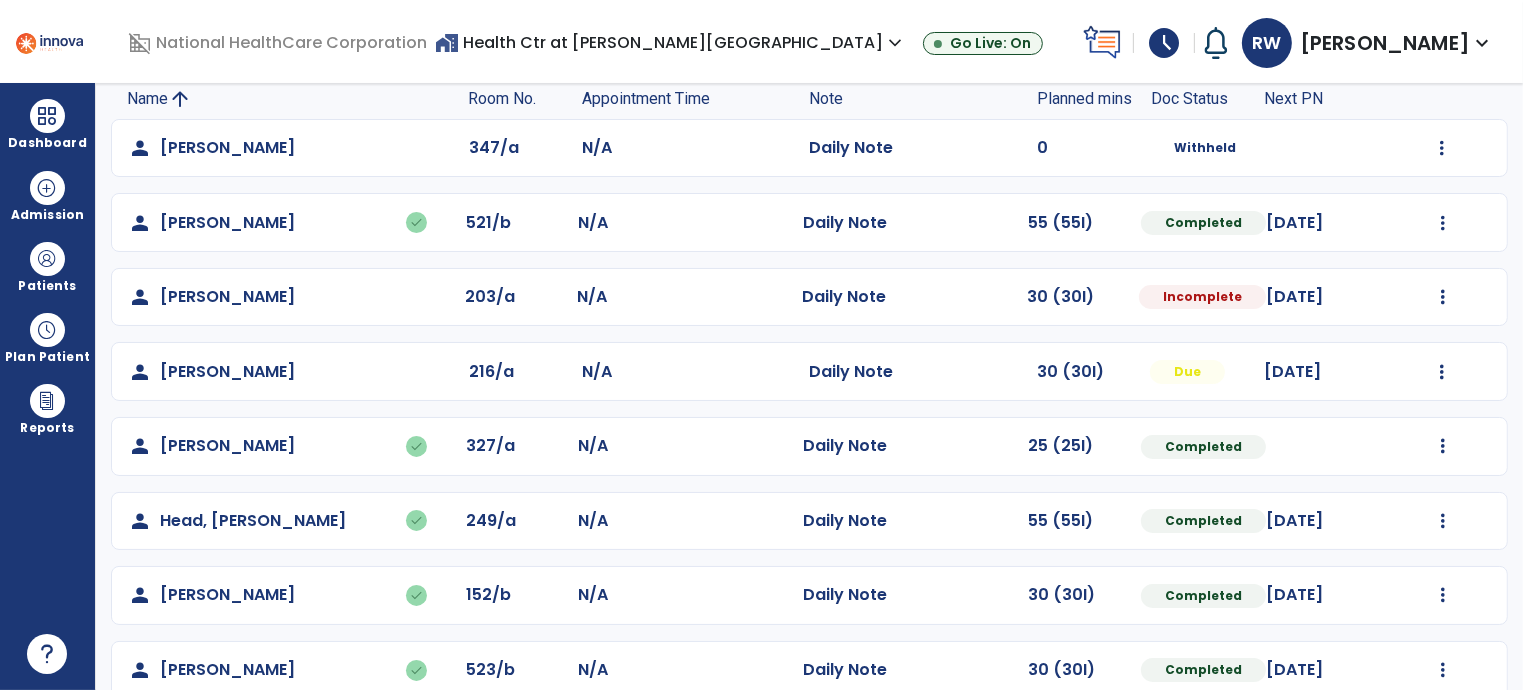 select on "*" 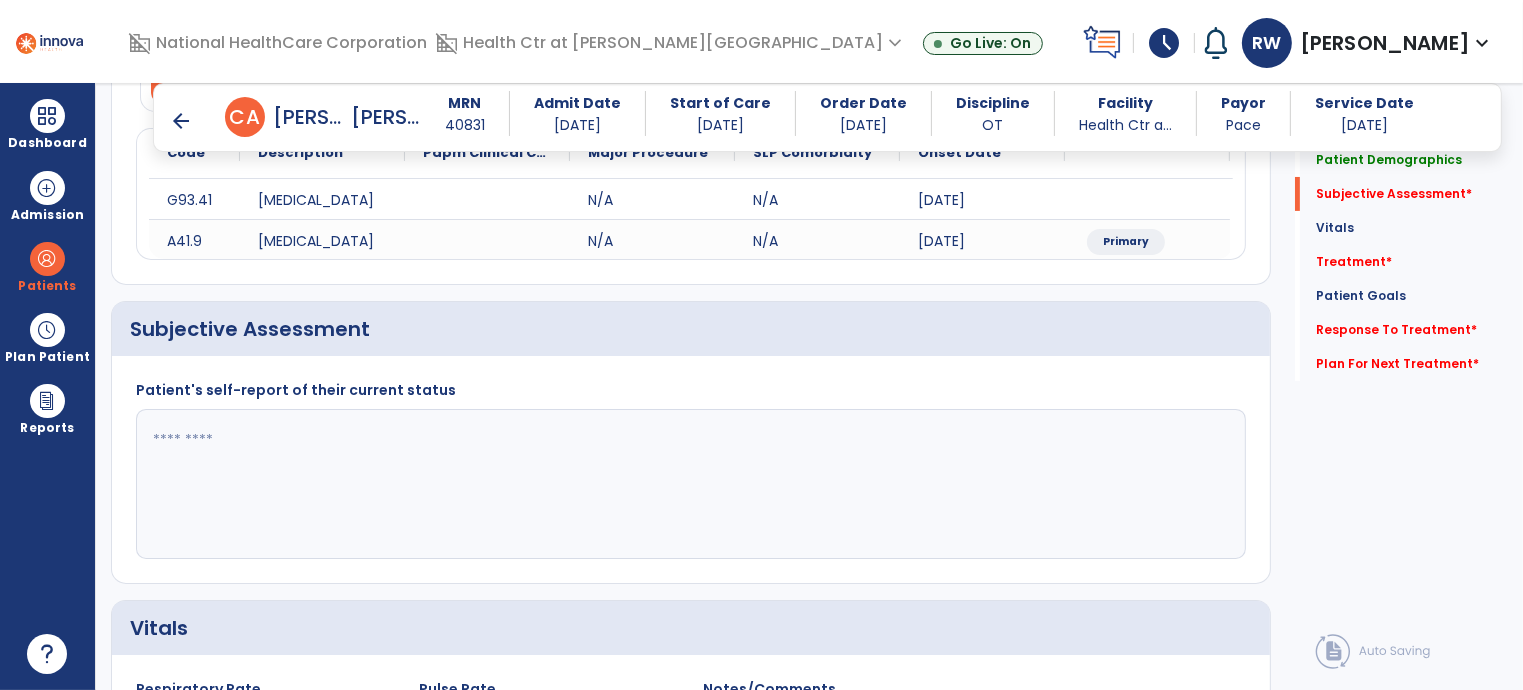 scroll, scrollTop: 300, scrollLeft: 0, axis: vertical 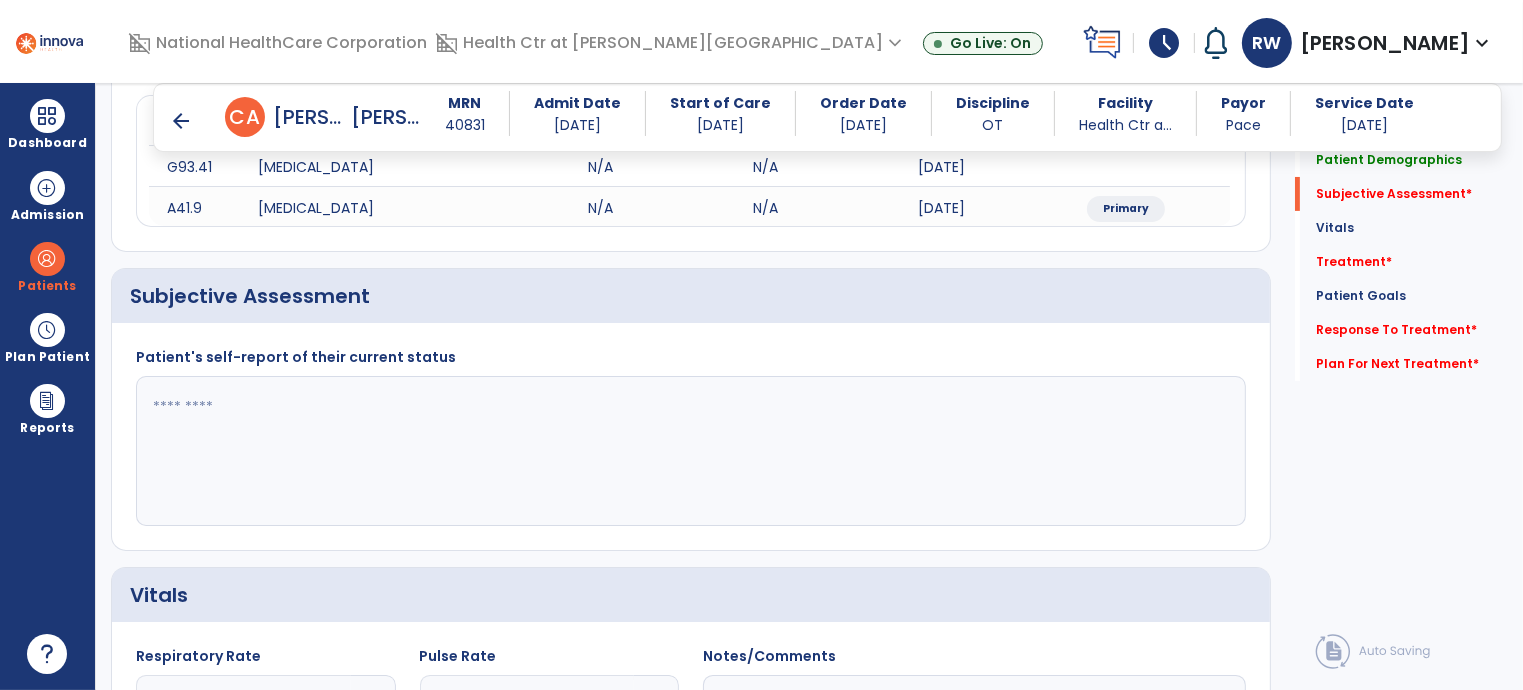 click 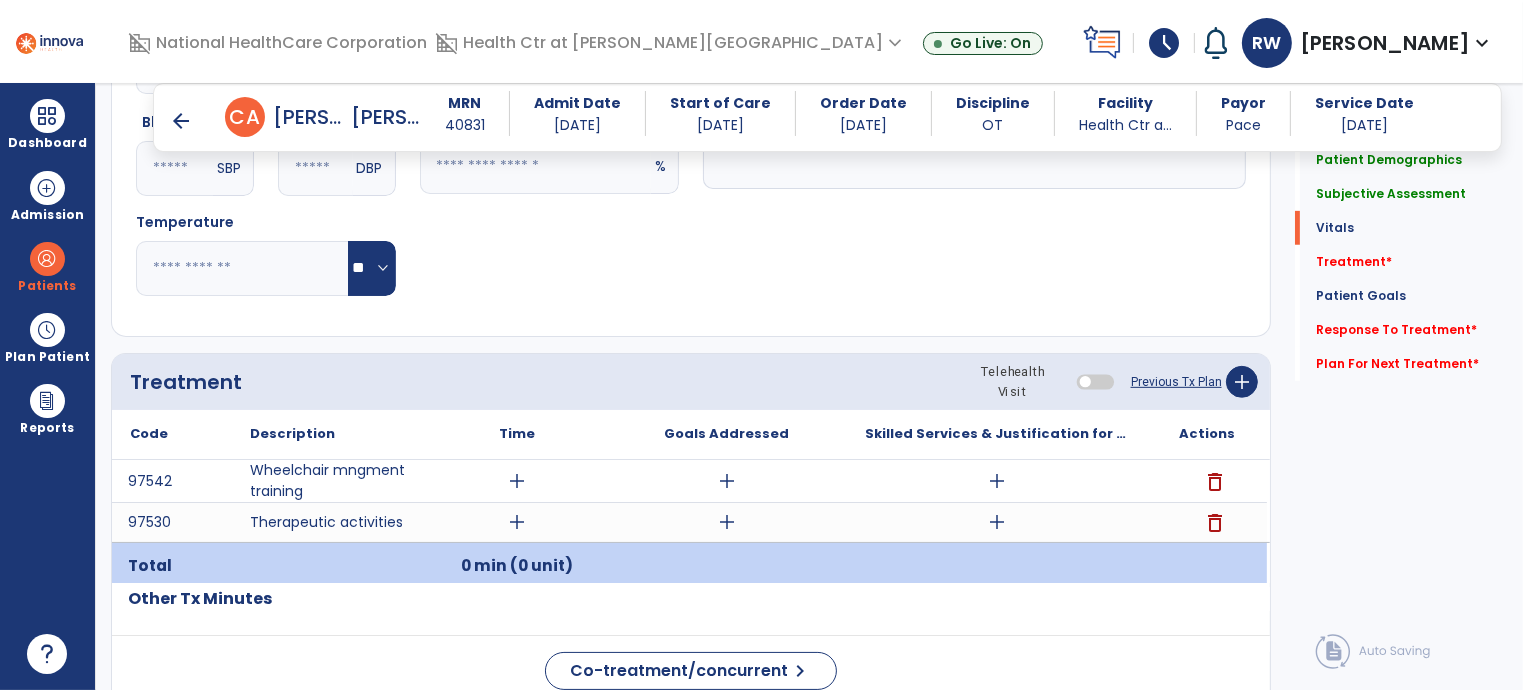 scroll, scrollTop: 936, scrollLeft: 0, axis: vertical 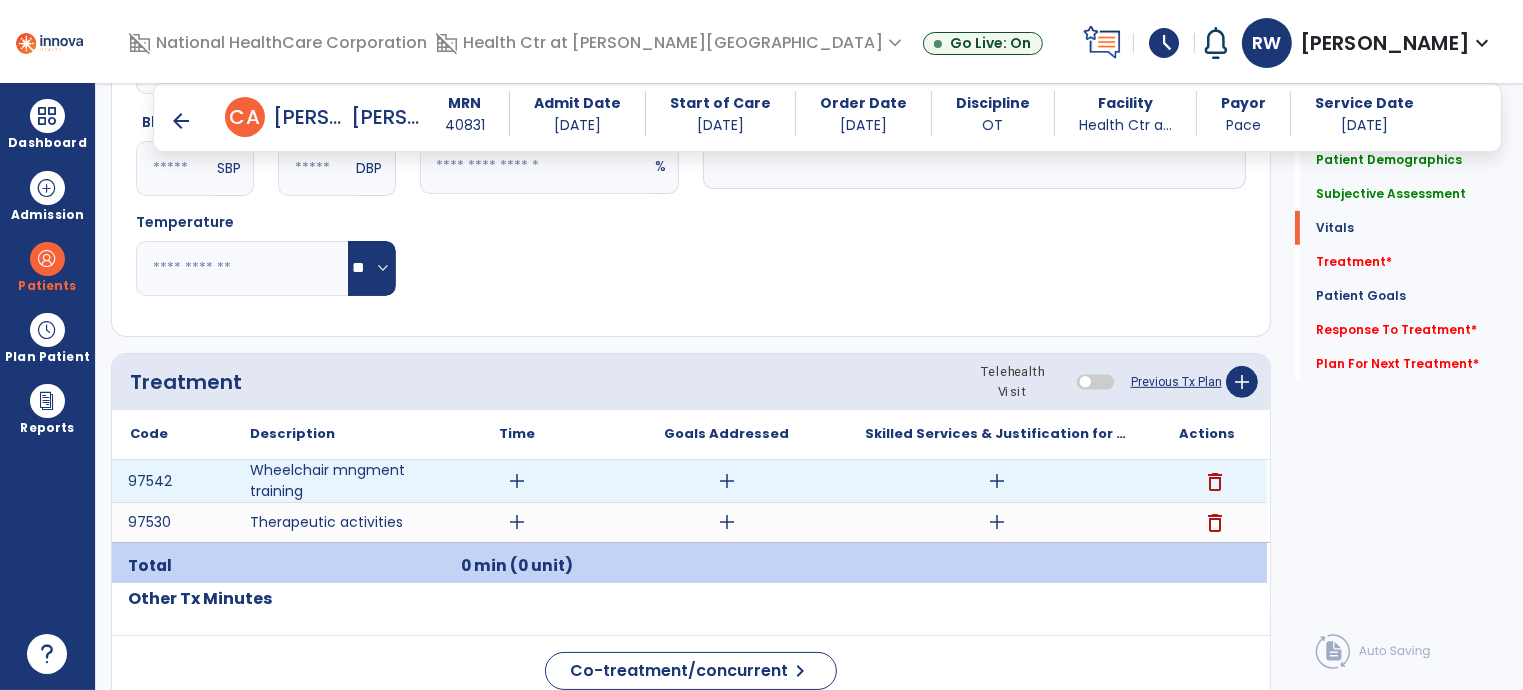type on "**********" 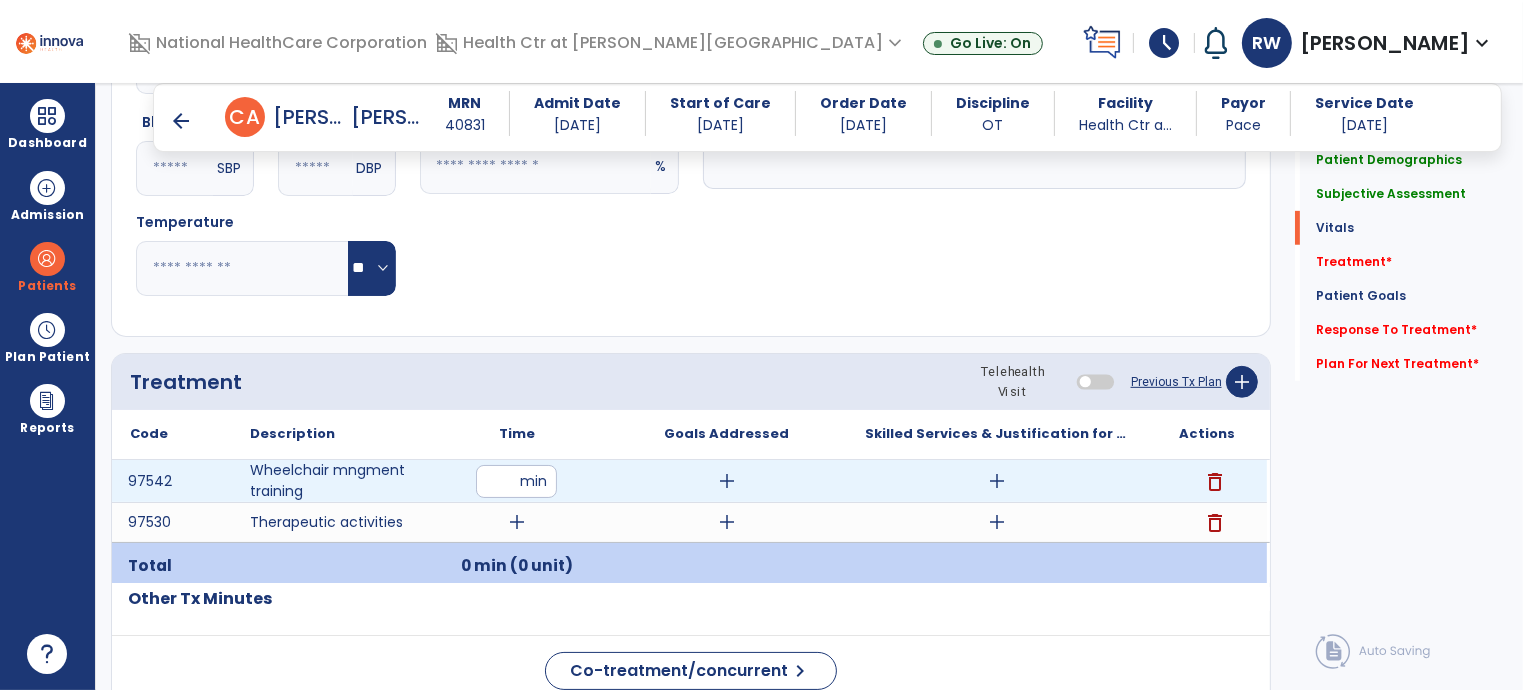 click at bounding box center (516, 481) 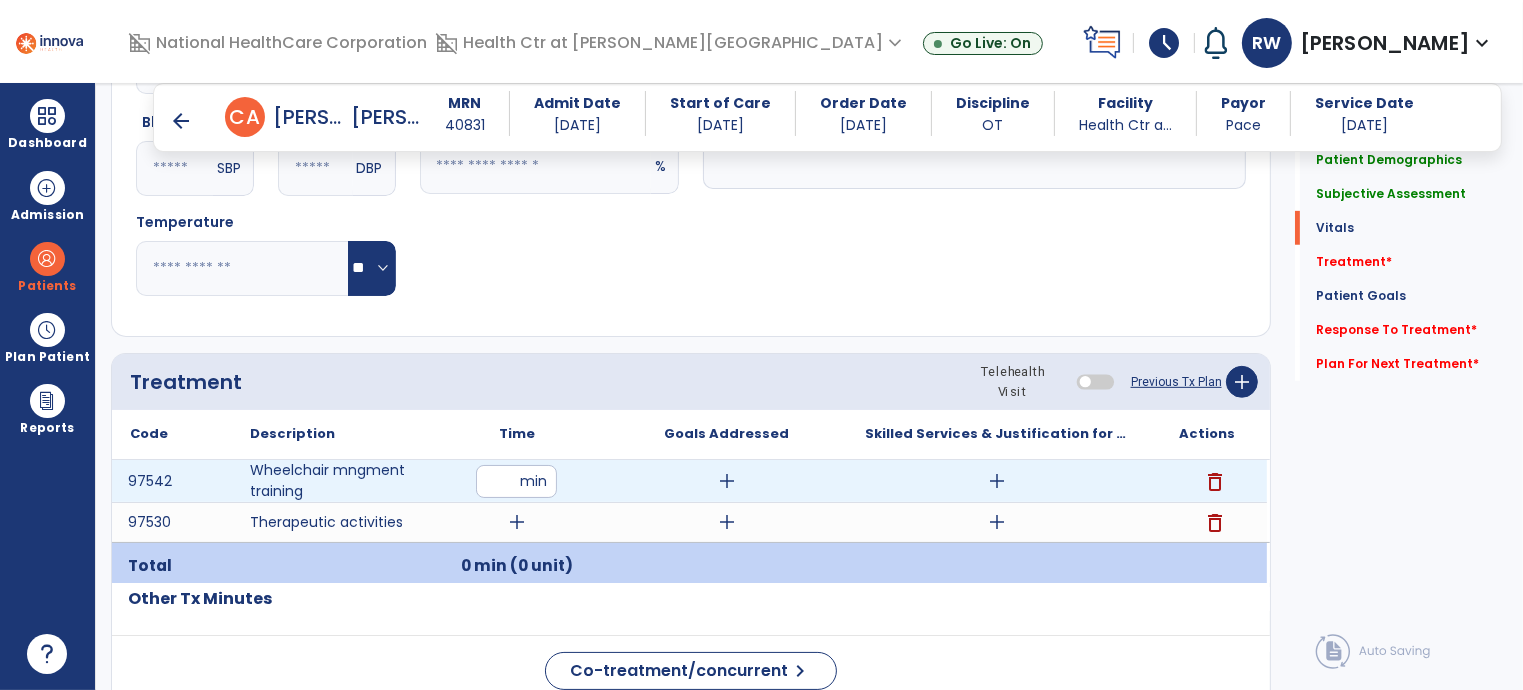 type on "**" 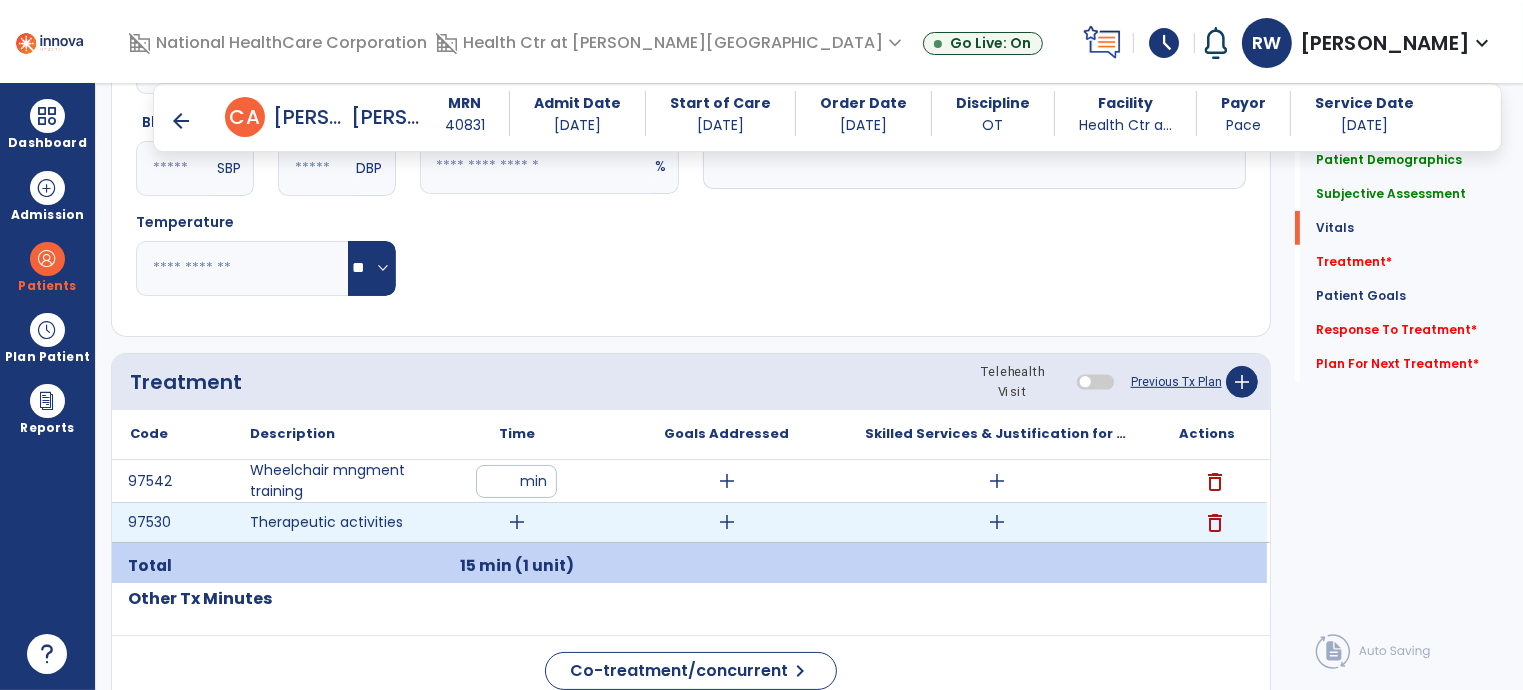 click on "add" at bounding box center (517, 522) 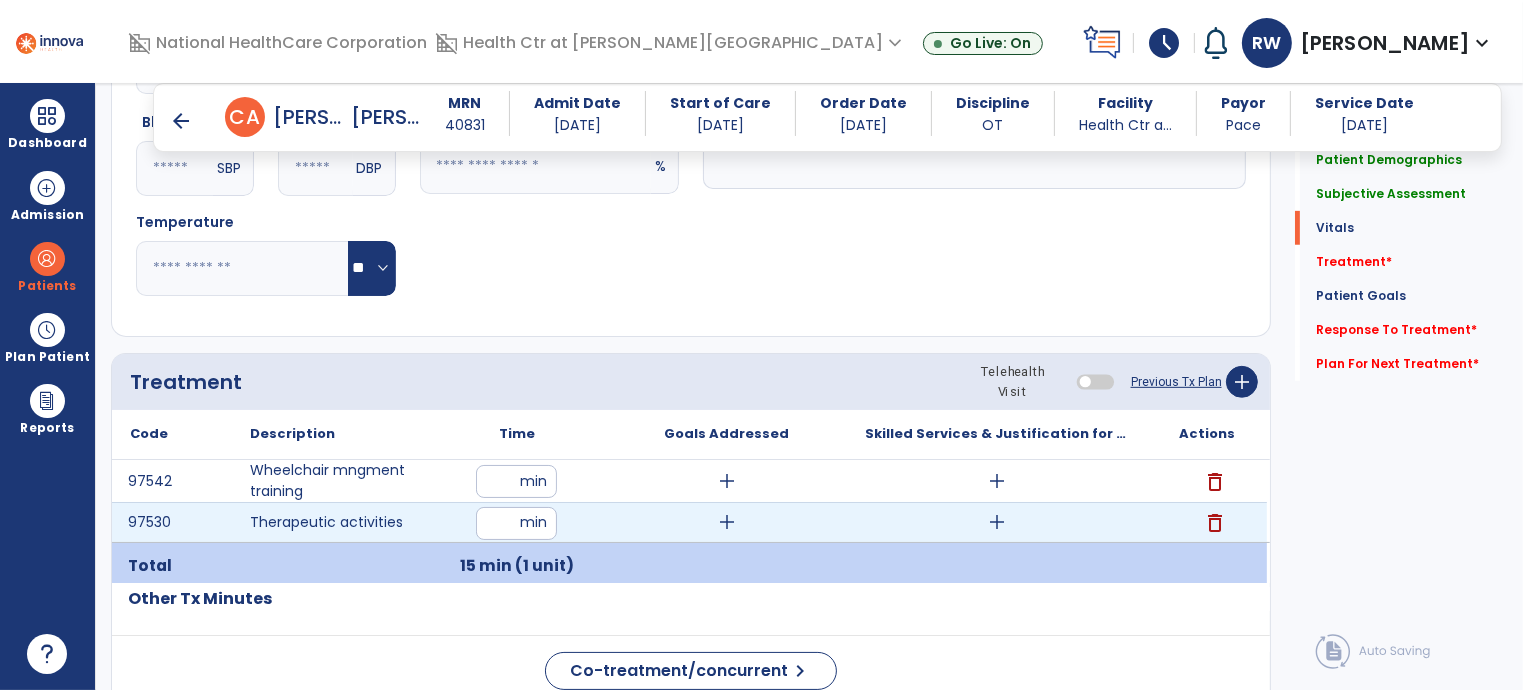 click at bounding box center [516, 523] 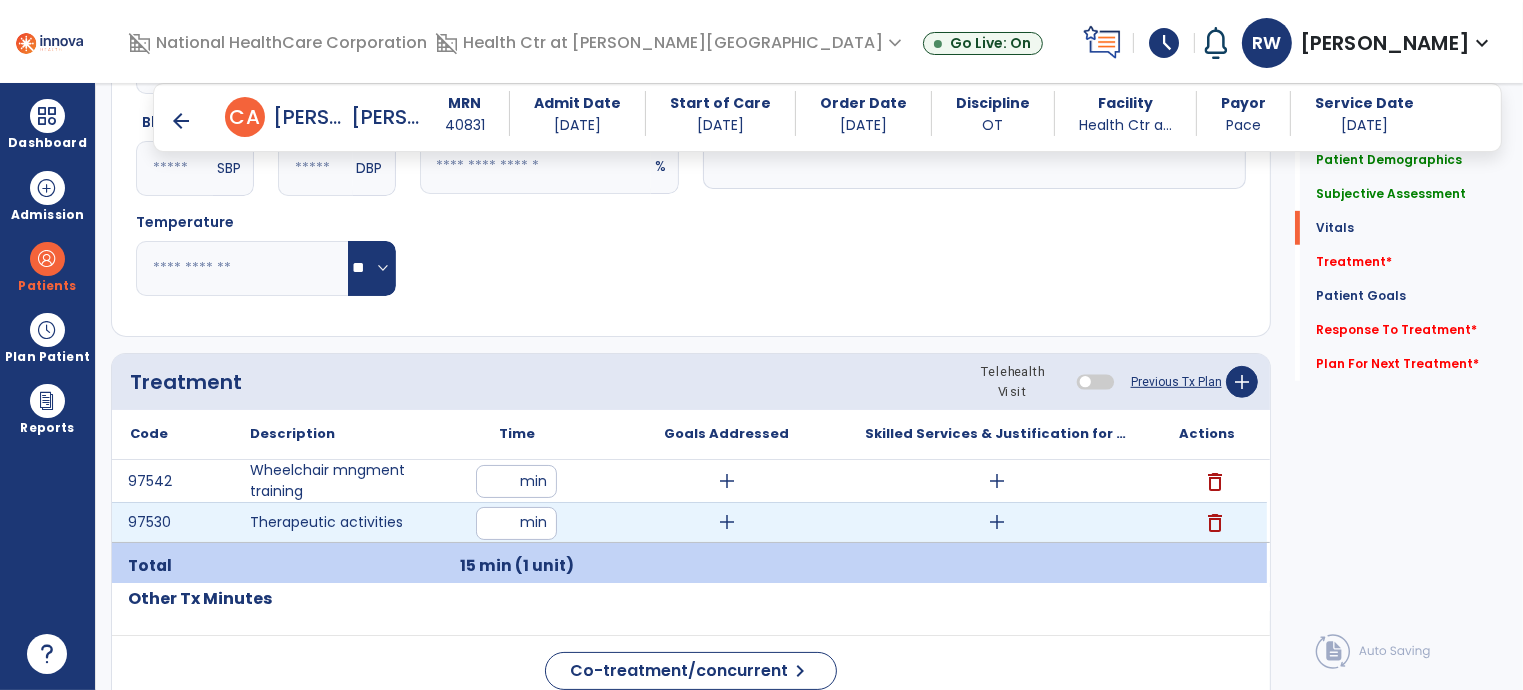type on "*" 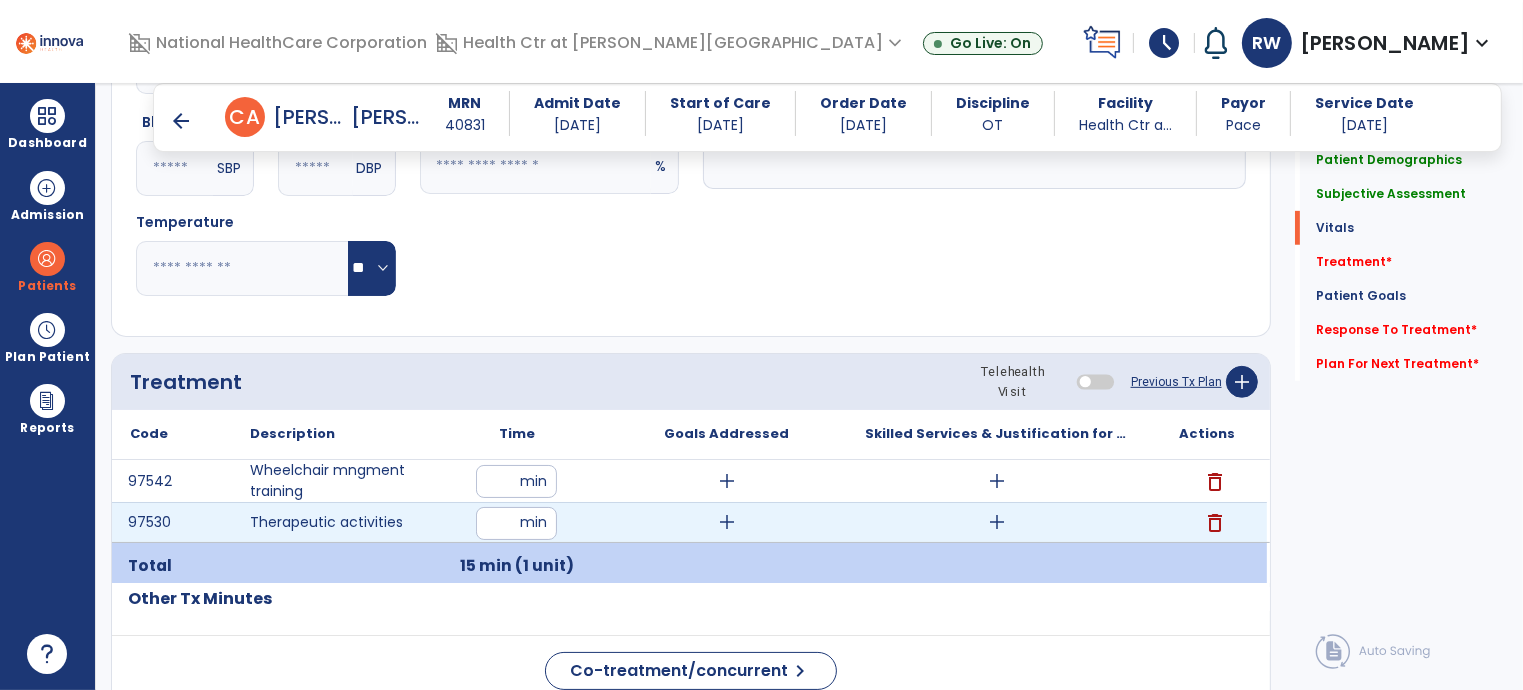 type on "**" 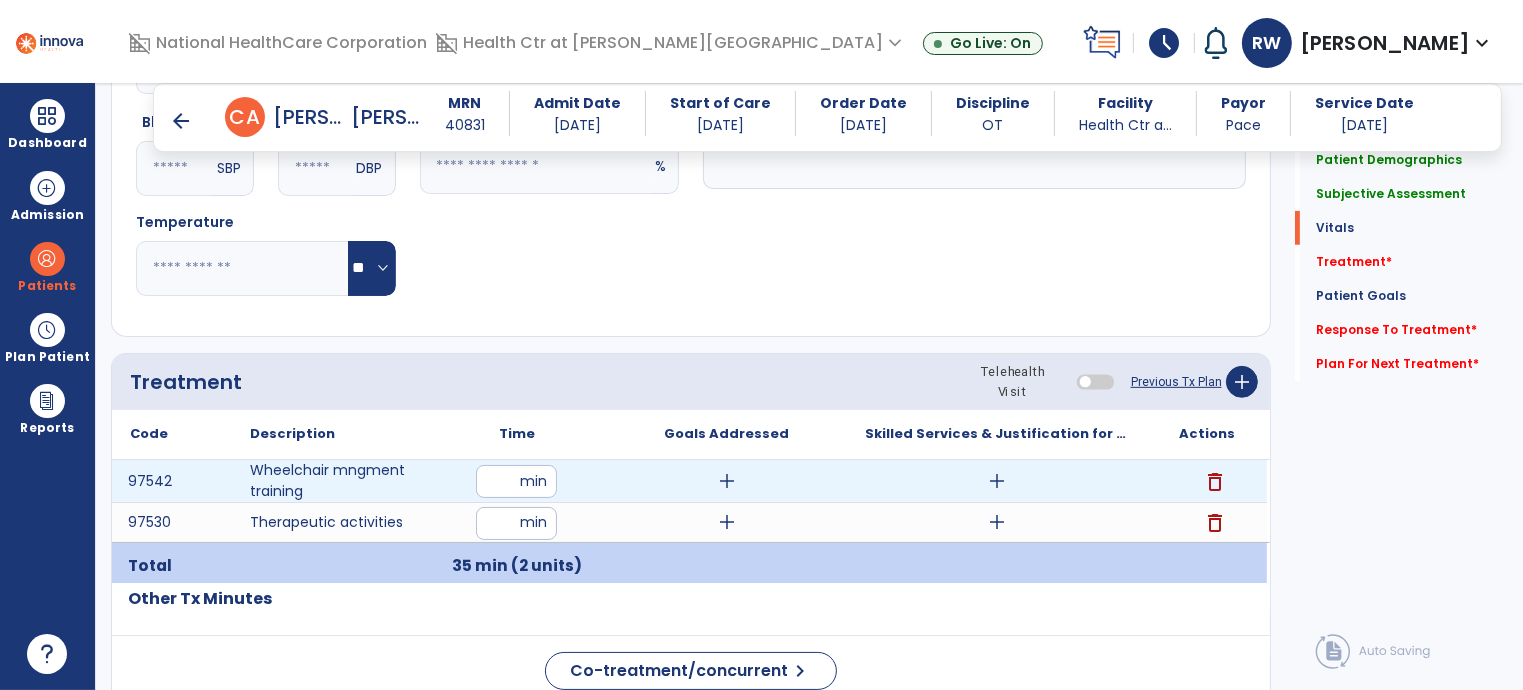 click on "add" at bounding box center [727, 481] 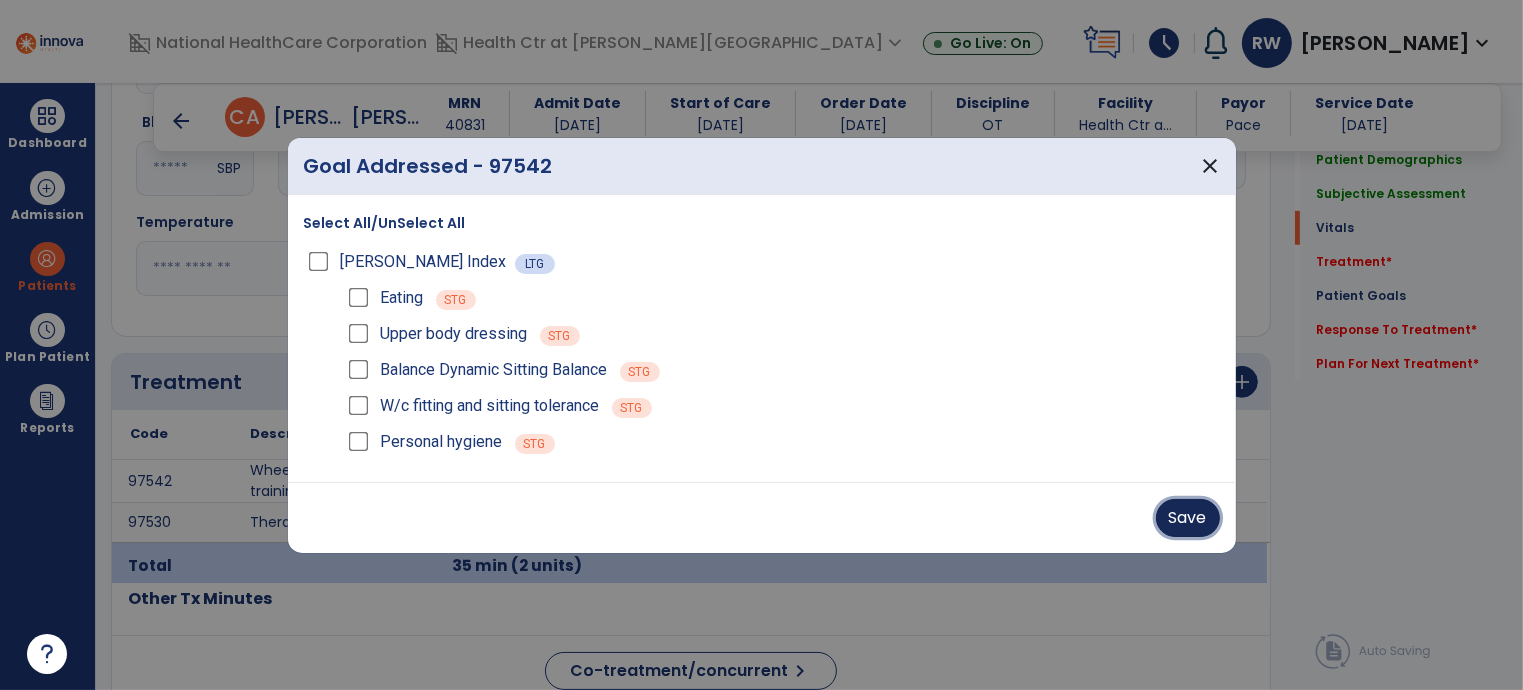 click on "Save" at bounding box center [1188, 518] 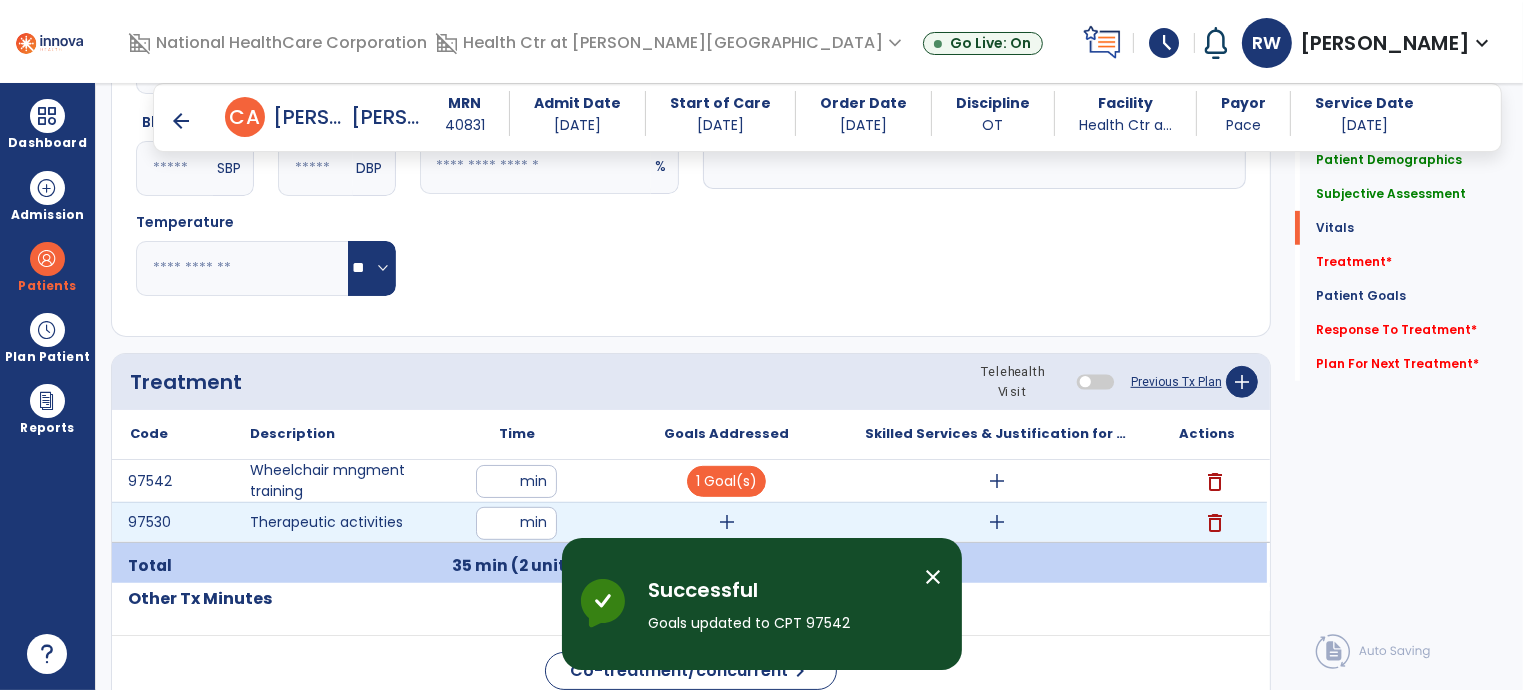click on "add" at bounding box center [727, 522] 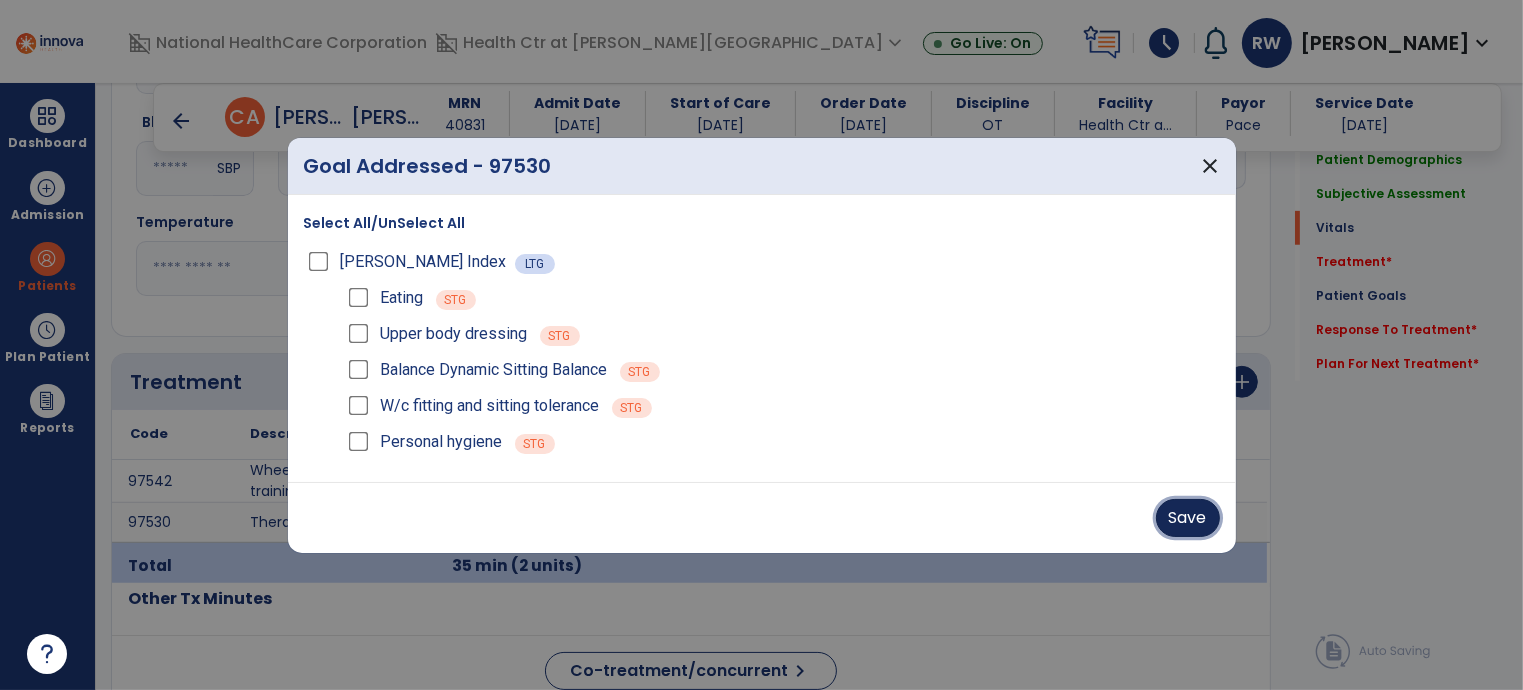 click on "Save" at bounding box center [1188, 518] 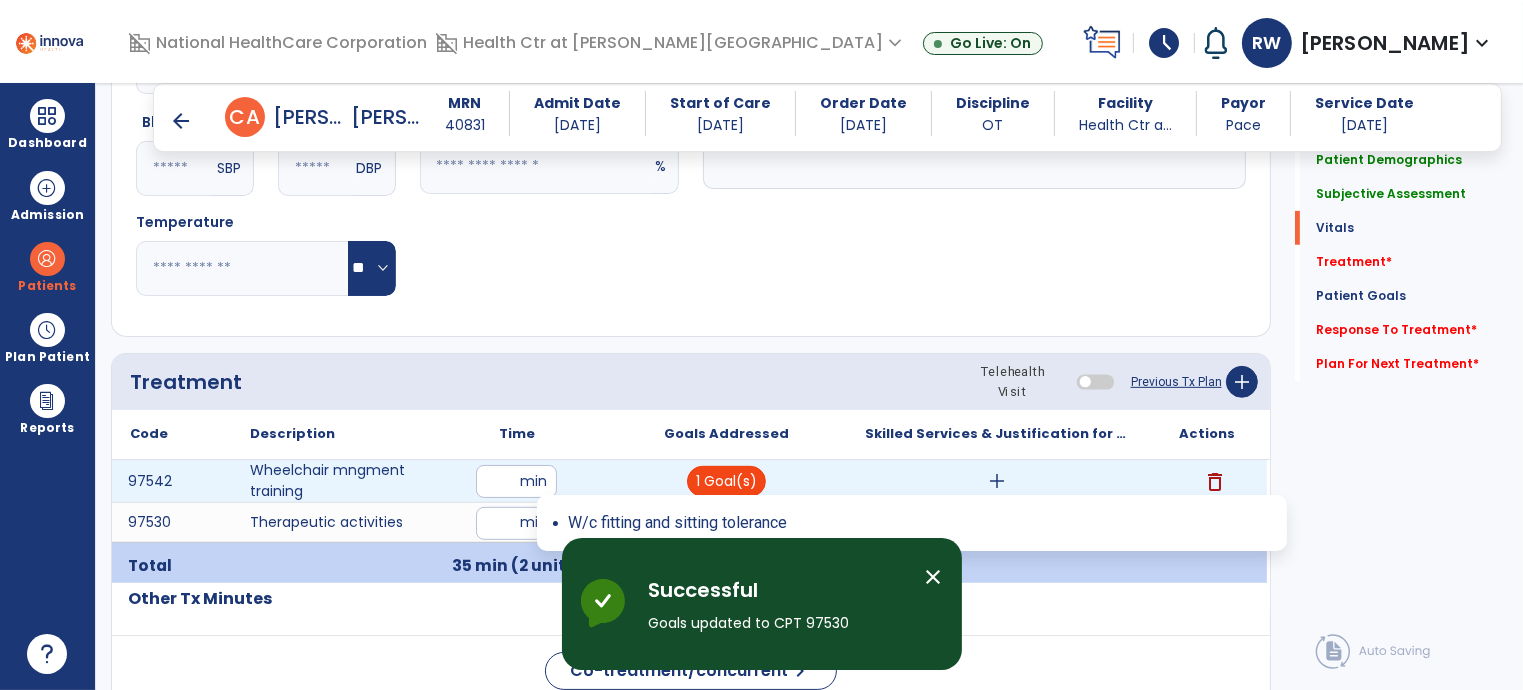 click on "1 Goal(s)" at bounding box center [726, 481] 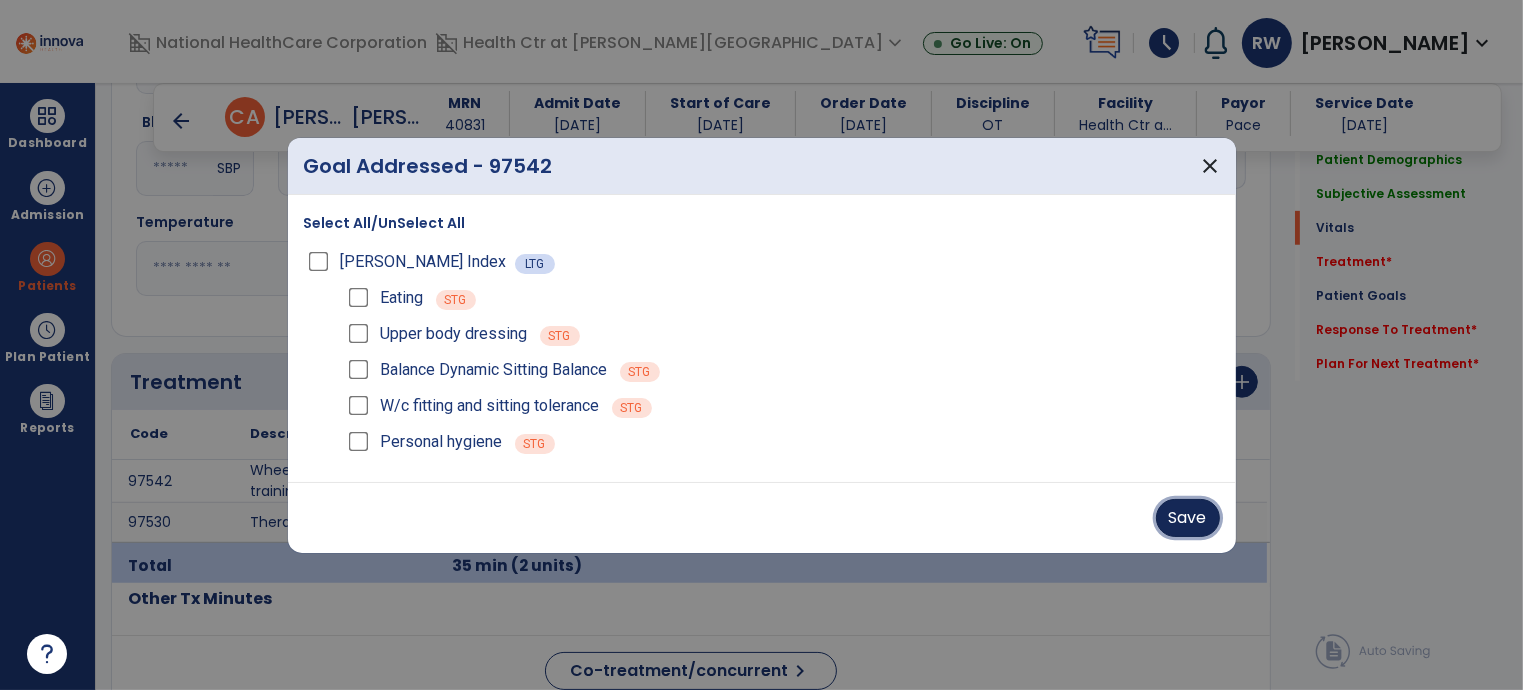 click on "Save" at bounding box center [1188, 518] 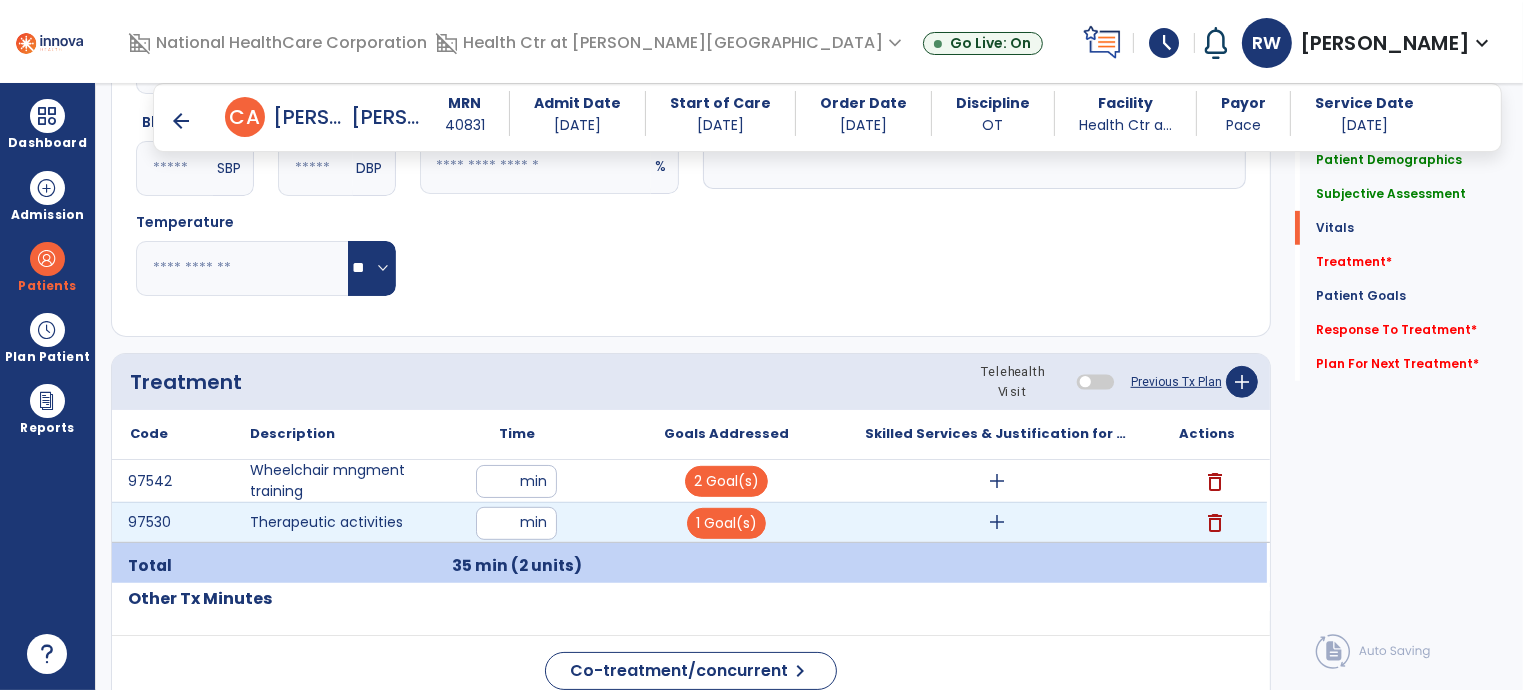 click on "add" at bounding box center [997, 522] 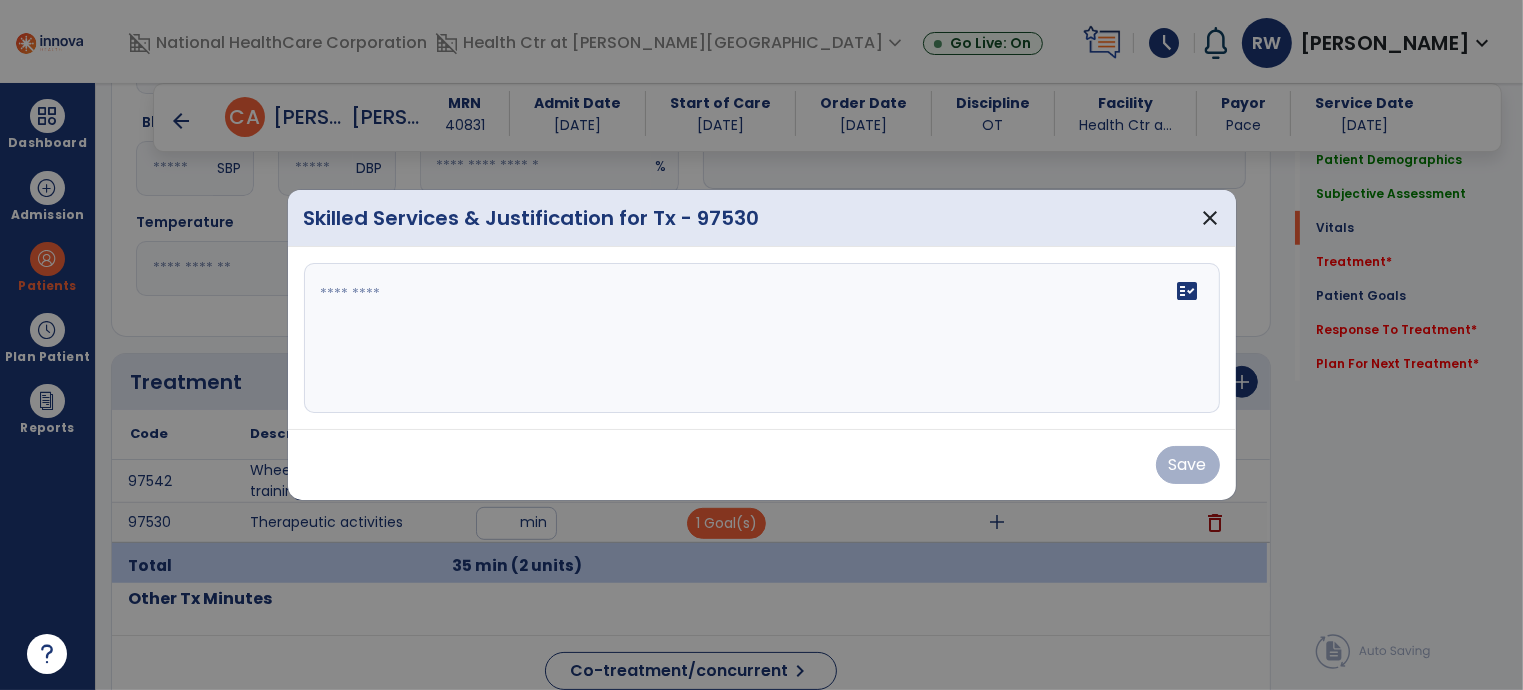 click on "fact_check" at bounding box center (762, 338) 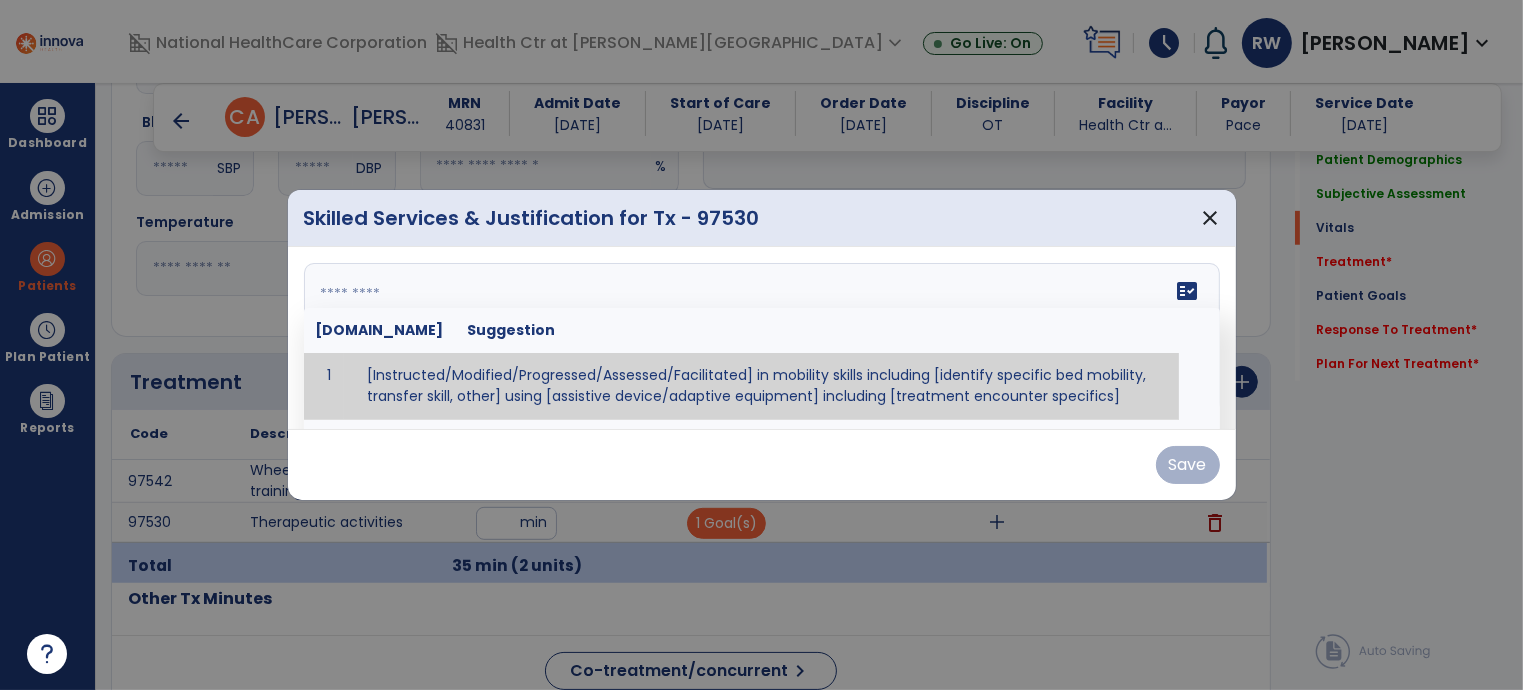 click at bounding box center [760, 338] 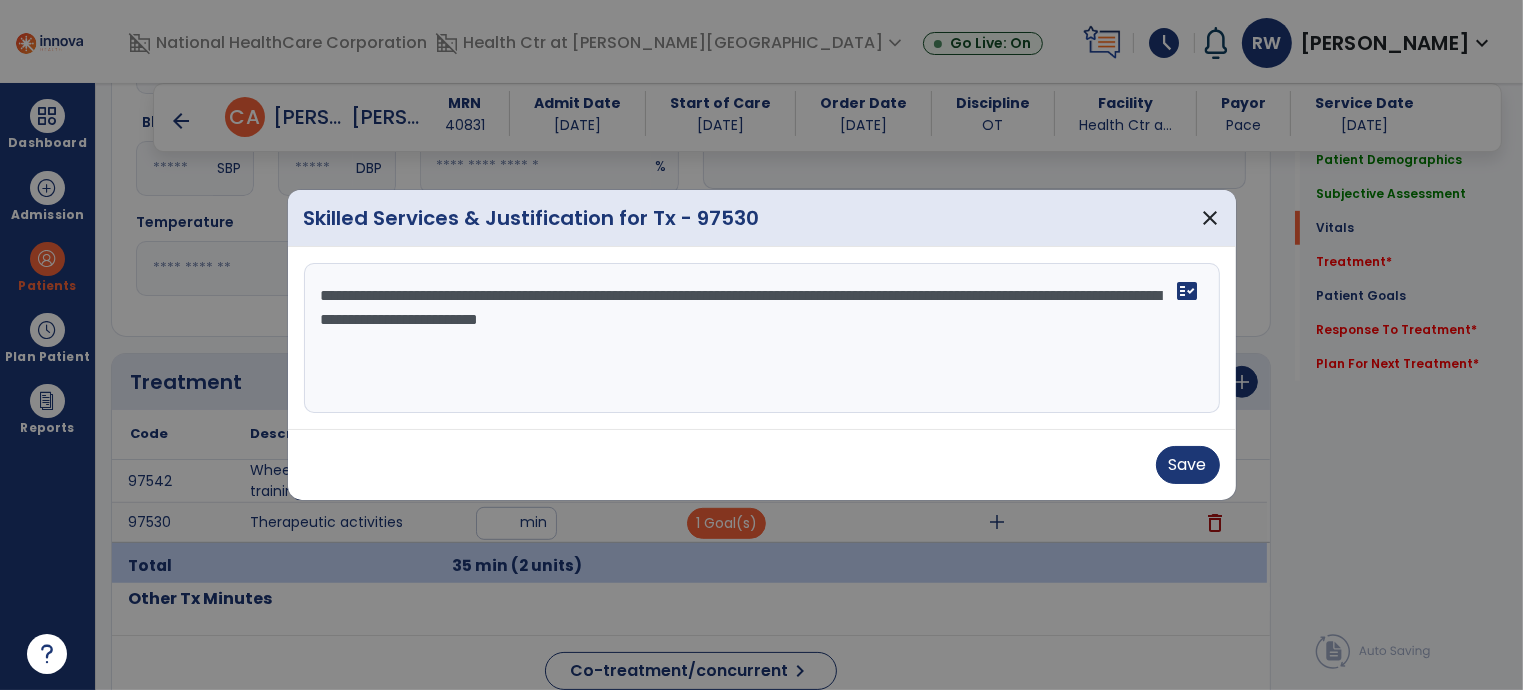 click on "**********" at bounding box center [762, 338] 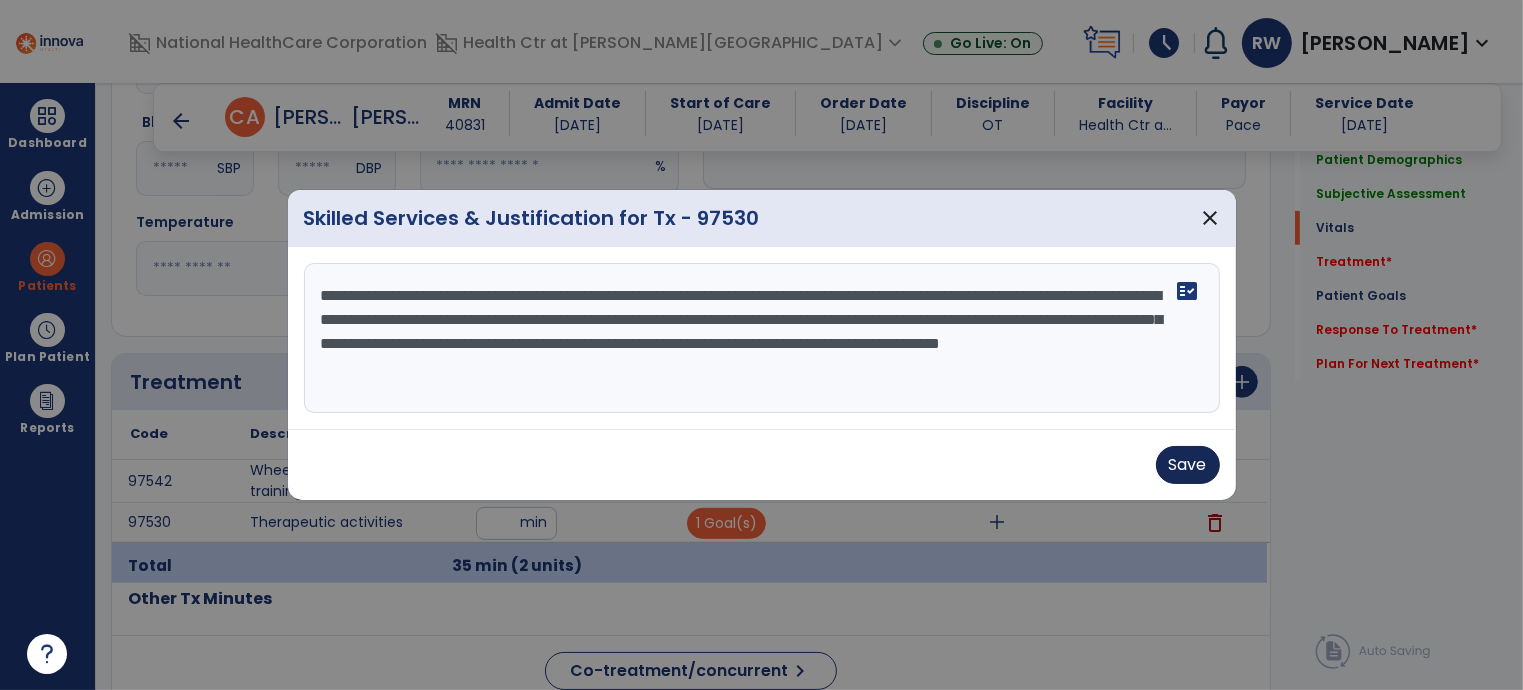 type on "**********" 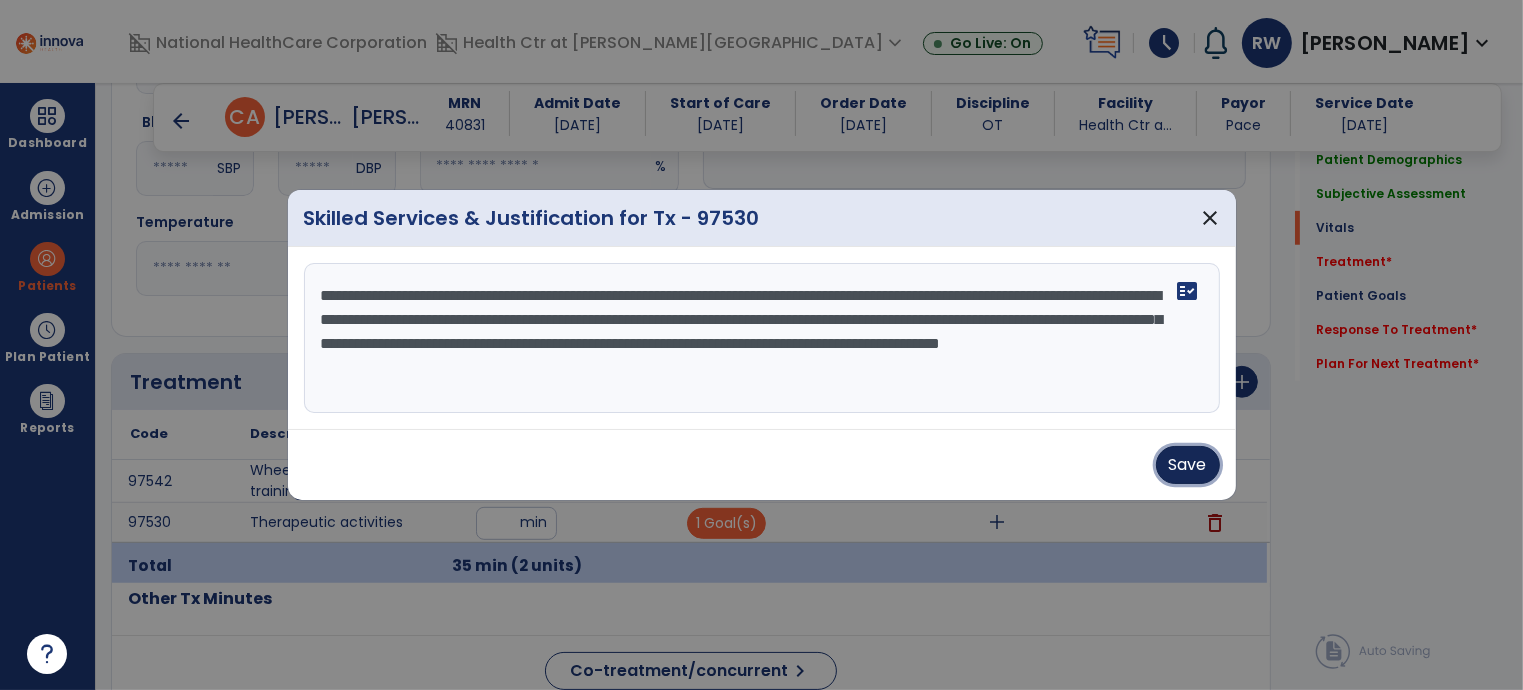 click on "Save" at bounding box center (1188, 465) 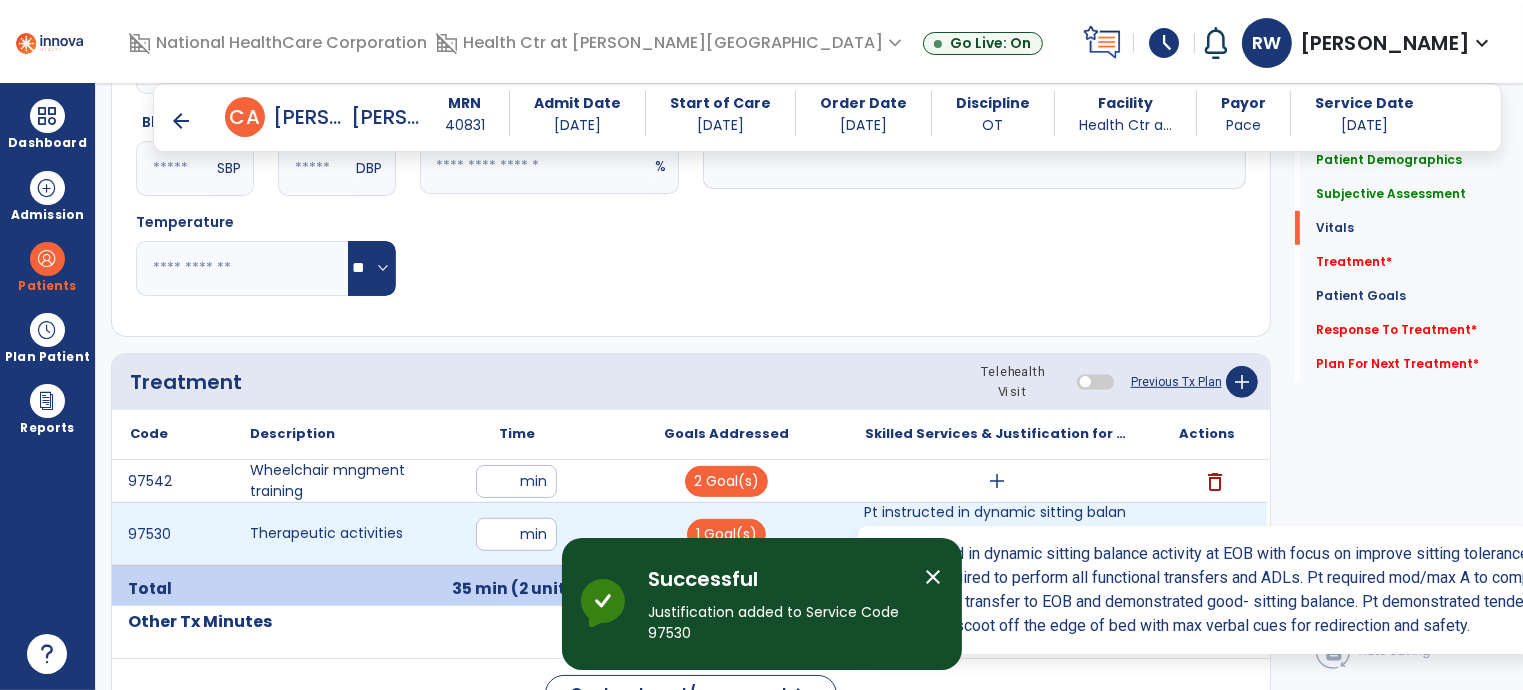 click on "Pt instructed in dynamic sitting balance activity at EOB with focus on improve sitting tolerance and..." at bounding box center [997, 533] 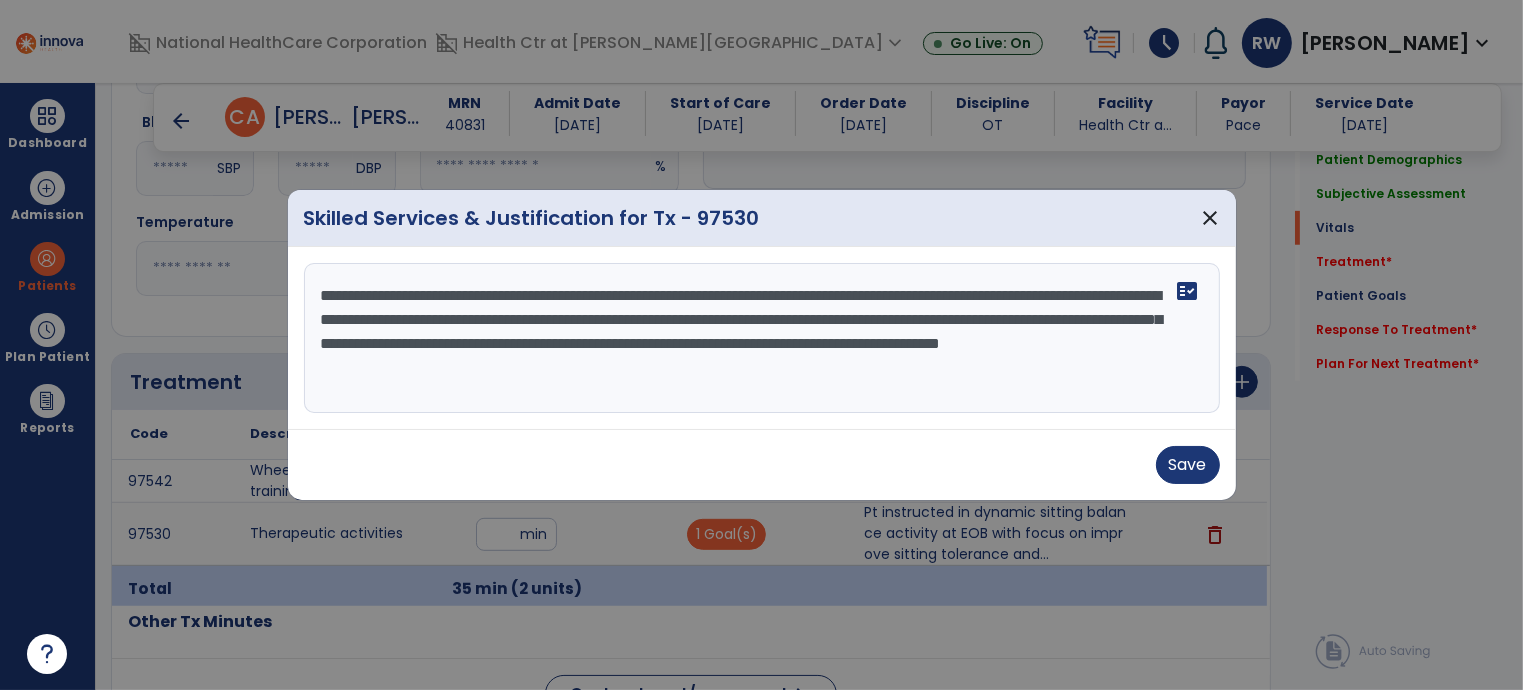 click on "**********" at bounding box center (762, 338) 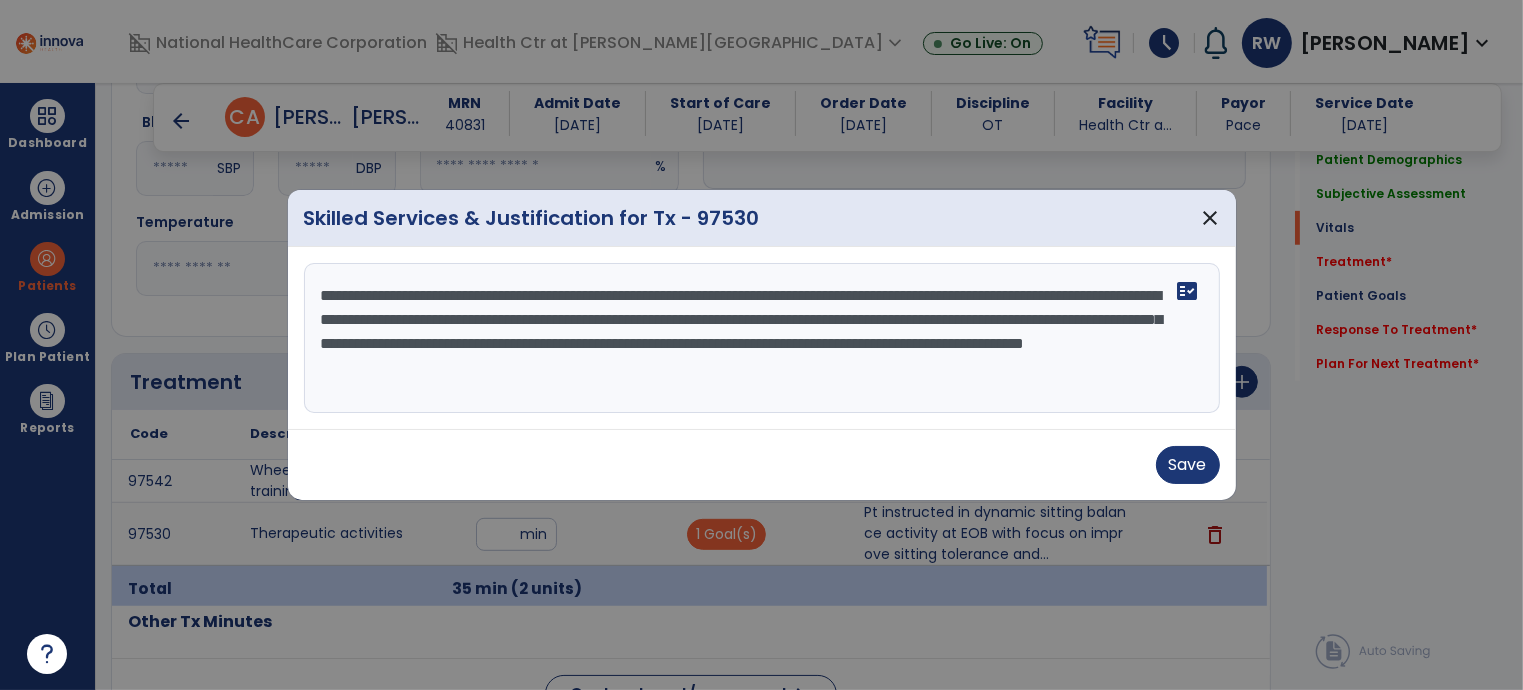 click on "**********" at bounding box center [762, 338] 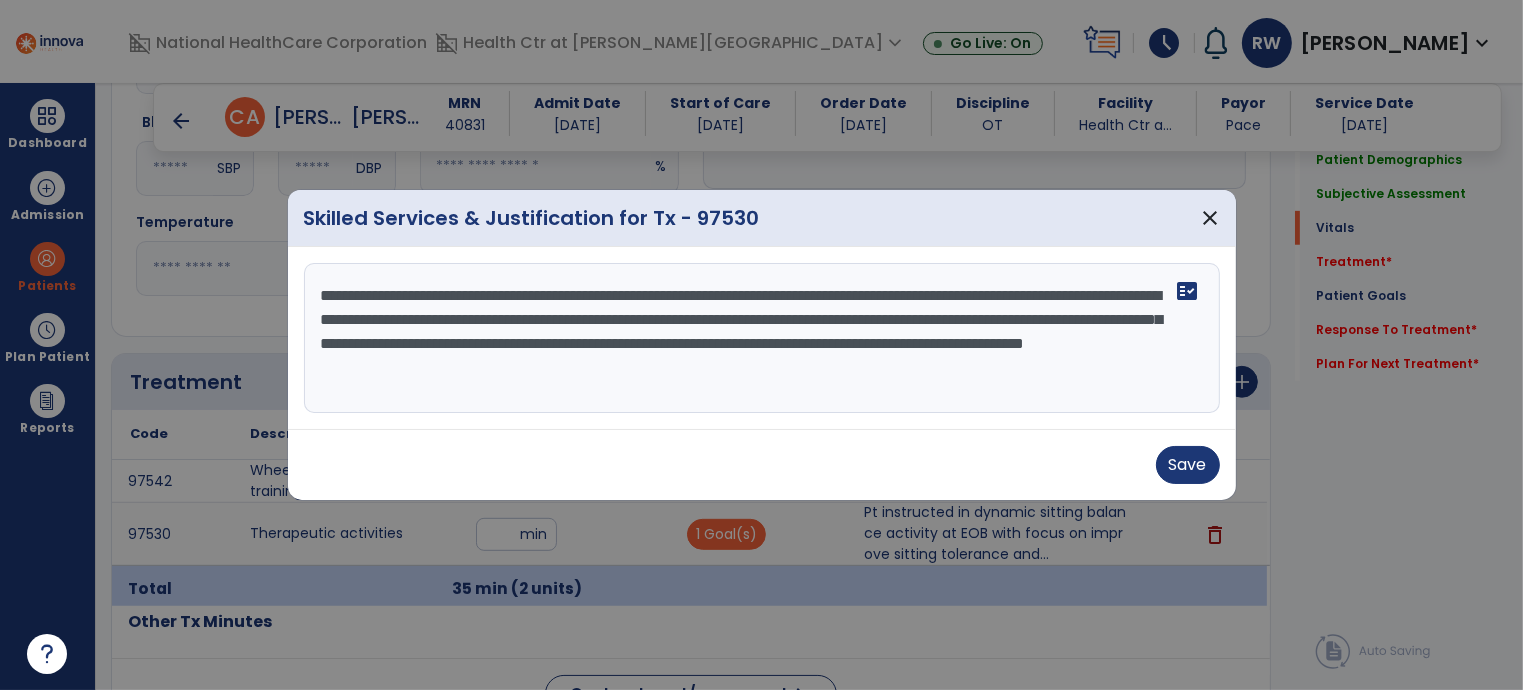 click on "**********" at bounding box center [762, 338] 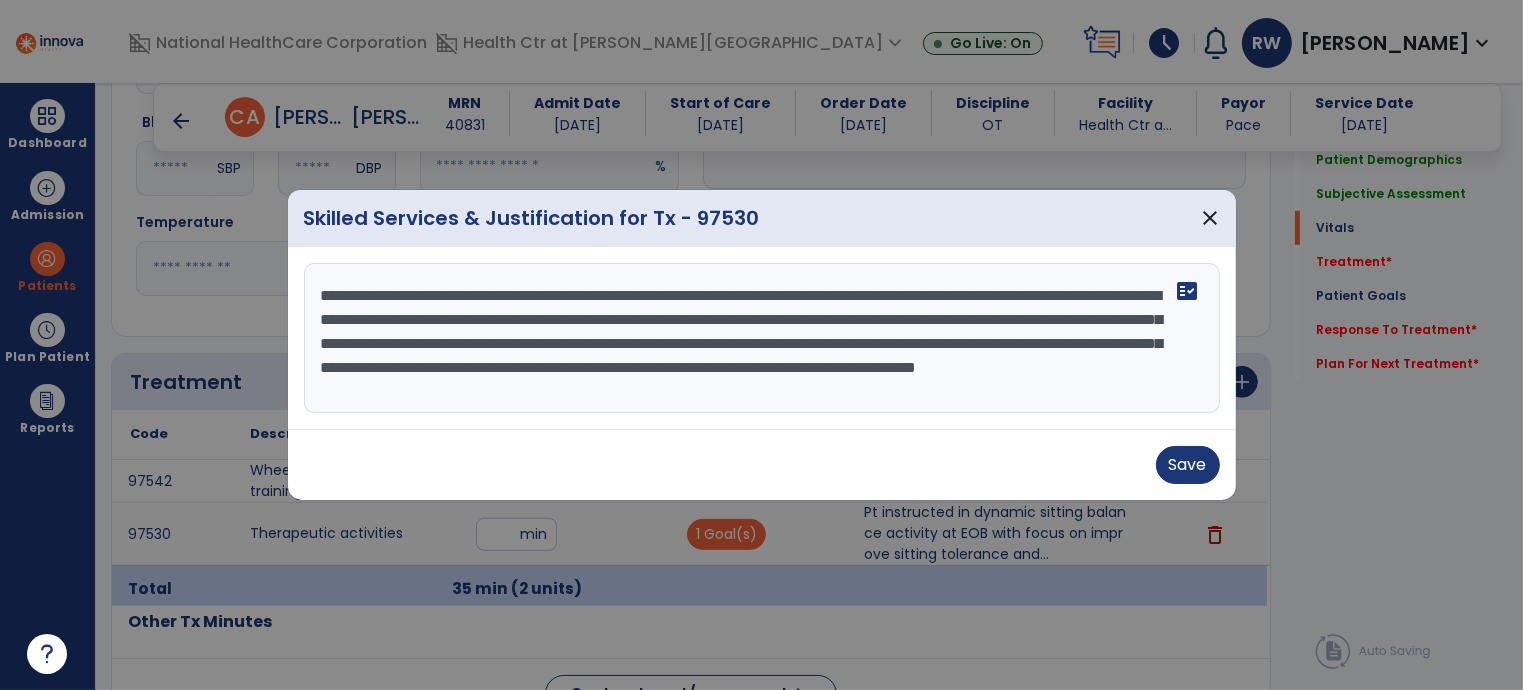 scroll, scrollTop: 16, scrollLeft: 0, axis: vertical 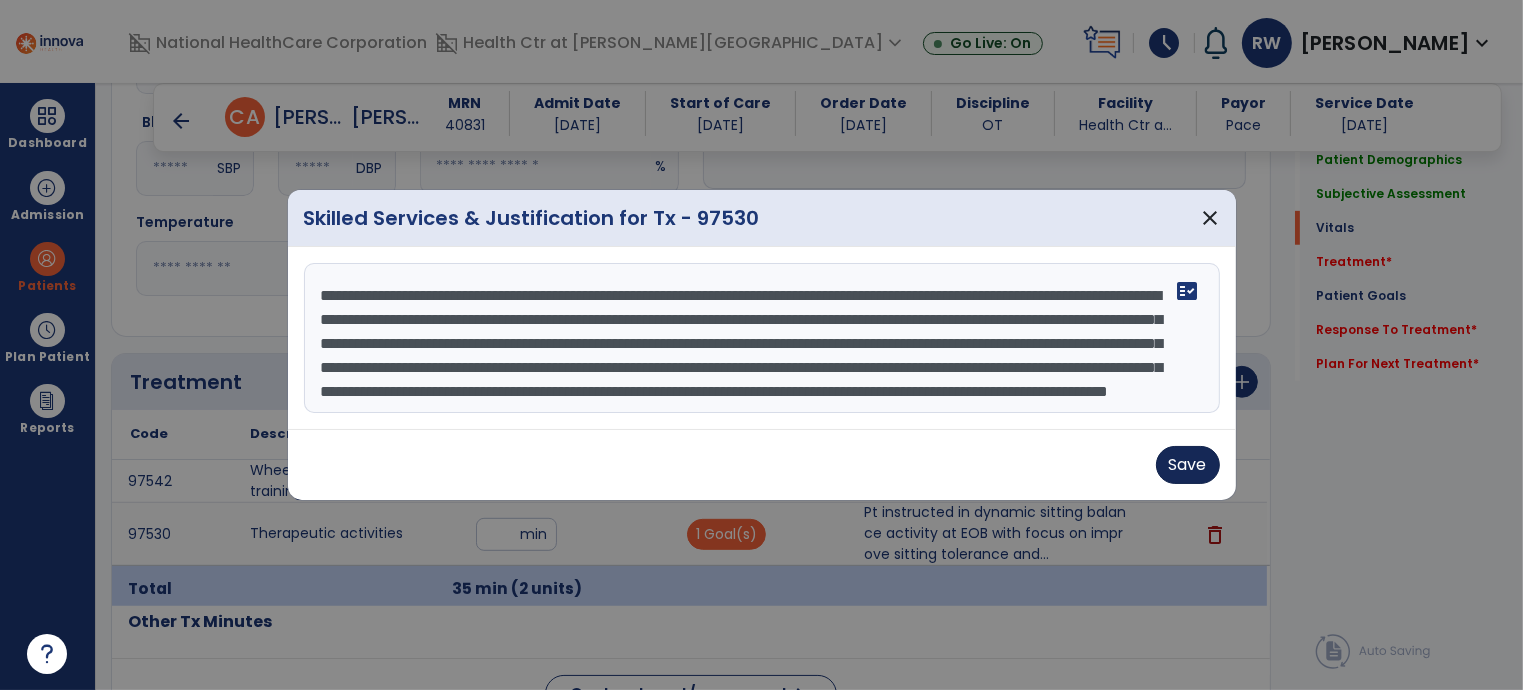 type on "**********" 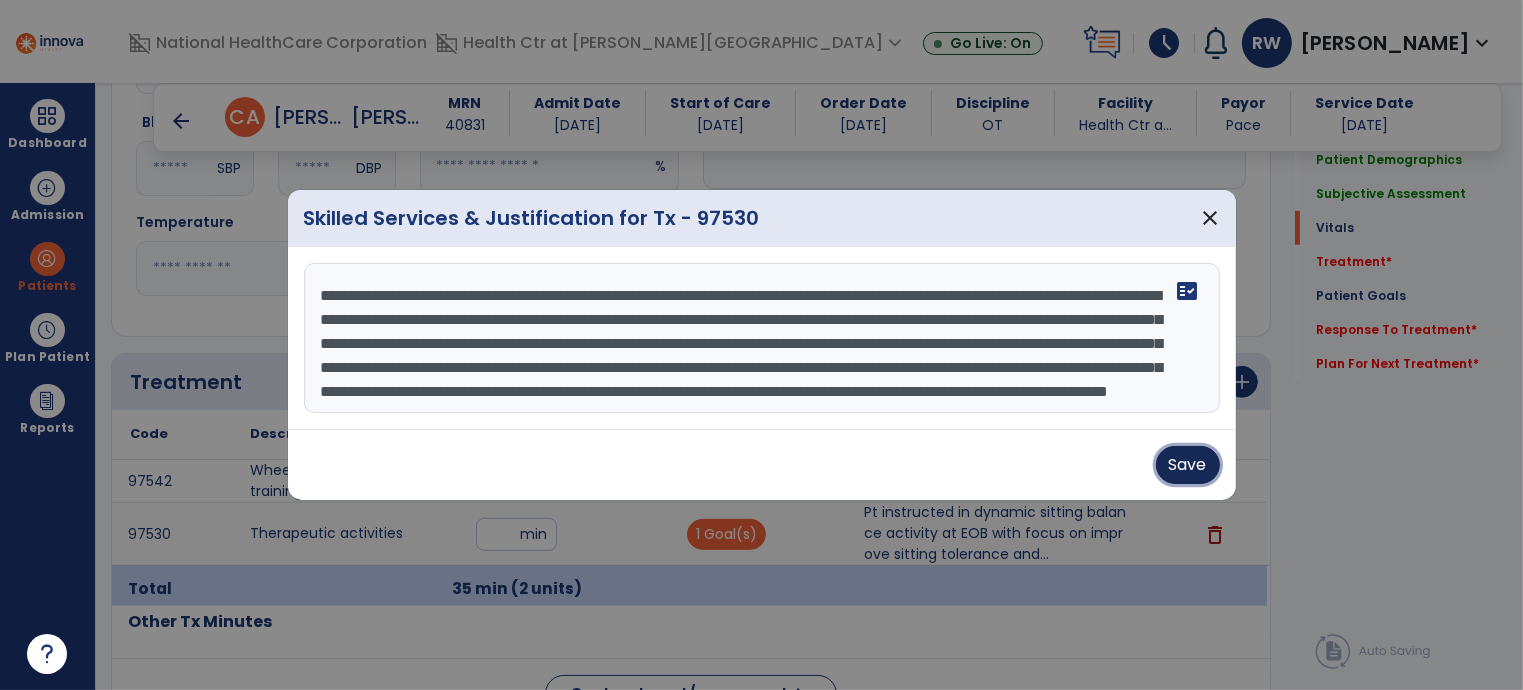 click on "Save" at bounding box center [1188, 465] 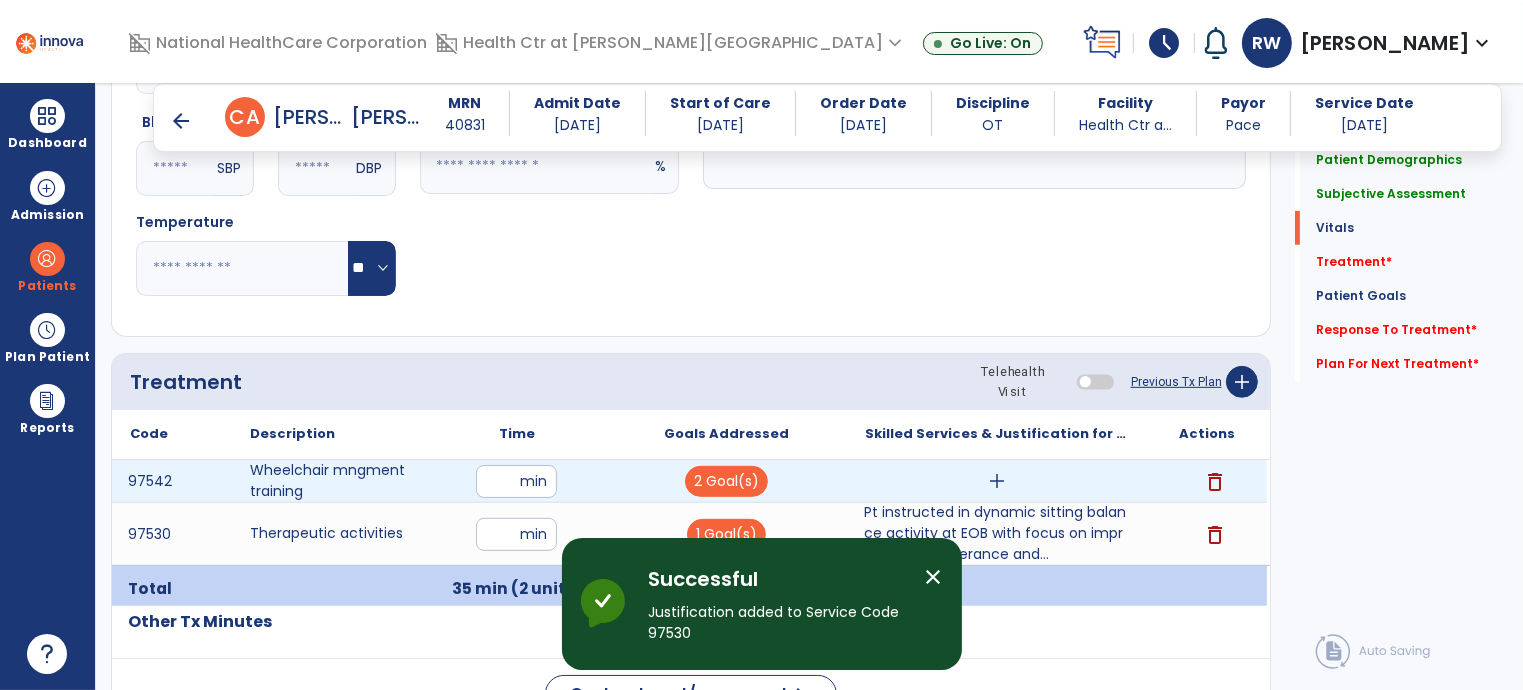 click on "add" at bounding box center (997, 481) 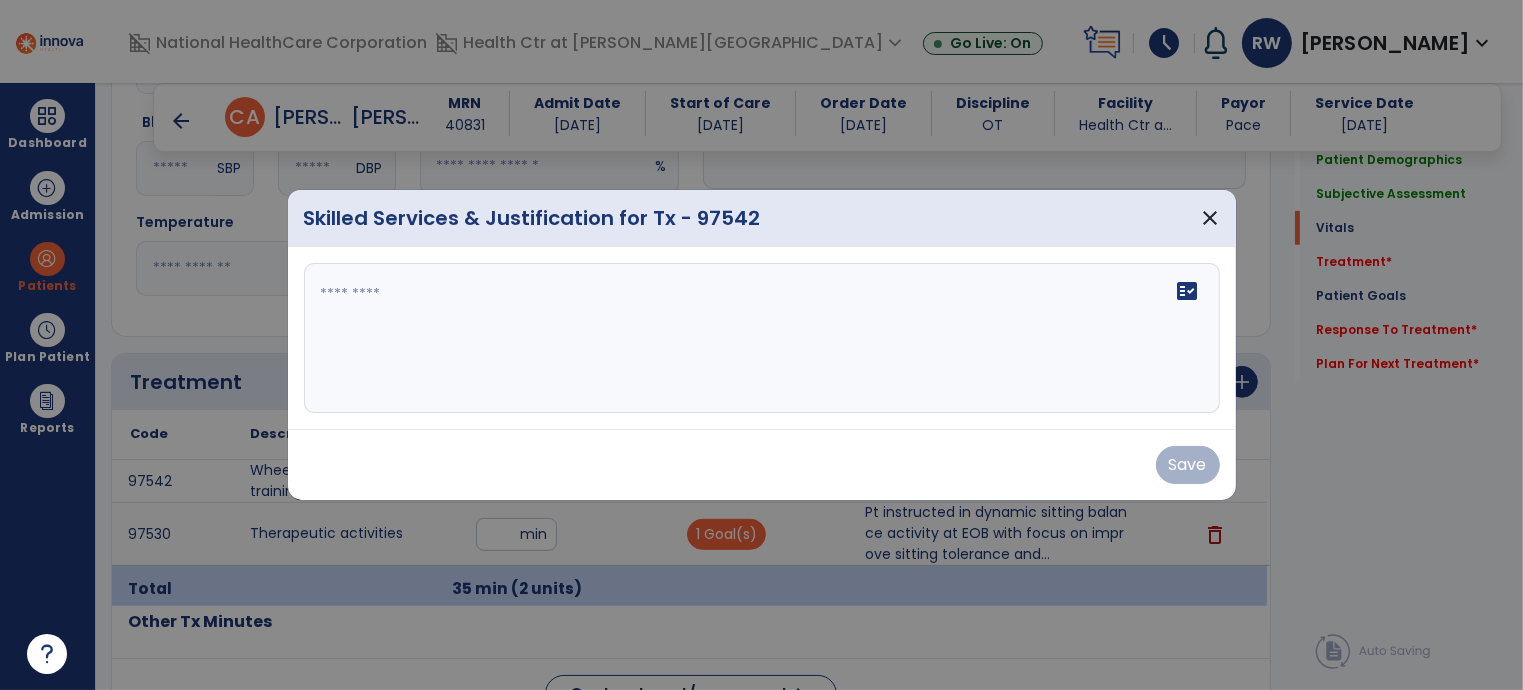 click on "fact_check" at bounding box center [762, 338] 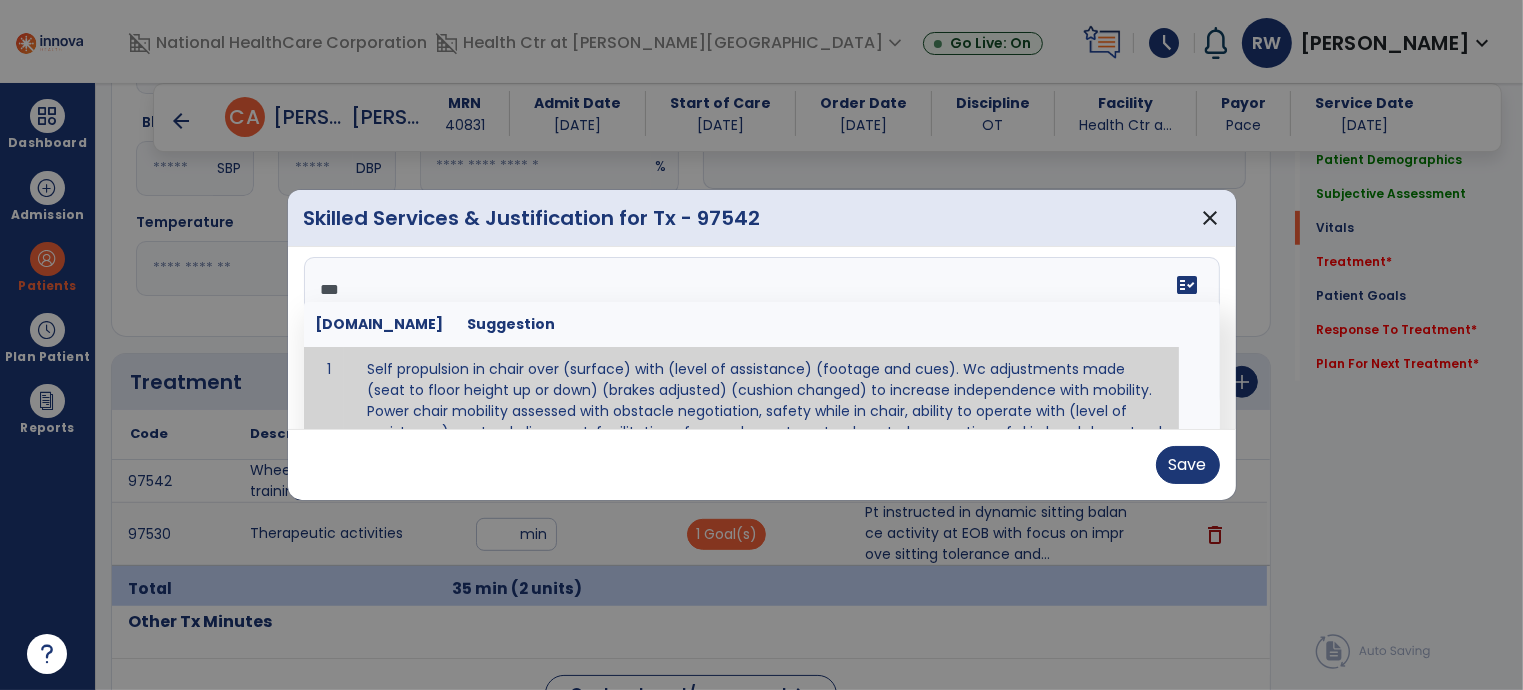 scroll, scrollTop: 0, scrollLeft: 0, axis: both 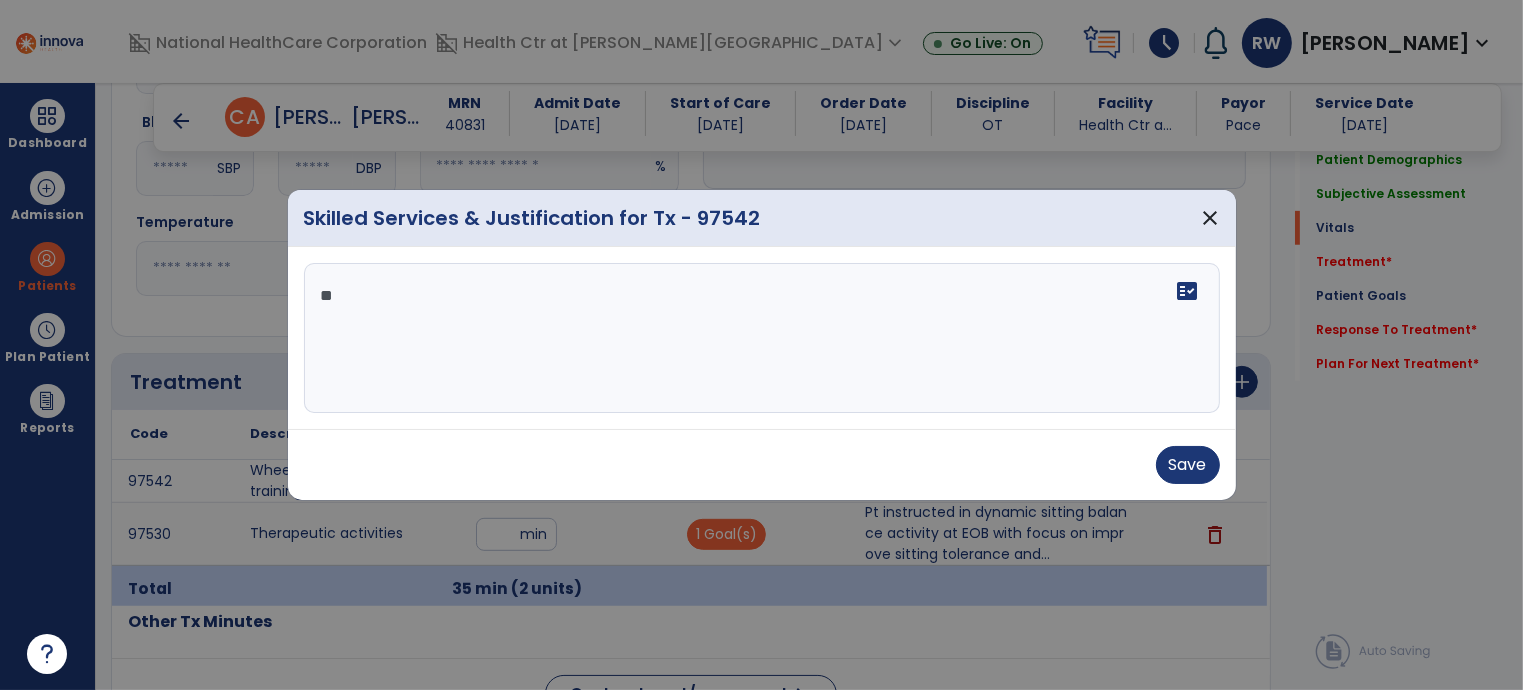 type on "*" 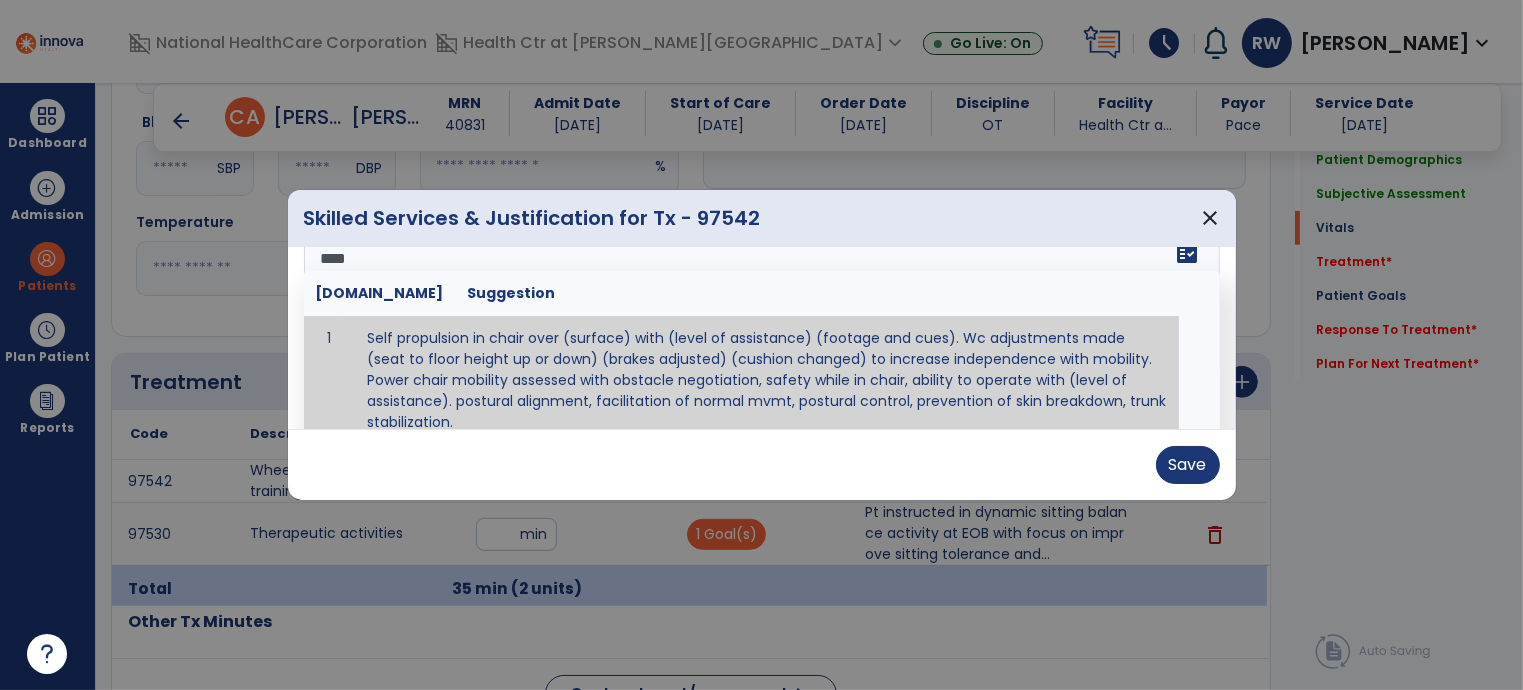 scroll, scrollTop: 0, scrollLeft: 0, axis: both 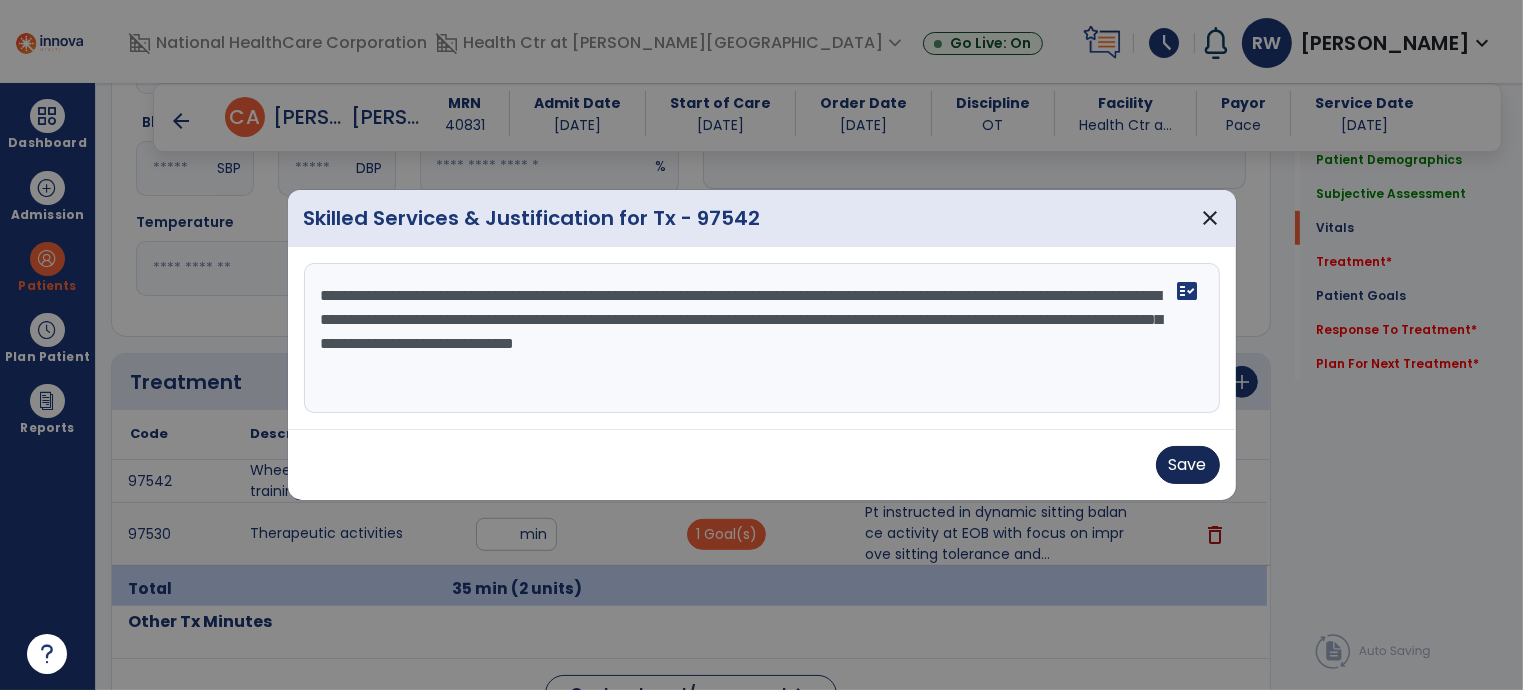 type on "**********" 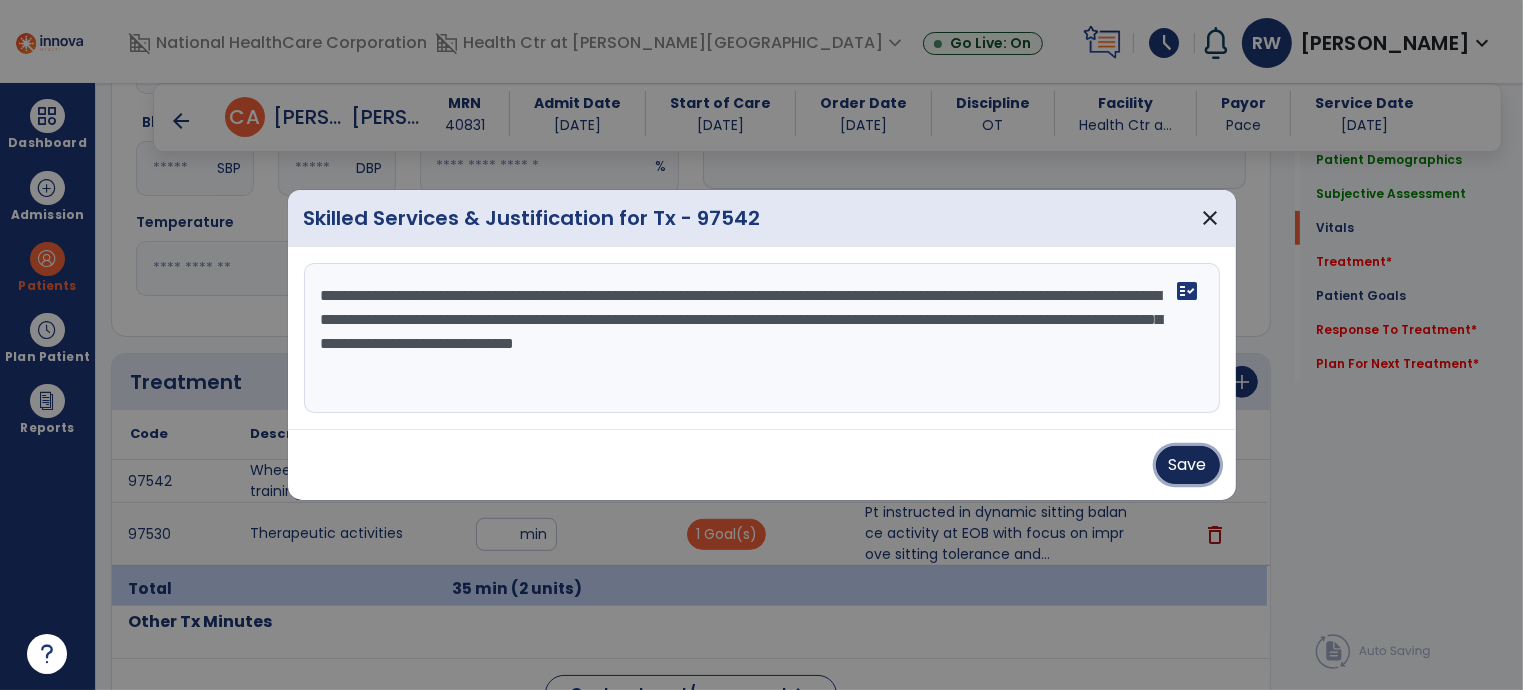 click on "Save" at bounding box center (1188, 465) 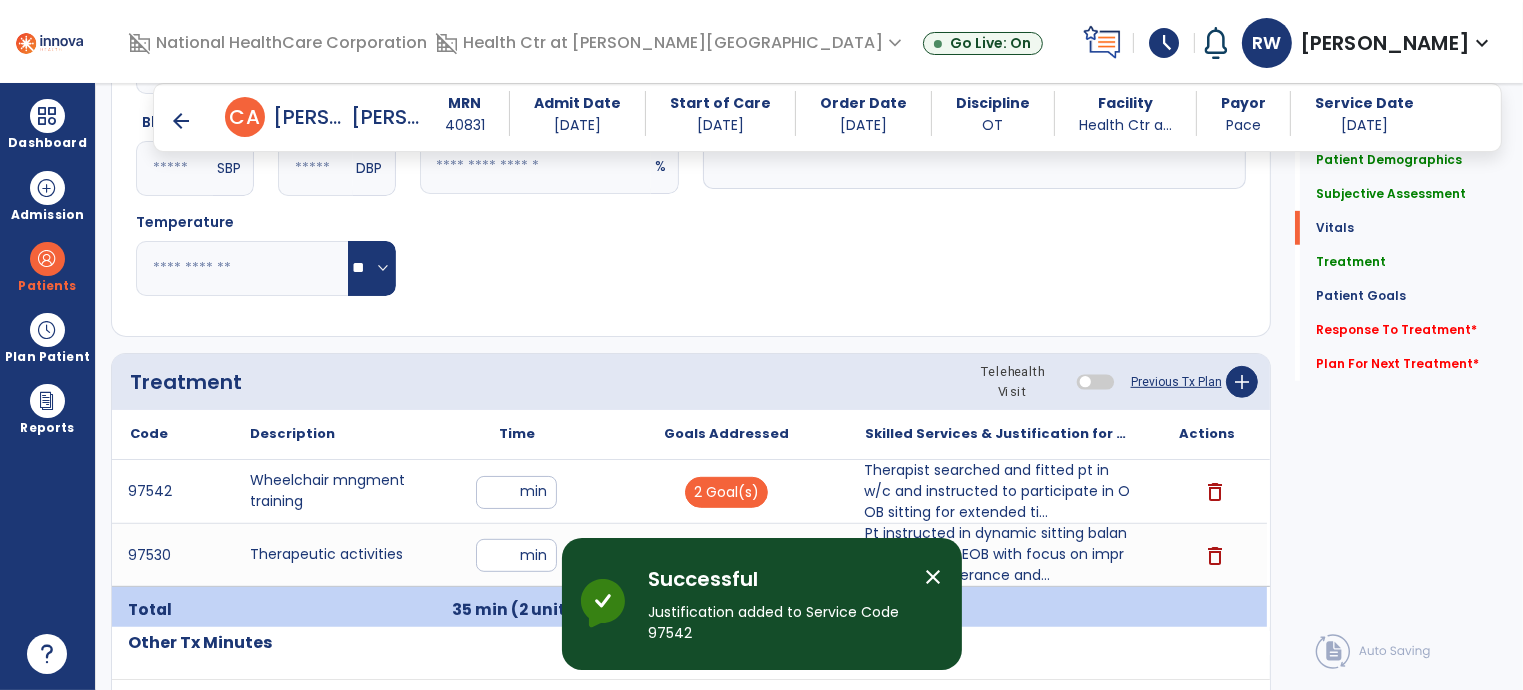 click on "arrow_back" at bounding box center [181, 121] 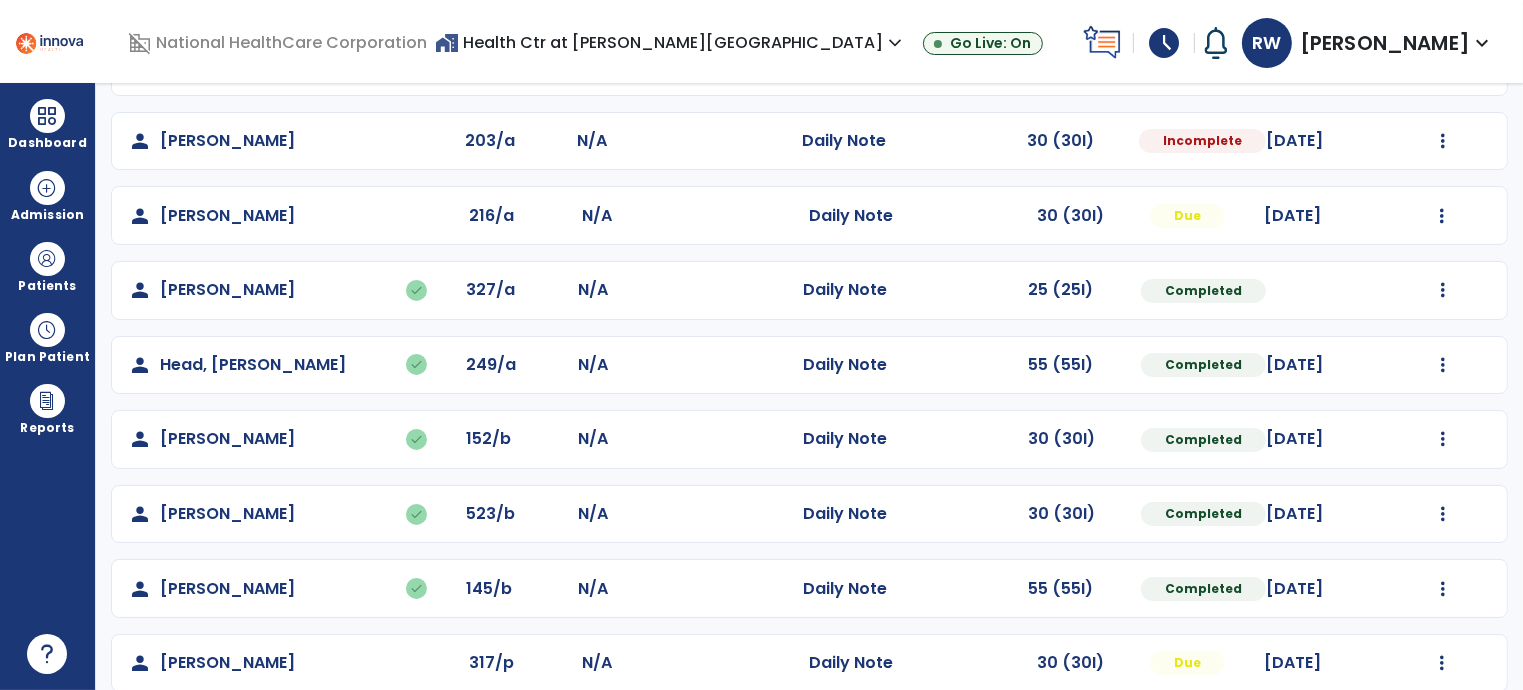 scroll, scrollTop: 272, scrollLeft: 0, axis: vertical 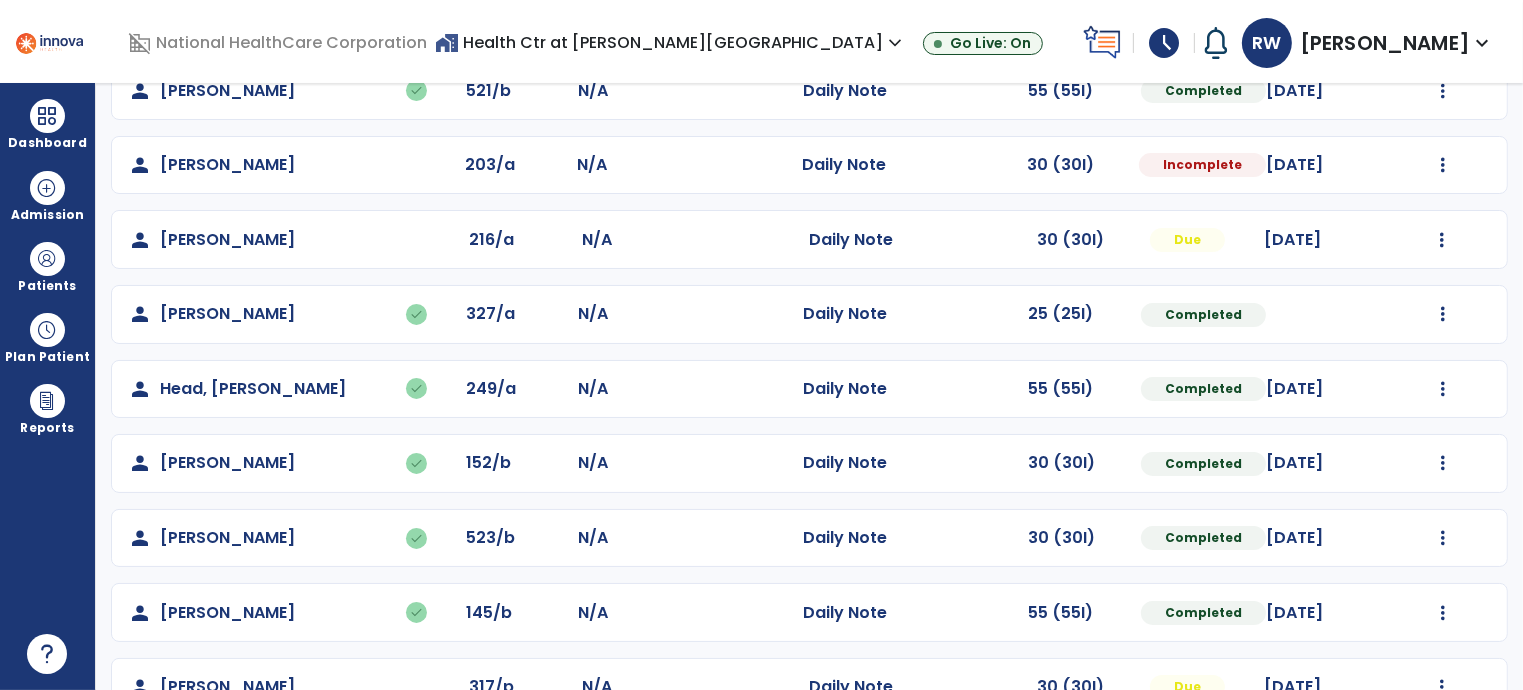 click on "Mark Visit As Complete   Reset Note   Open Document   G + C Mins" 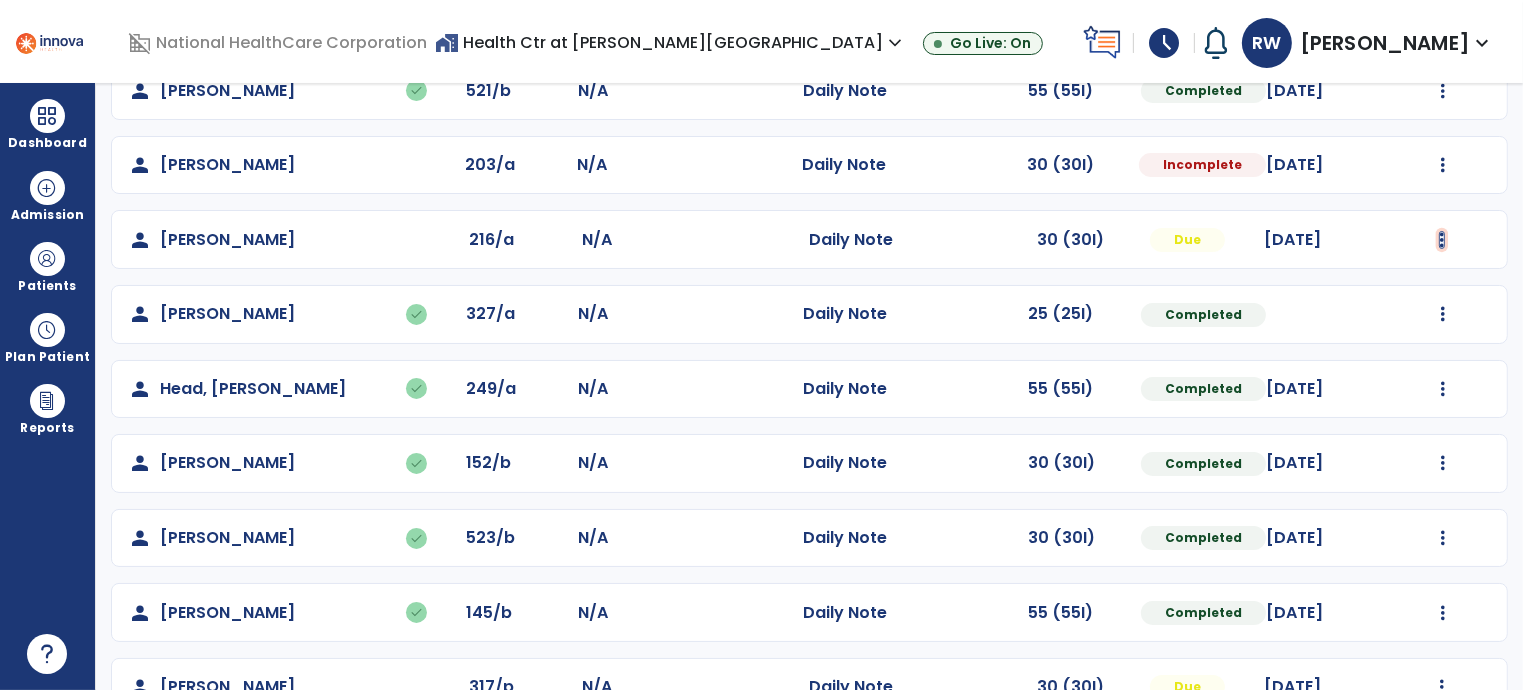click at bounding box center (1442, 16) 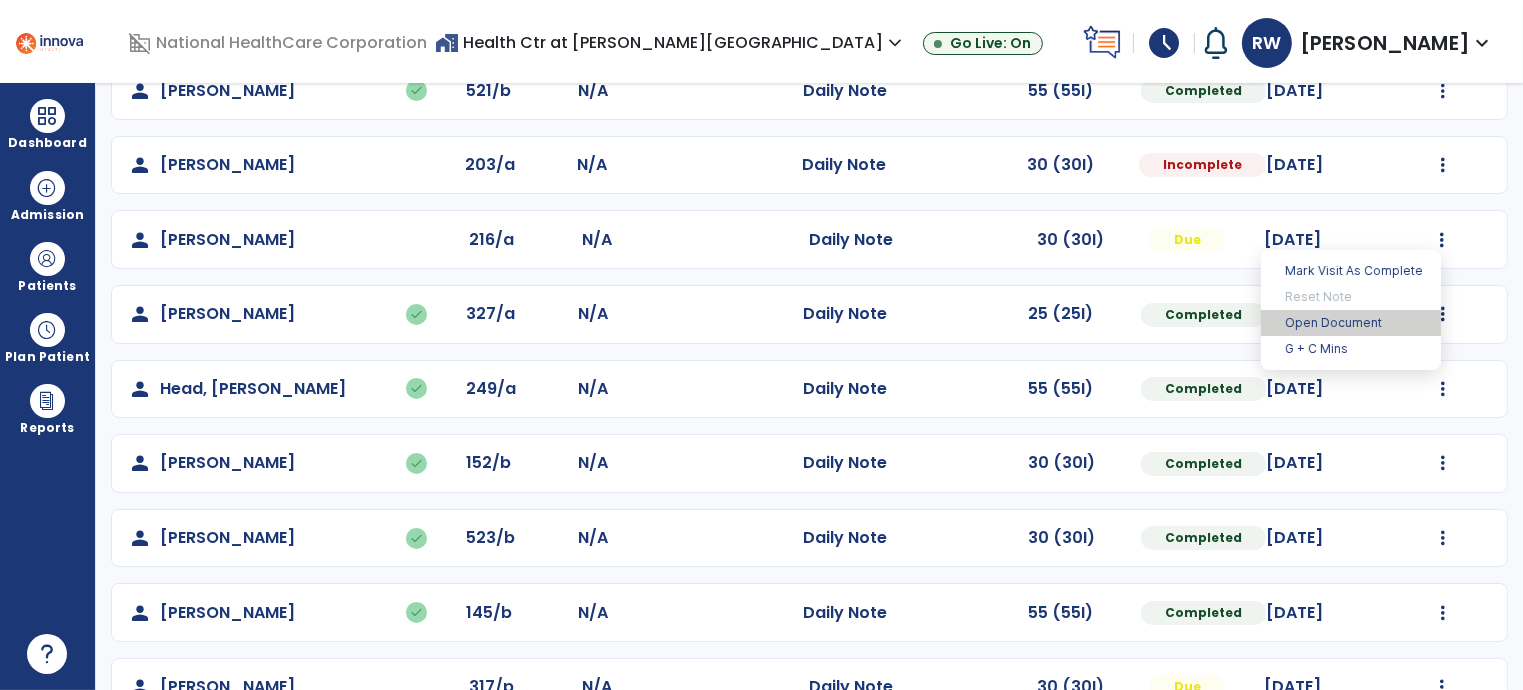 click on "Open Document" at bounding box center [1351, 323] 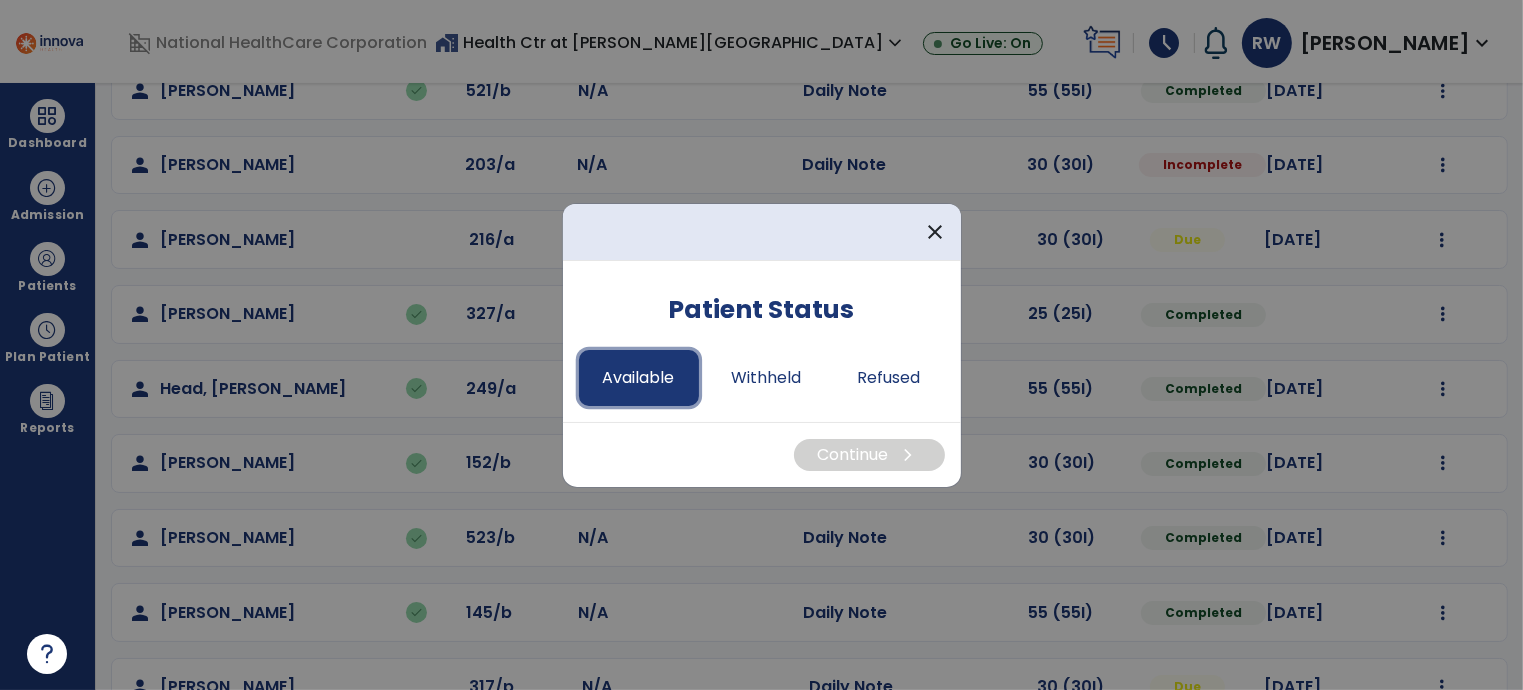click on "Available" at bounding box center [639, 378] 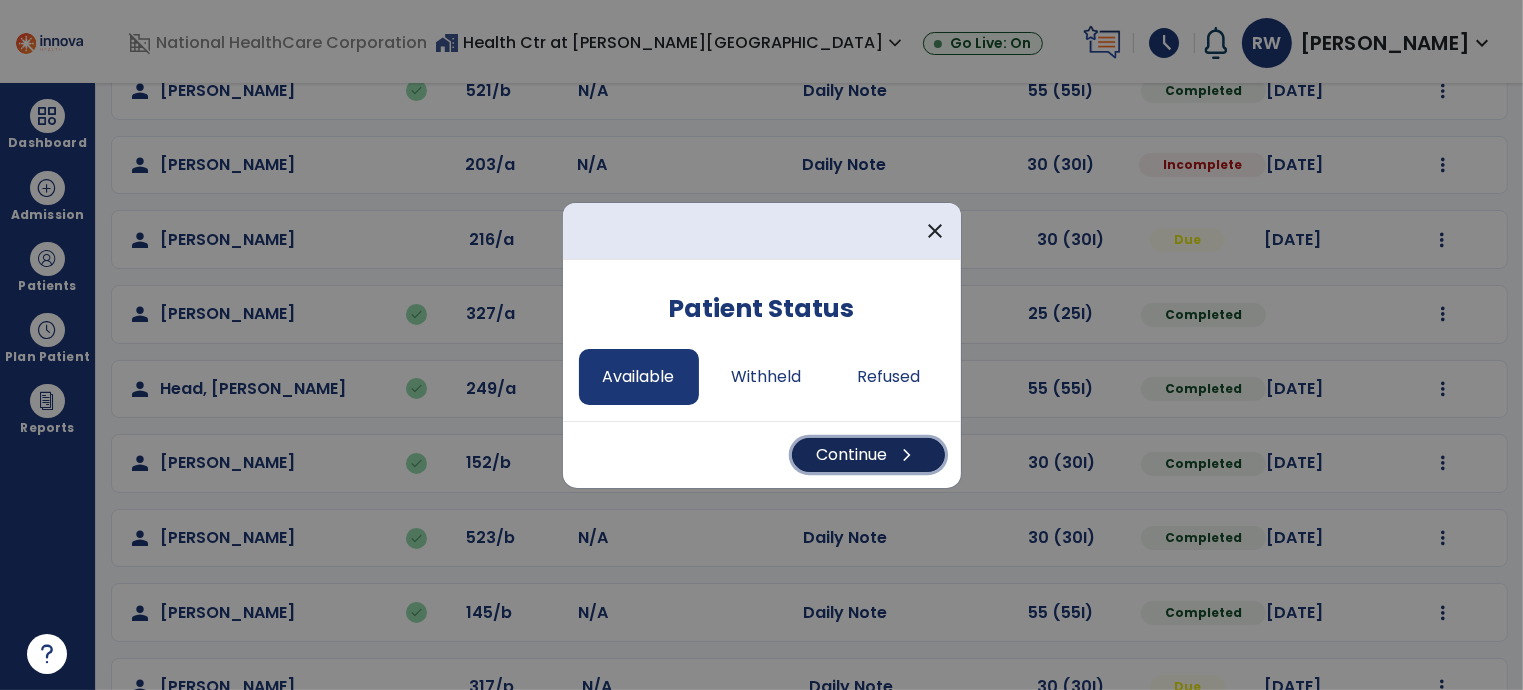 click on "Continue   chevron_right" at bounding box center [868, 455] 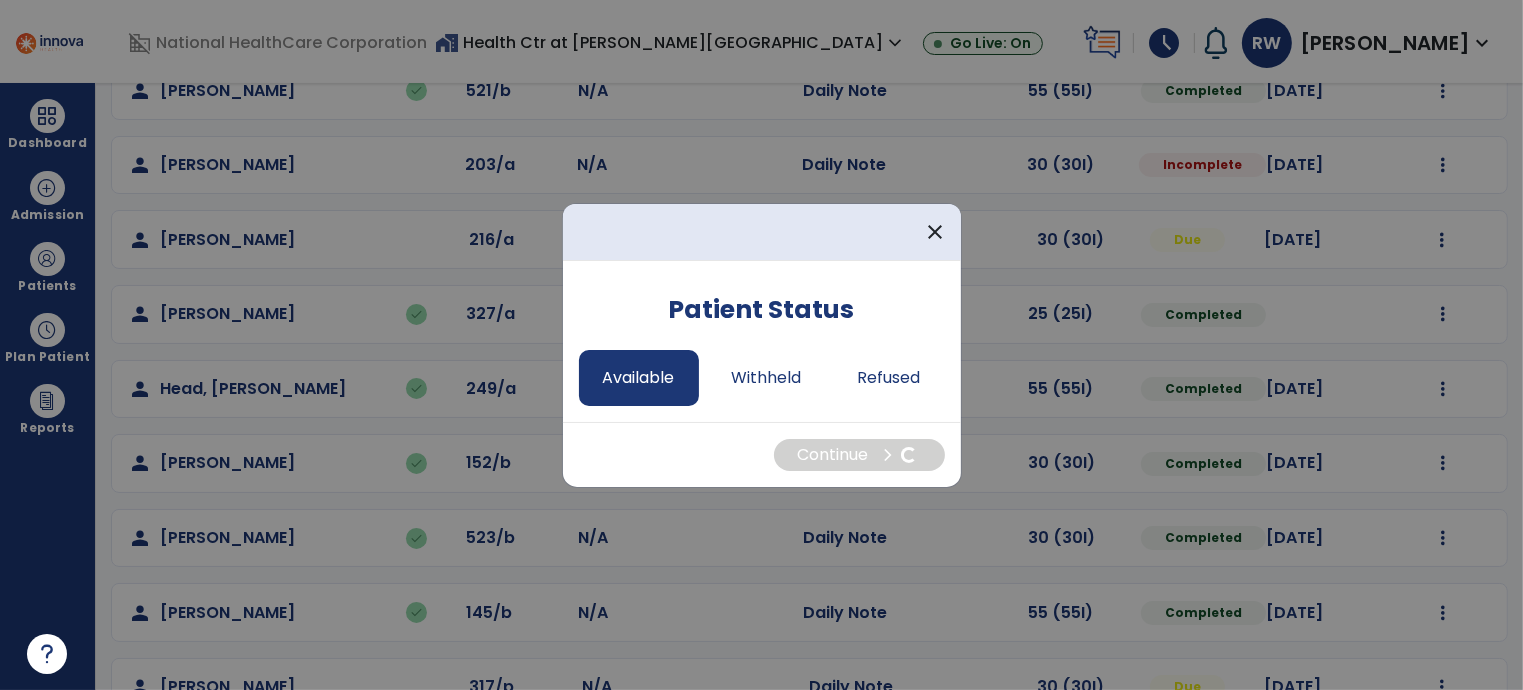 select on "*" 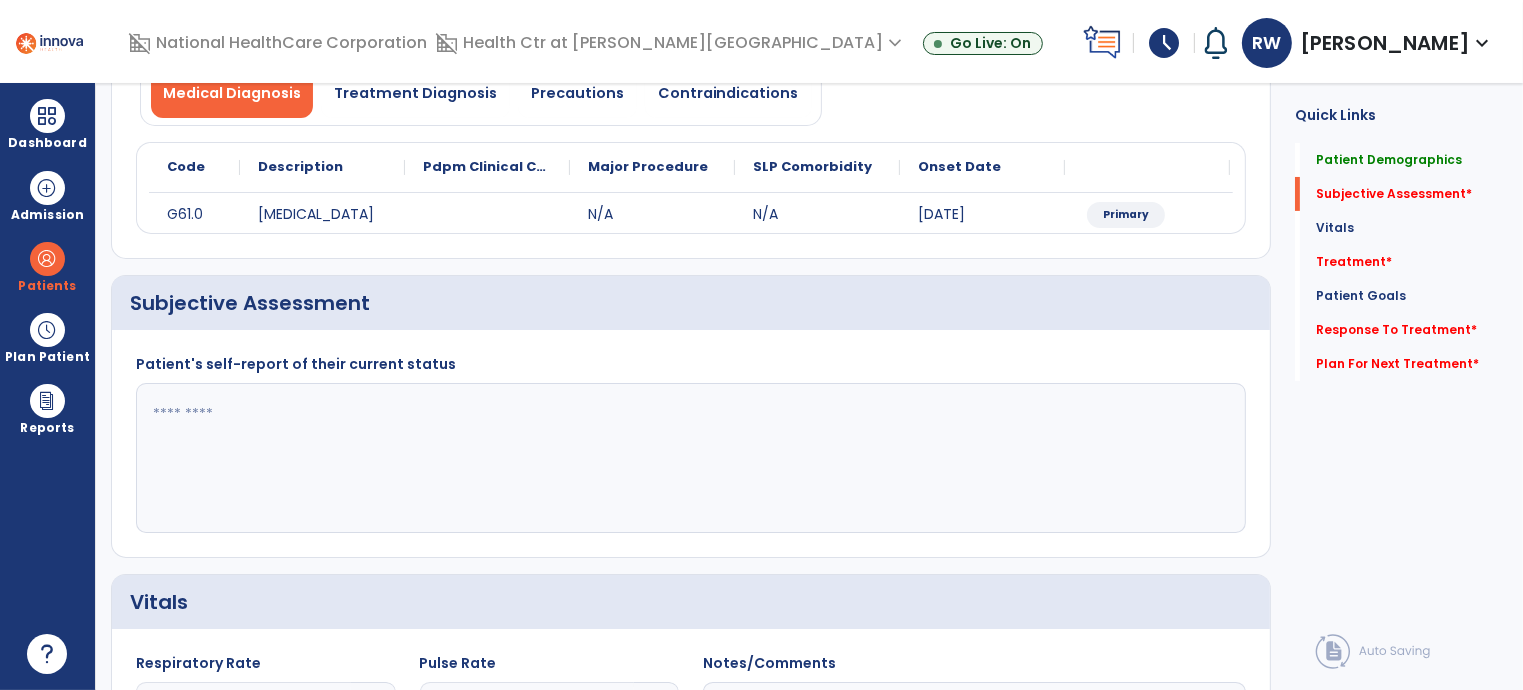 click 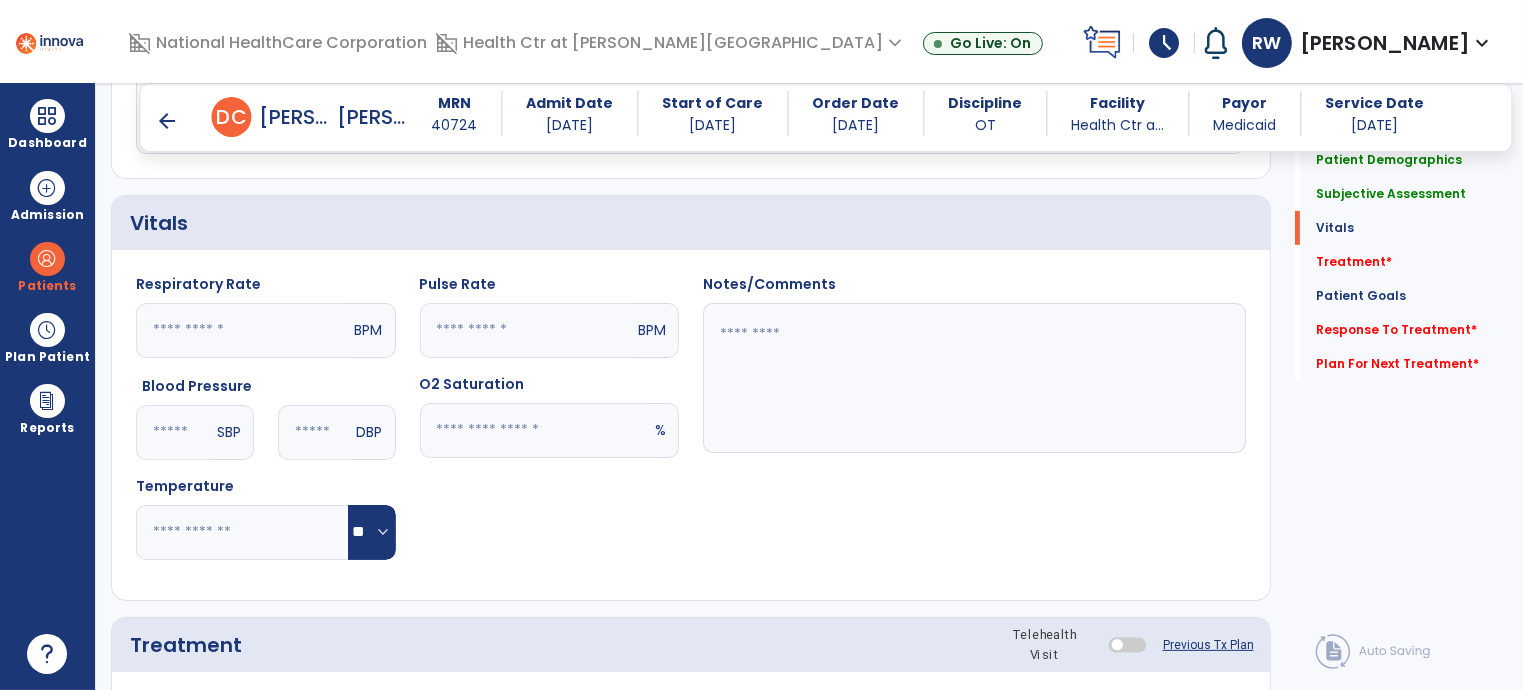 scroll, scrollTop: 645, scrollLeft: 0, axis: vertical 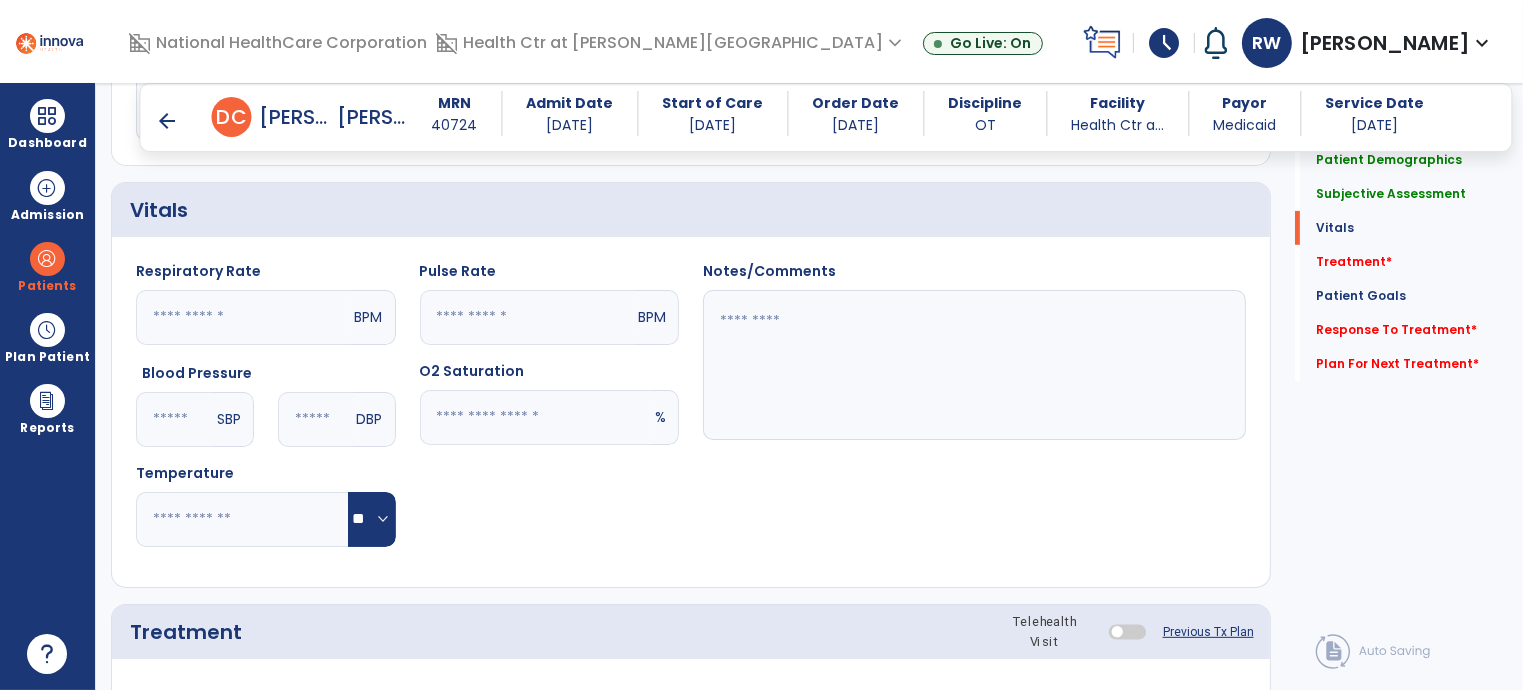 type on "**********" 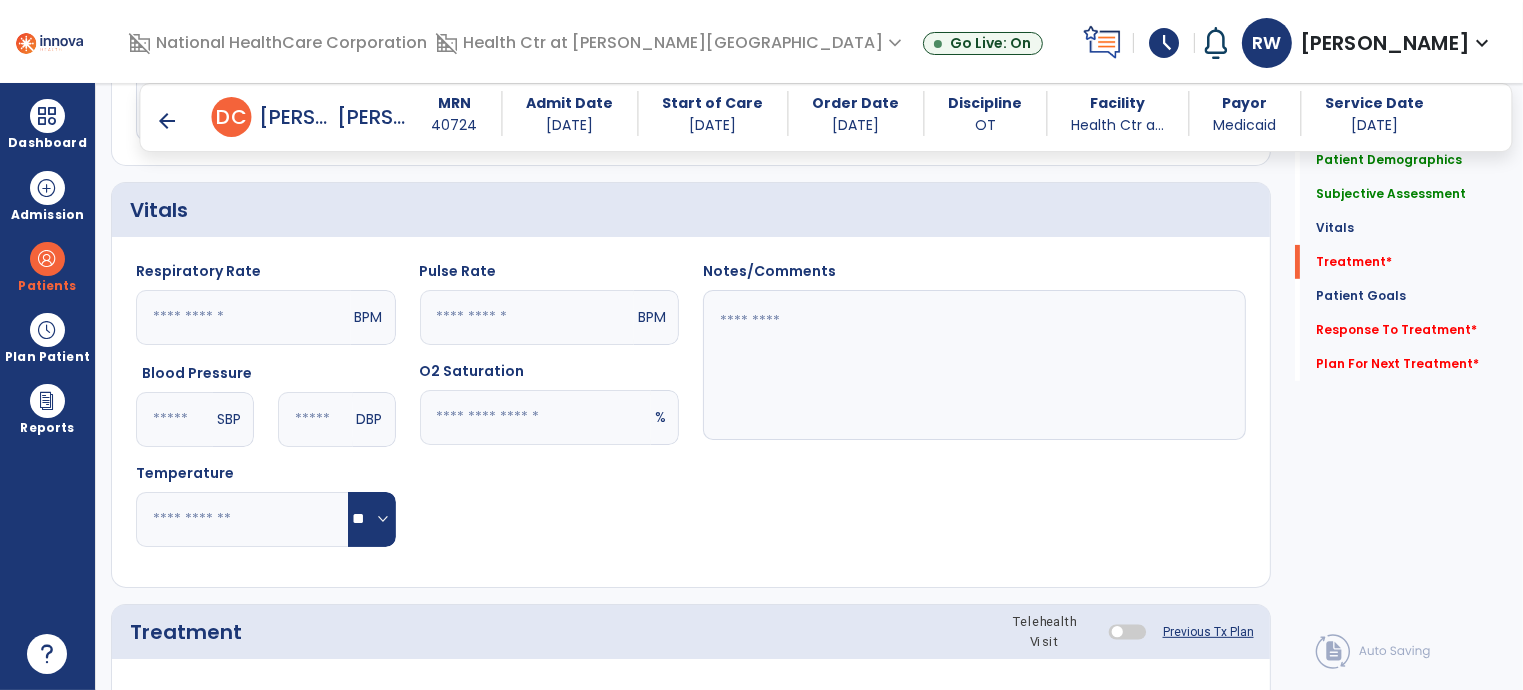 scroll, scrollTop: 1084, scrollLeft: 0, axis: vertical 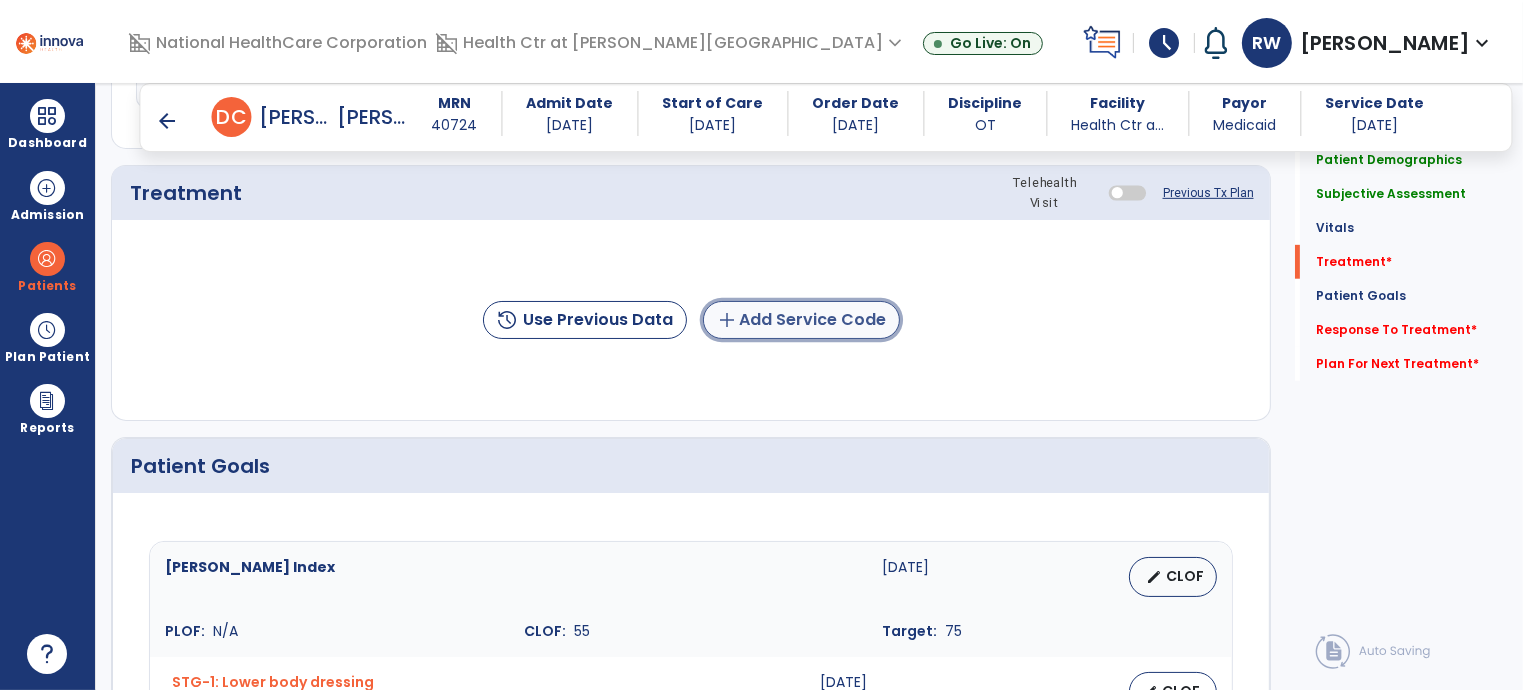 click on "add  Add Service Code" 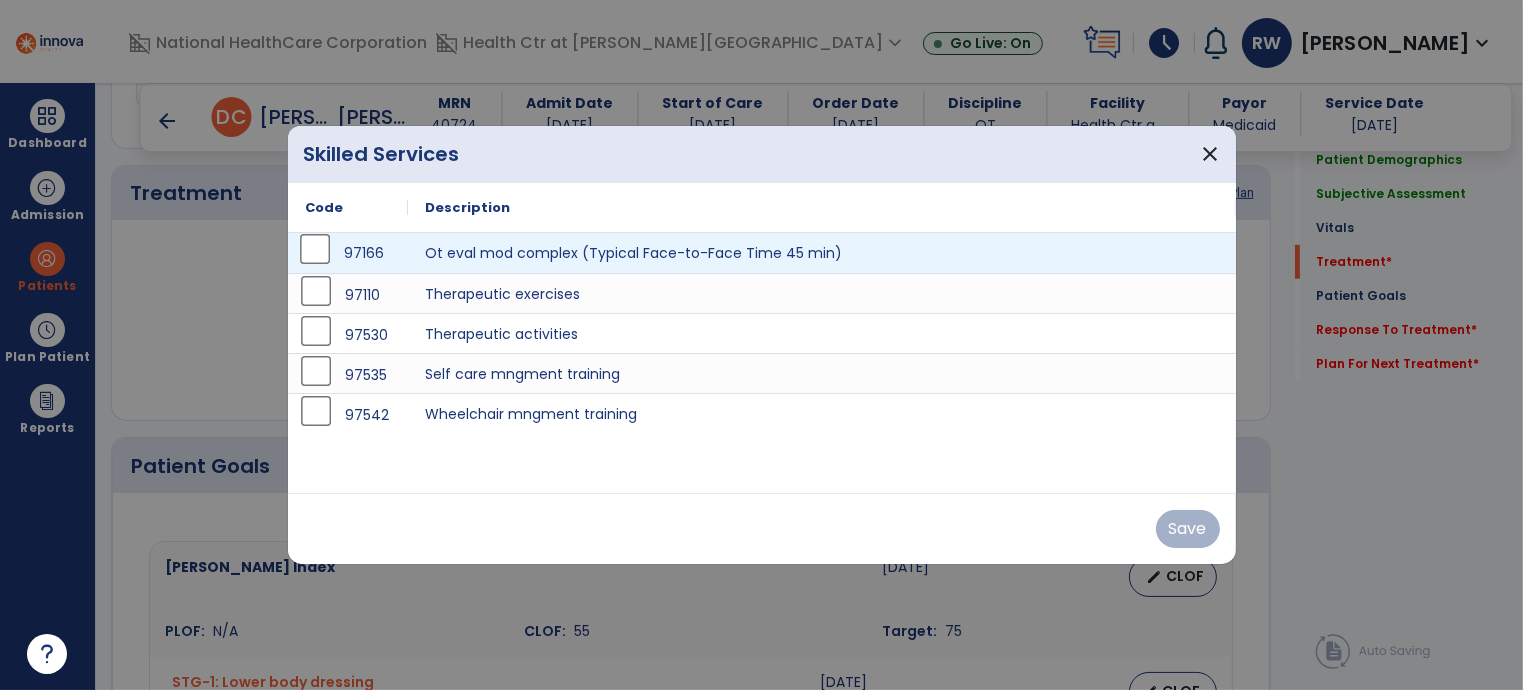click on "97166" at bounding box center [348, 253] 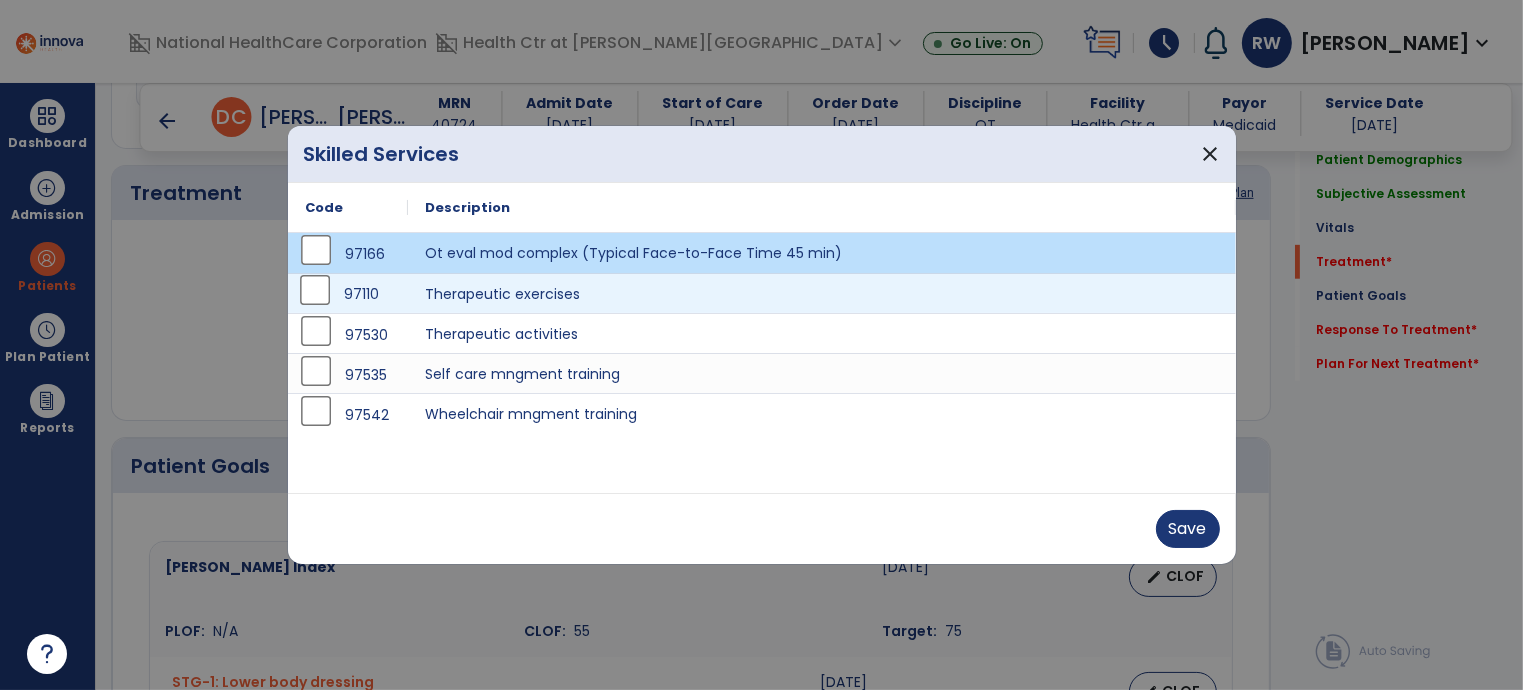 click on "97110" at bounding box center (348, 294) 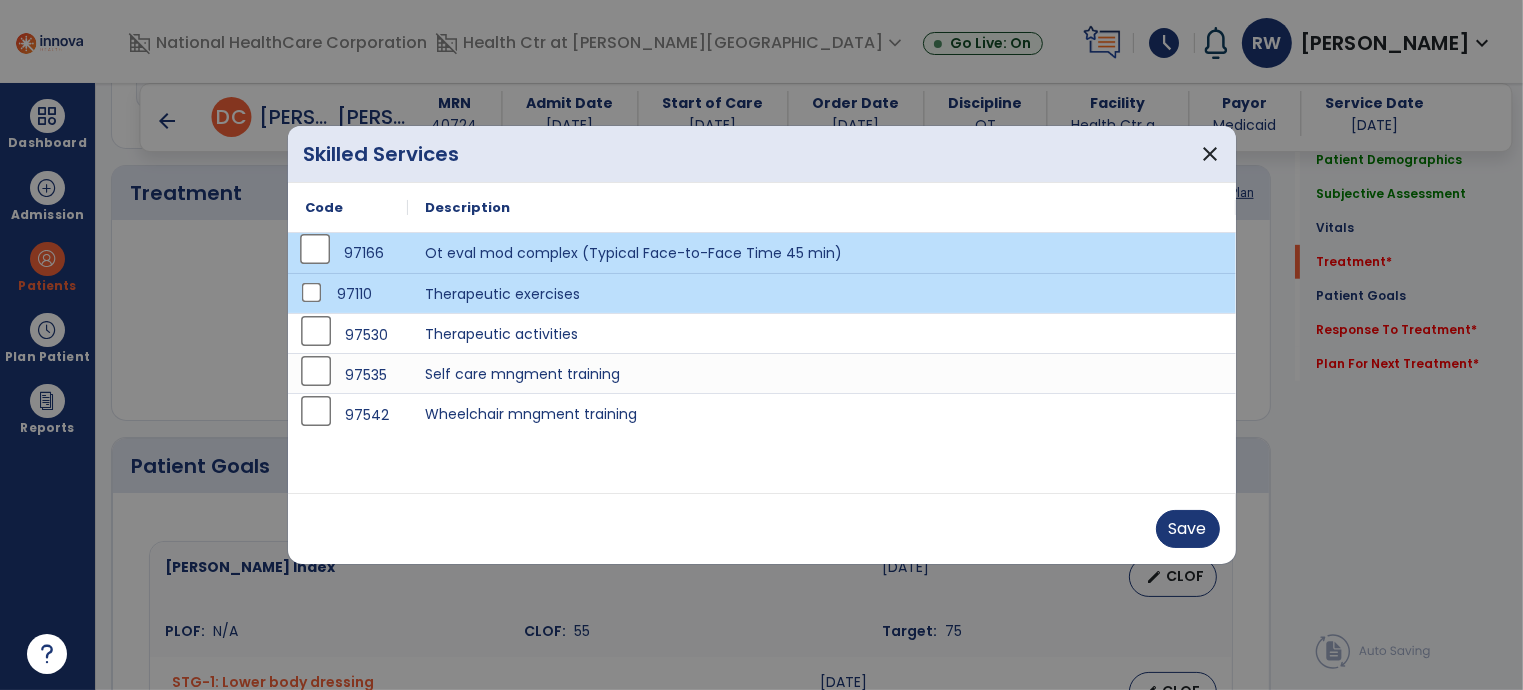 click on "97166" at bounding box center (348, 253) 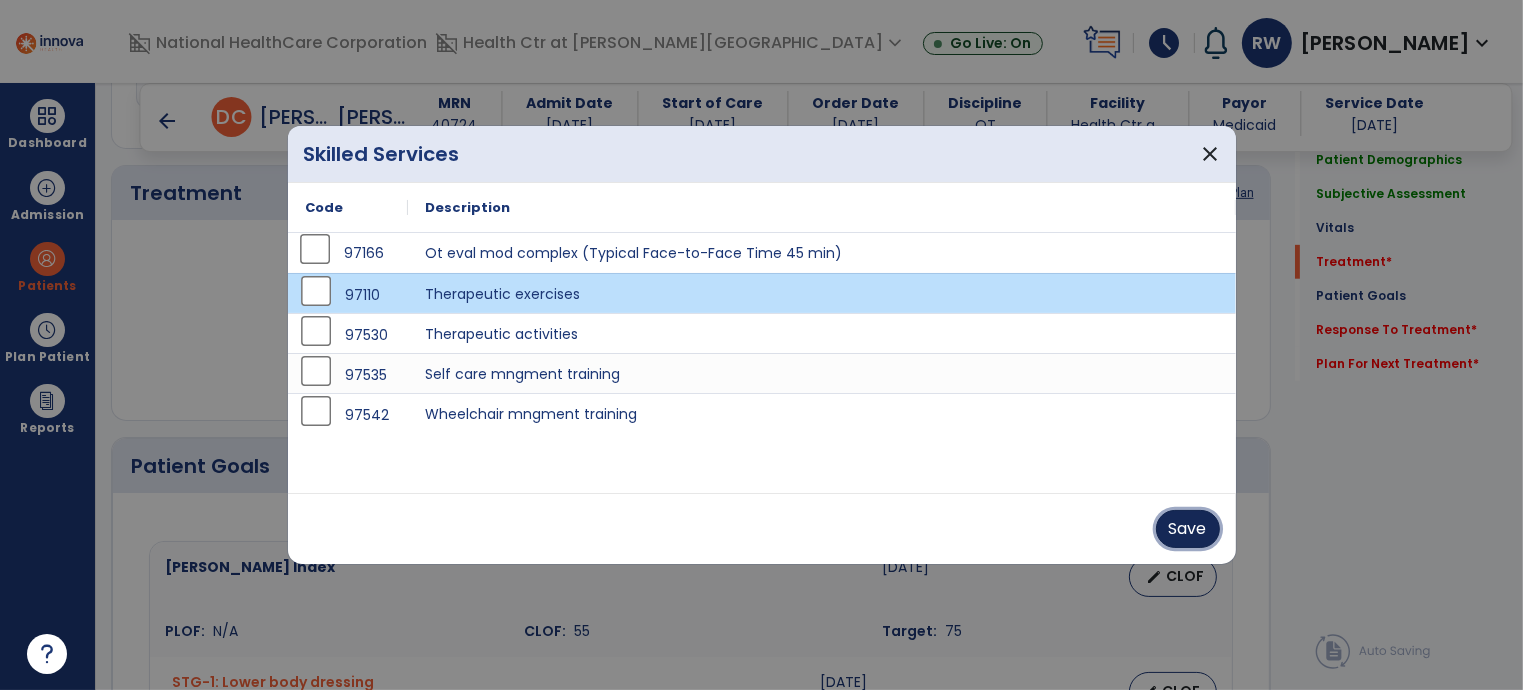click on "Save" at bounding box center [1188, 529] 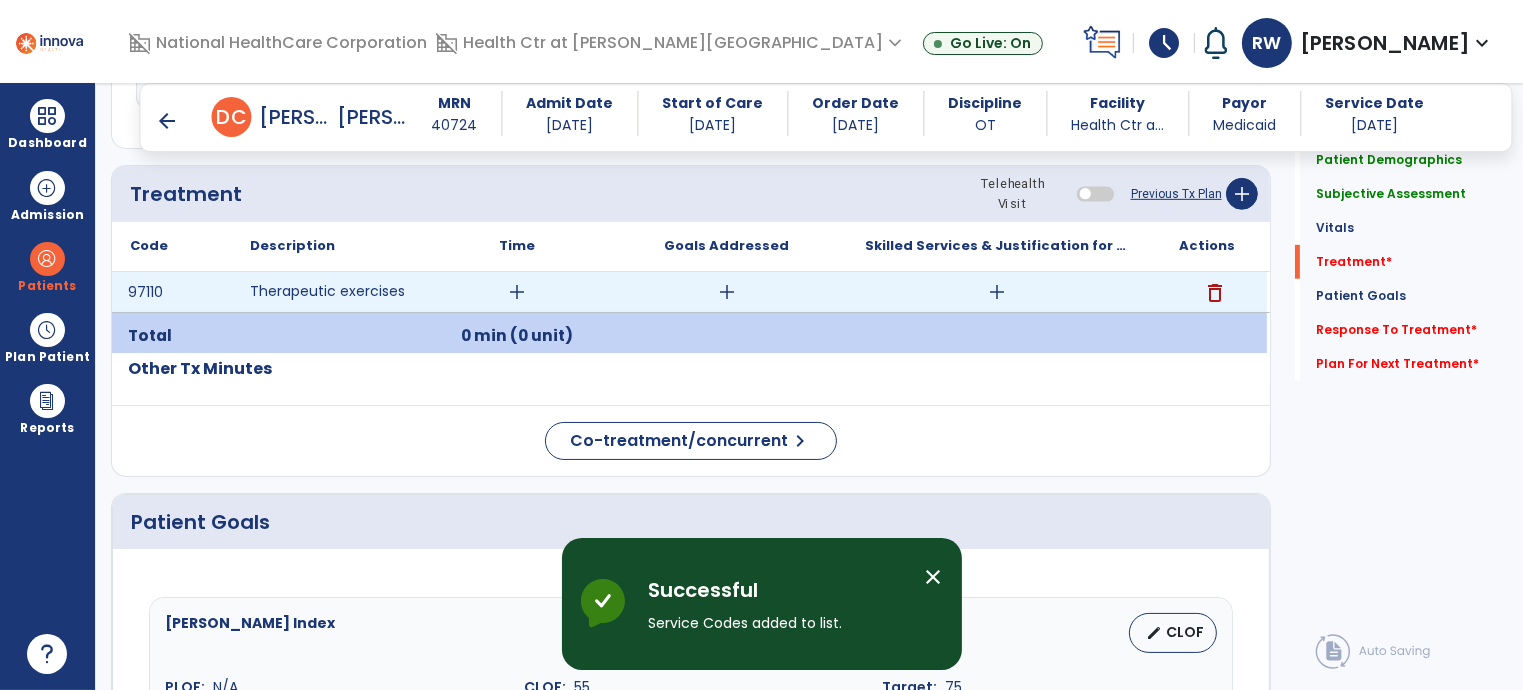 click on "add" at bounding box center (517, 292) 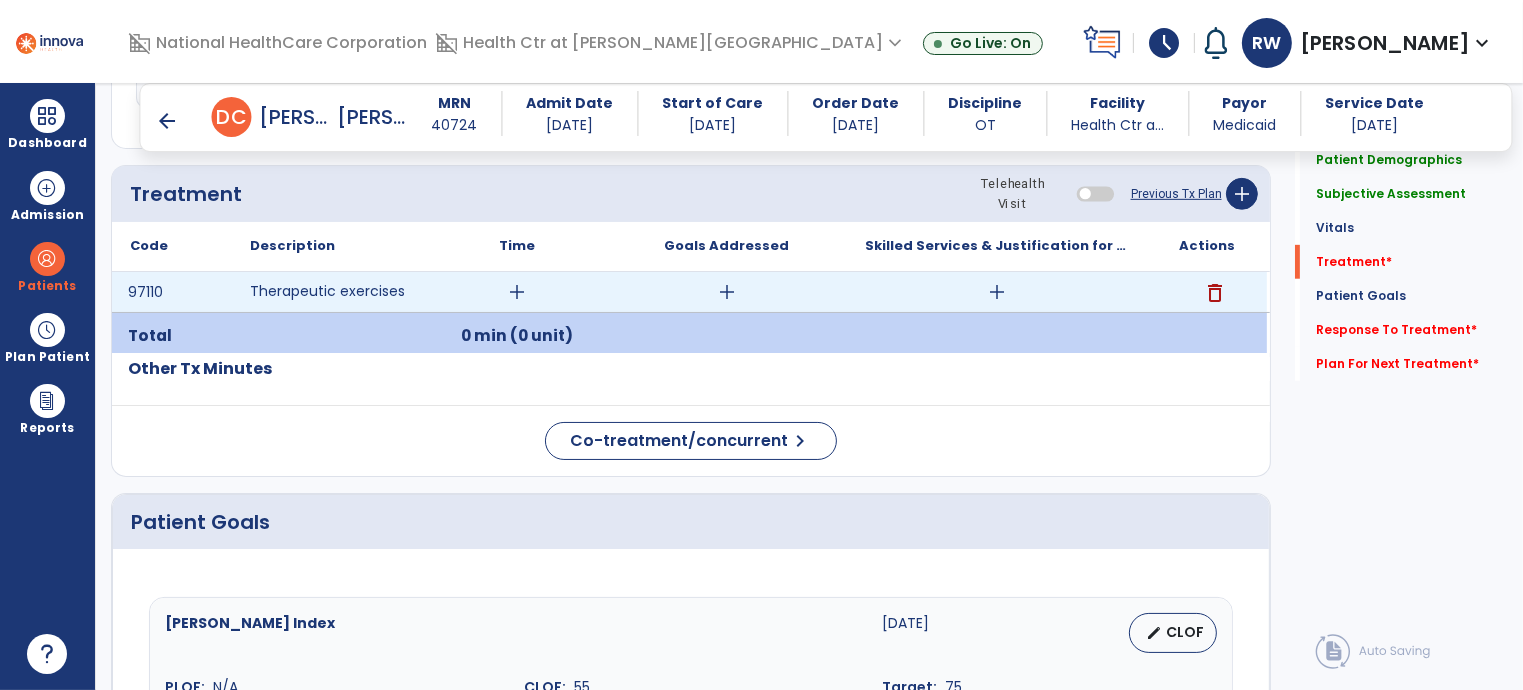 click on "add" at bounding box center (517, 292) 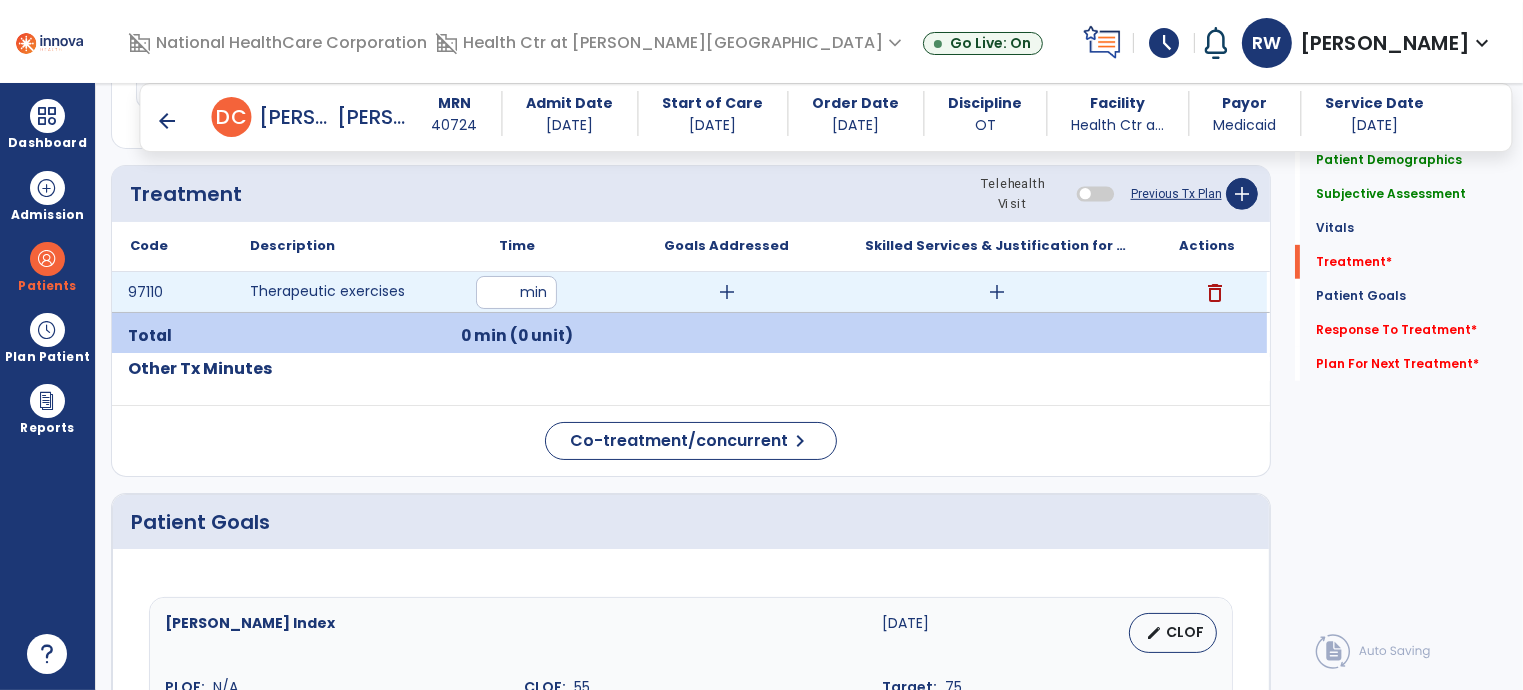 click at bounding box center (516, 292) 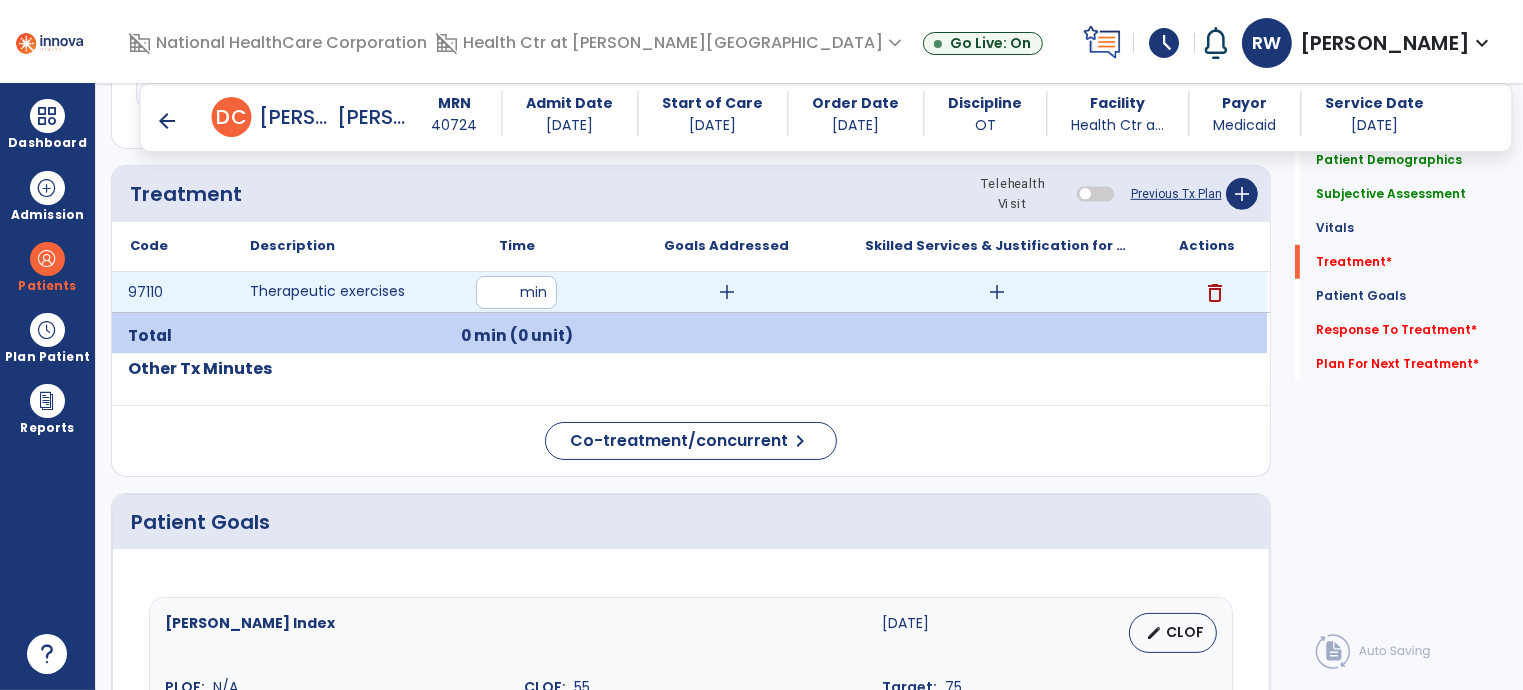 type on "*" 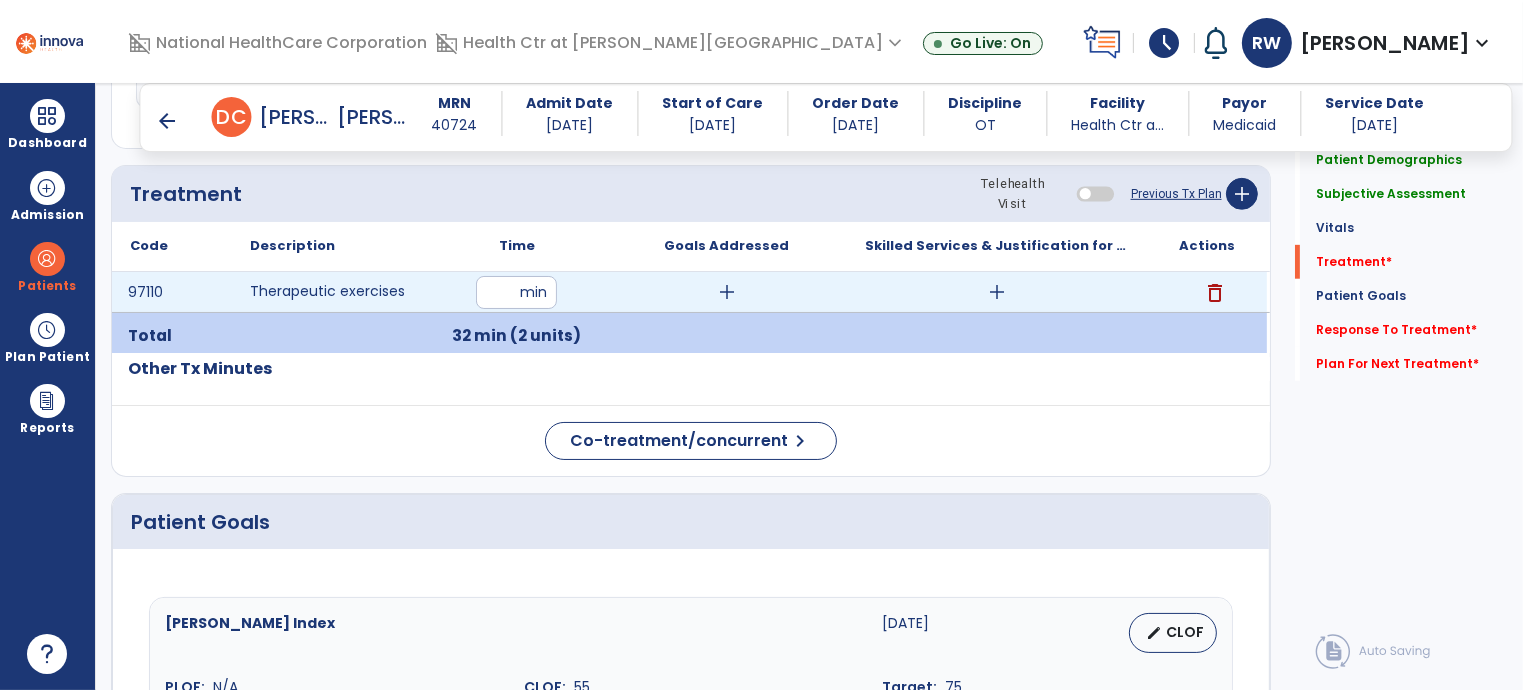 click on "add" at bounding box center (727, 292) 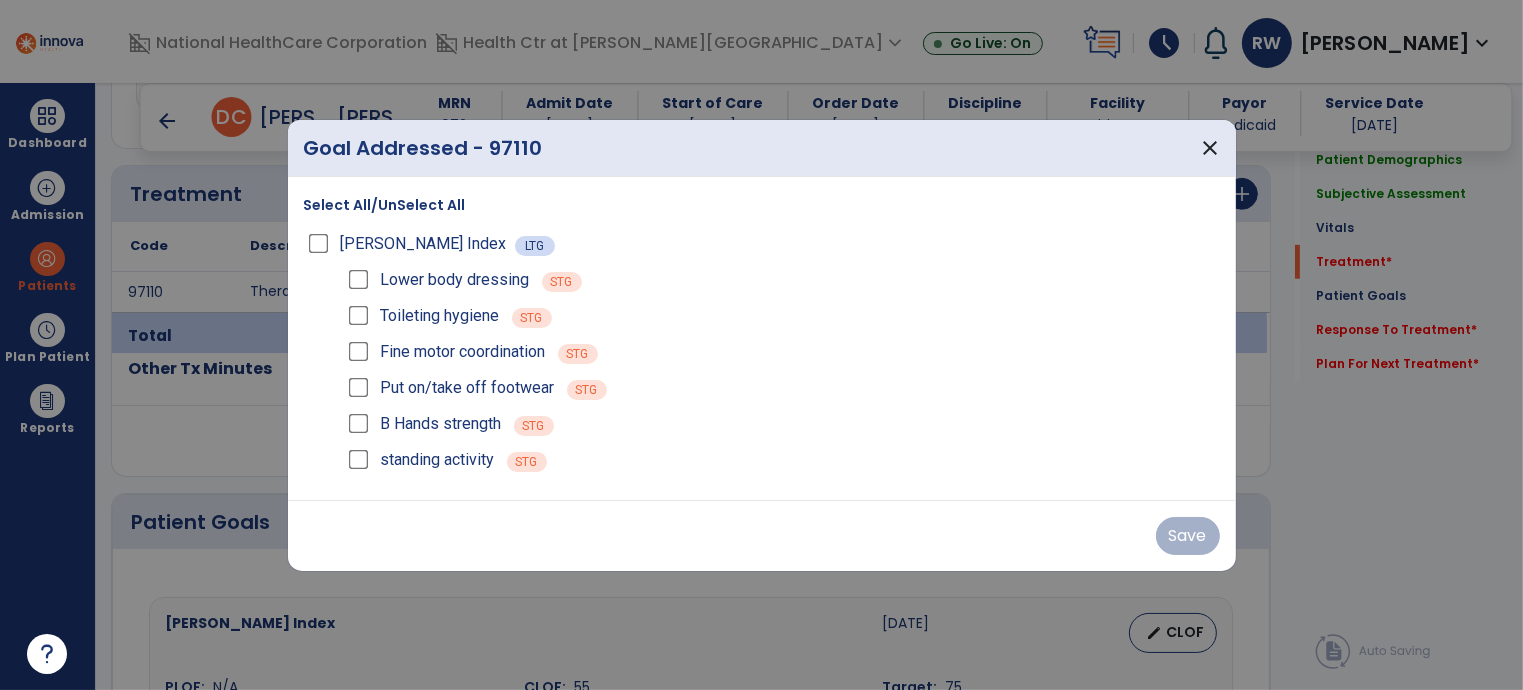 click on "Fine motor coordination" at bounding box center (445, 352) 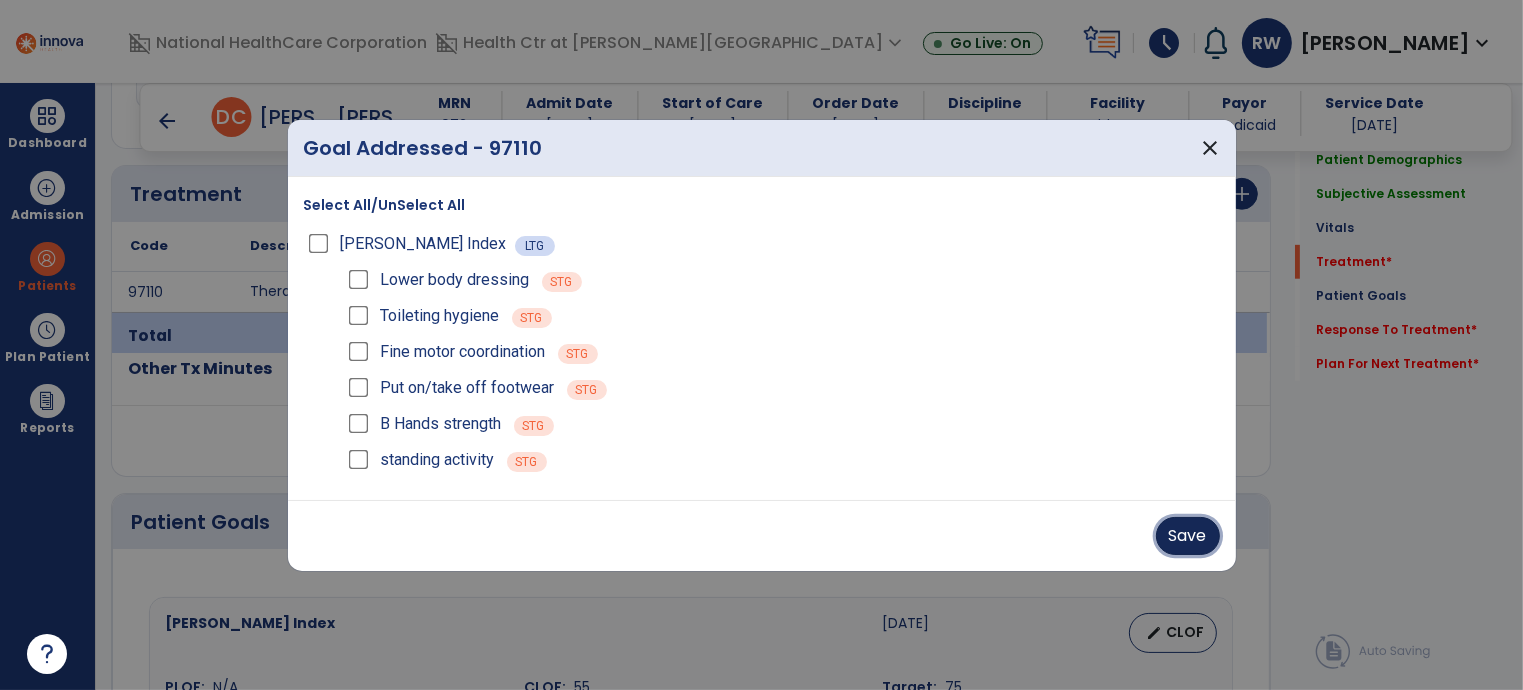 click on "Save" at bounding box center (1188, 536) 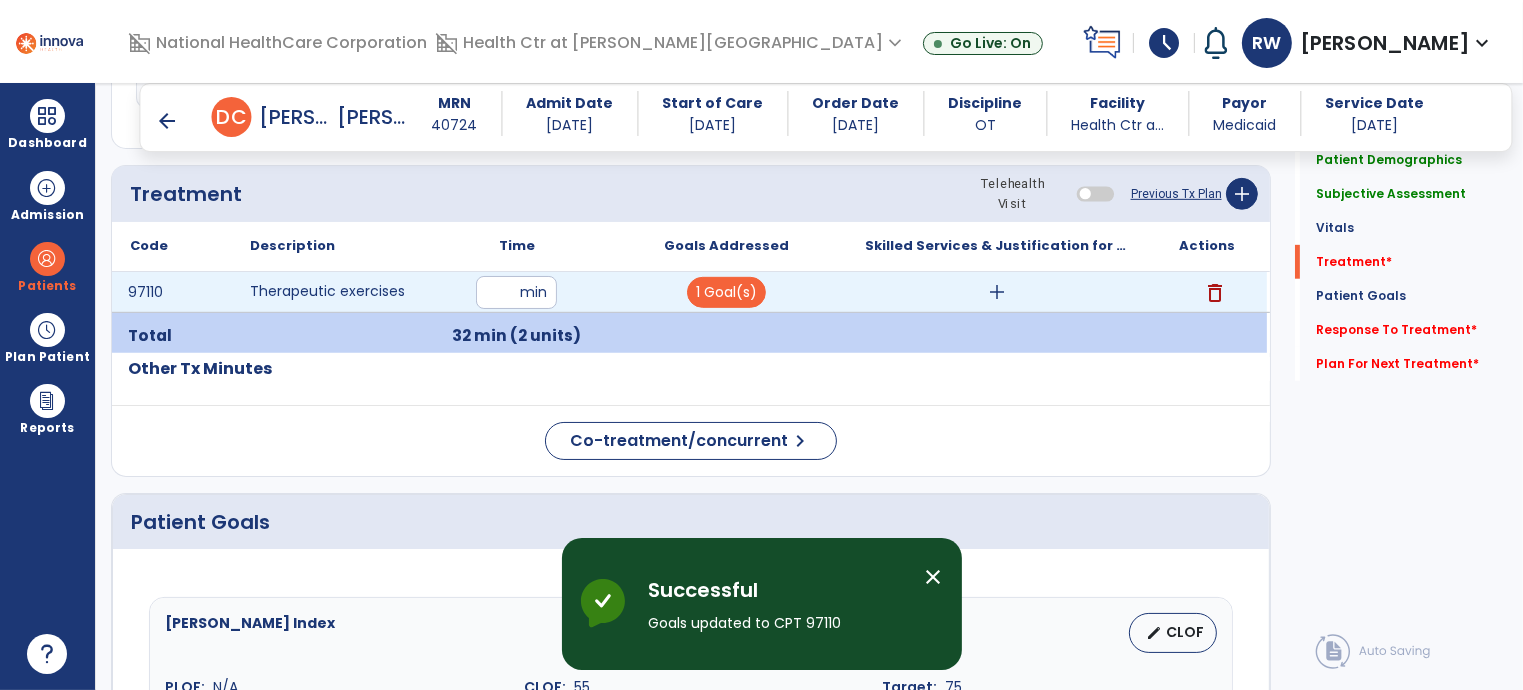 click on "add" at bounding box center [997, 292] 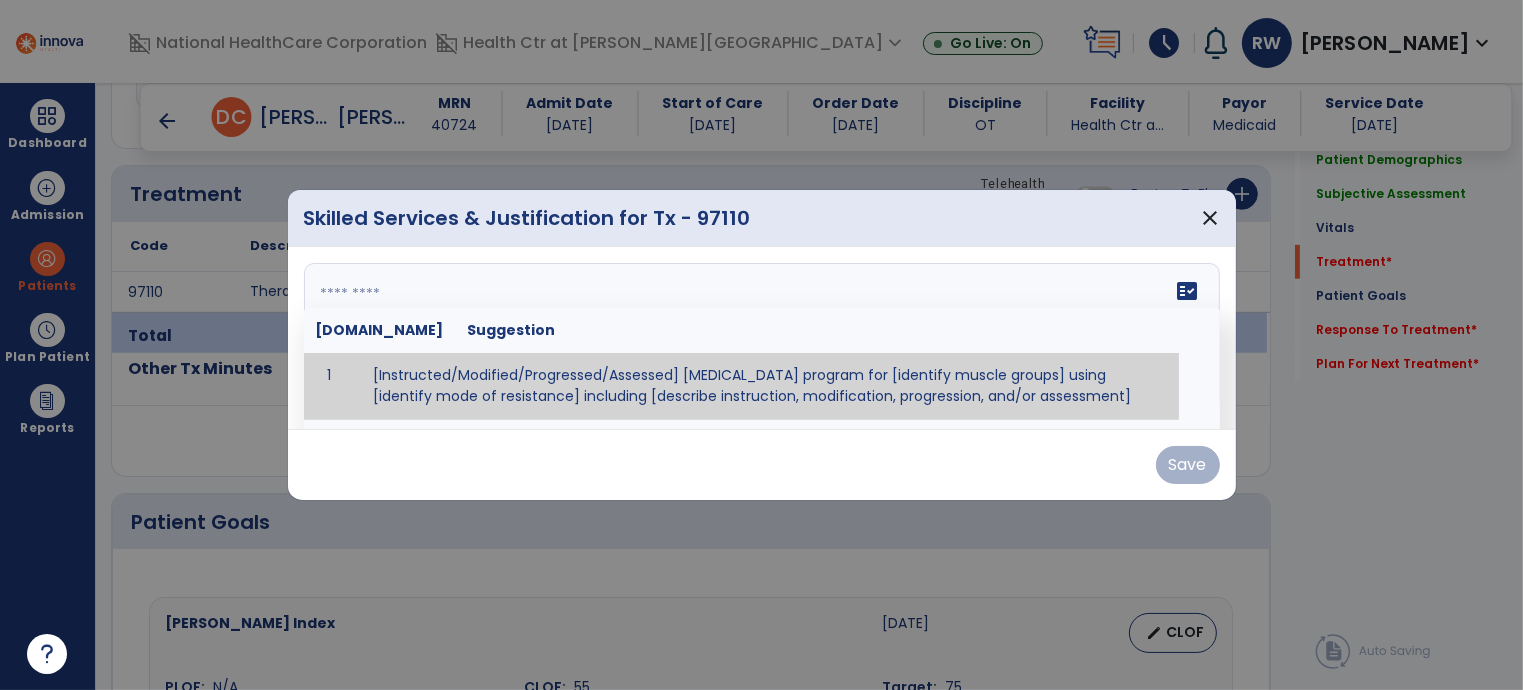 click on "fact_check  [DOMAIN_NAME] Suggestion 1 [Instructed/Modified/Progressed/Assessed] [MEDICAL_DATA] program for [identify muscle groups] using [identify mode of resistance] including [describe instruction, modification, progression, and/or assessment] 2 [Instructed/Modified/Progressed/Assessed] aerobic exercise program using [identify equipment/mode] including [describe instruction, modification,progression, and/or assessment] 3 [Instructed/Modified/Progressed/Assessed] [PROM/A/AROM/AROM] program for [identify joint movements] using [contract-relax, over-pressure, inhibitory techniques, other] 4 [Assessed/Tested] aerobic capacity with administration of [aerobic capacity test]" at bounding box center [762, 338] 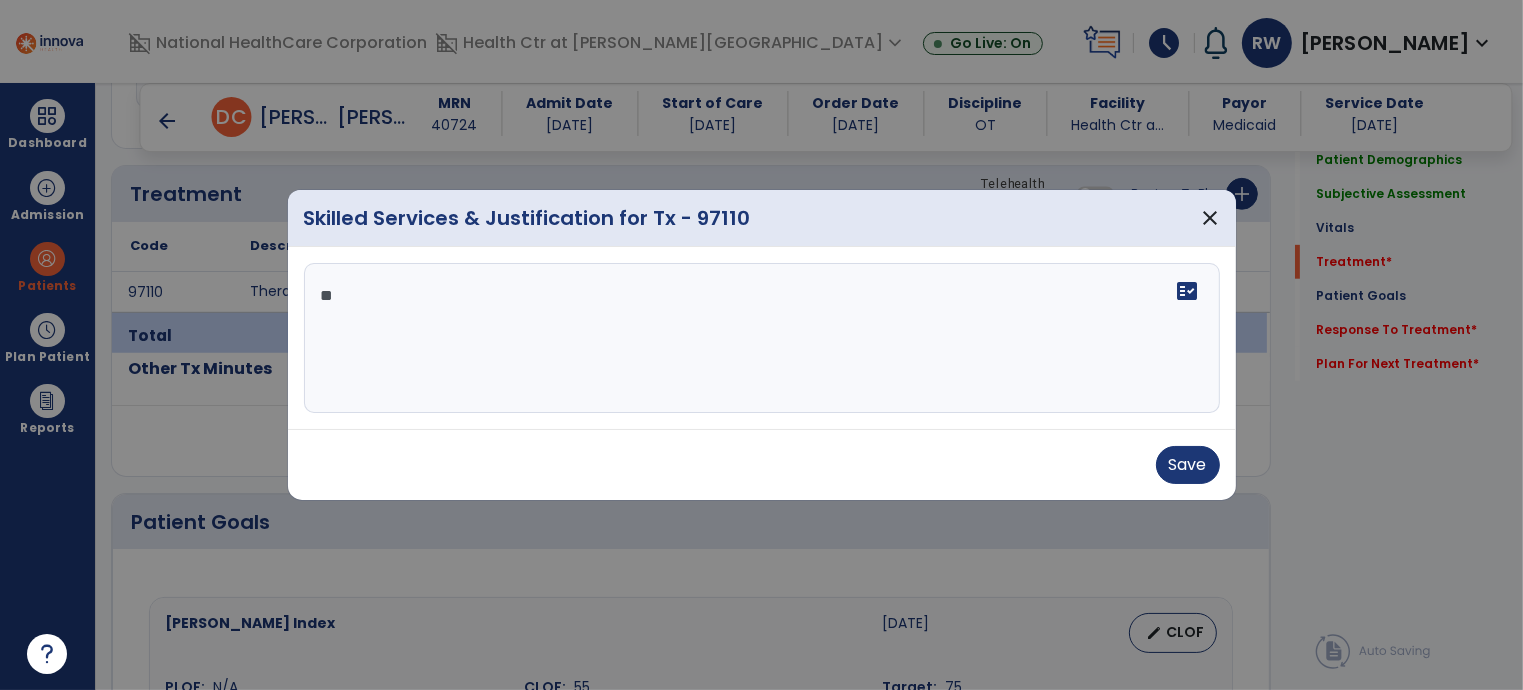 type on "*" 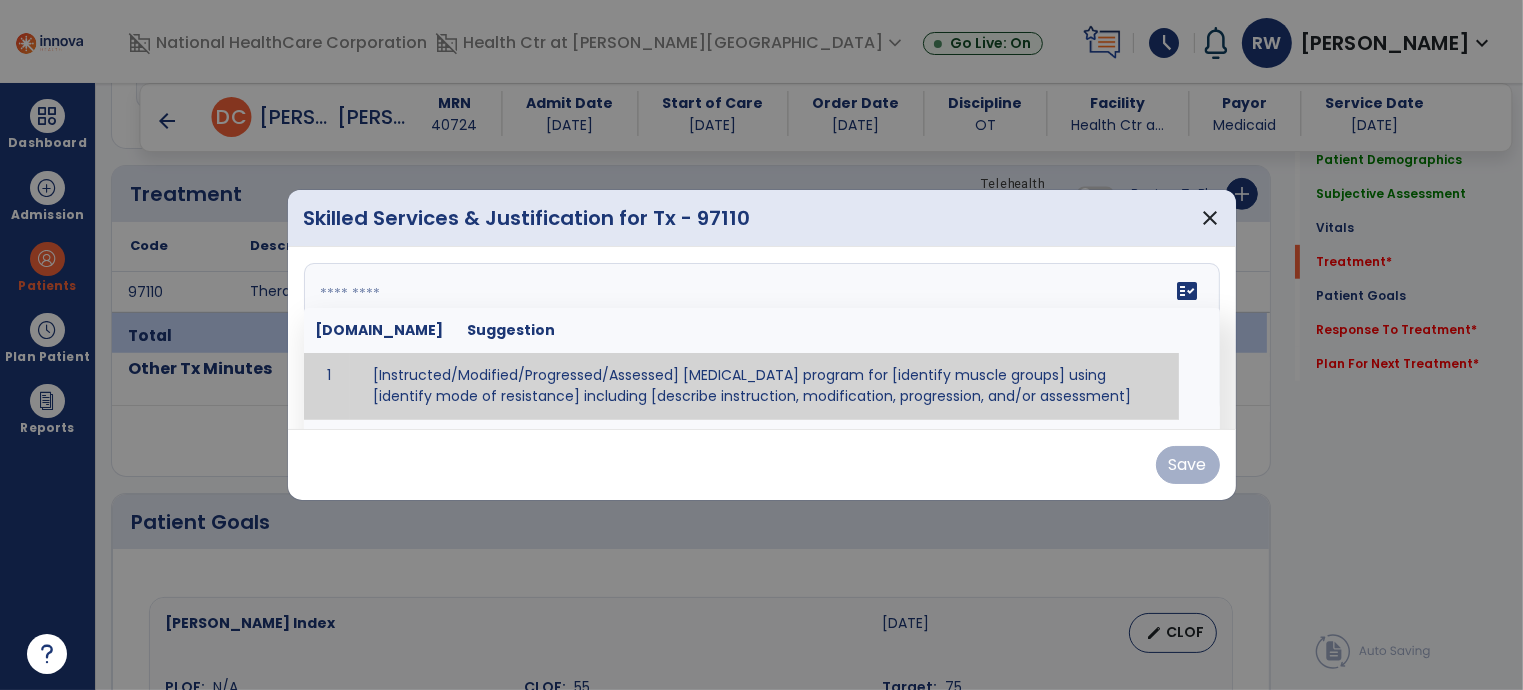 type on "*" 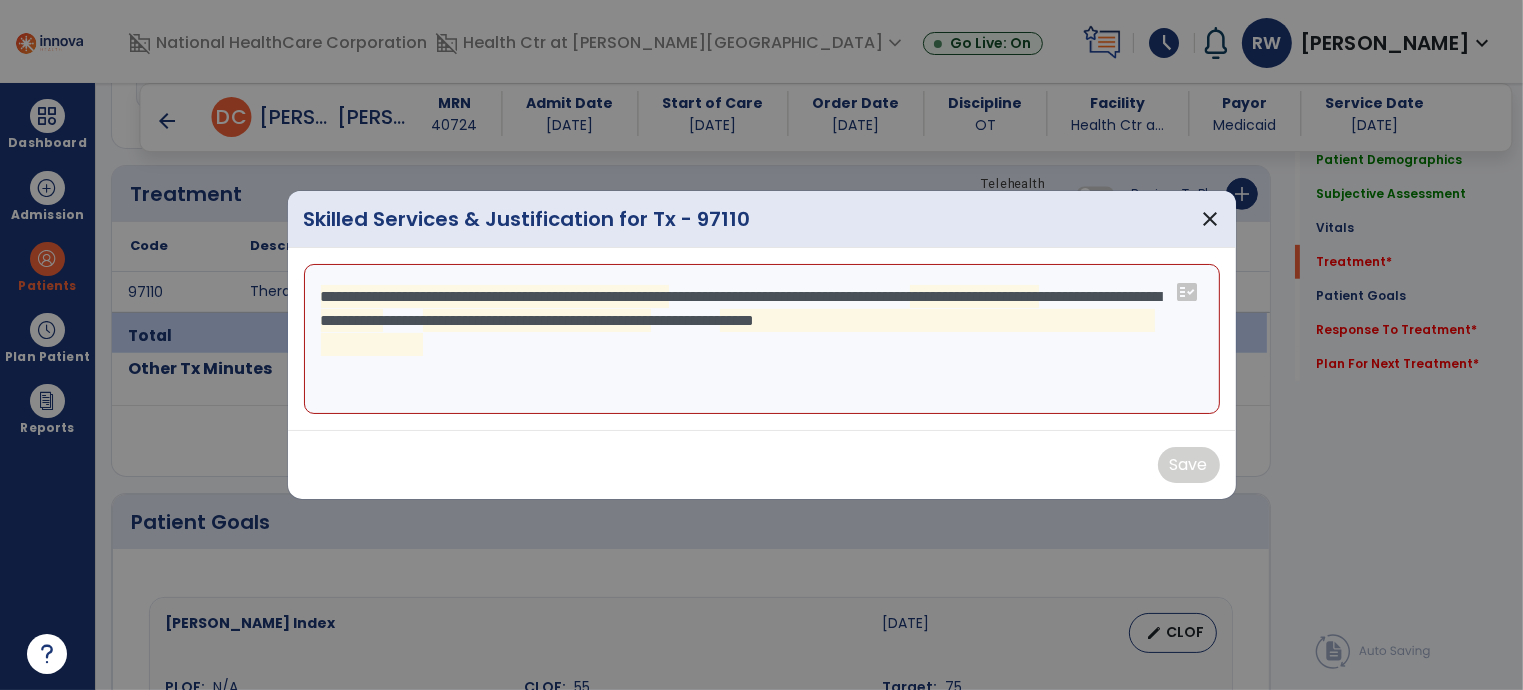click on "**********" at bounding box center (762, 339) 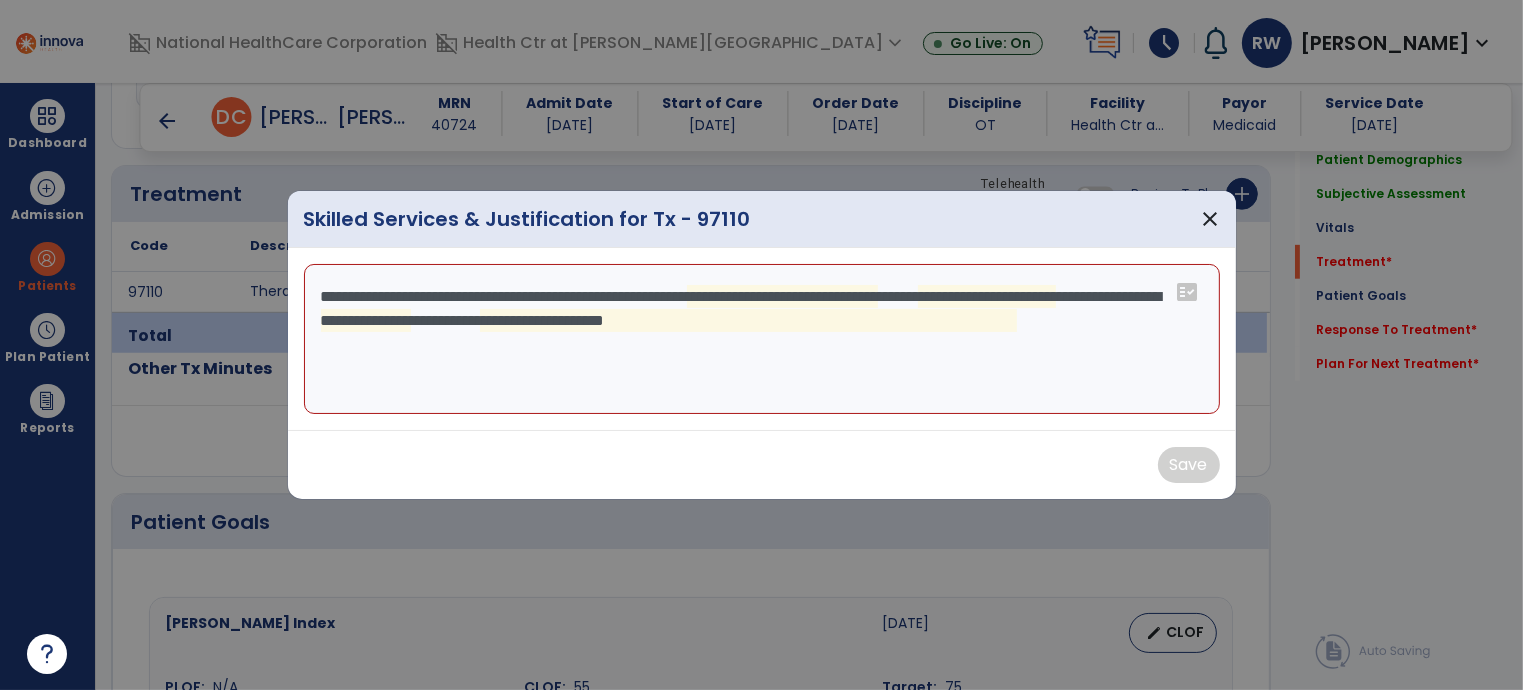 click on "**********" at bounding box center (762, 339) 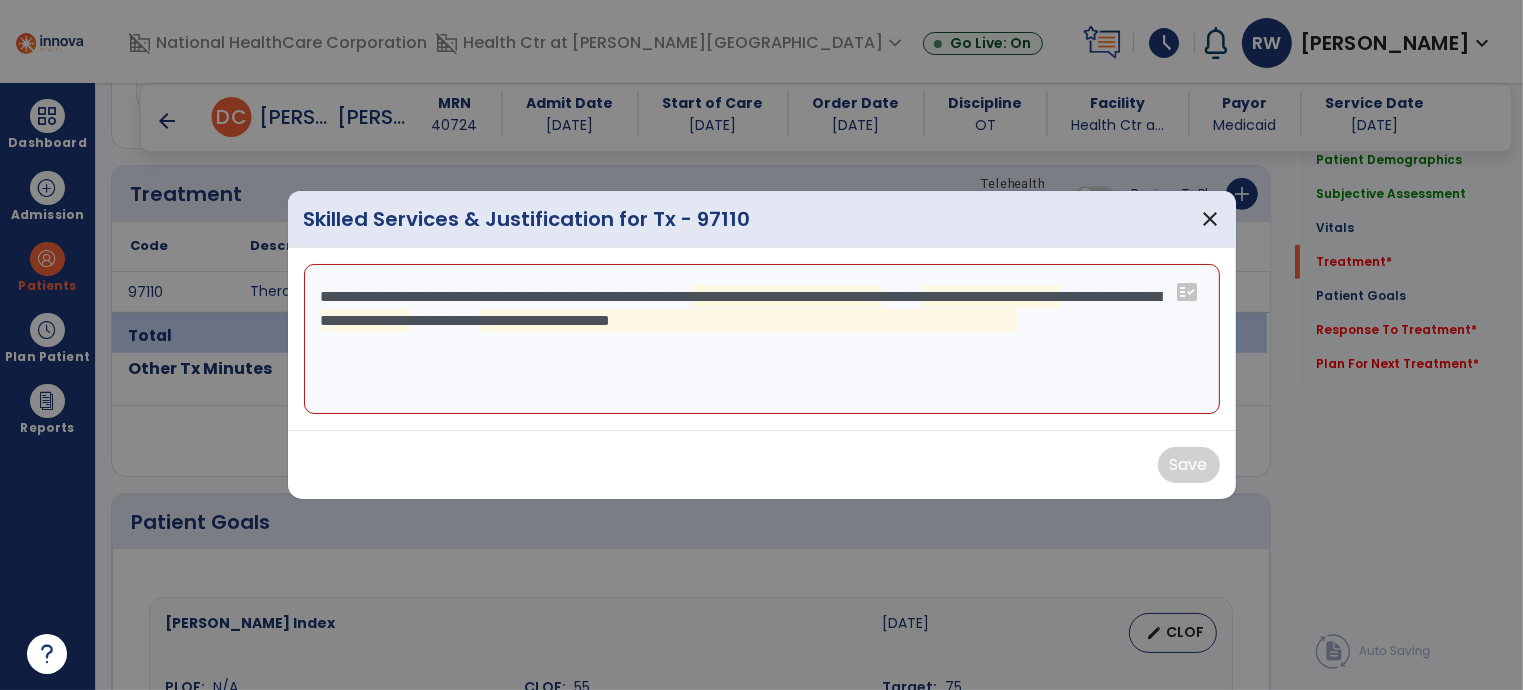 click on "**********" at bounding box center [762, 339] 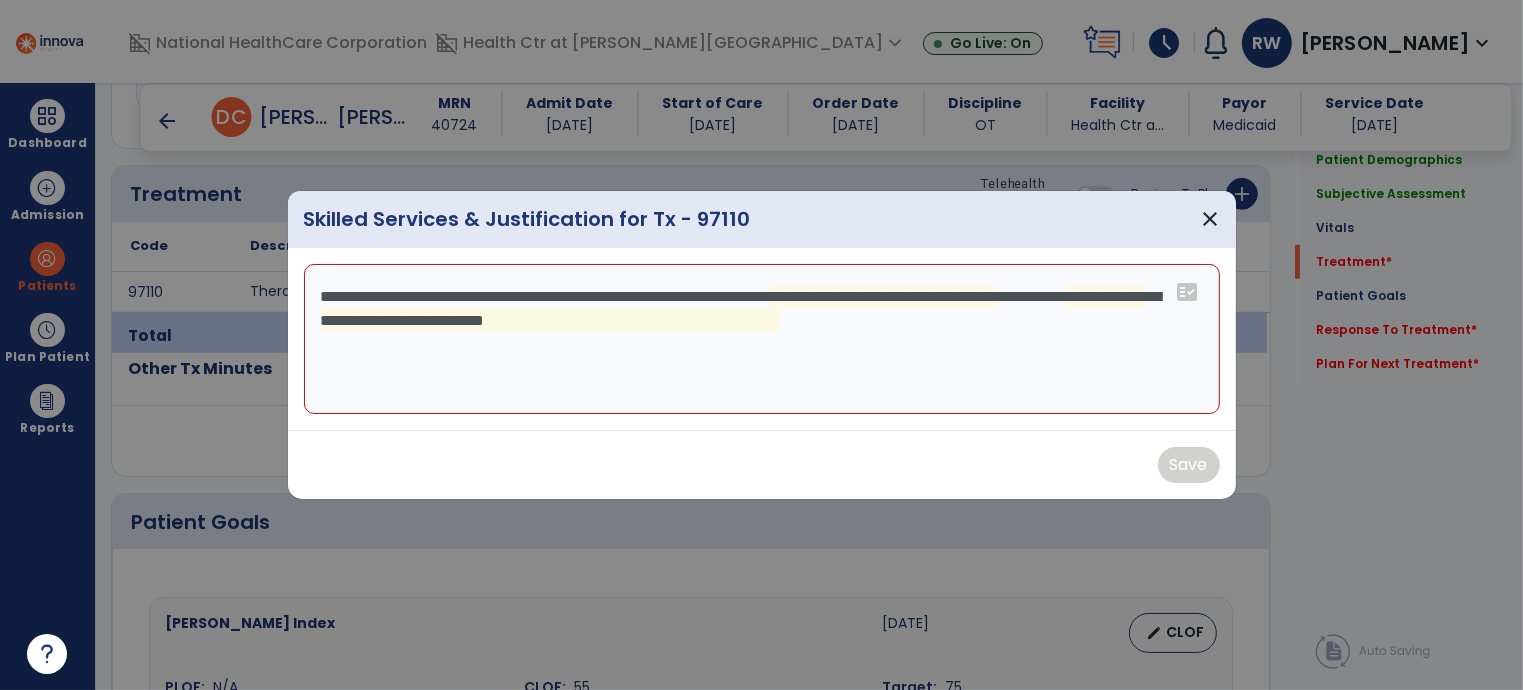click on "**********" at bounding box center [762, 339] 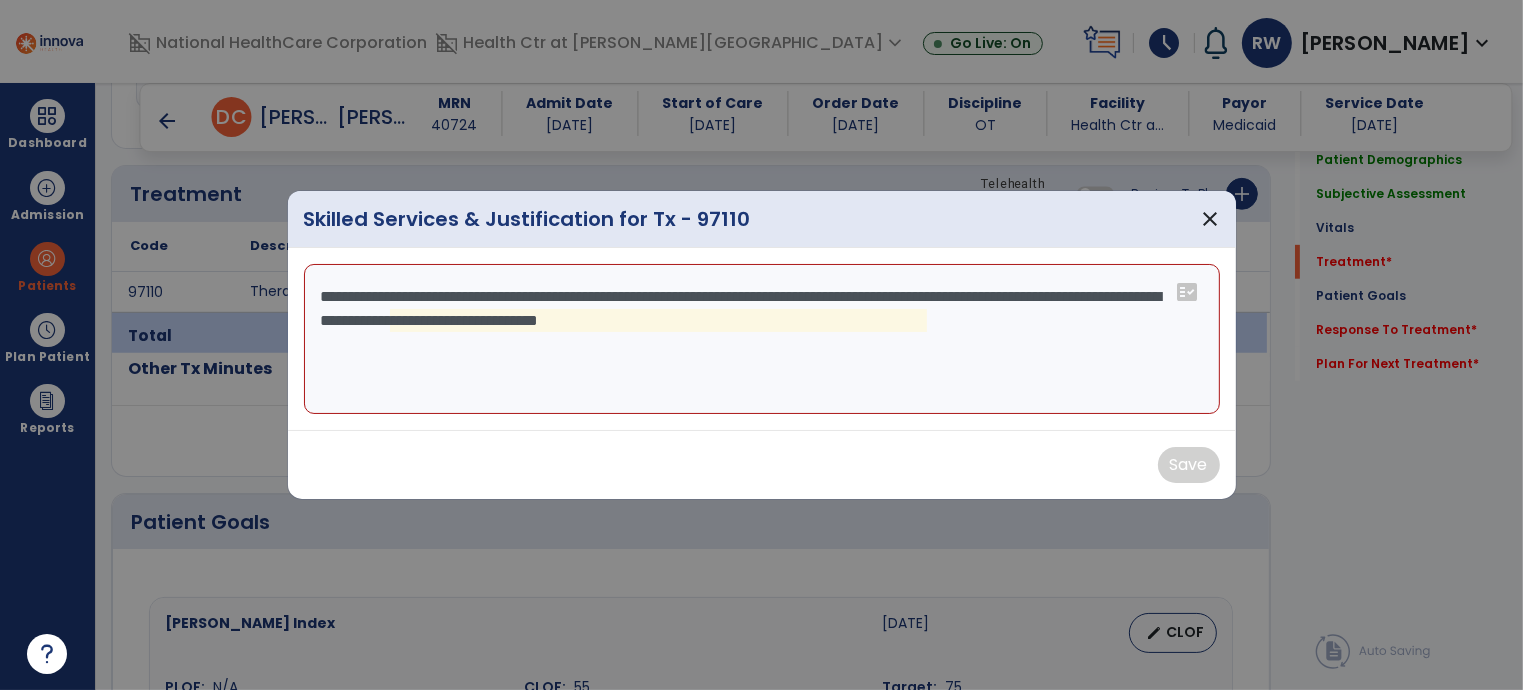 click on "**********" at bounding box center (762, 339) 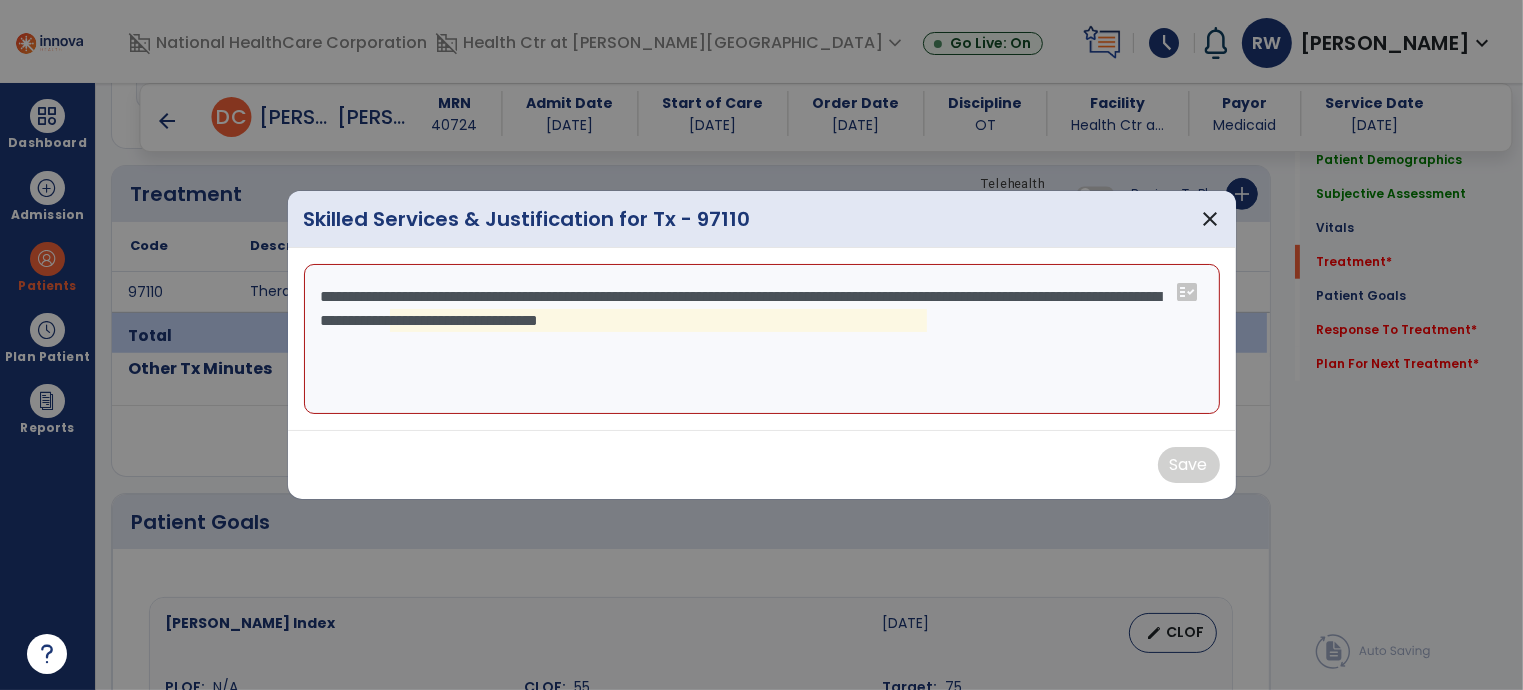click on "**********" at bounding box center (762, 339) 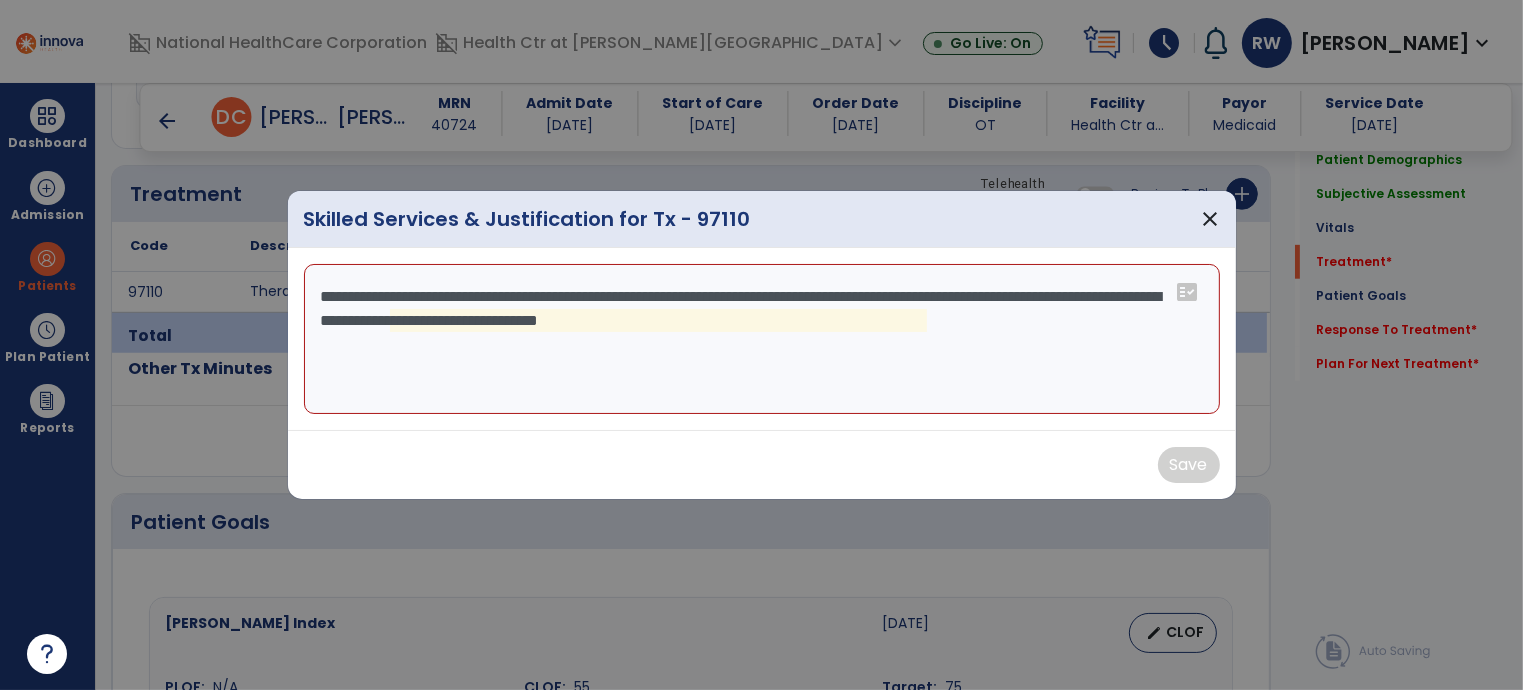 click on "**********" at bounding box center [762, 339] 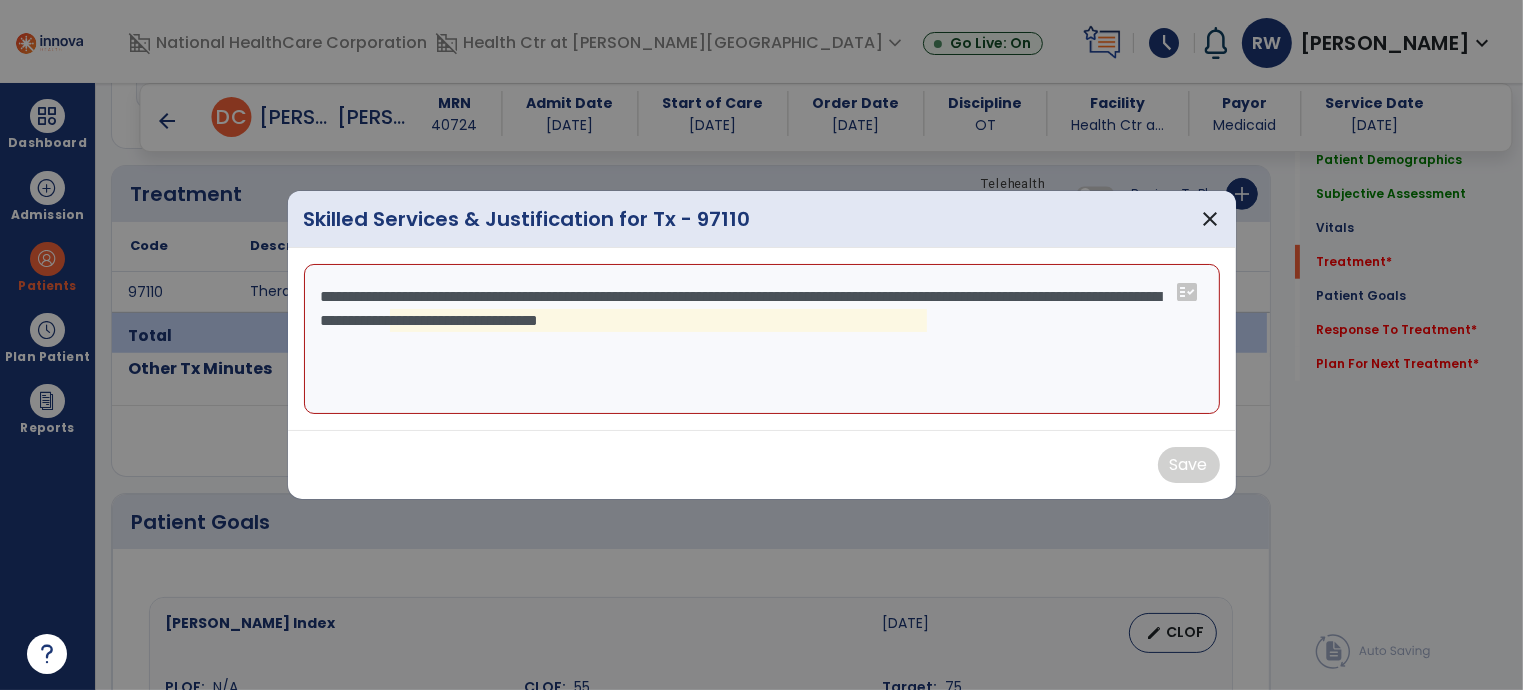 click on "**********" at bounding box center [762, 339] 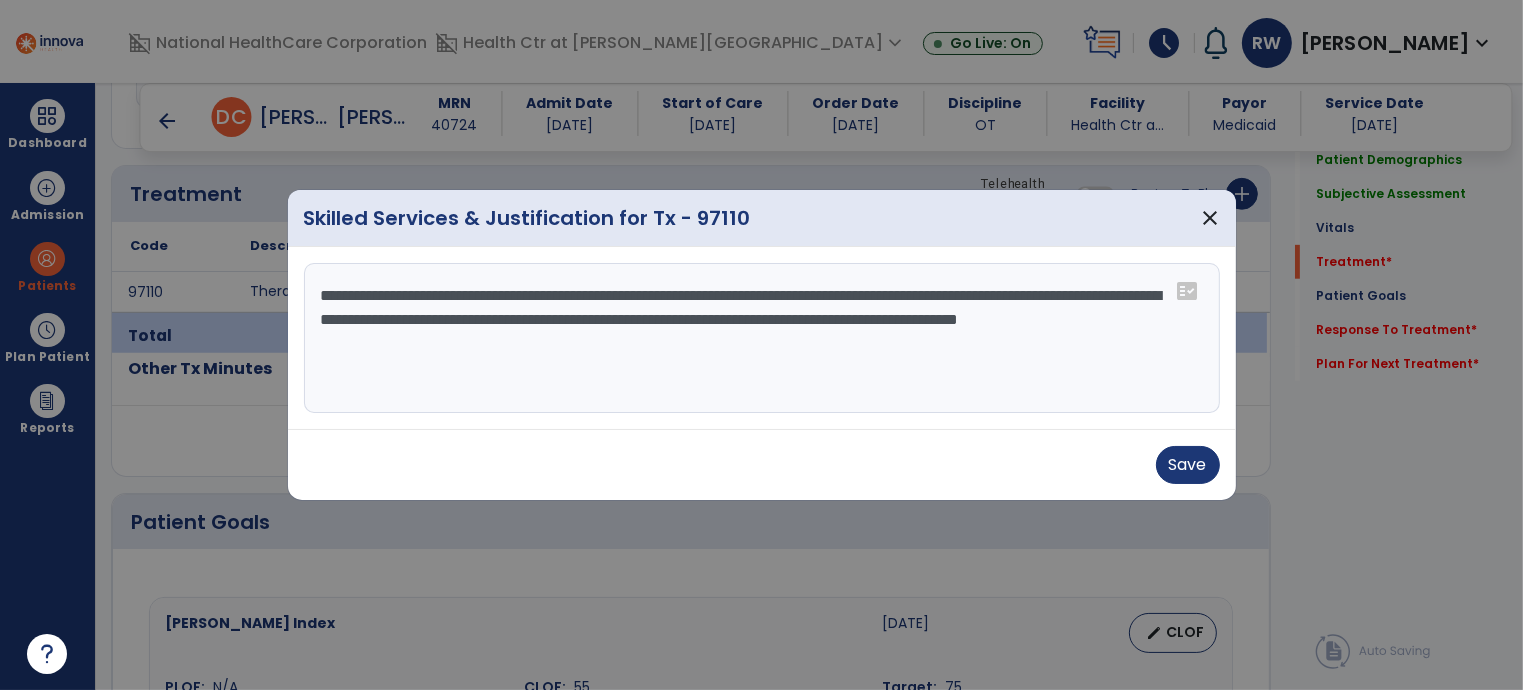 click on "**********" at bounding box center (762, 338) 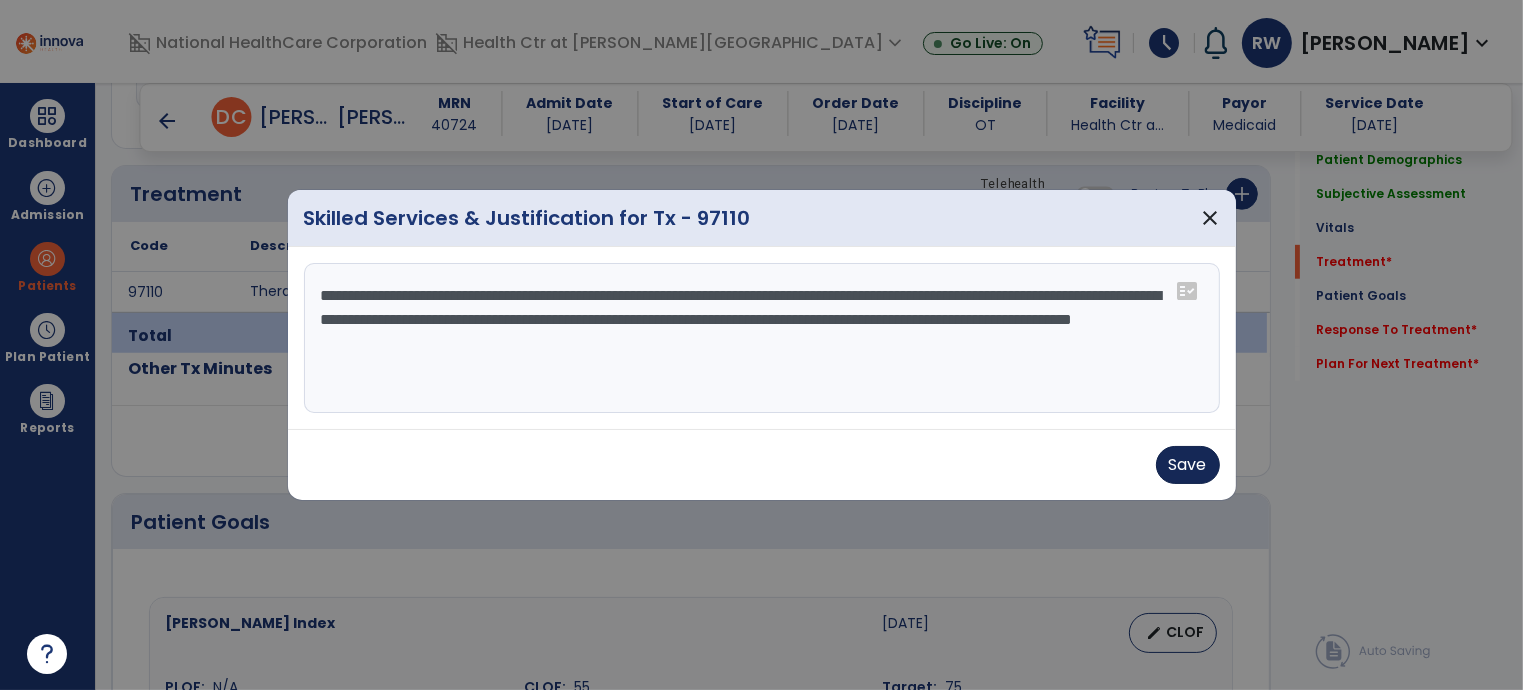 type on "**********" 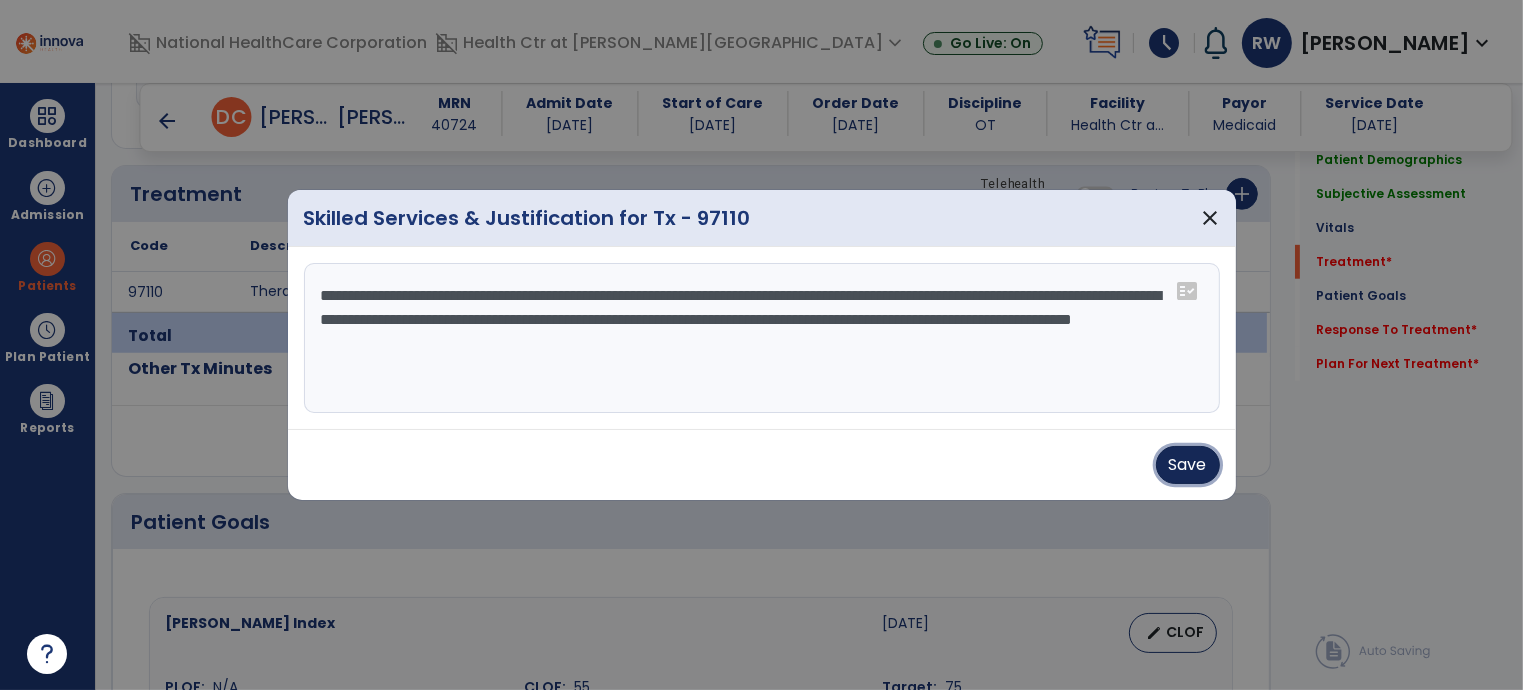 click on "Save" at bounding box center [1188, 465] 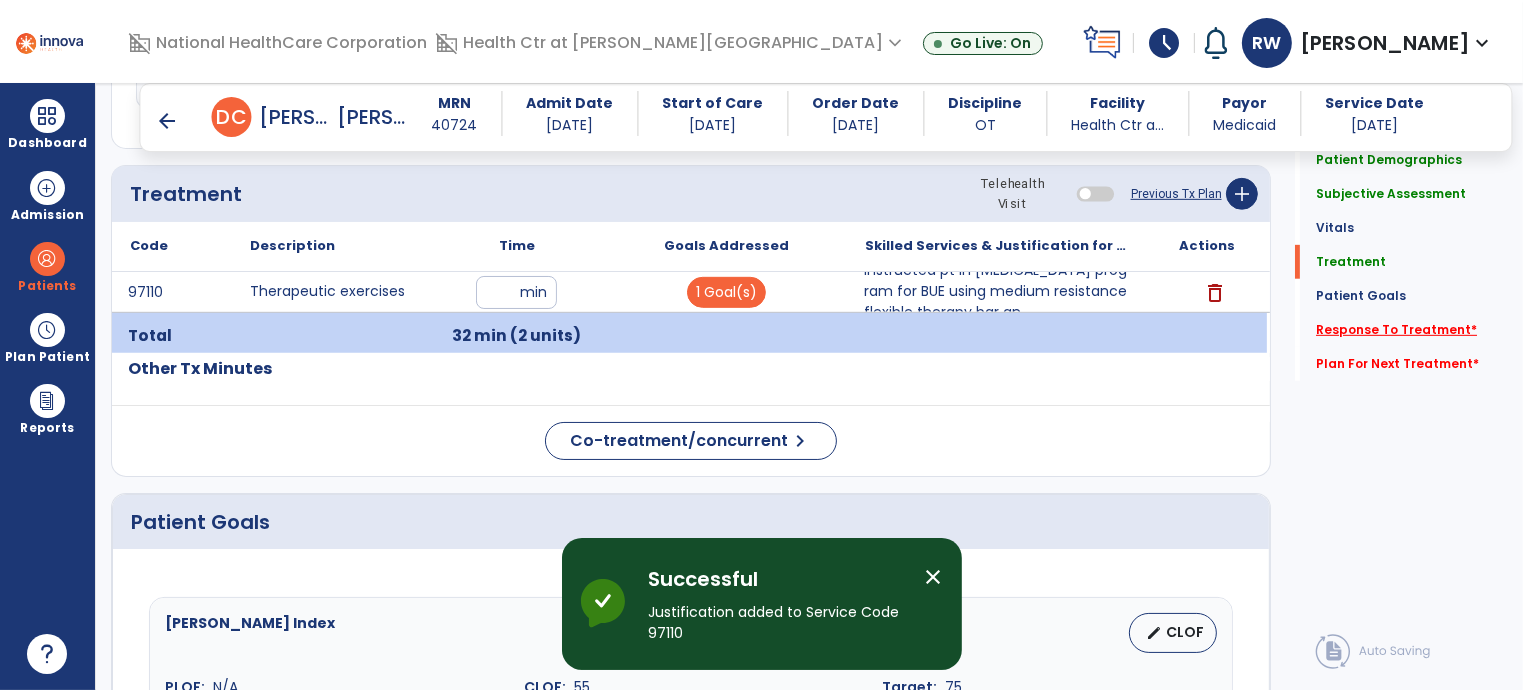 click on "Response To Treatment   *" 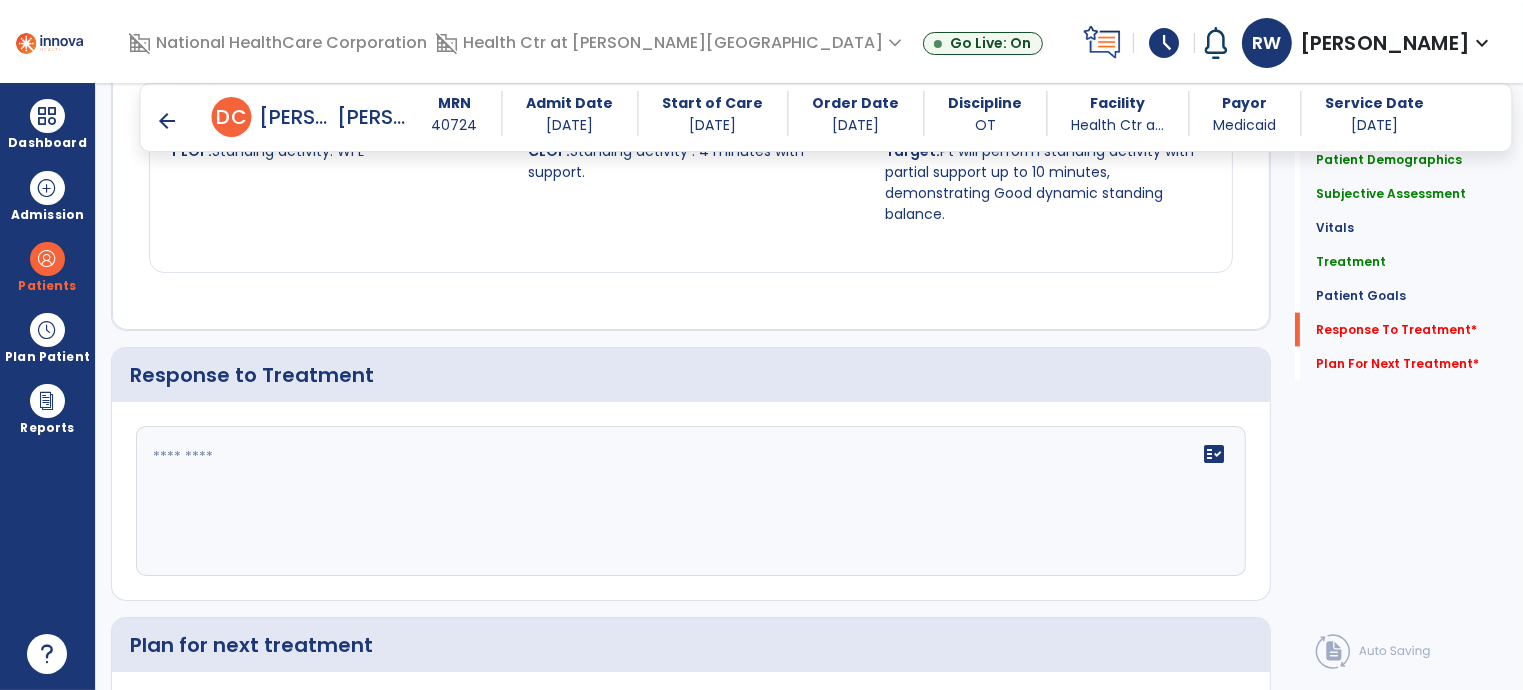 scroll, scrollTop: 2566, scrollLeft: 0, axis: vertical 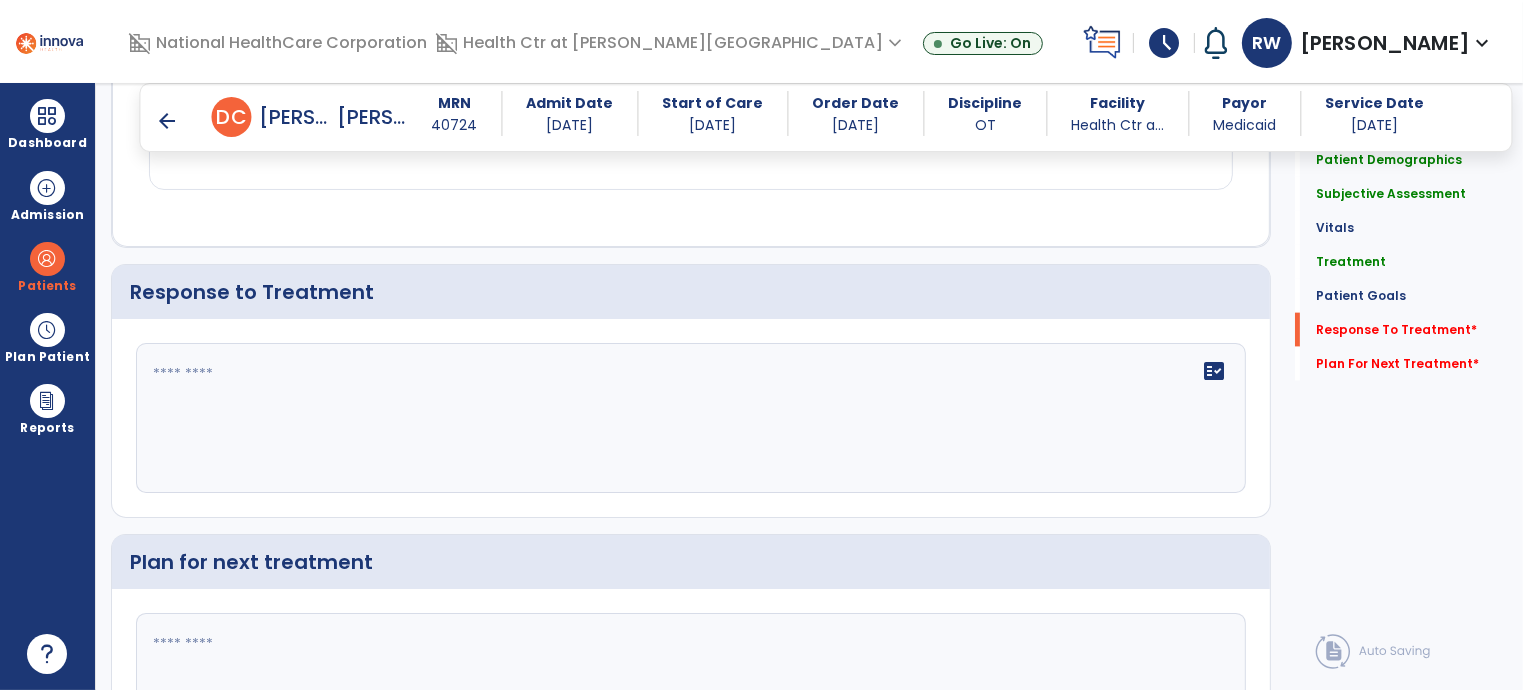 click on "fact_check" 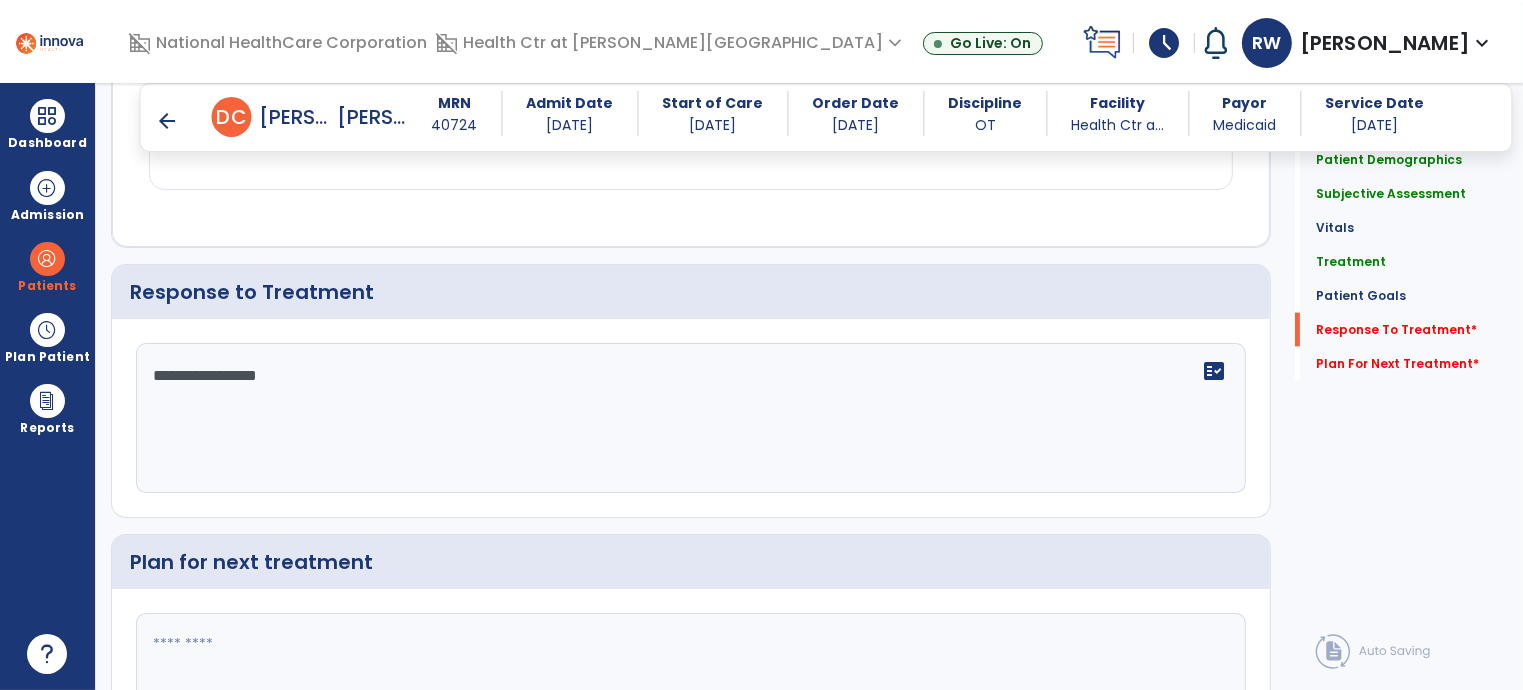 type on "**********" 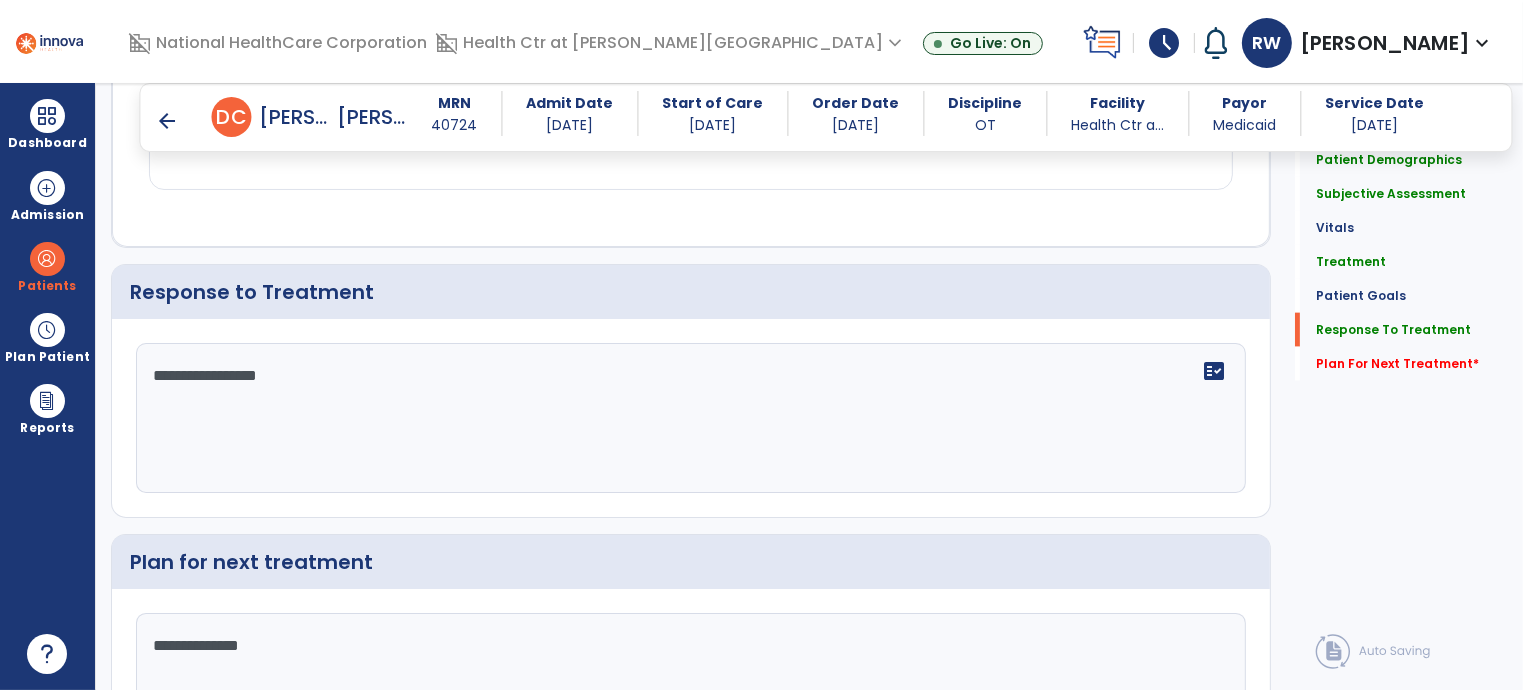 scroll, scrollTop: 2724, scrollLeft: 0, axis: vertical 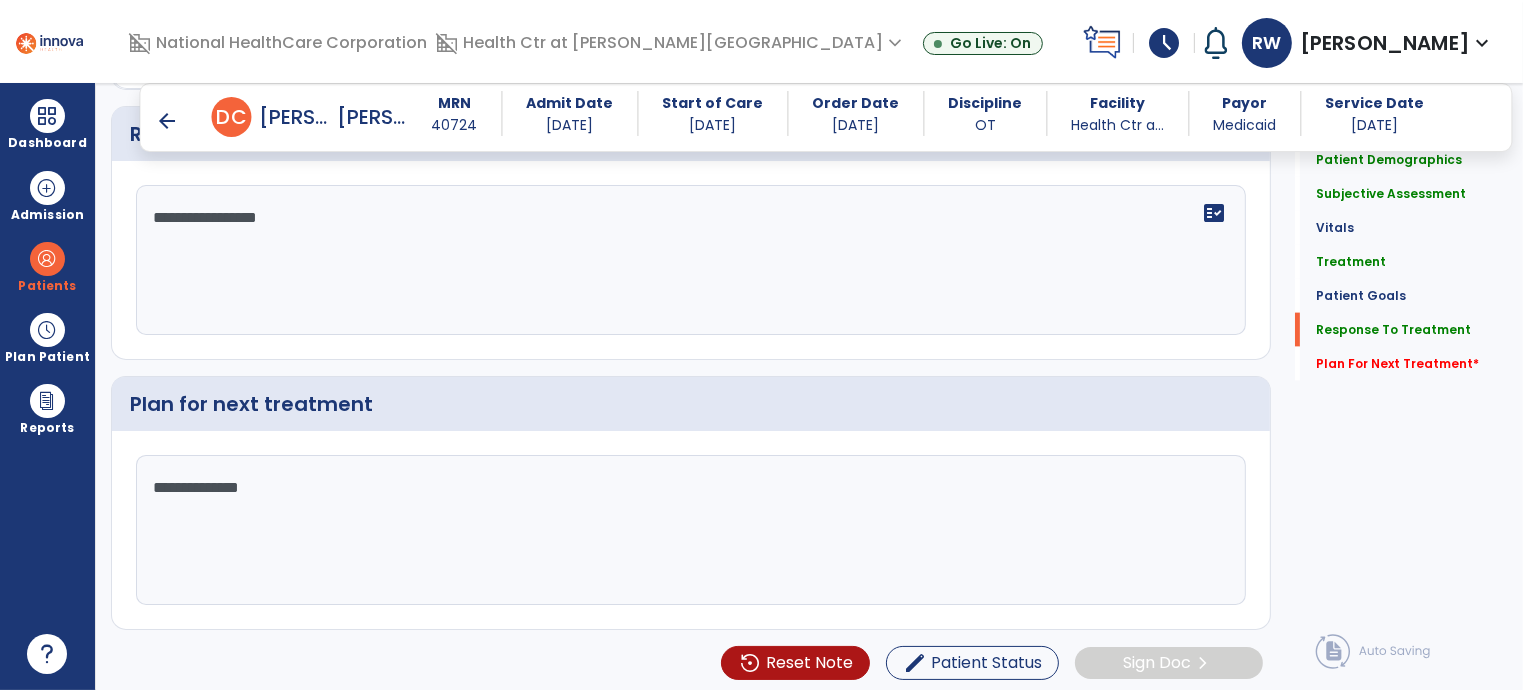 type on "**********" 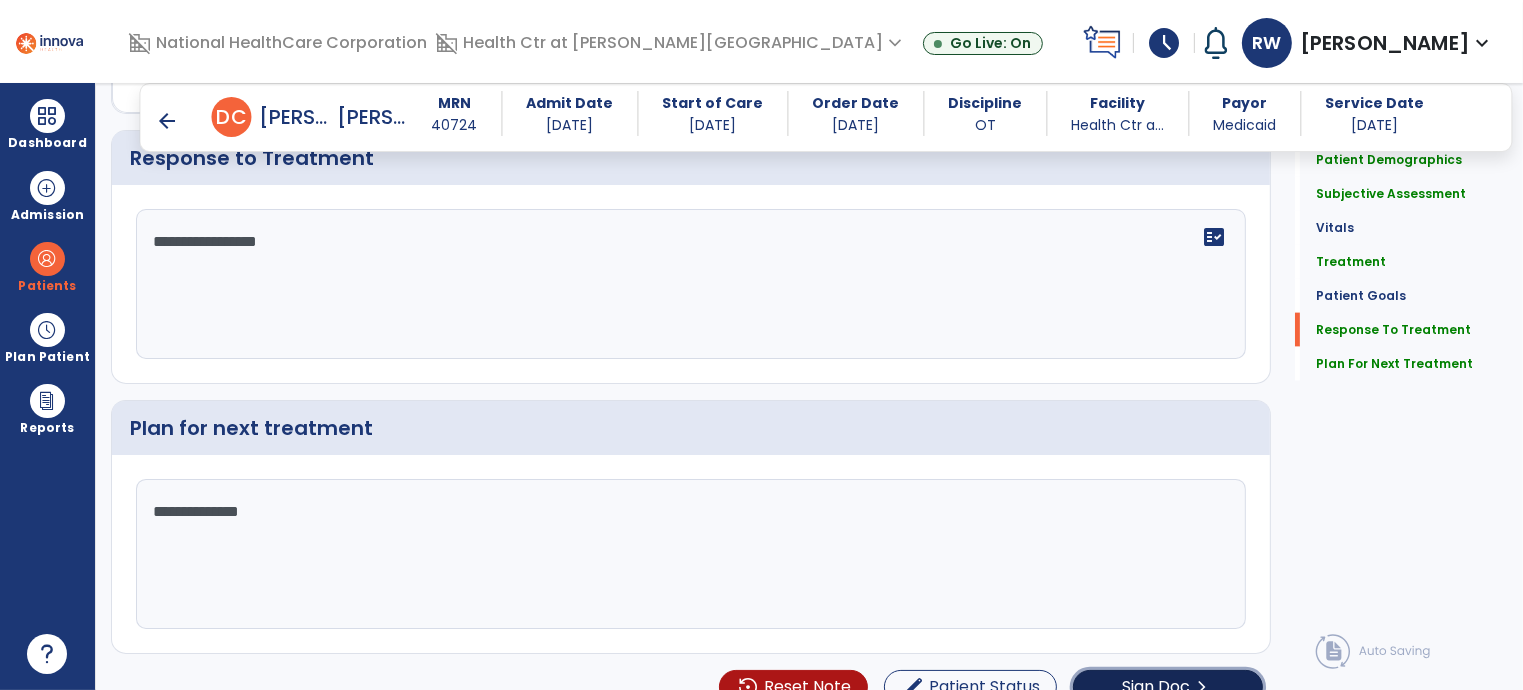 click on "Sign Doc  chevron_right" 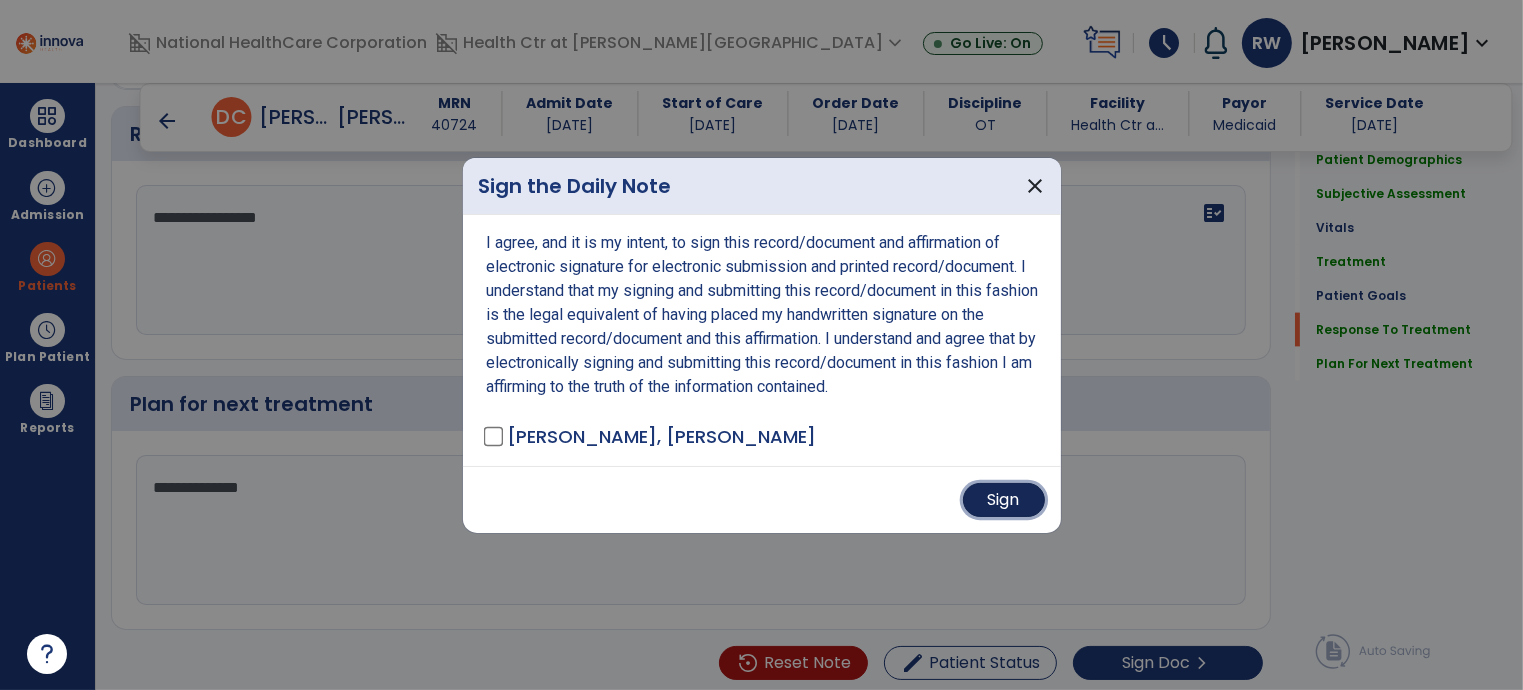 click on "Sign" at bounding box center (1004, 500) 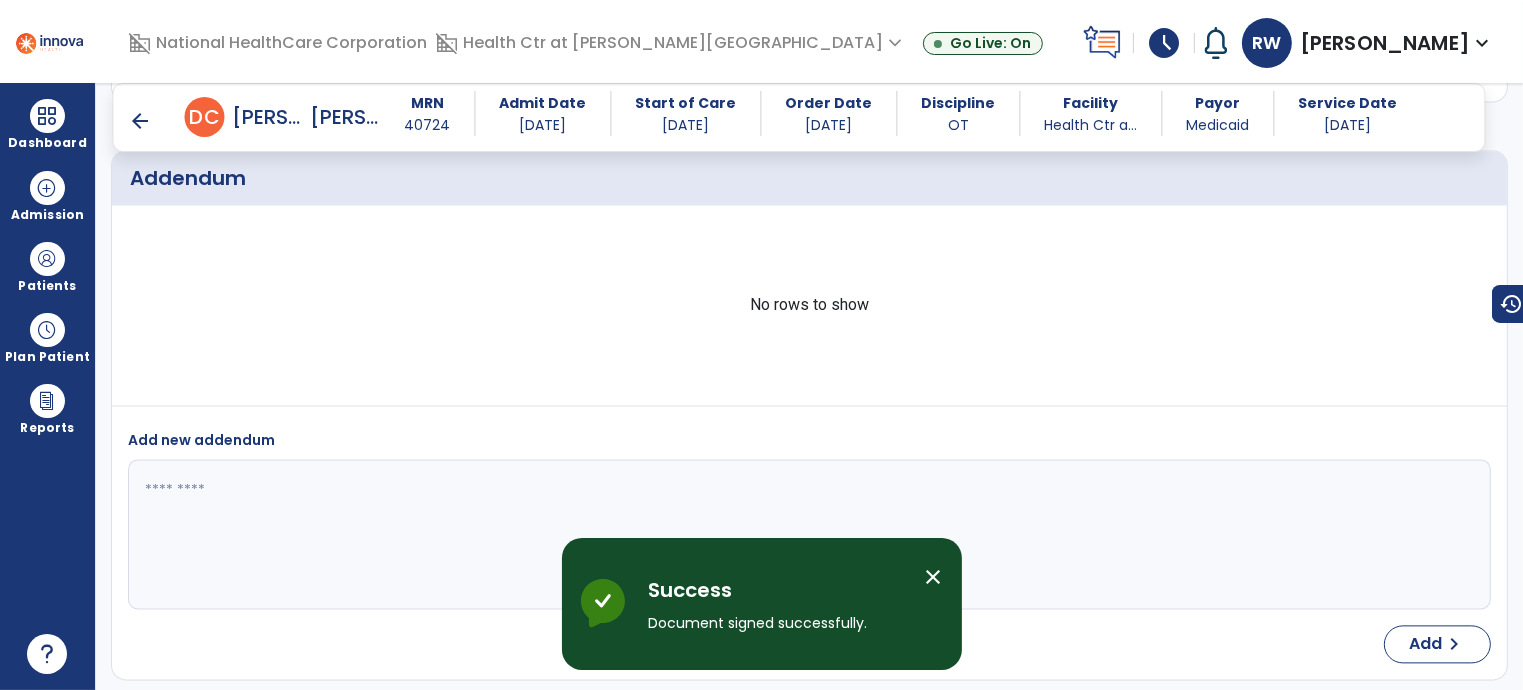scroll, scrollTop: 4019, scrollLeft: 0, axis: vertical 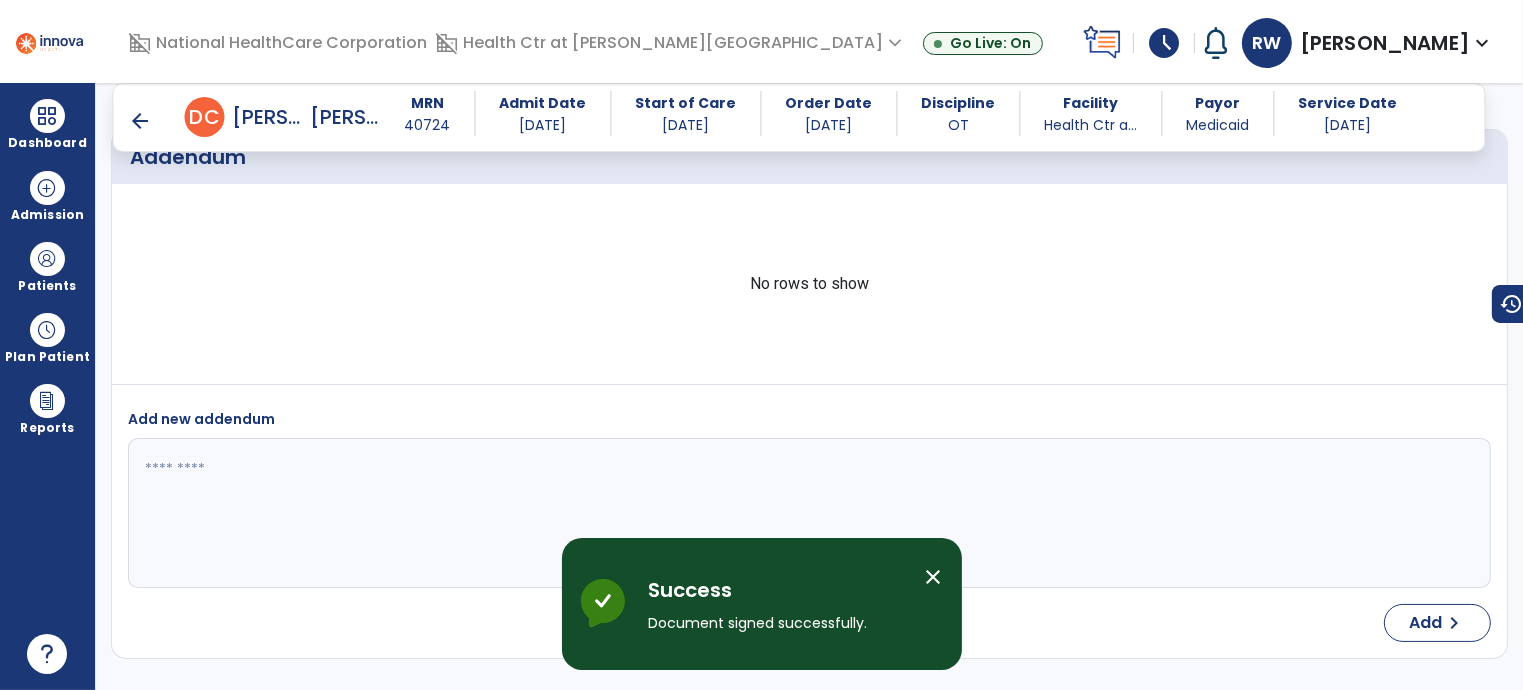 click on "arrow_back" at bounding box center [145, 121] 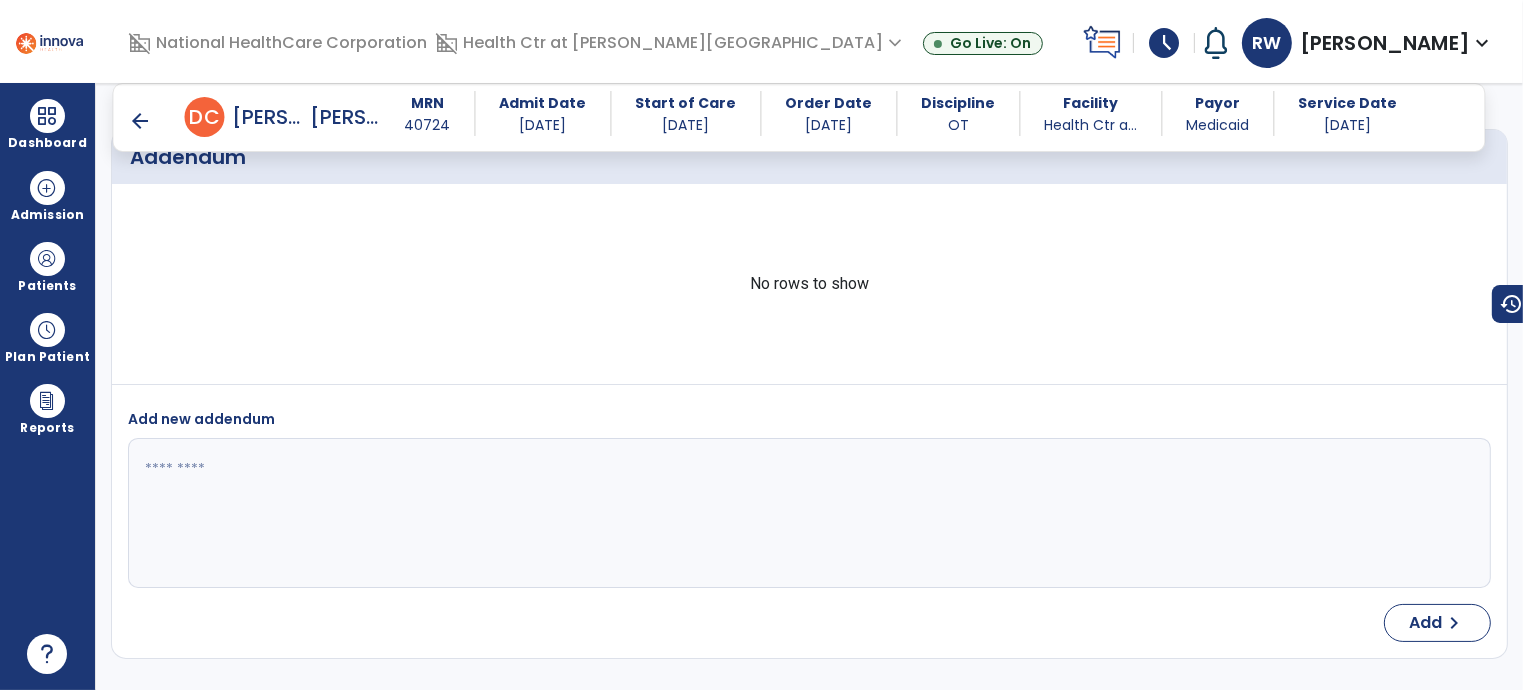click on "arrow_back" at bounding box center [141, 121] 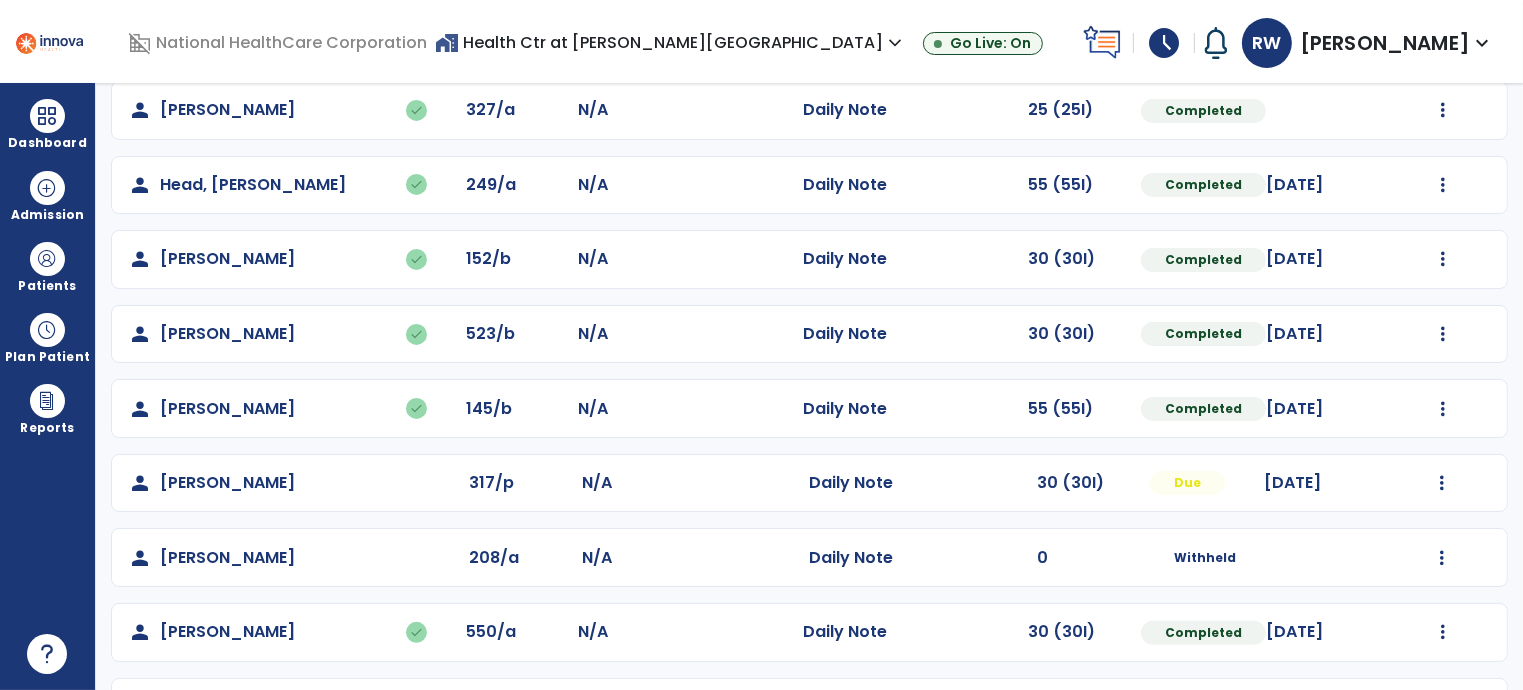 scroll, scrollTop: 545, scrollLeft: 0, axis: vertical 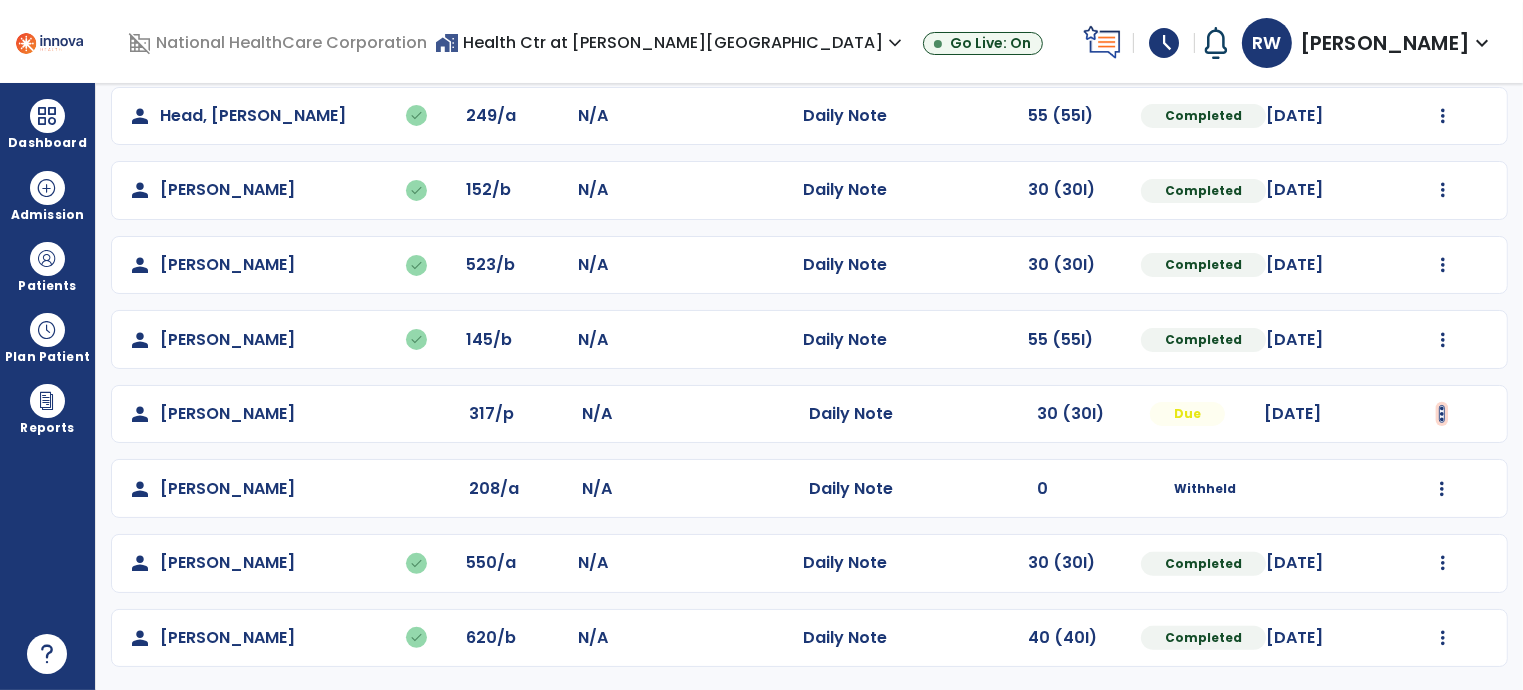 click at bounding box center (1442, -257) 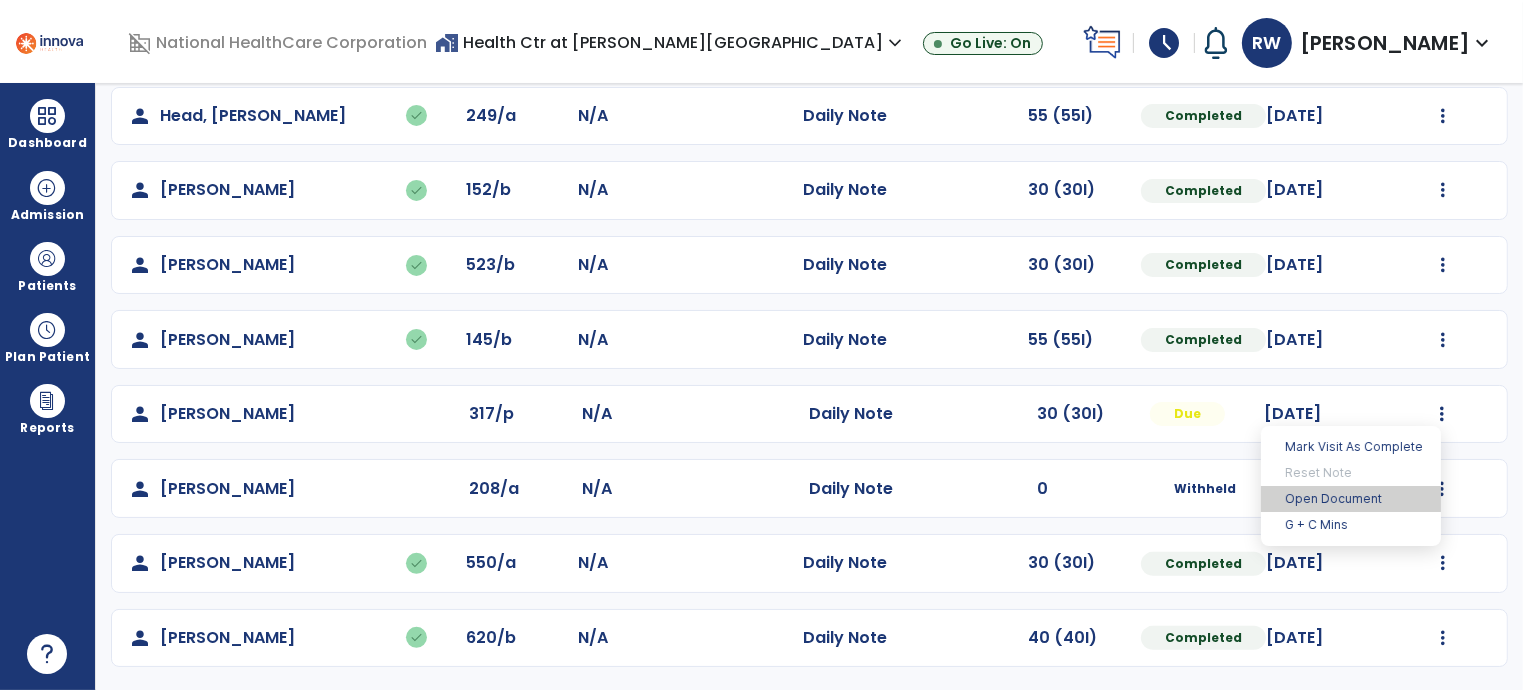 click on "Open Document" at bounding box center [1351, 499] 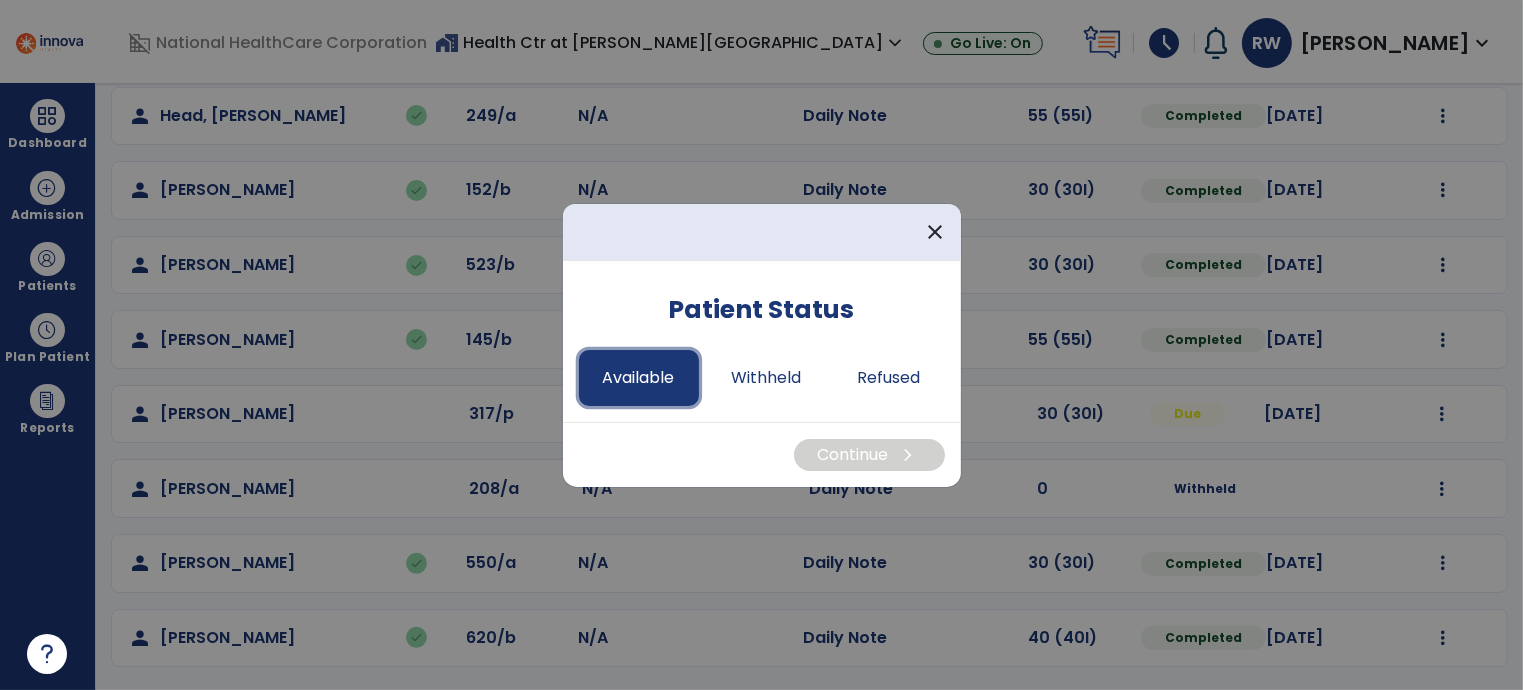 click on "Available" at bounding box center (639, 378) 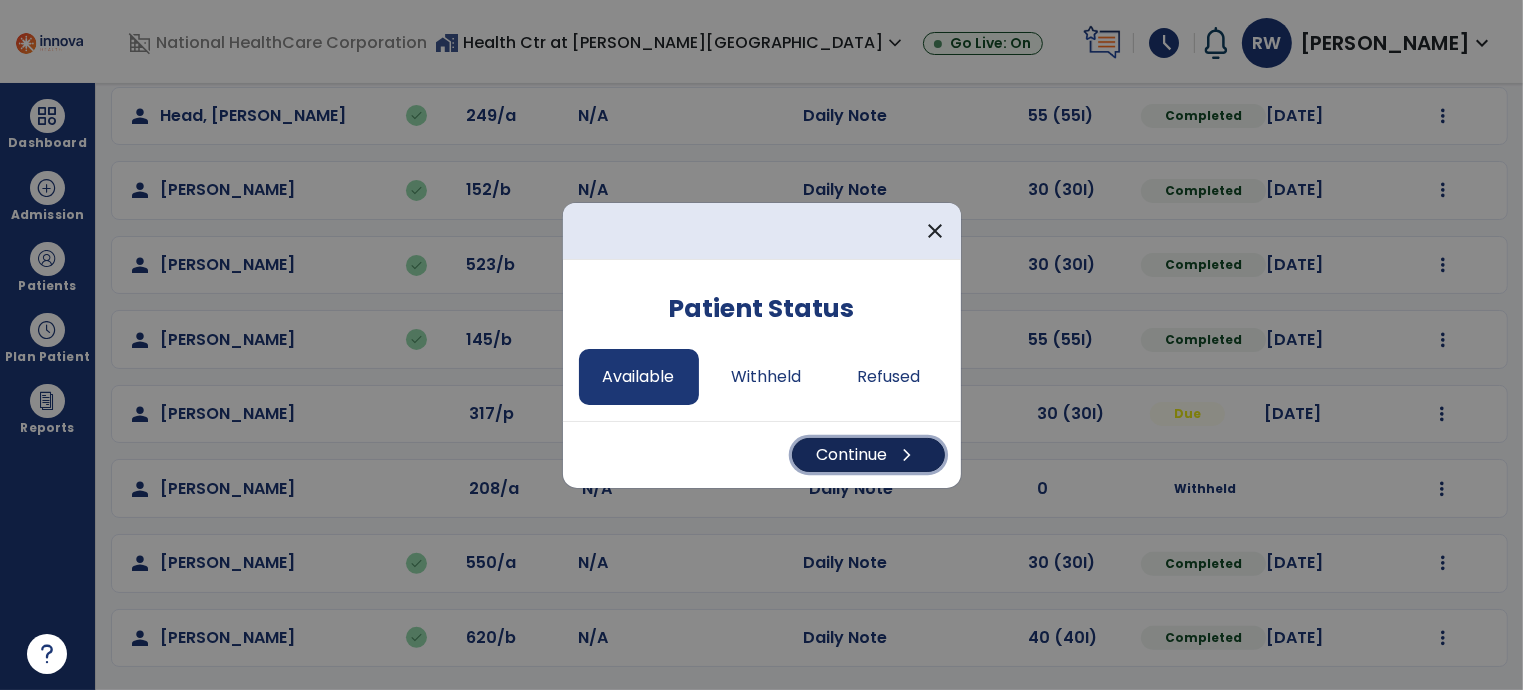 click on "Continue   chevron_right" at bounding box center [868, 455] 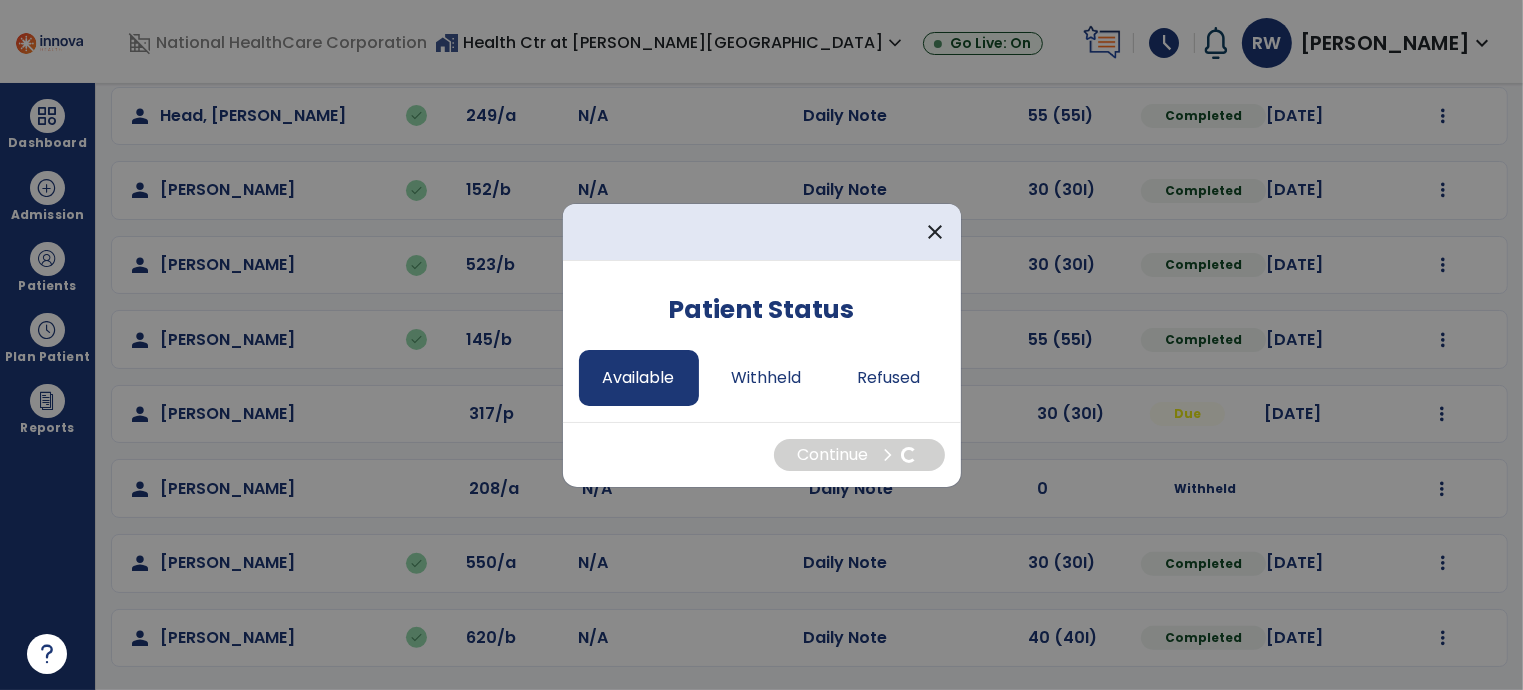 select on "*" 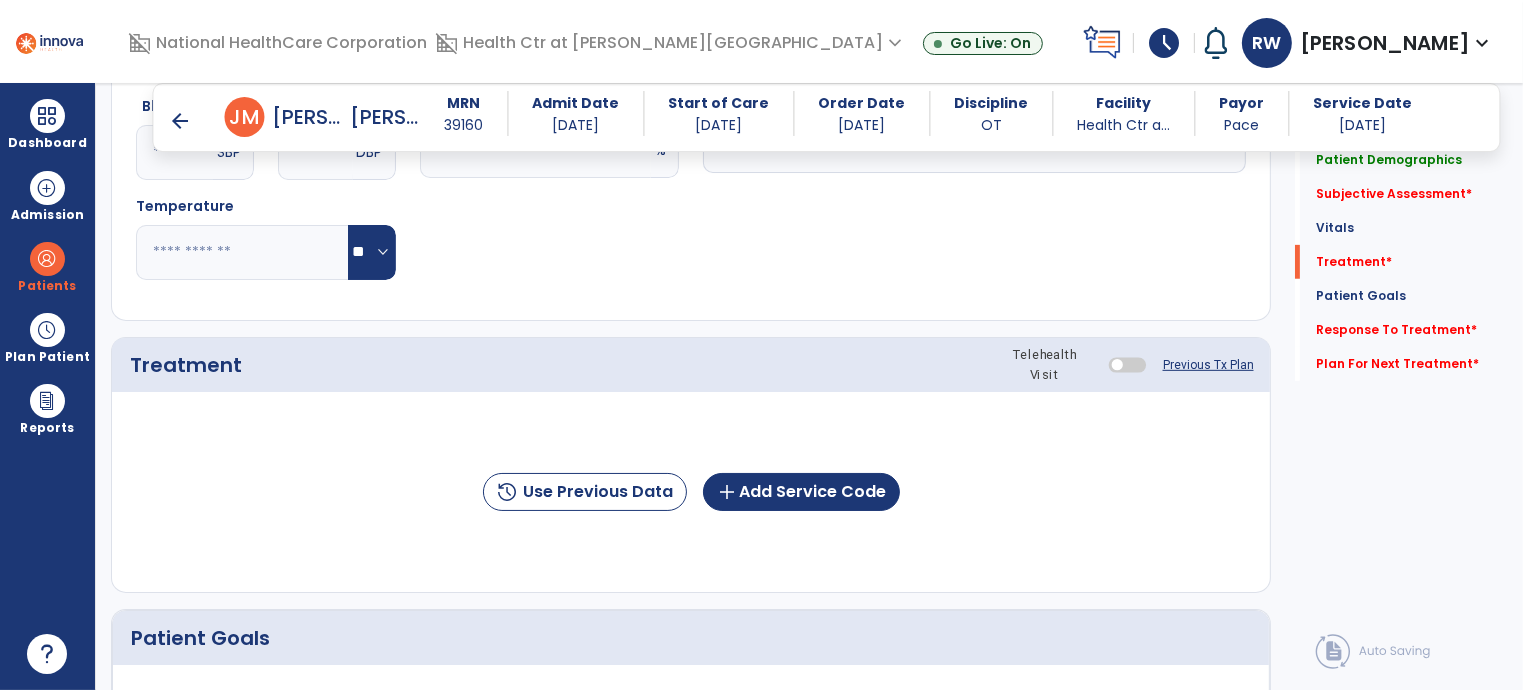 scroll, scrollTop: 552, scrollLeft: 0, axis: vertical 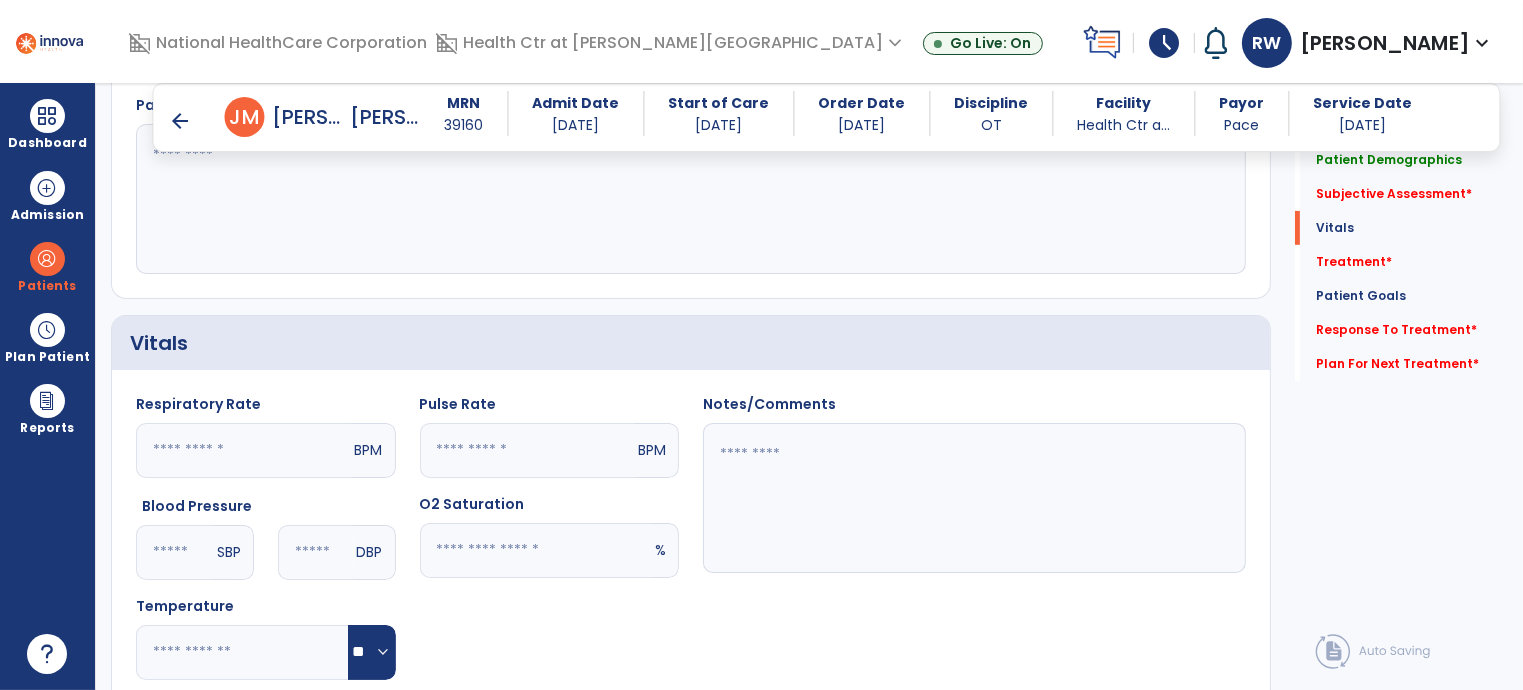 click 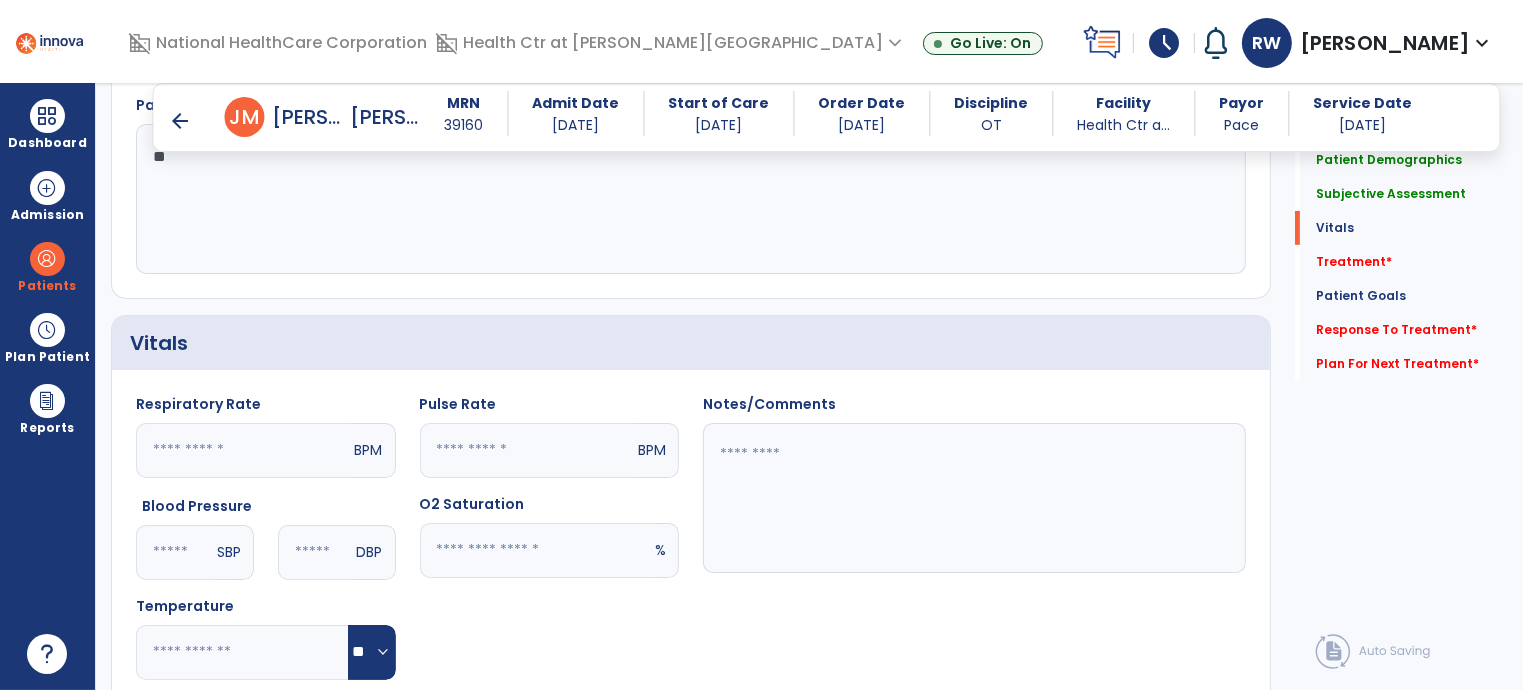 drag, startPoint x: 670, startPoint y: 227, endPoint x: 476, endPoint y: 219, distance: 194.16487 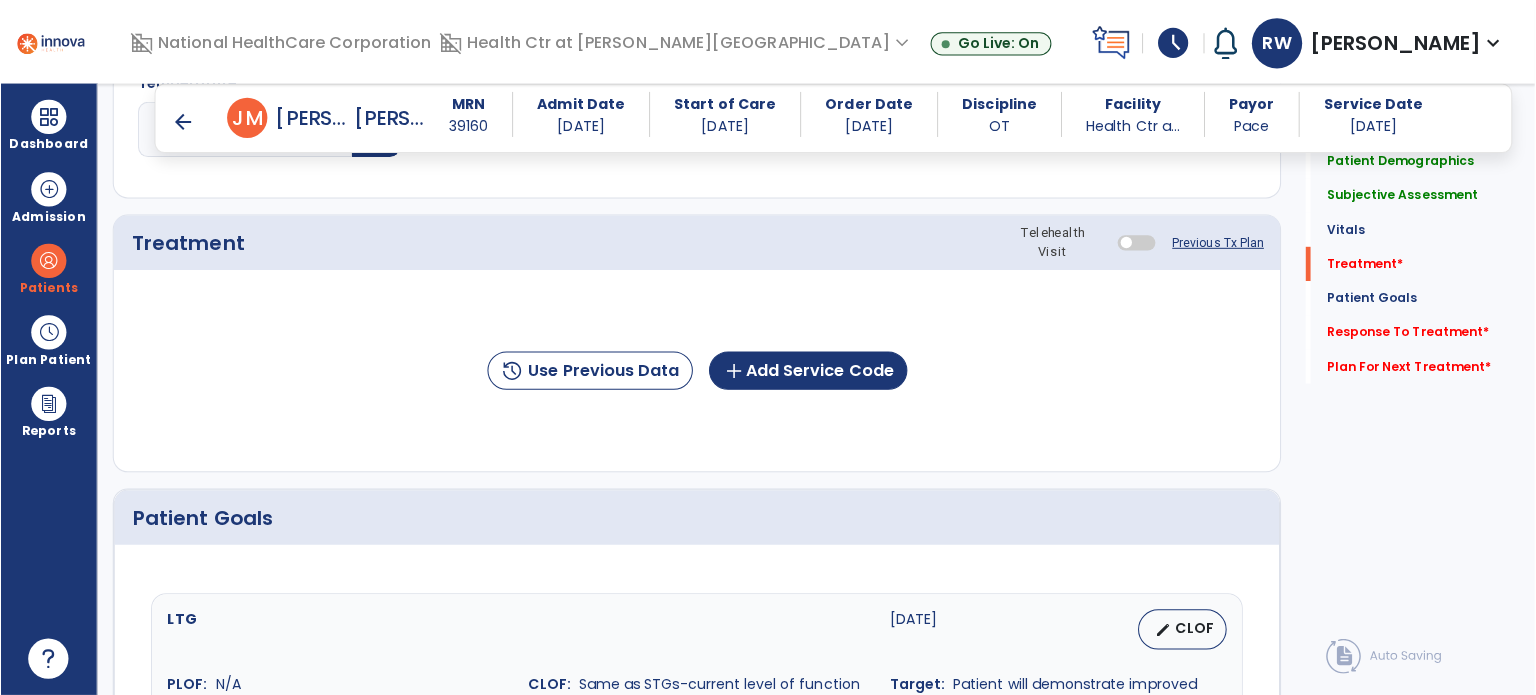 scroll, scrollTop: 1083, scrollLeft: 0, axis: vertical 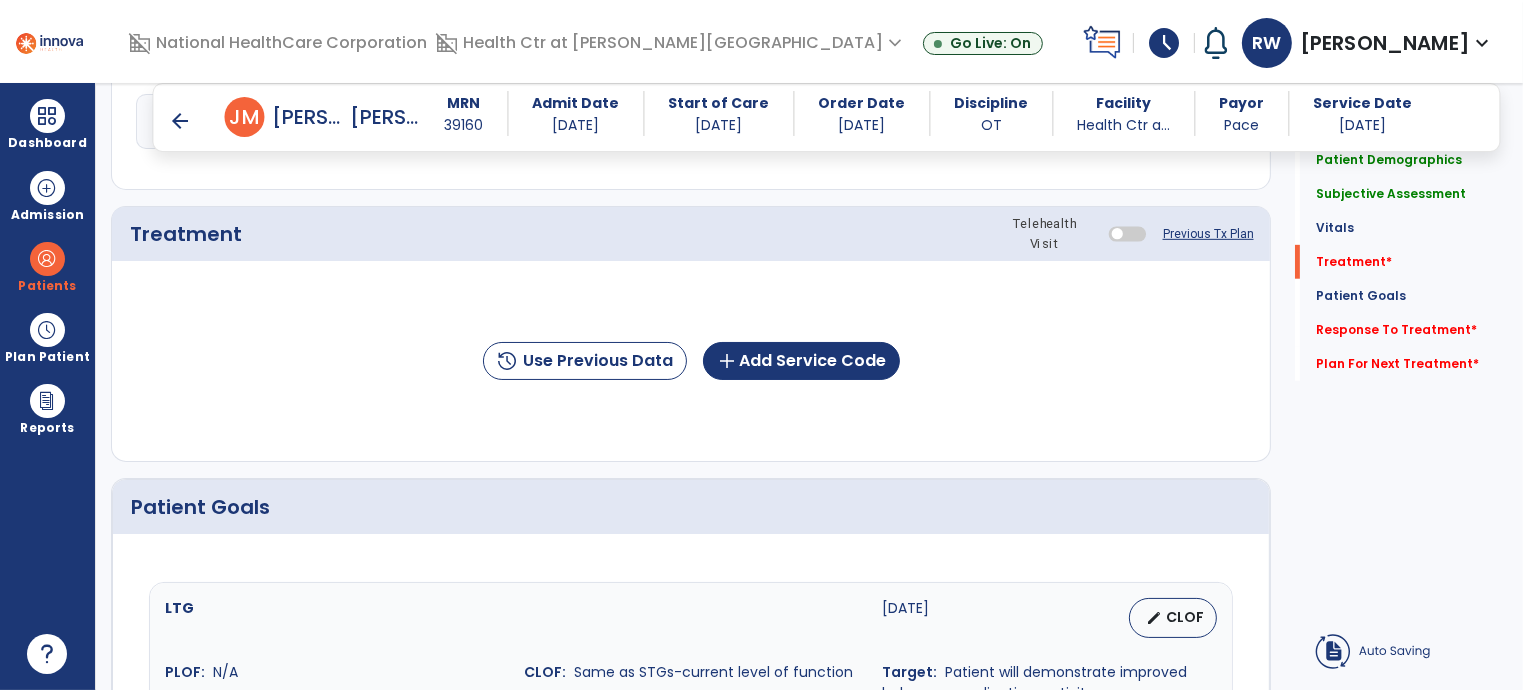 type on "**********" 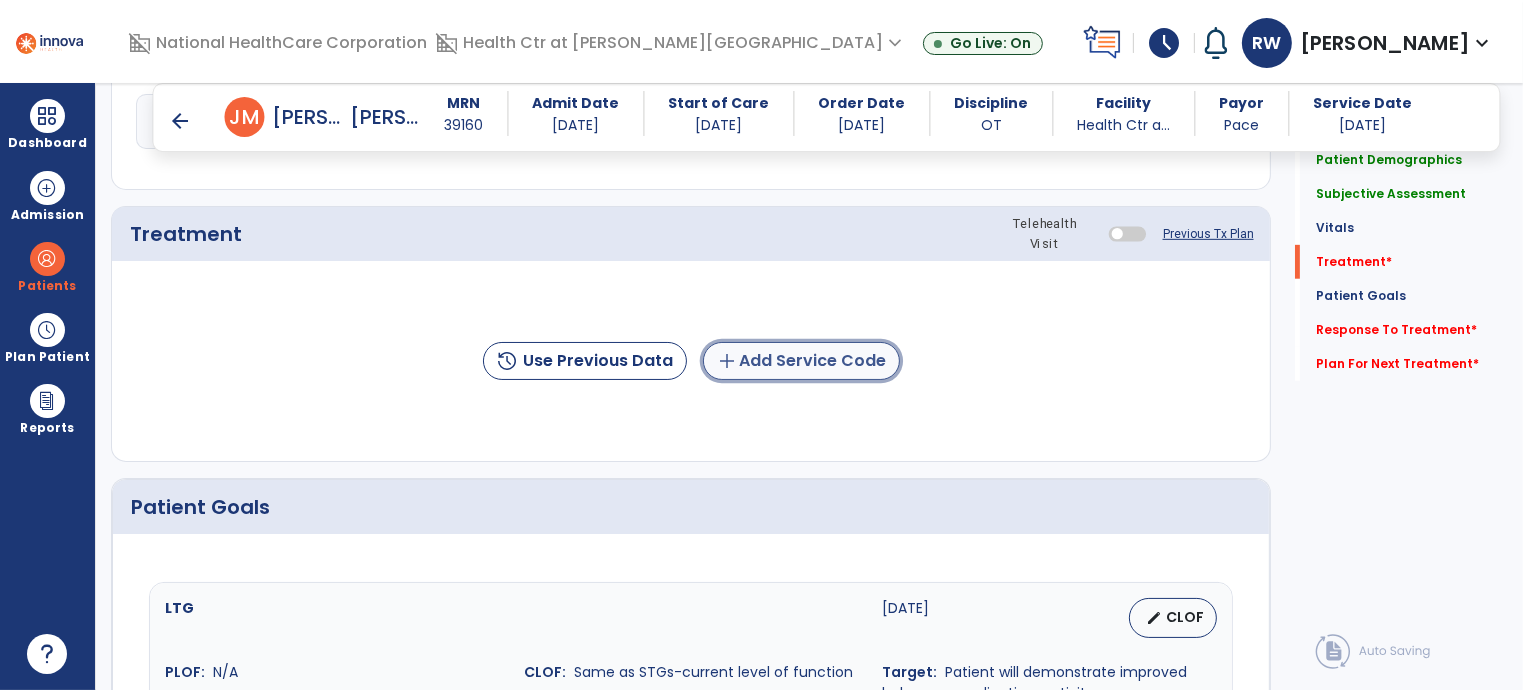 click on "add  Add Service Code" 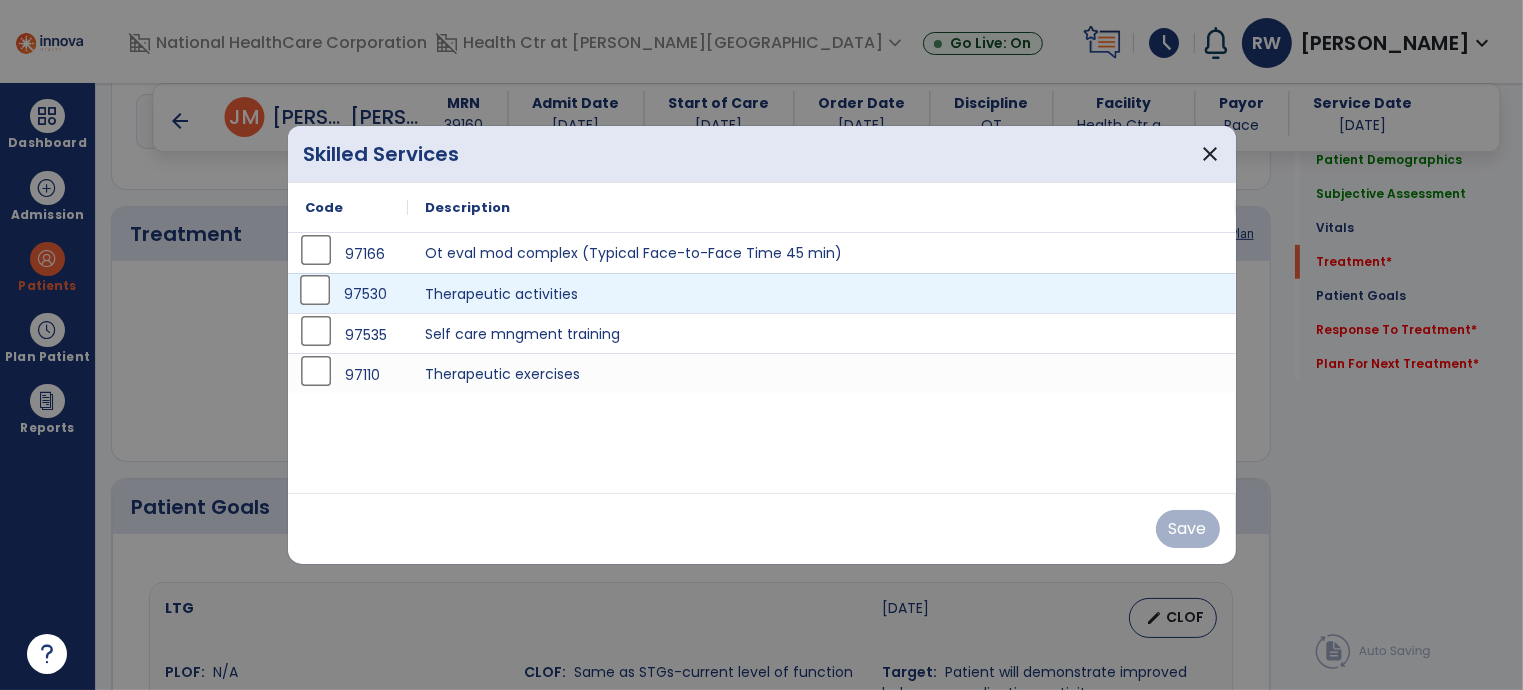 click on "97530" at bounding box center [348, 294] 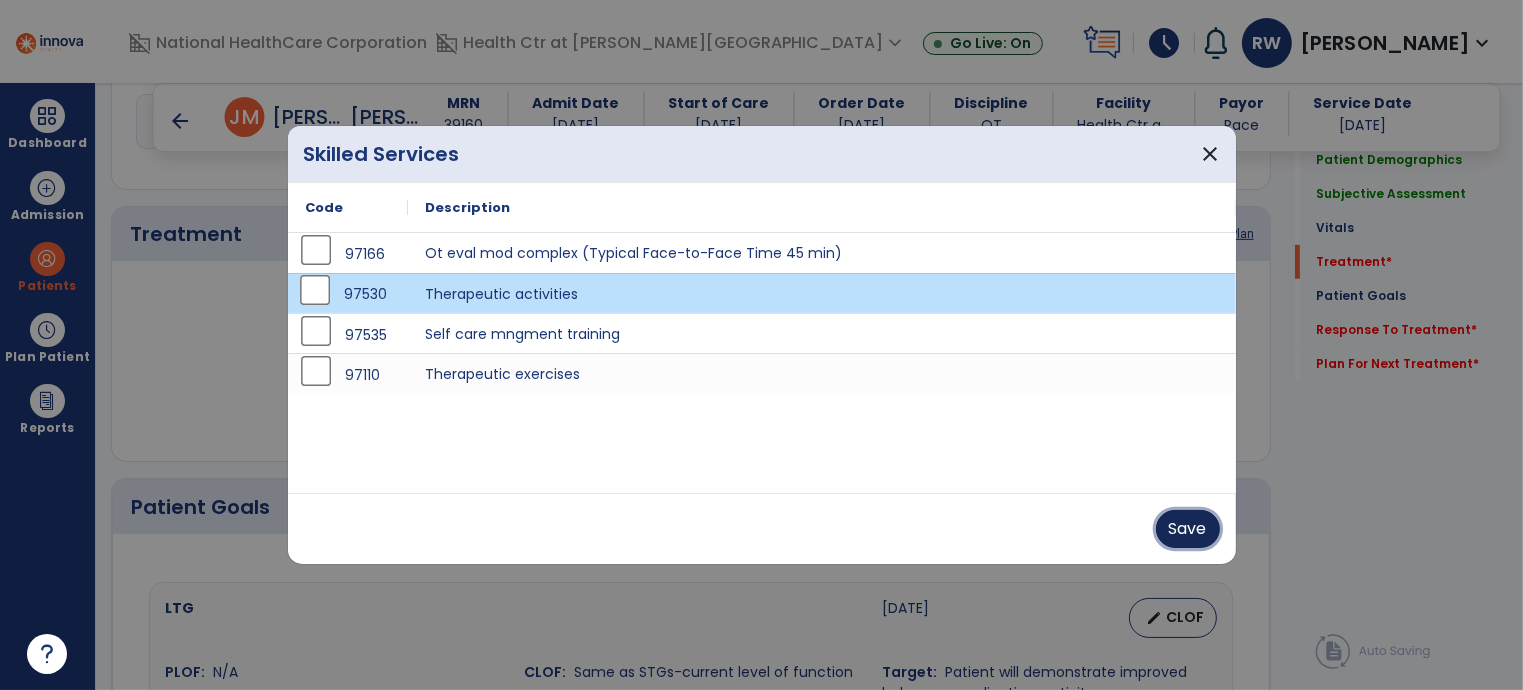 click on "Save" at bounding box center (1188, 529) 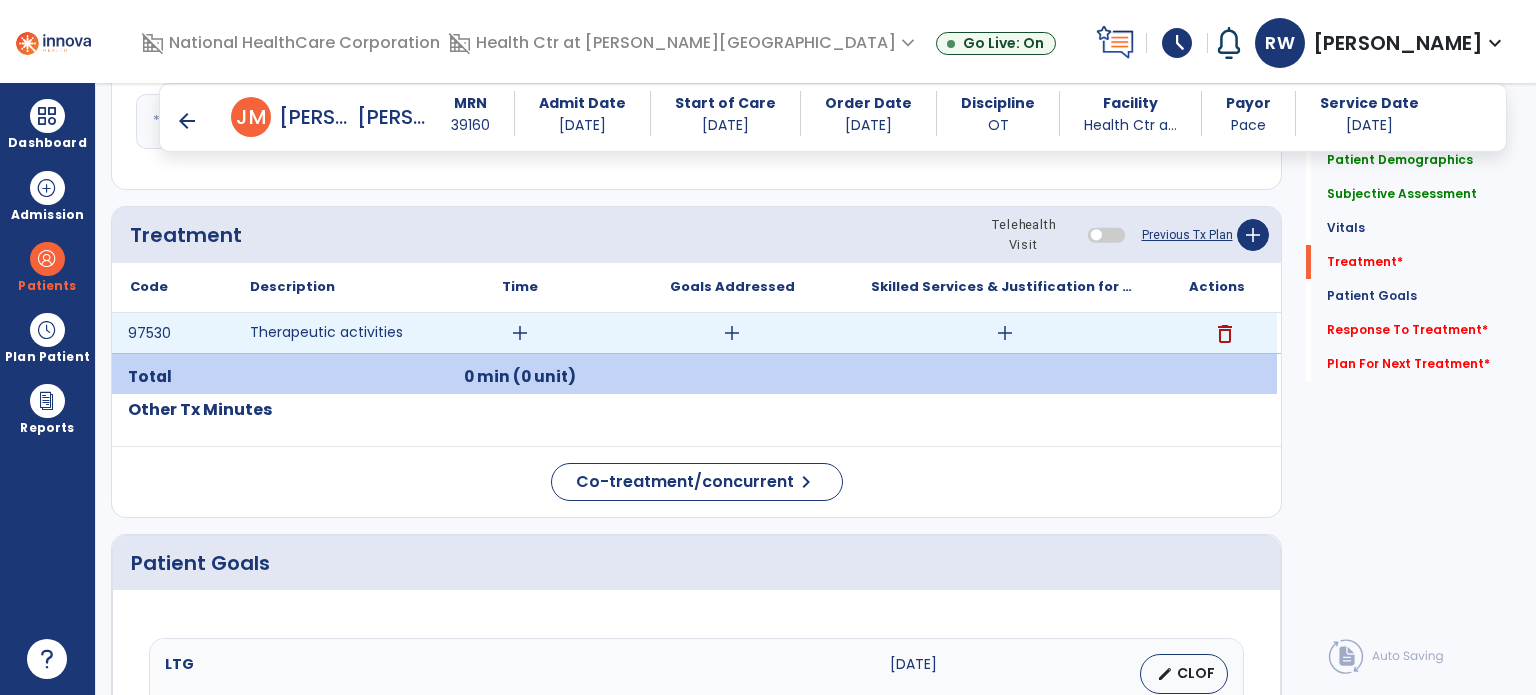 click on "add" at bounding box center [520, 333] 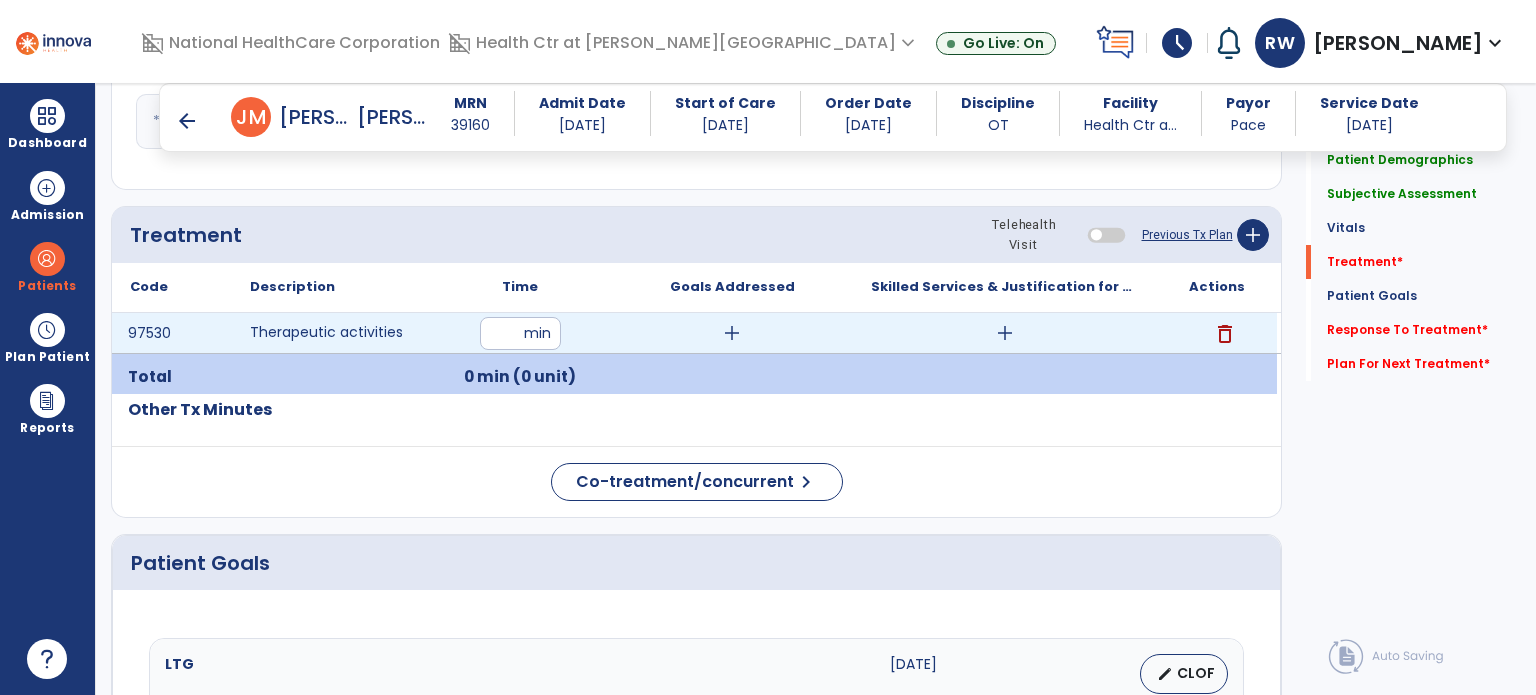 click at bounding box center (520, 333) 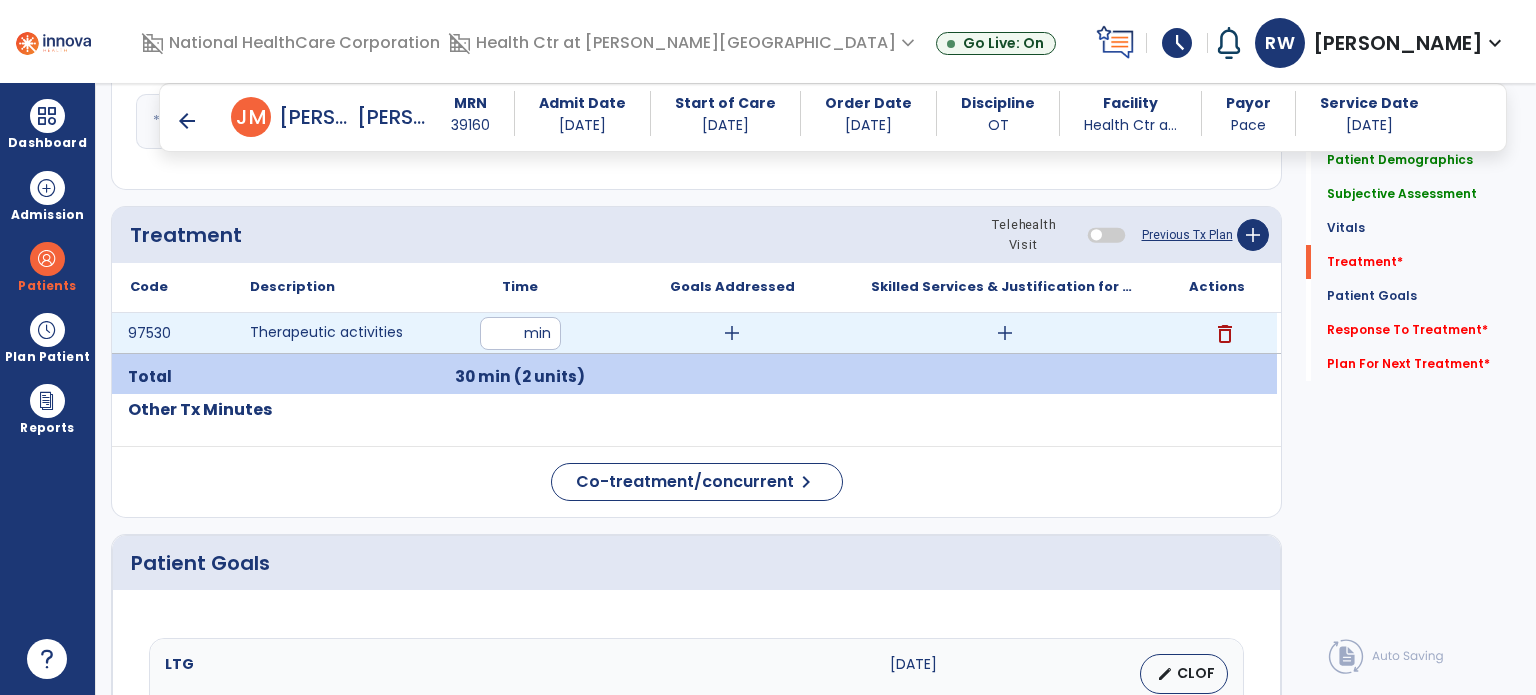 click on "add" at bounding box center [732, 333] 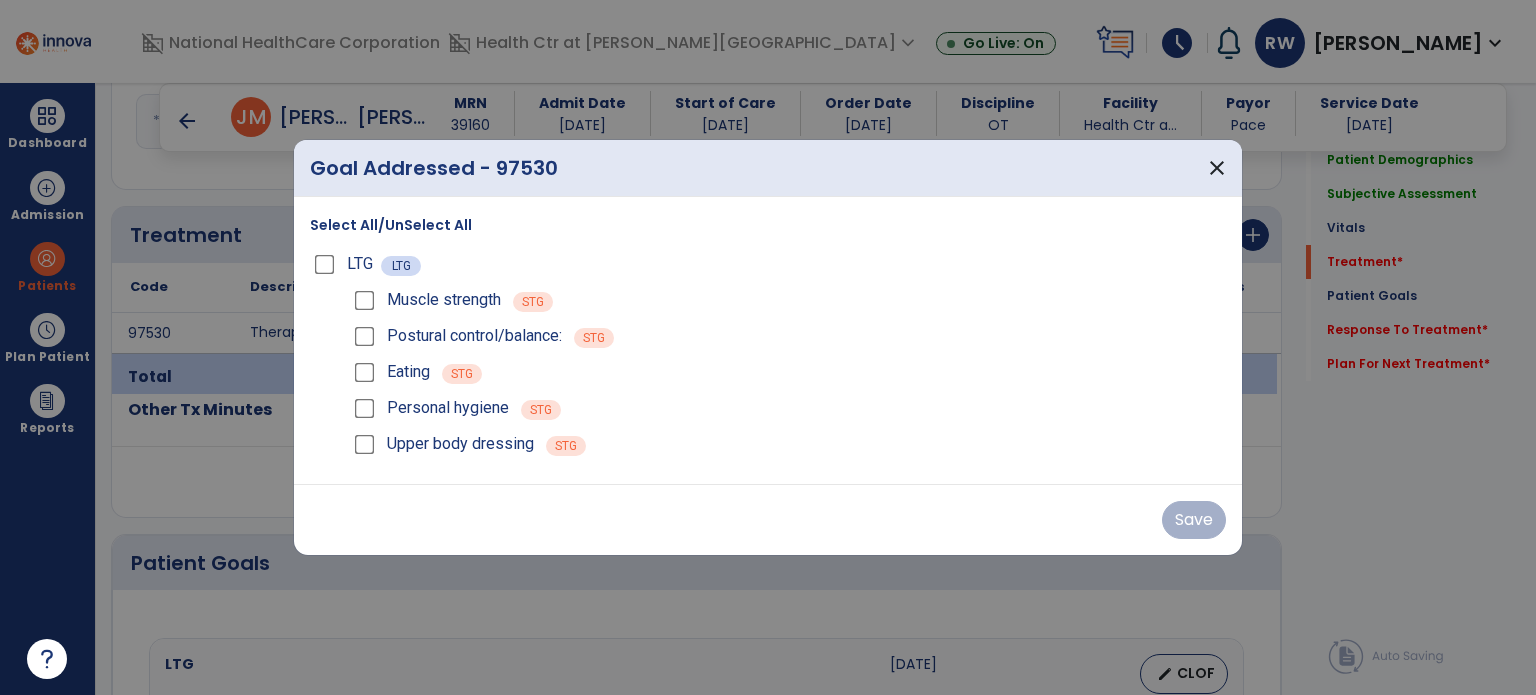 click on "Postural control/balance:    STG" at bounding box center (788, 336) 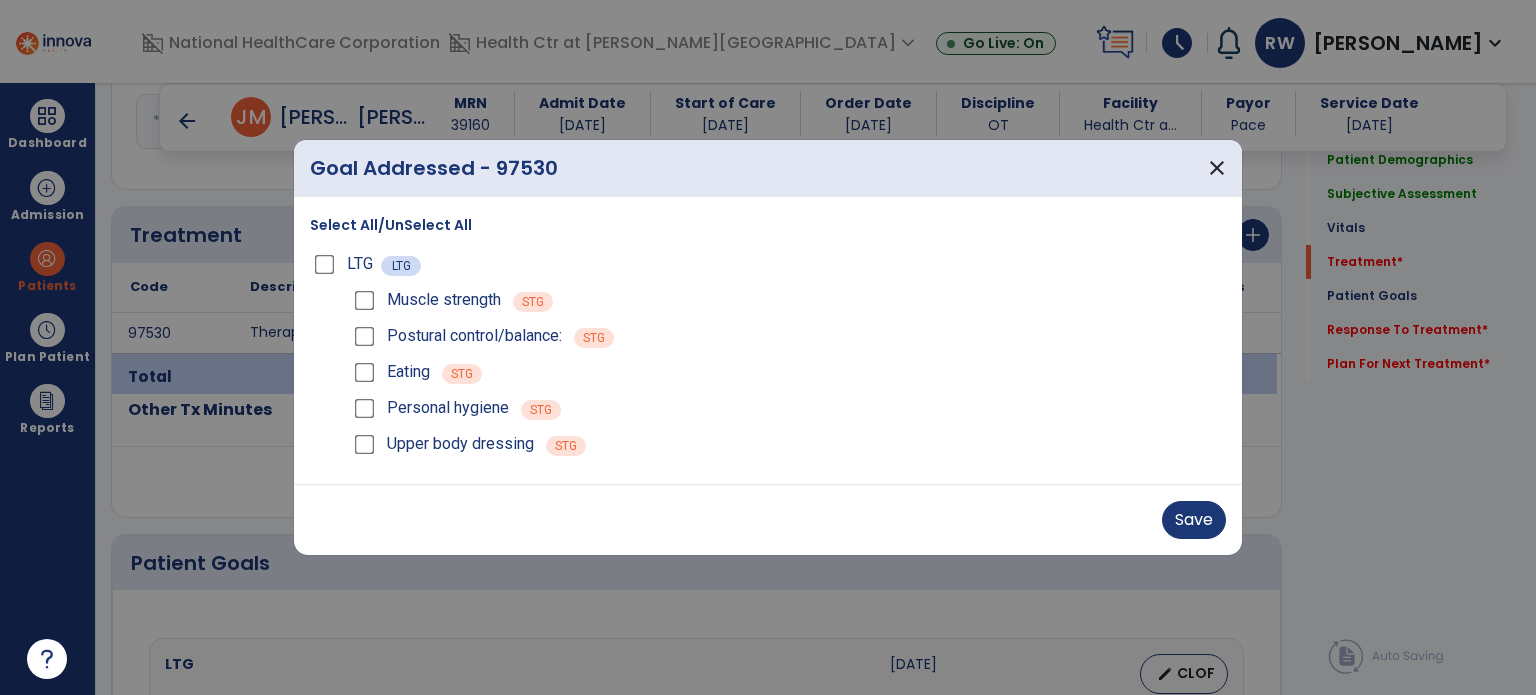 click on "Save" at bounding box center [768, 519] 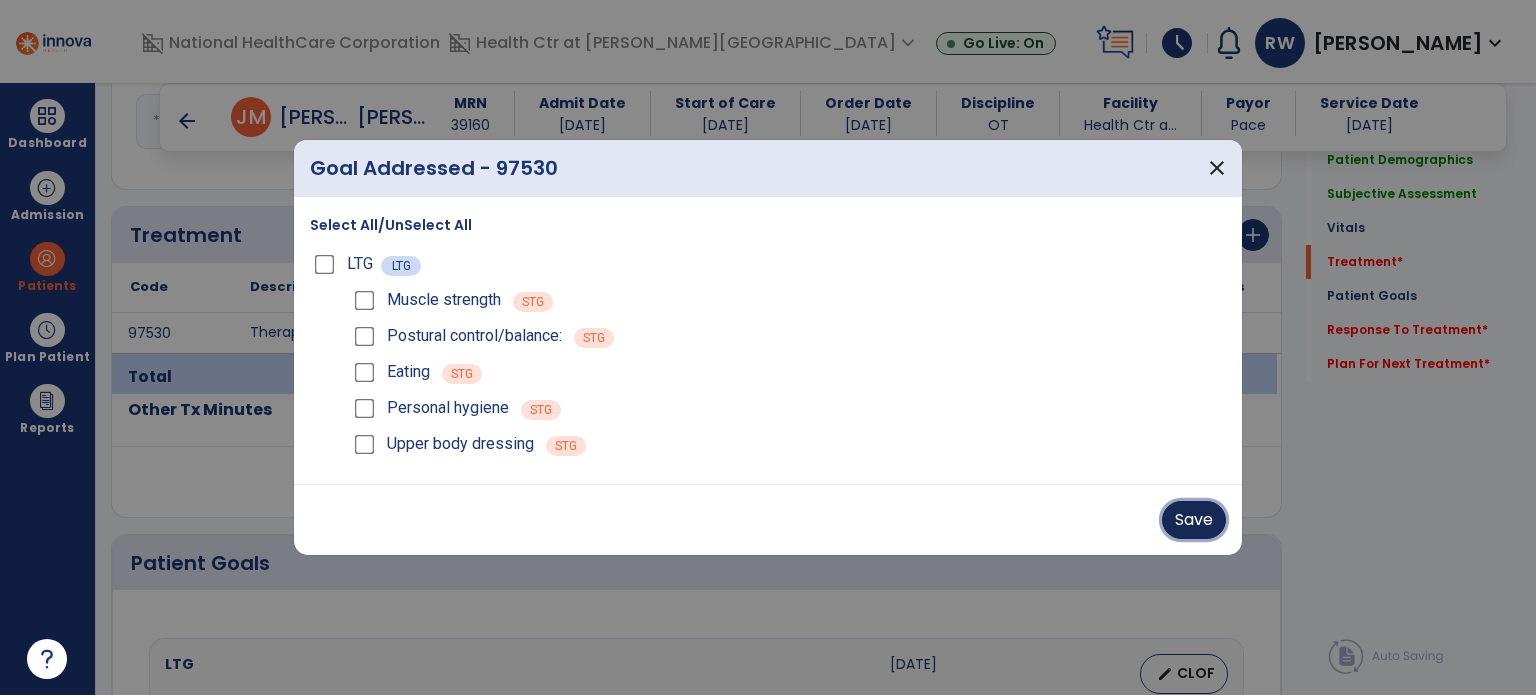 click on "Save" at bounding box center [1194, 520] 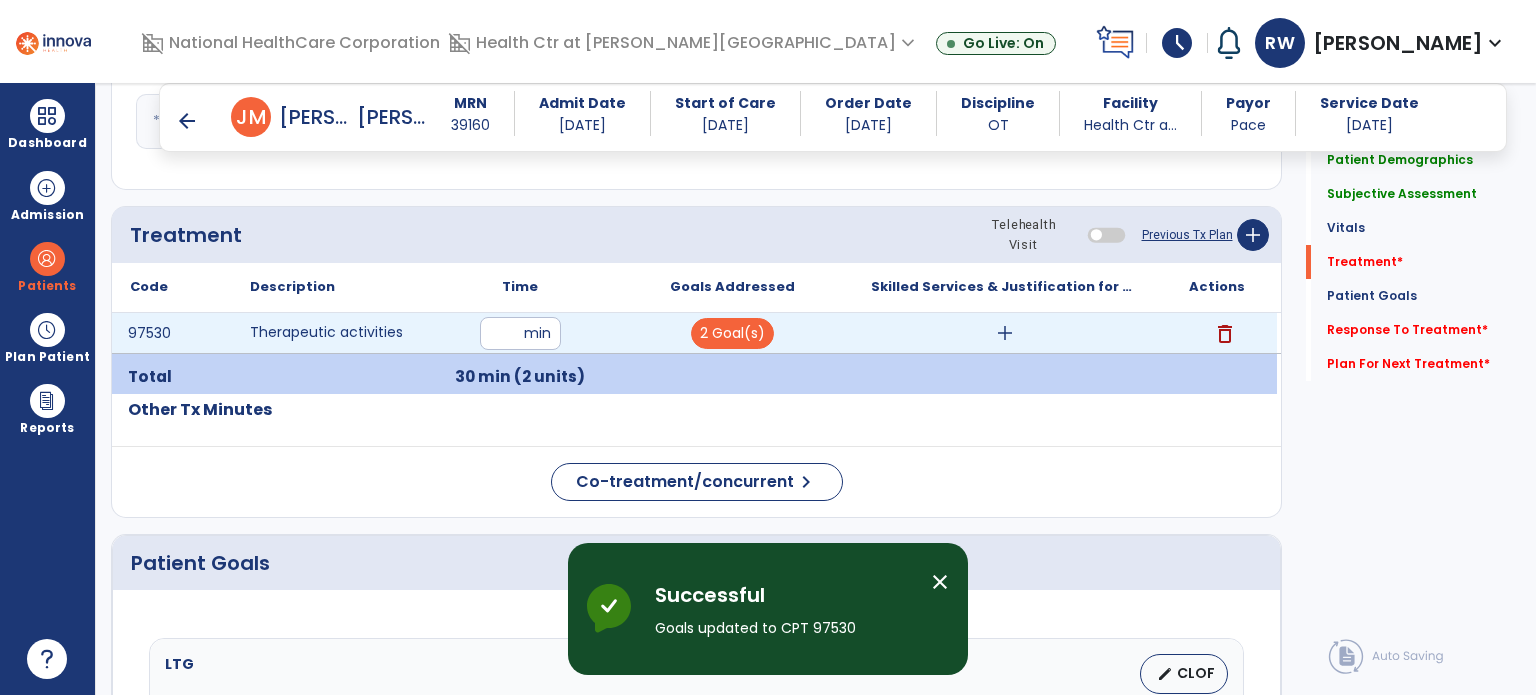 click on "add" at bounding box center (1005, 333) 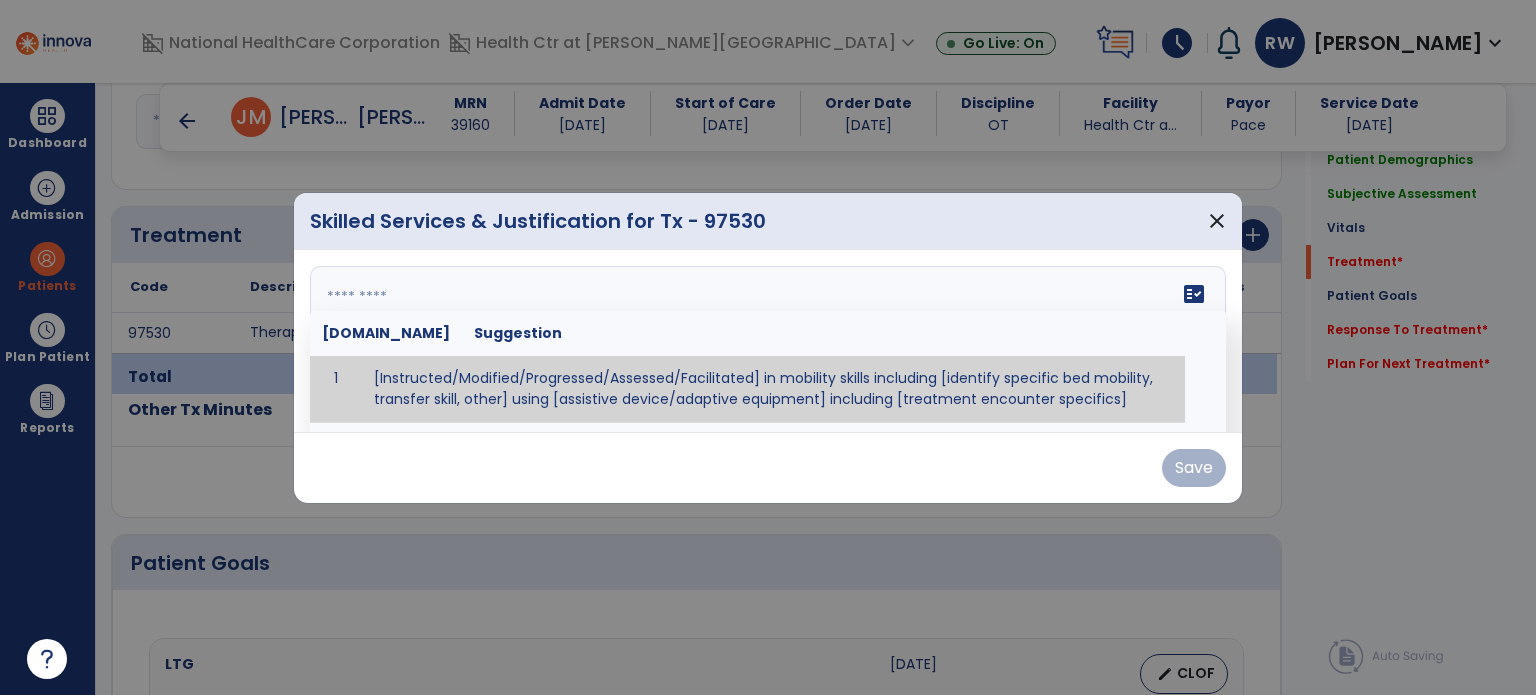 click on "fact_check  [DOMAIN_NAME] Suggestion 1 [Instructed/Modified/Progressed/Assessed/Facilitated] in mobility skills including [identify specific bed mobility, transfer skill, other] using [assistive device/adaptive equipment] including [treatment encounter specifics]" at bounding box center [768, 341] 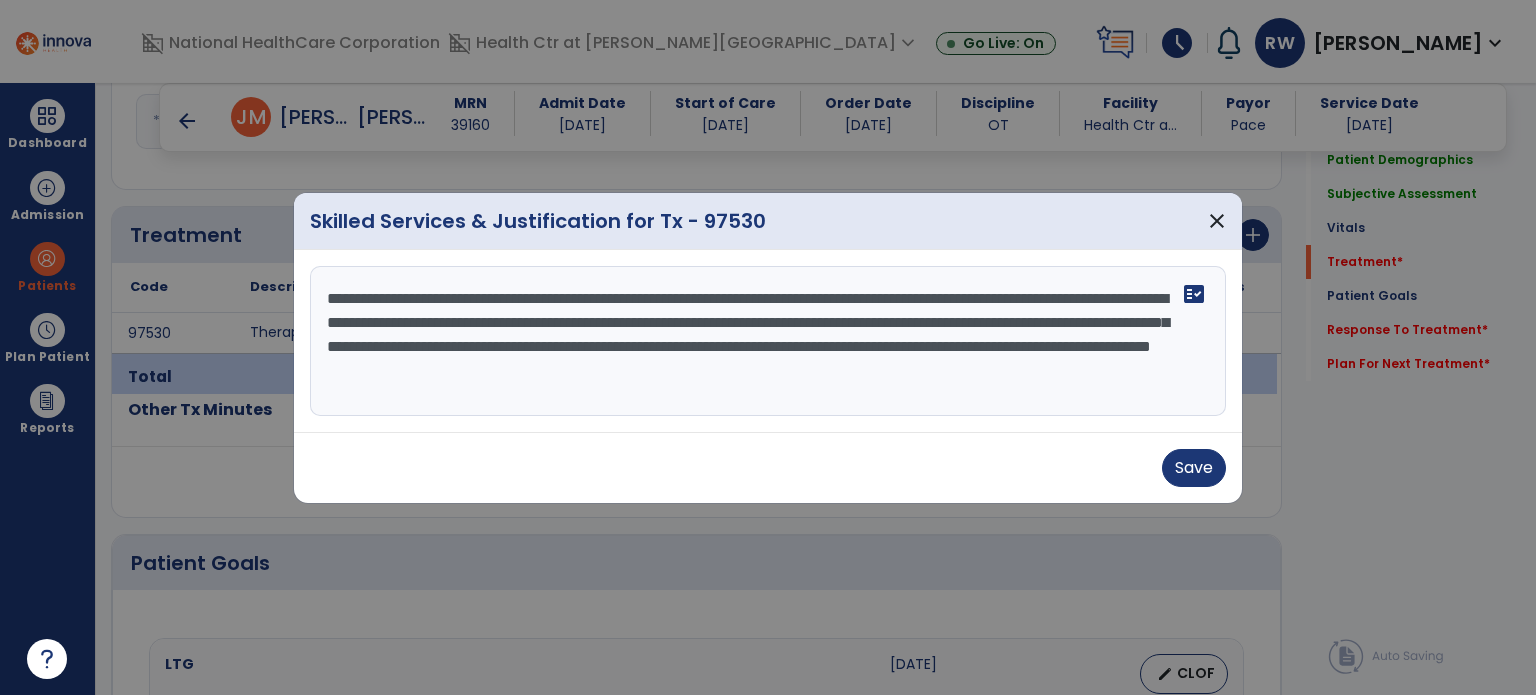 type on "**********" 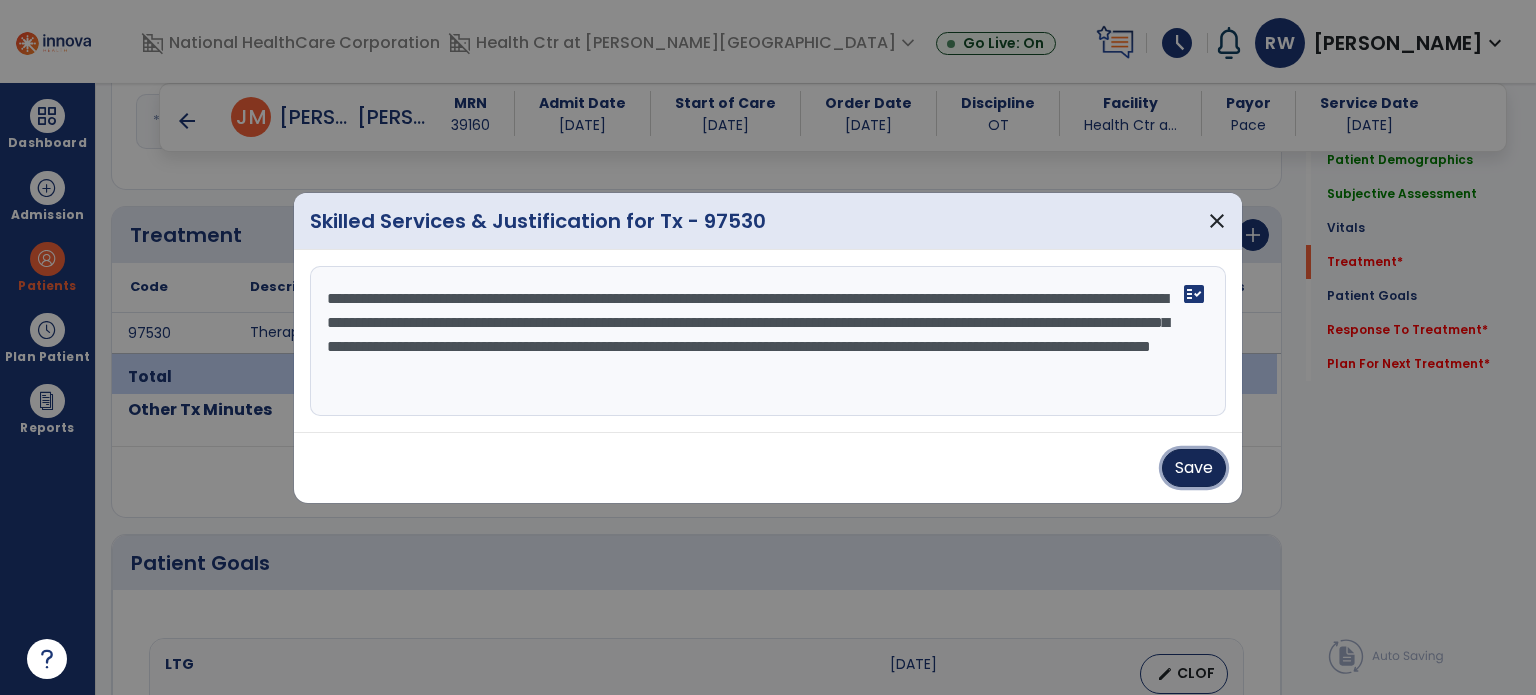 click on "Save" at bounding box center [1194, 468] 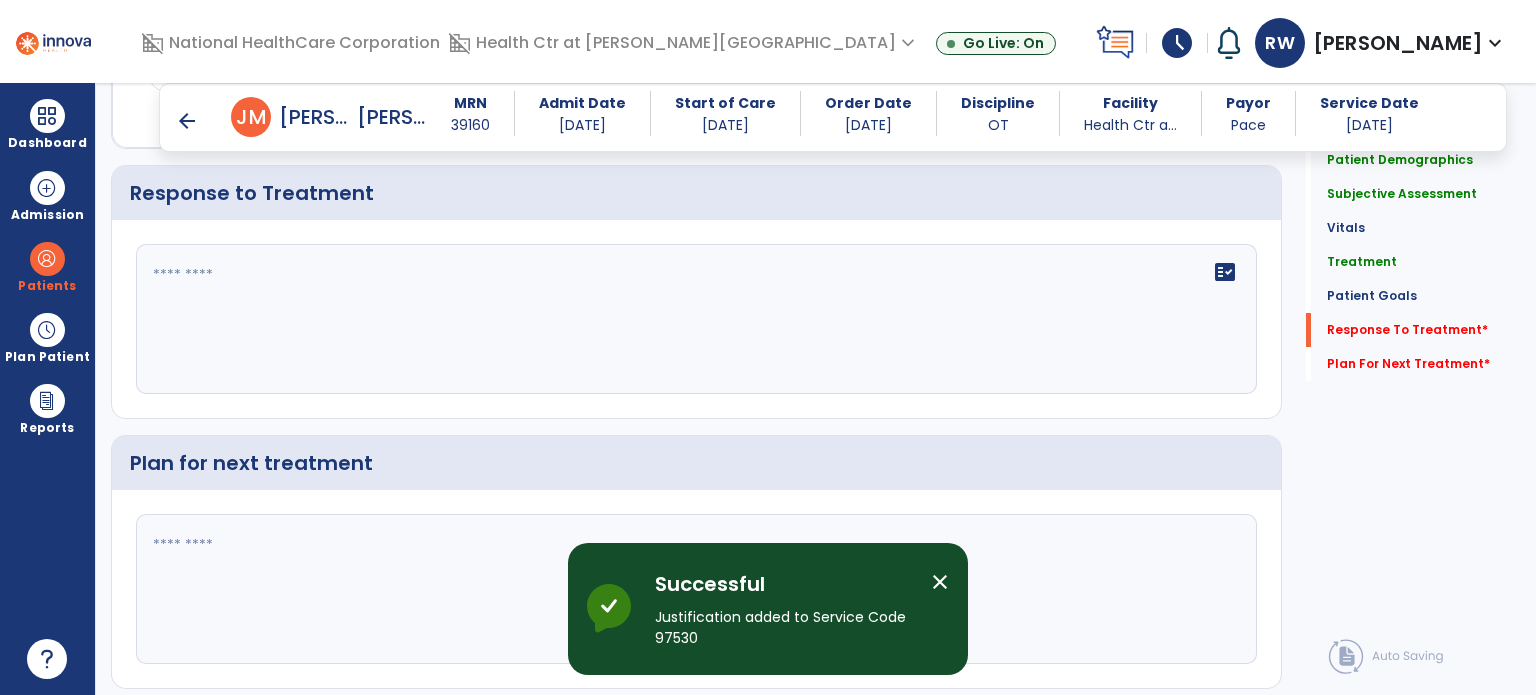 scroll, scrollTop: 2624, scrollLeft: 0, axis: vertical 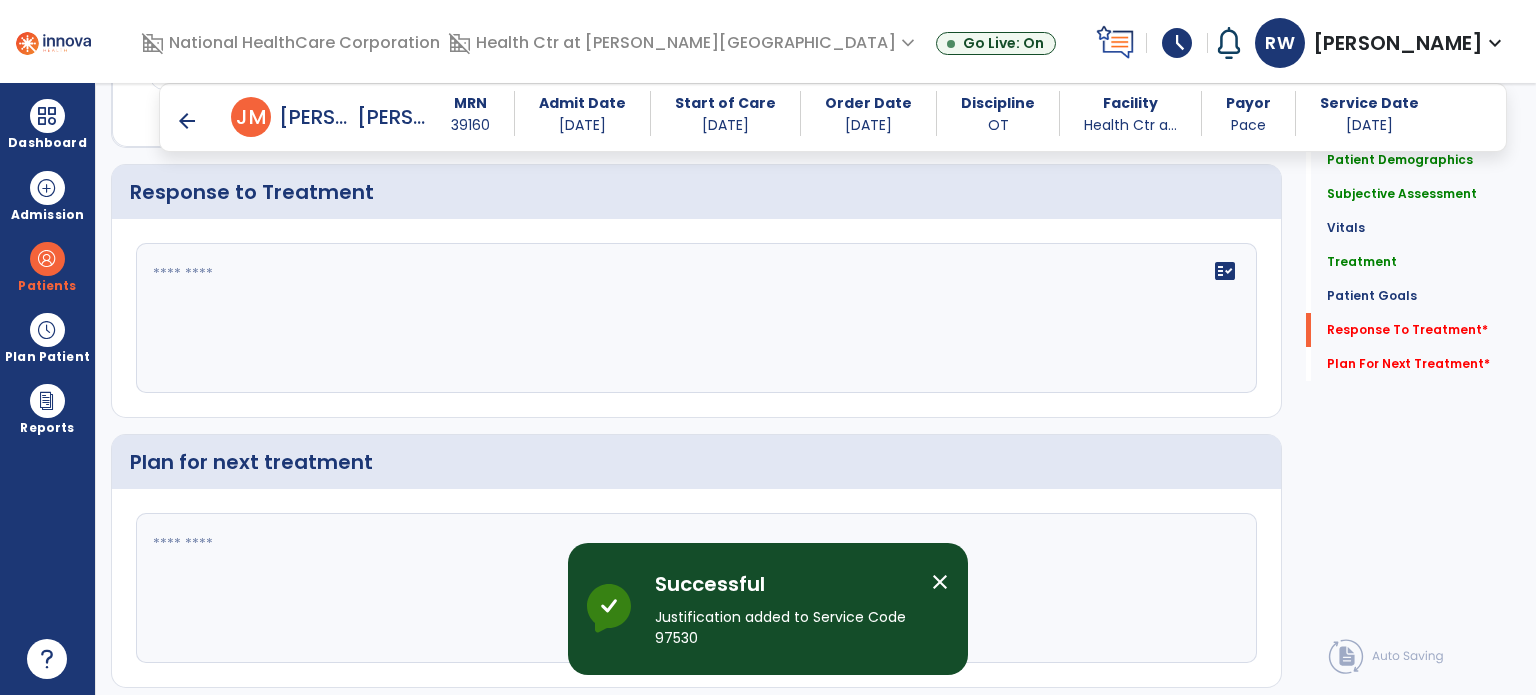 click on "fact_check" 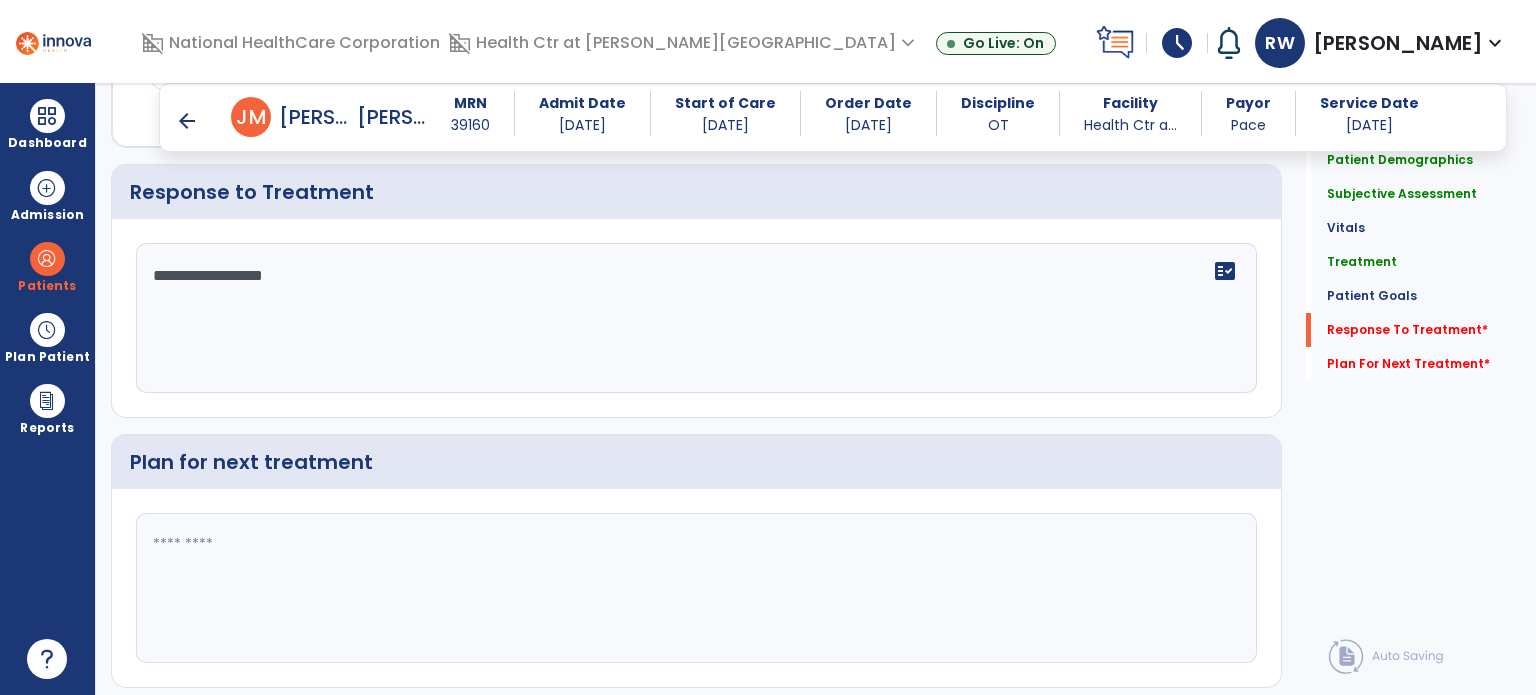 type on "**********" 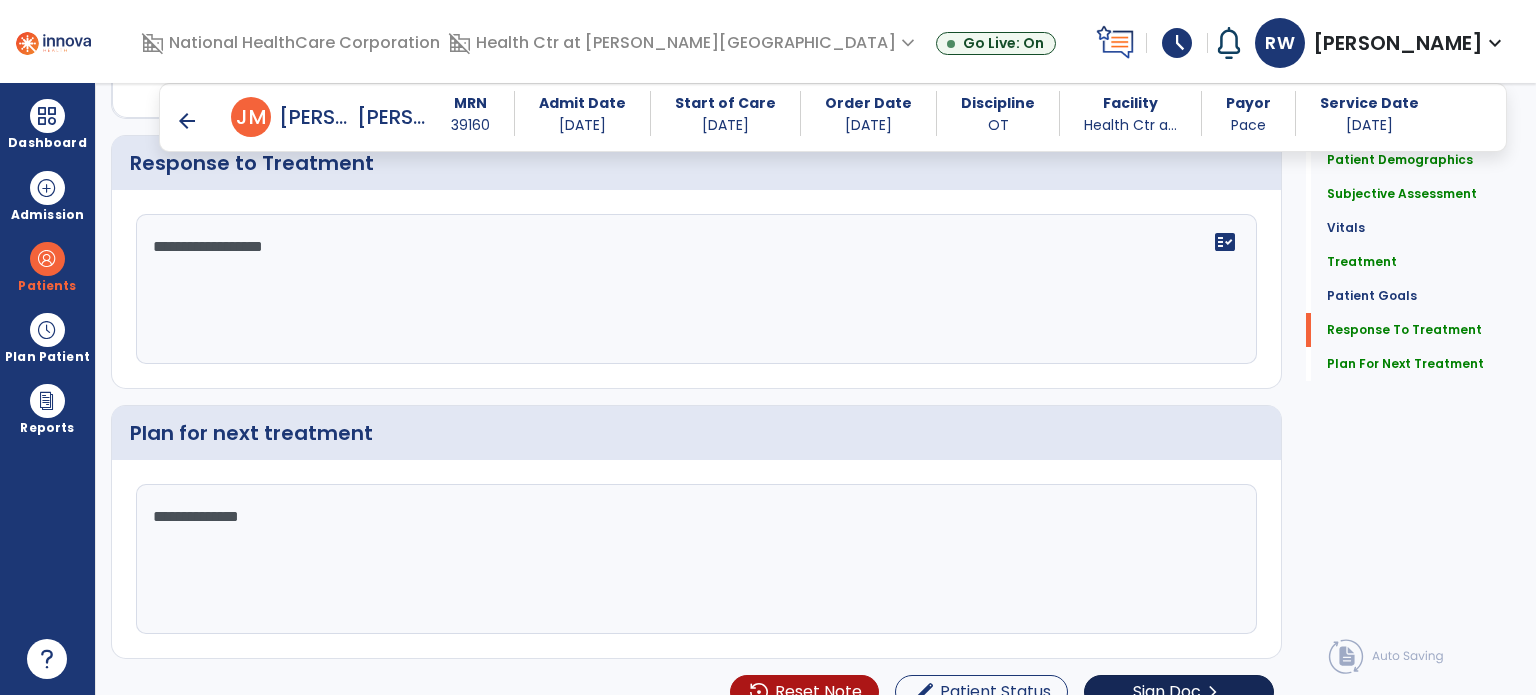 scroll, scrollTop: 2676, scrollLeft: 0, axis: vertical 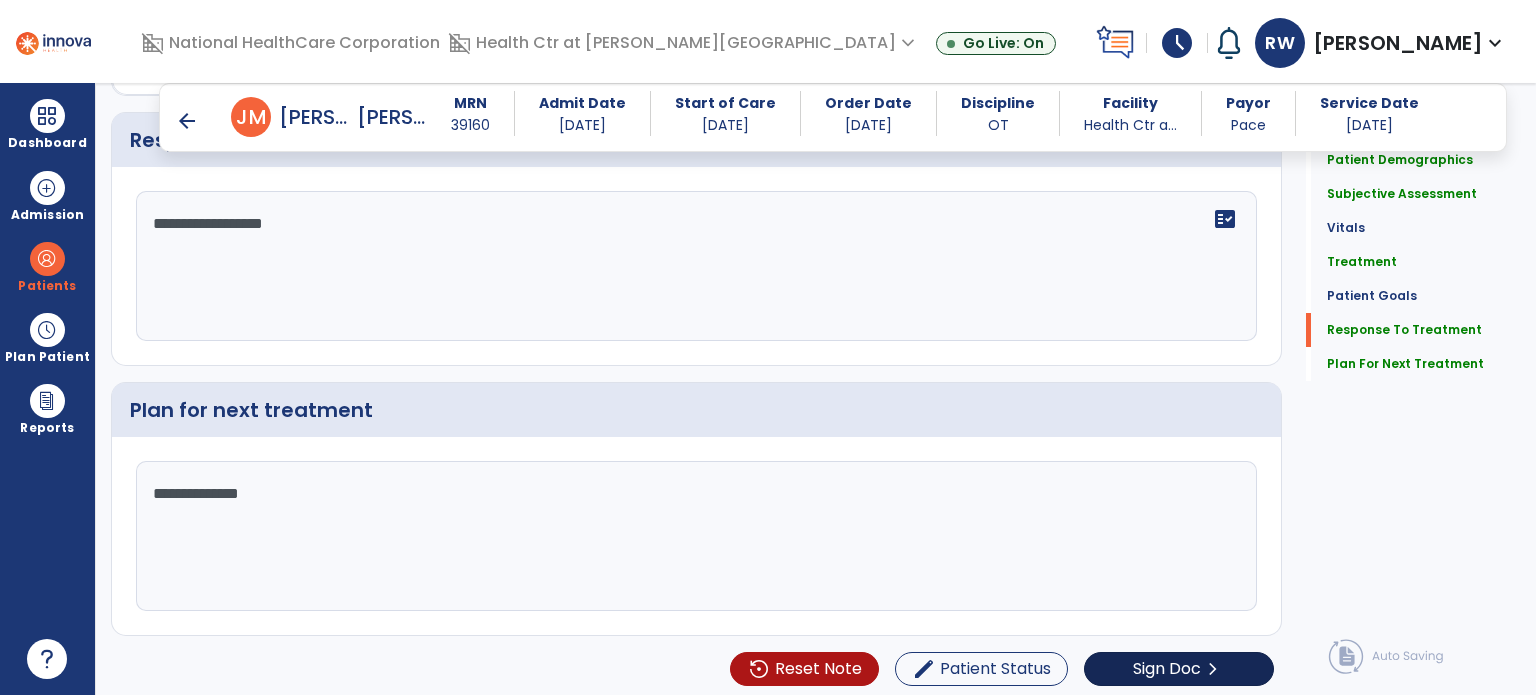 type on "**********" 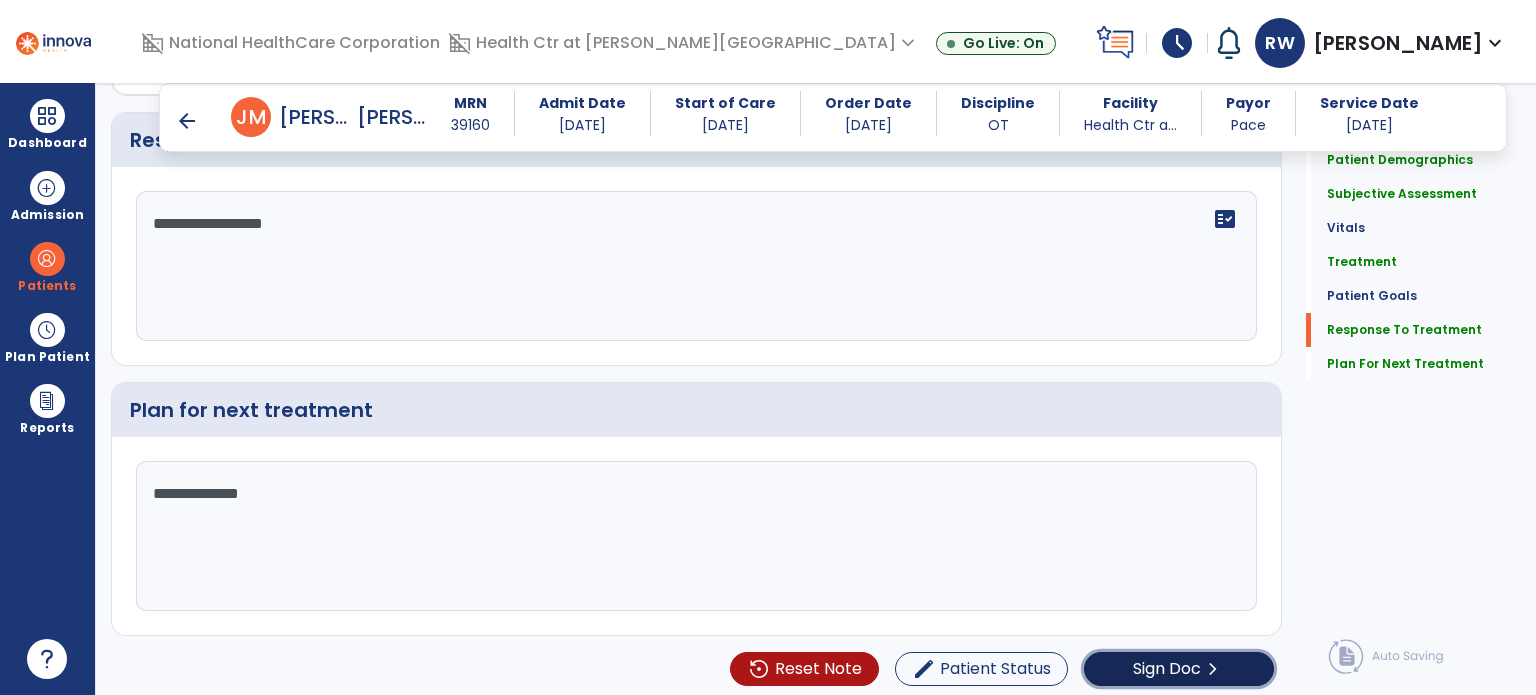 click on "Sign Doc" 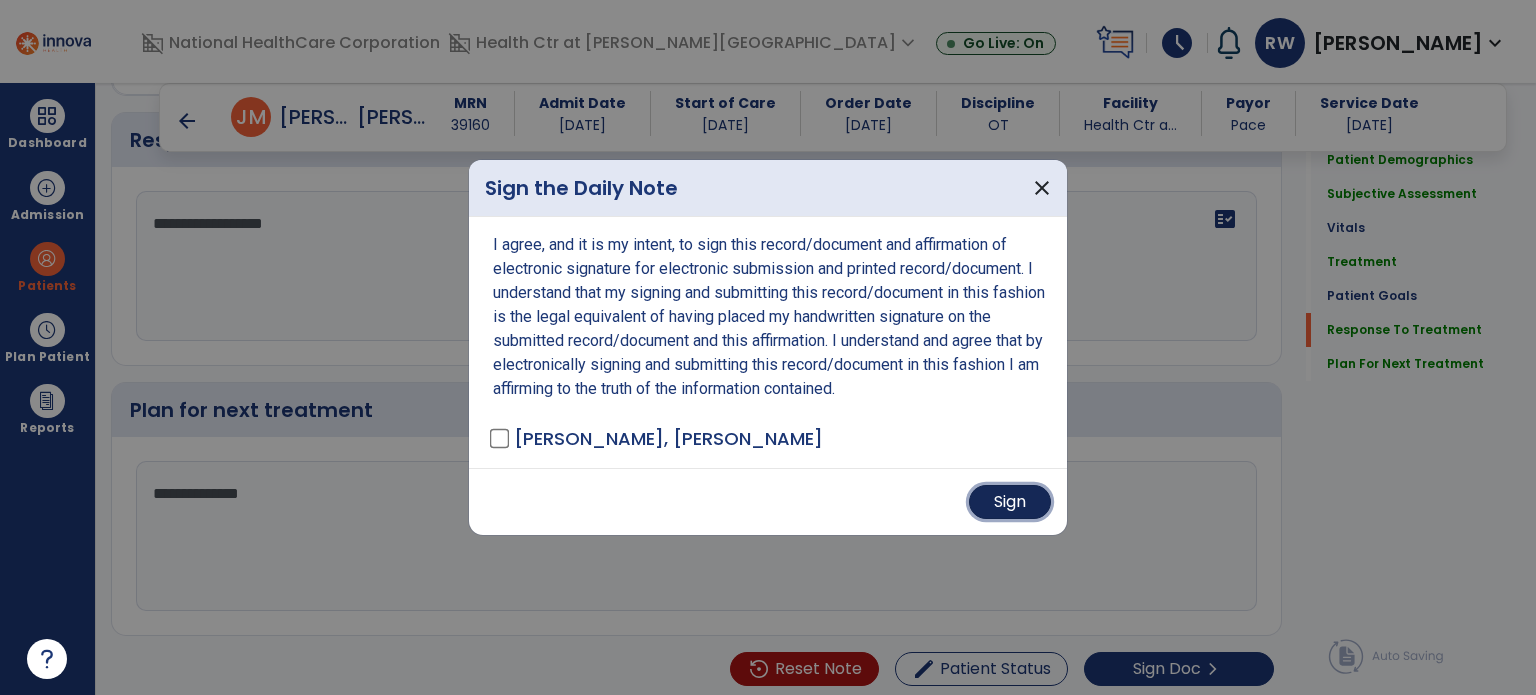 click on "Sign" at bounding box center [1010, 502] 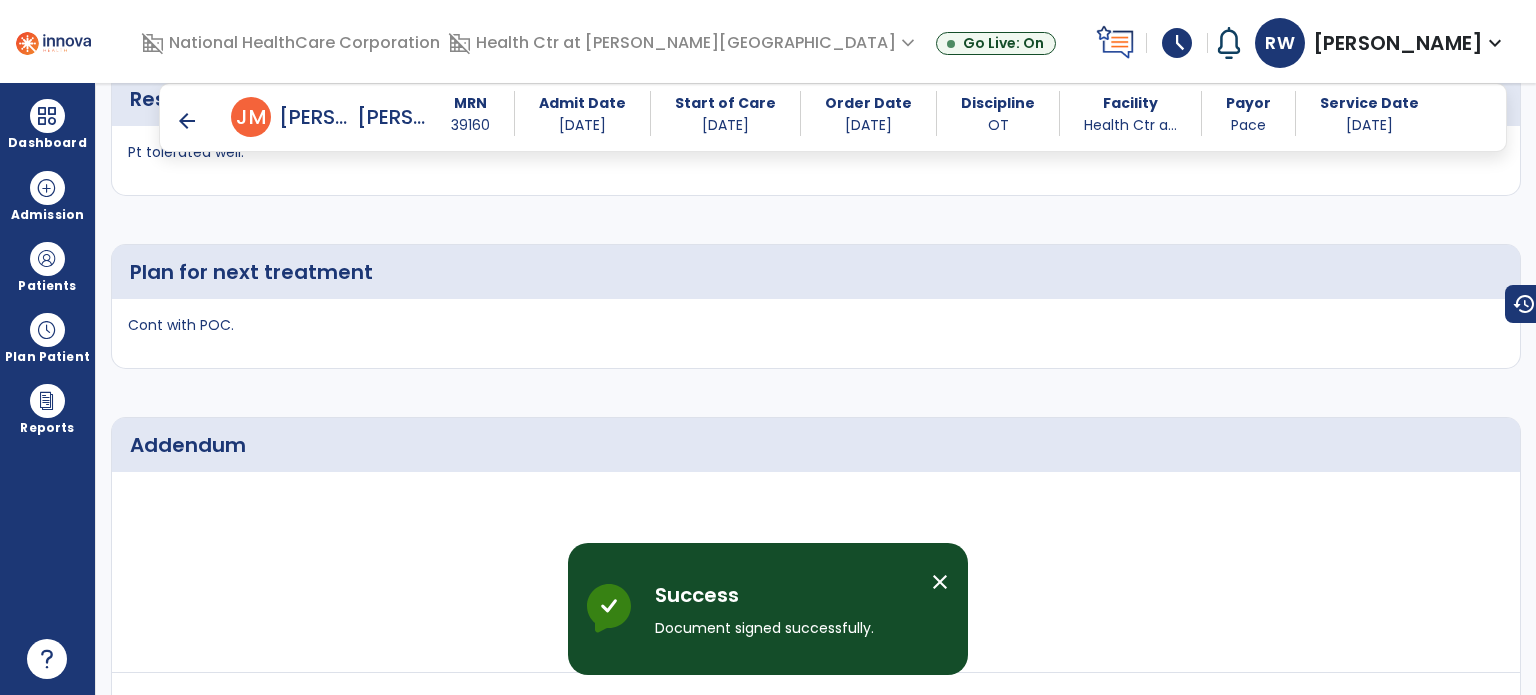 scroll, scrollTop: 4196, scrollLeft: 0, axis: vertical 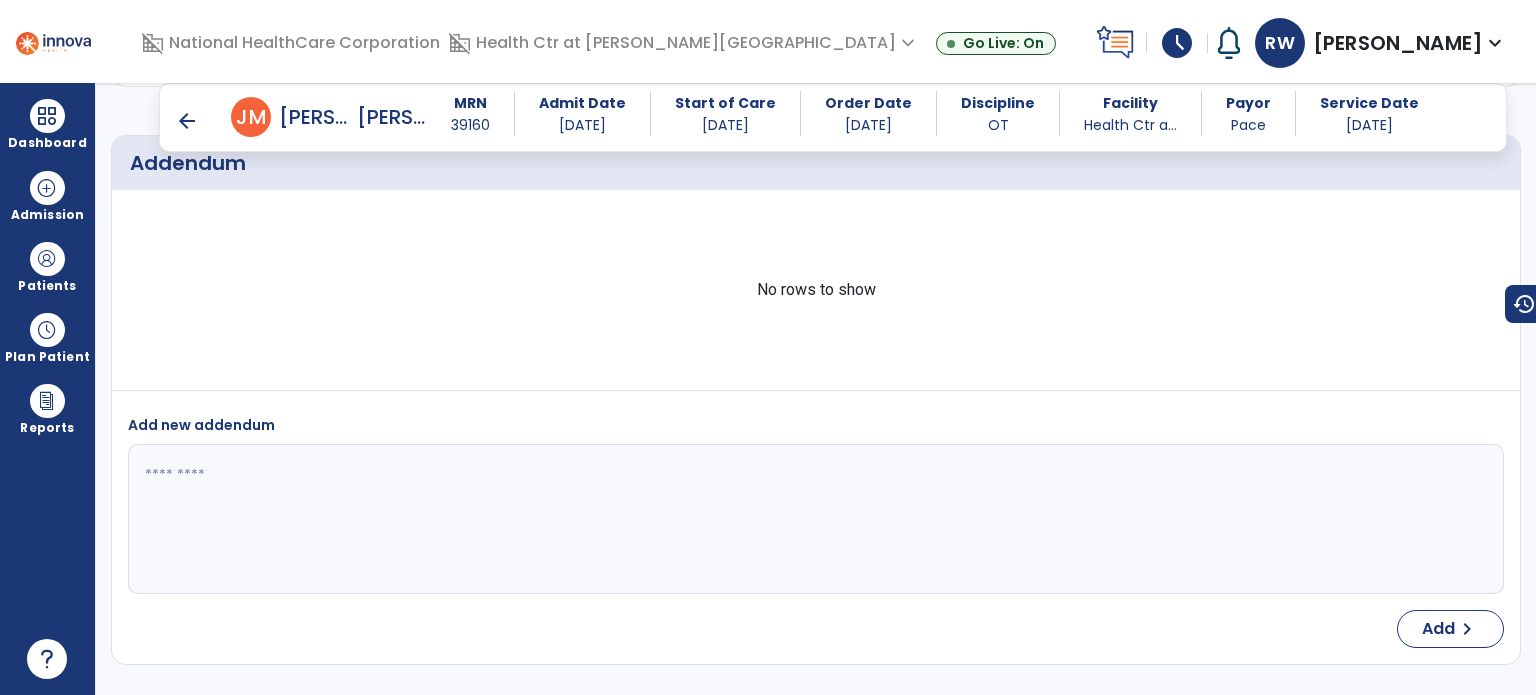 click on "arrow_back" at bounding box center [187, 121] 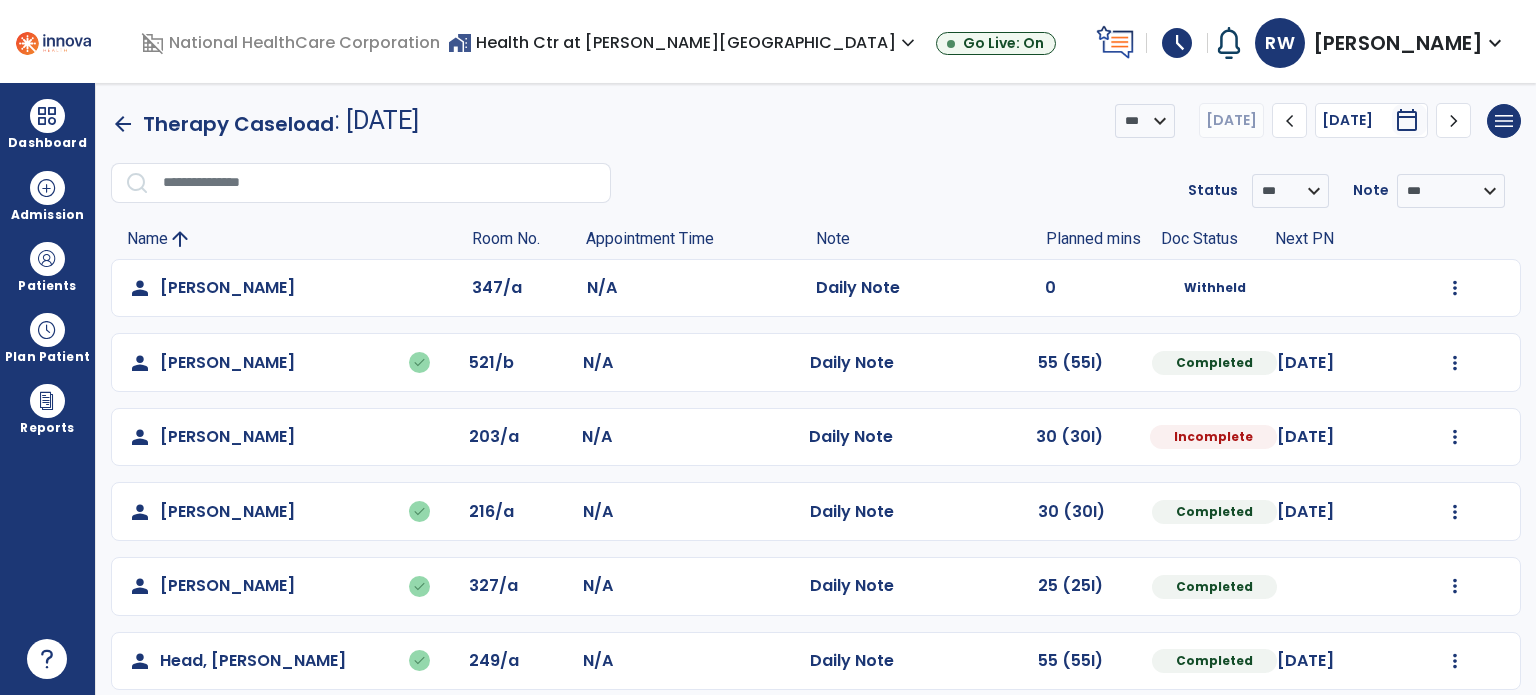 scroll, scrollTop: 35, scrollLeft: 0, axis: vertical 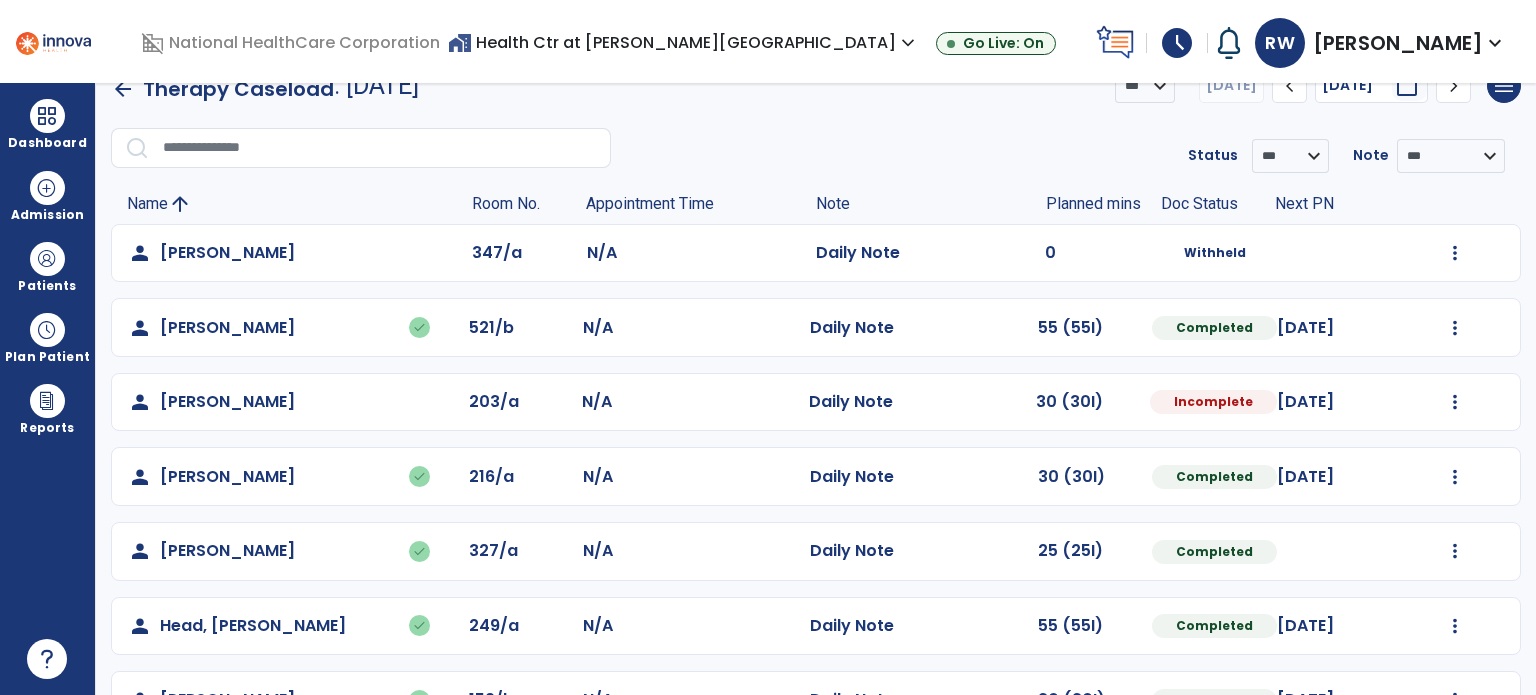 click on "Mark Visit As Complete   Reset Note   Open Document   G + C Mins" 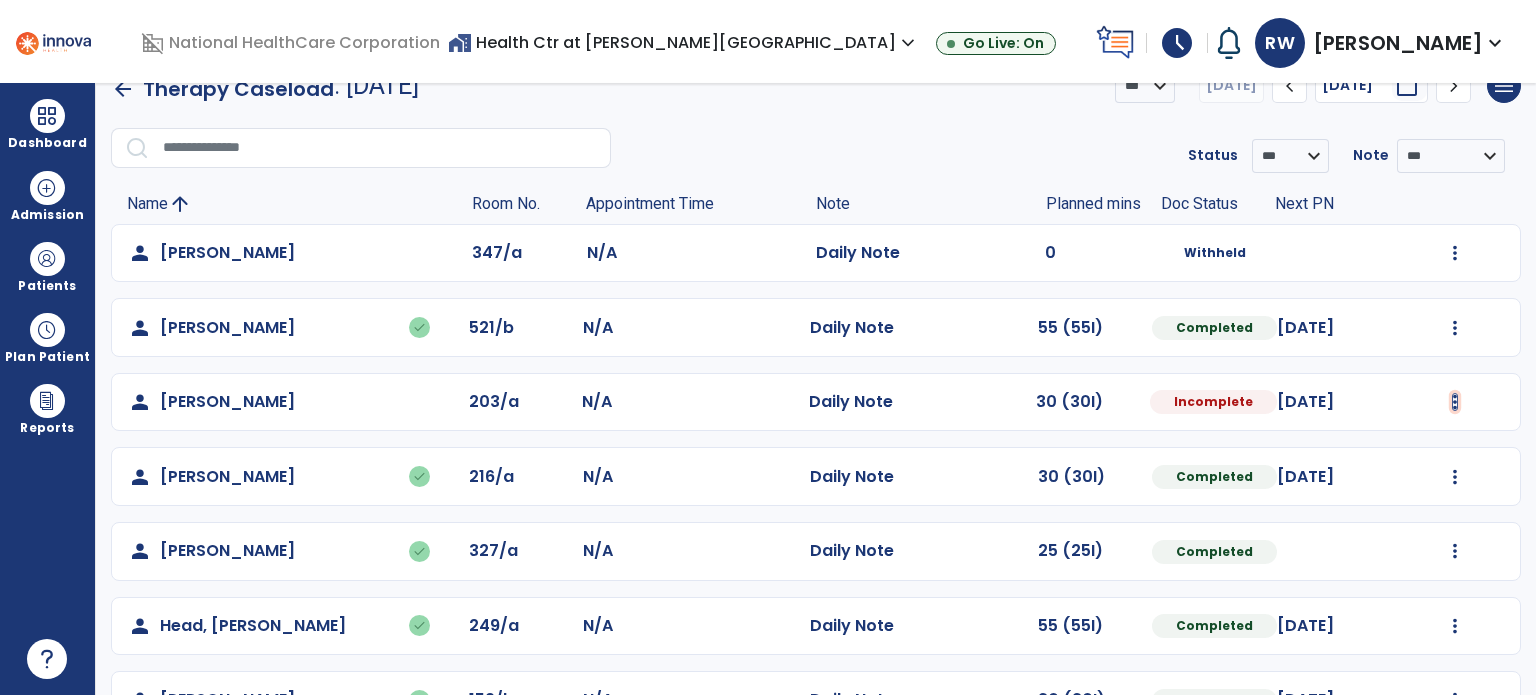 click at bounding box center [1455, 253] 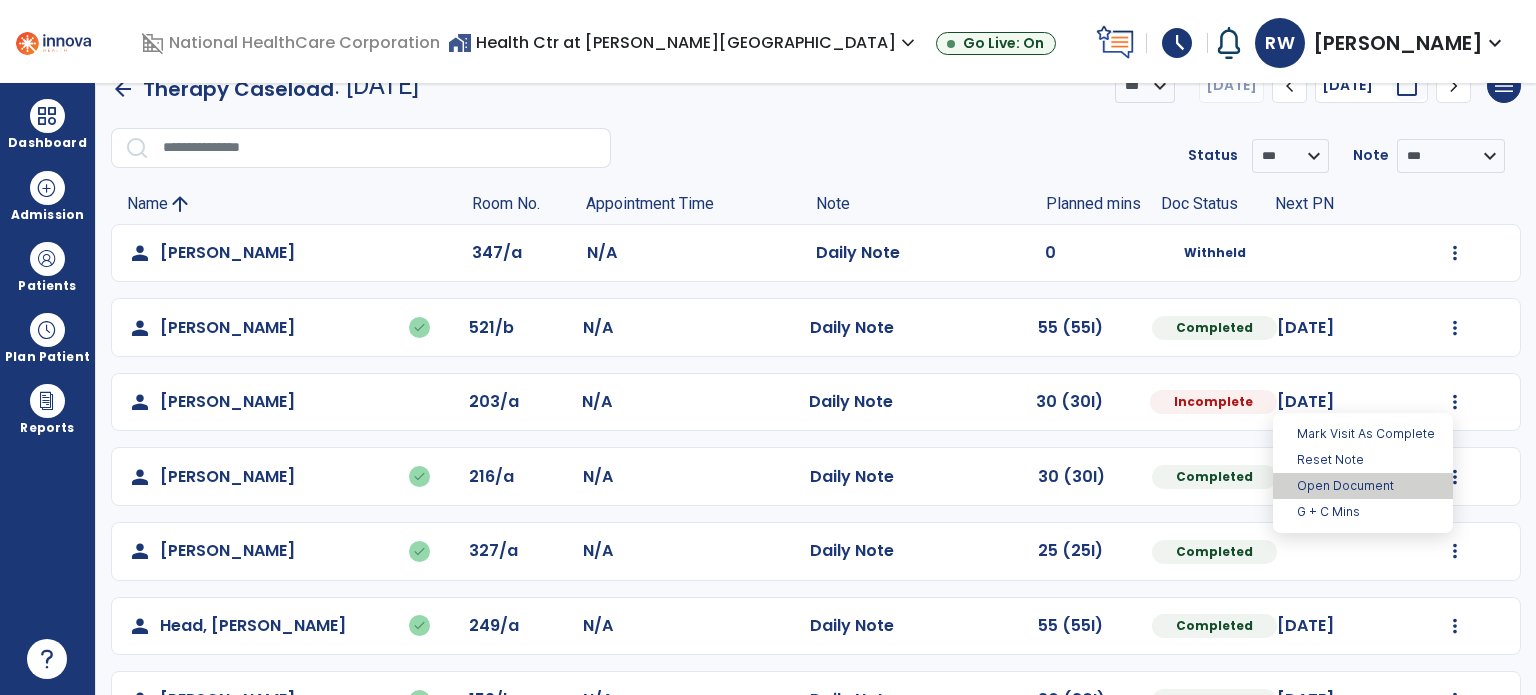 click on "Open Document" at bounding box center (1363, 486) 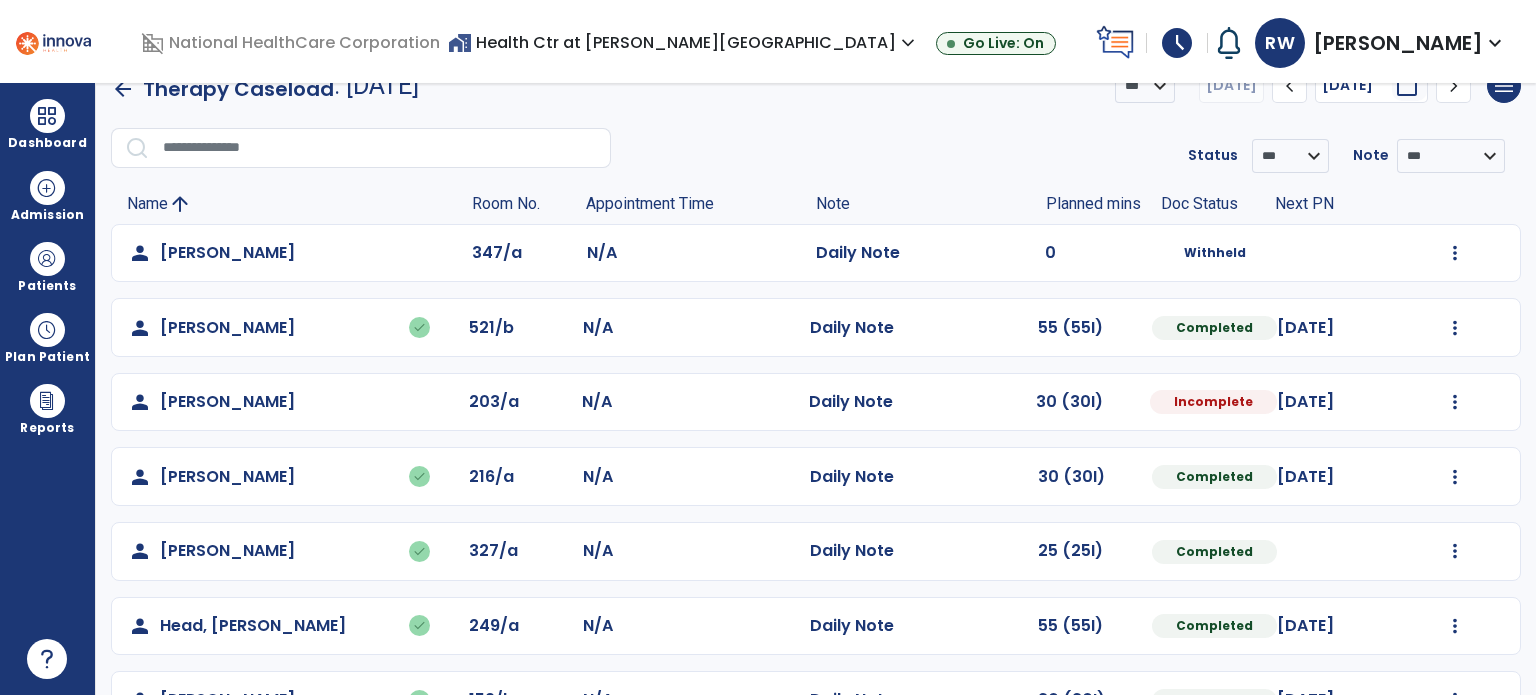 select on "*" 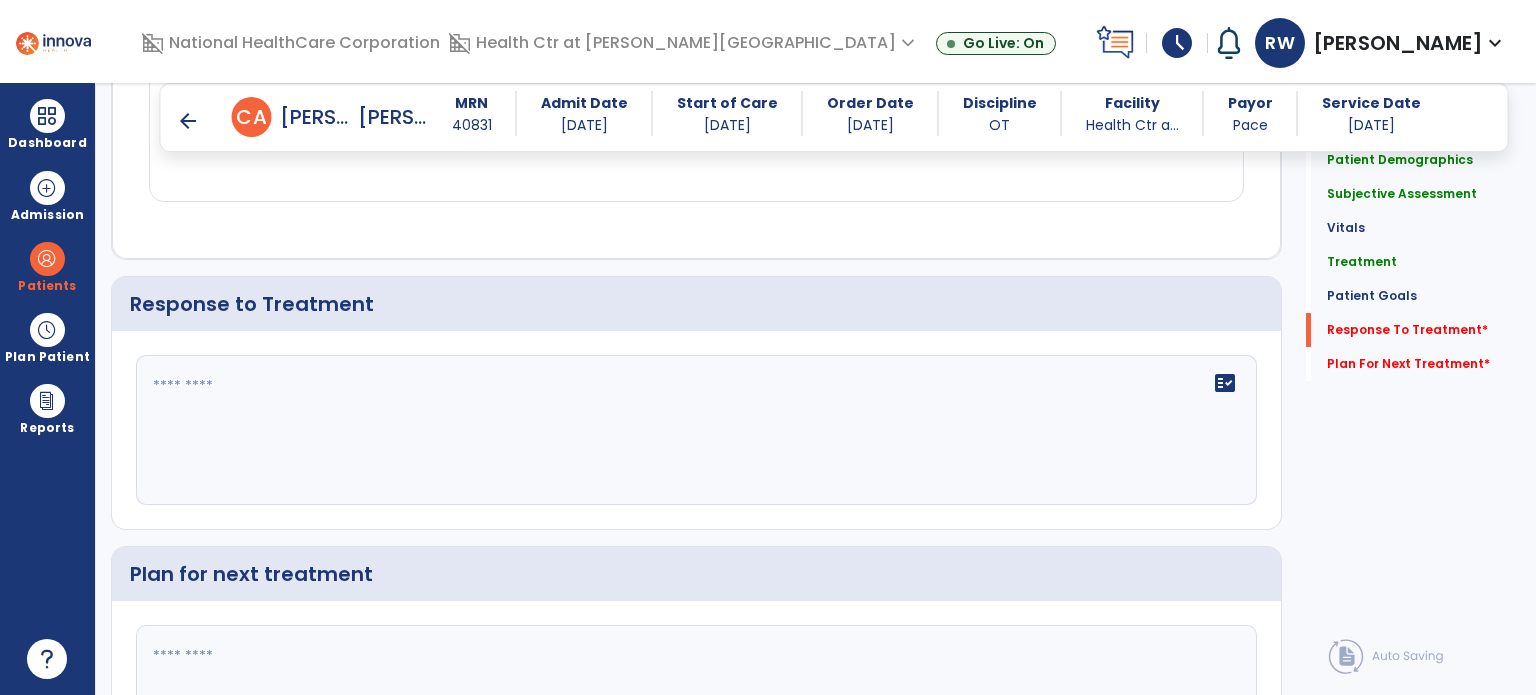 scroll, scrollTop: 2392, scrollLeft: 0, axis: vertical 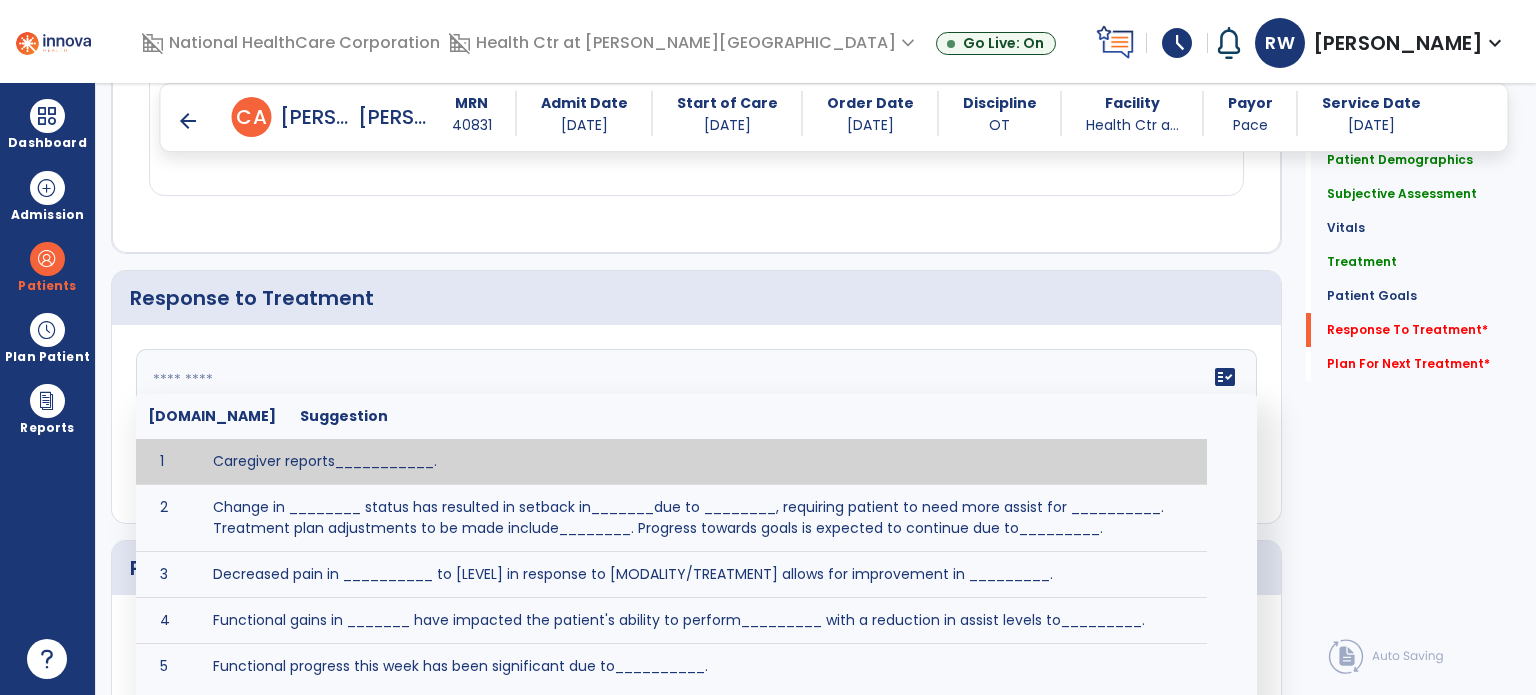 click on "fact_check  [DOMAIN_NAME] Suggestion 1 Caregiver reports___________. 2 Change in ________ status has resulted in setback in_______due to ________, requiring patient to need more assist for __________.   Treatment plan adjustments to be made include________.  Progress towards goals is expected to continue due to_________. 3 Decreased pain in __________ to [LEVEL] in response to [MODALITY/TREATMENT] allows for improvement in _________. 4 Functional gains in _______ have impacted the patient's ability to perform_________ with a reduction in assist levels to_________. 5 Functional progress this week has been significant due to__________. 6 Gains in ________ have improved the patient's ability to perform ______with decreased levels of assist to___________. 7 Improvement in ________allows patient to tolerate higher levels of challenges in_________. 8 Pain in [AREA] has decreased to [LEVEL] in response to [TREATMENT/MODALITY], allowing fore ease in completing__________. 9 10 11 12 13 14 15 16 17 18 19 20 21" 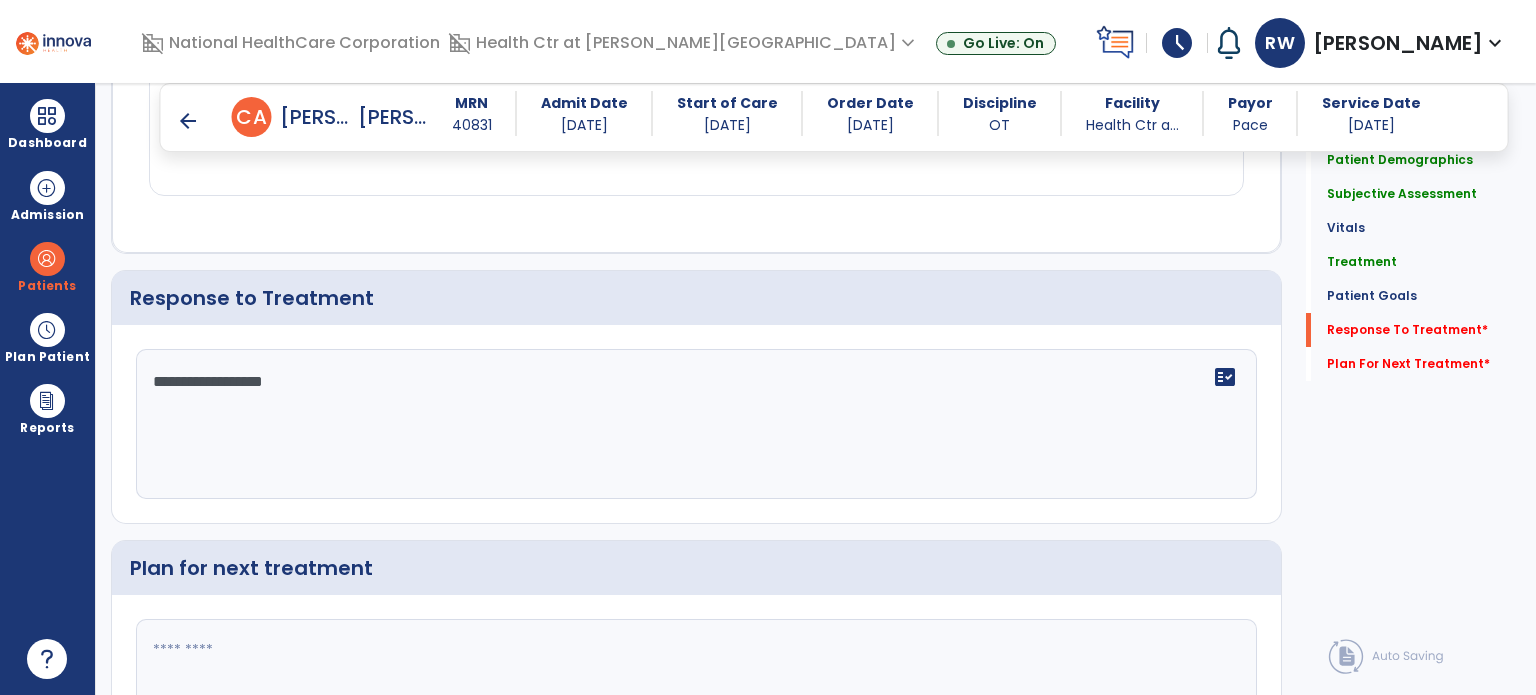 type on "**********" 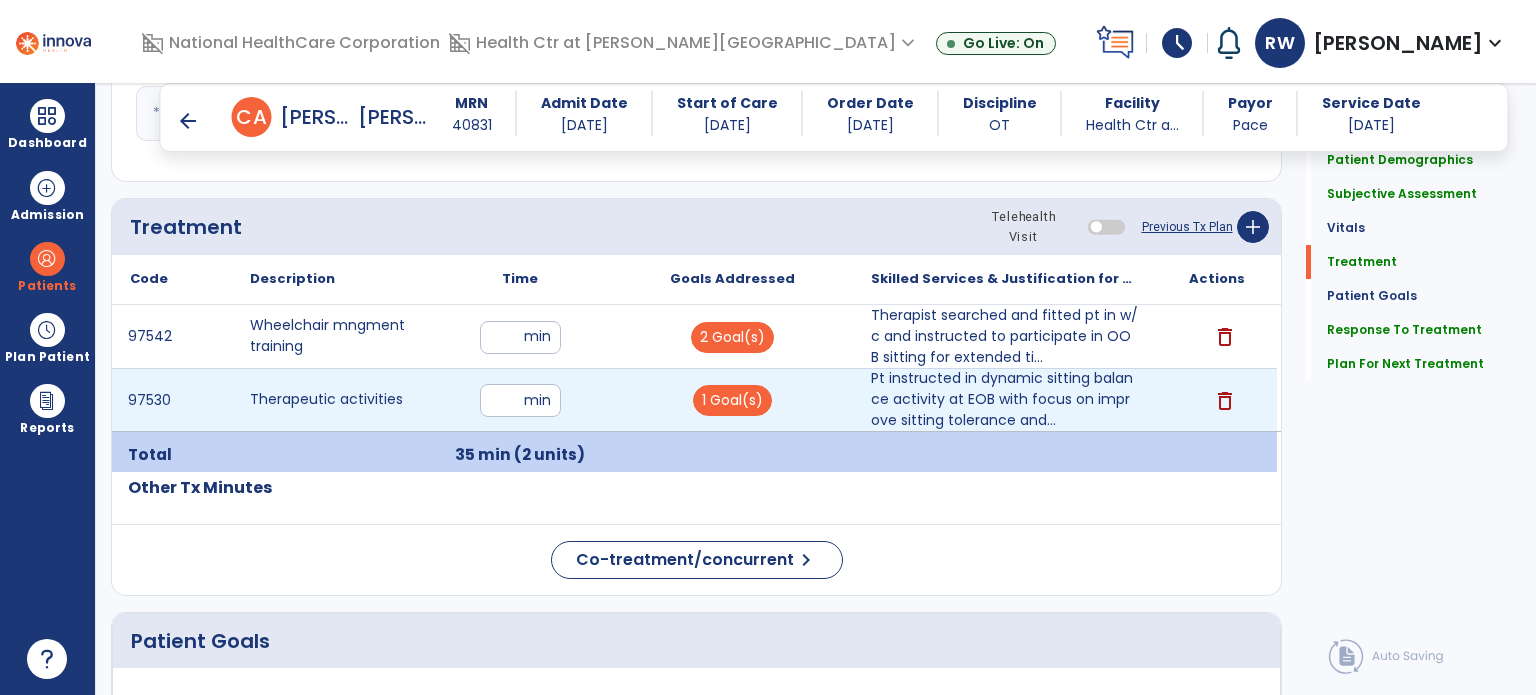 scroll, scrollTop: 1090, scrollLeft: 0, axis: vertical 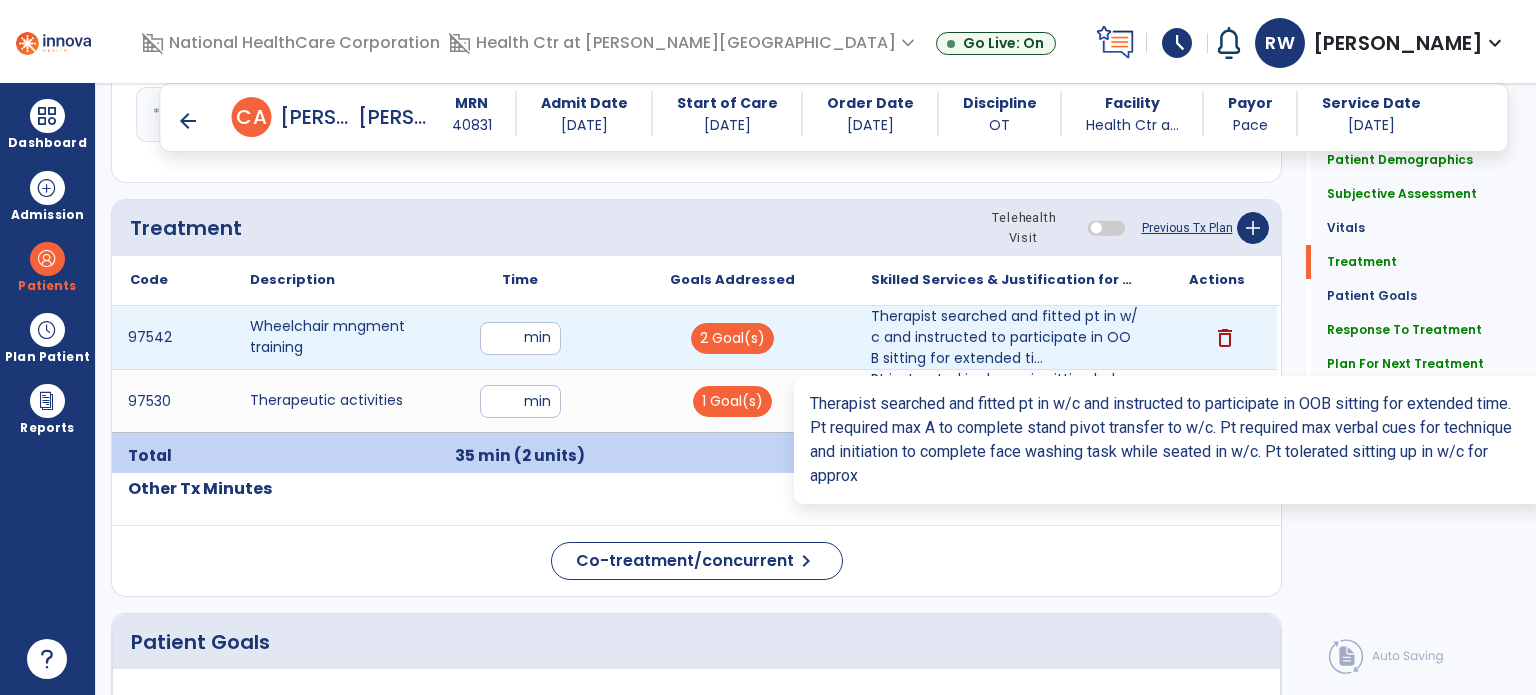 type on "**********" 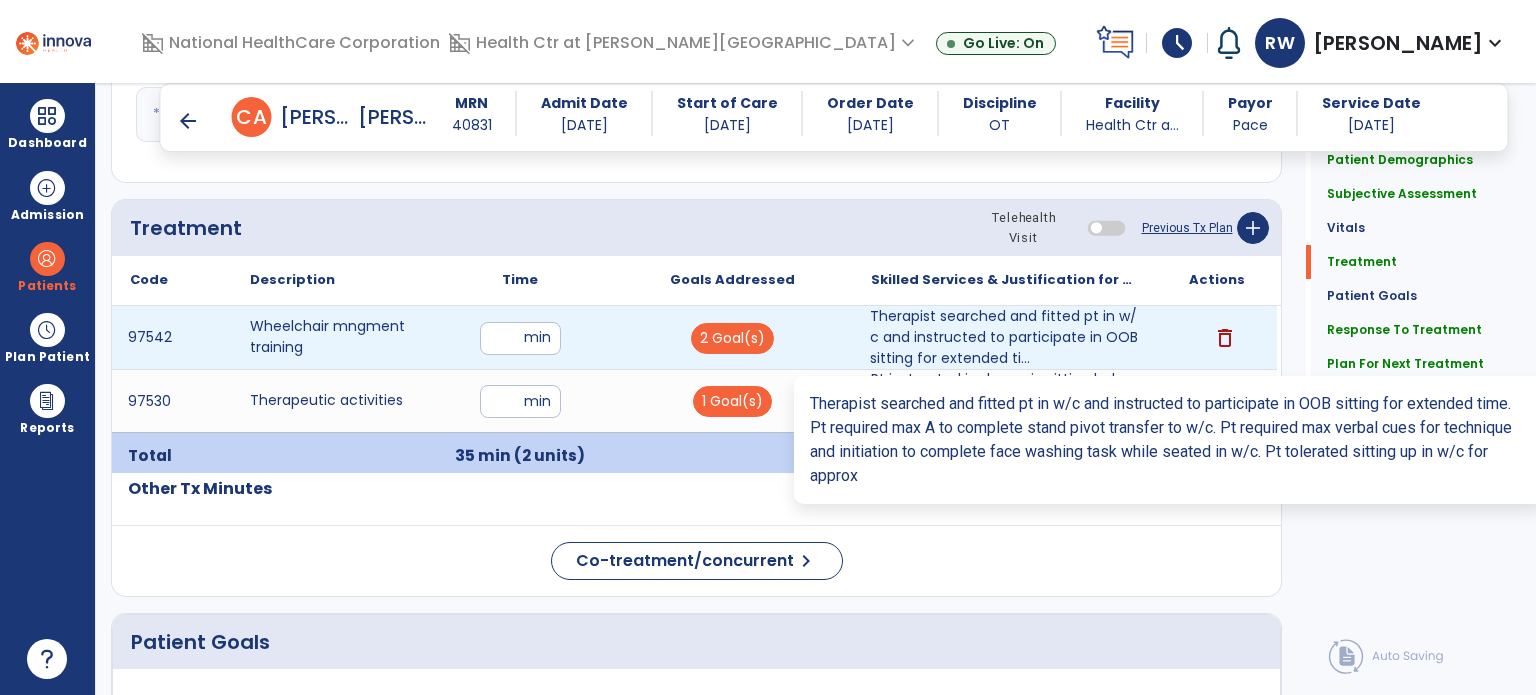 click on "Therapist searched and fitted pt in w/c and instructed to participate in OOB sitting for extended ti..." at bounding box center [1004, 337] 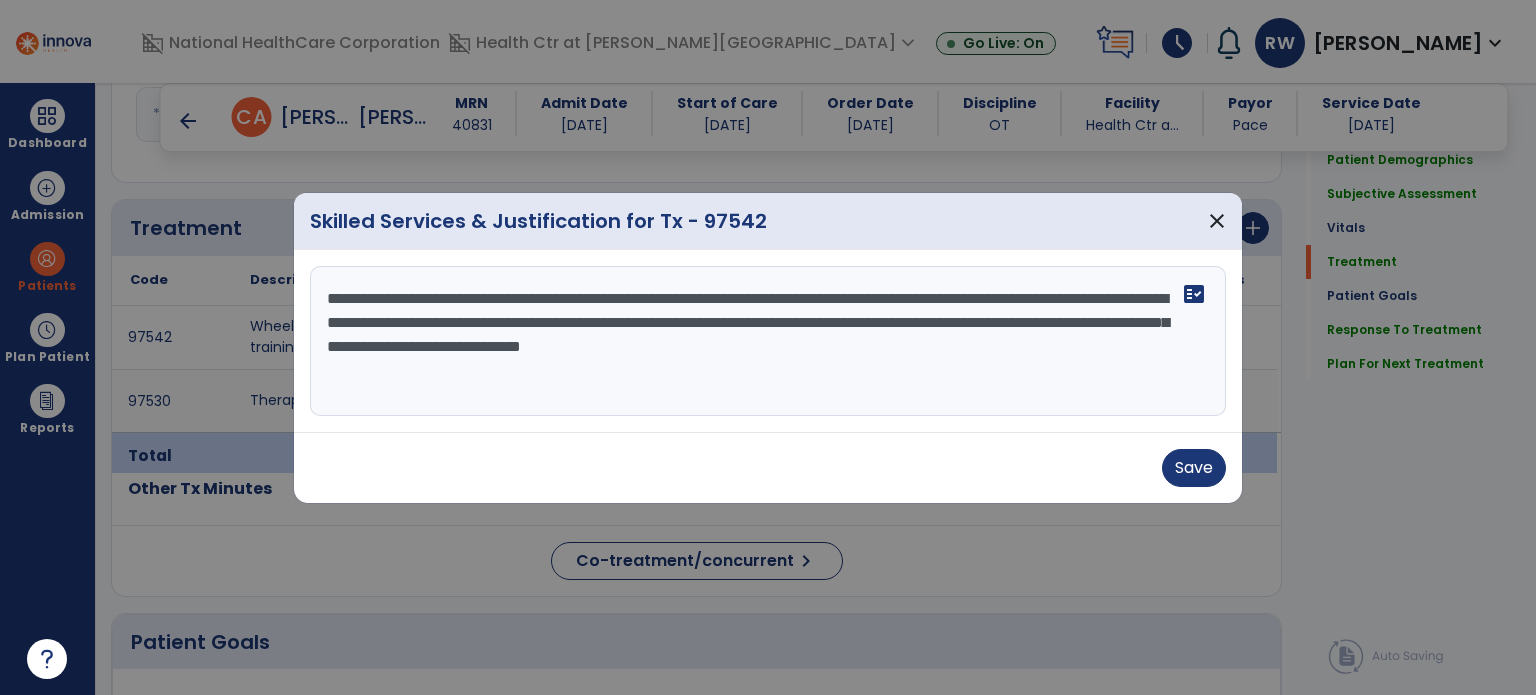 click on "**********" at bounding box center [768, 341] 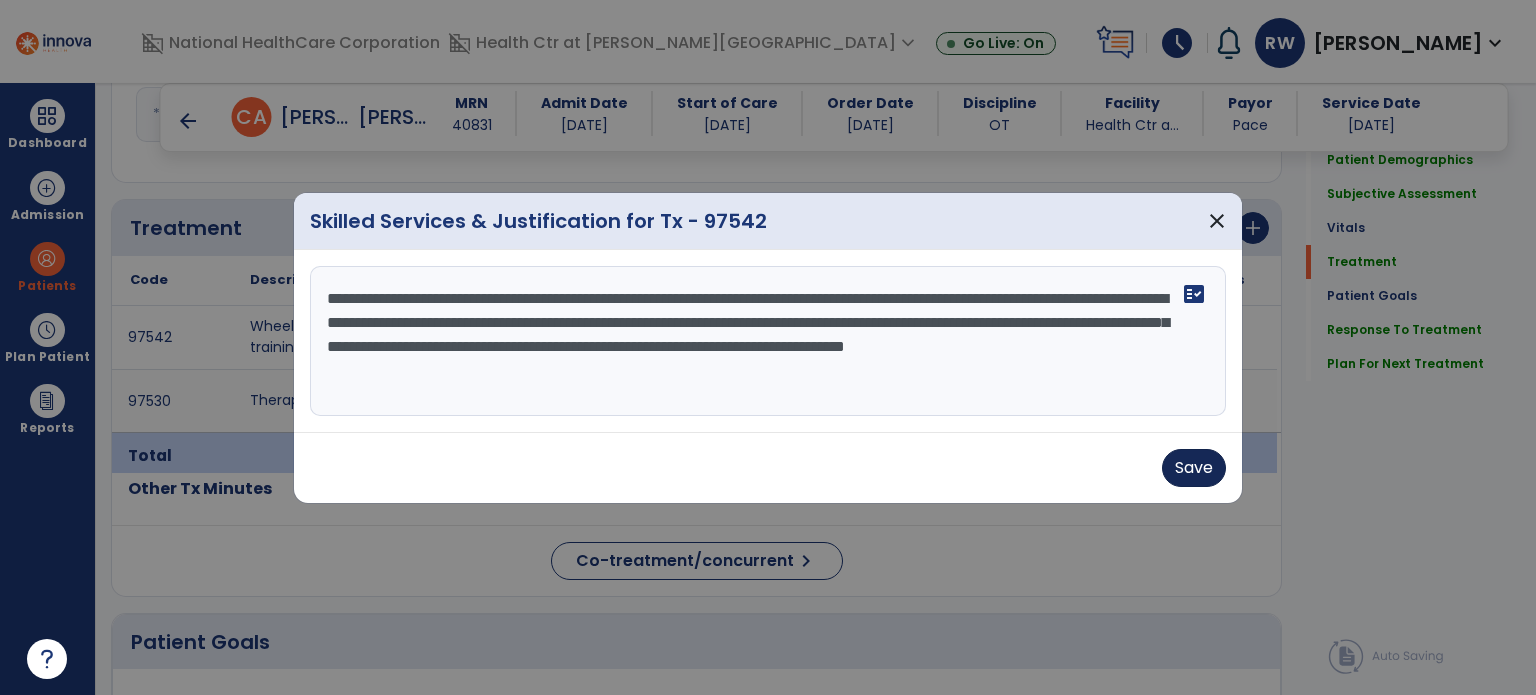 type on "**********" 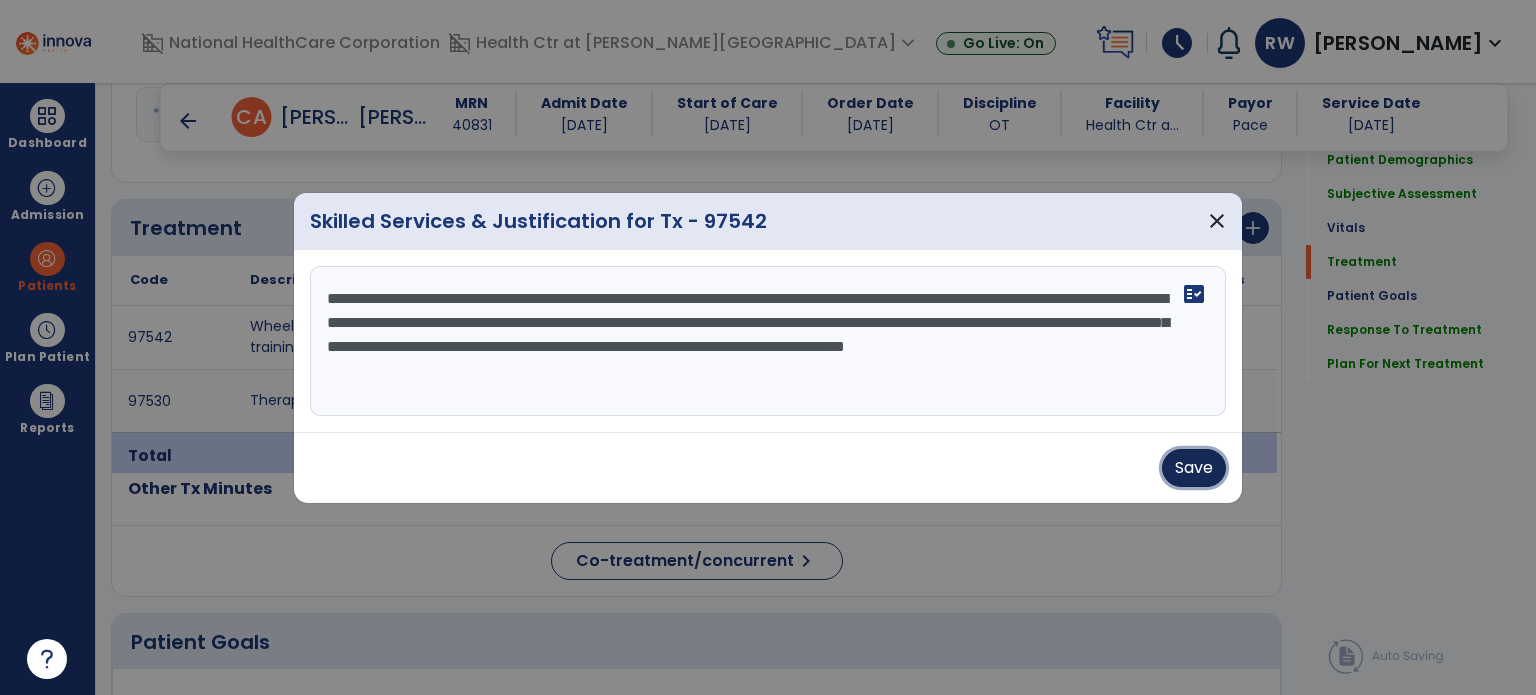 click on "Save" at bounding box center [1194, 468] 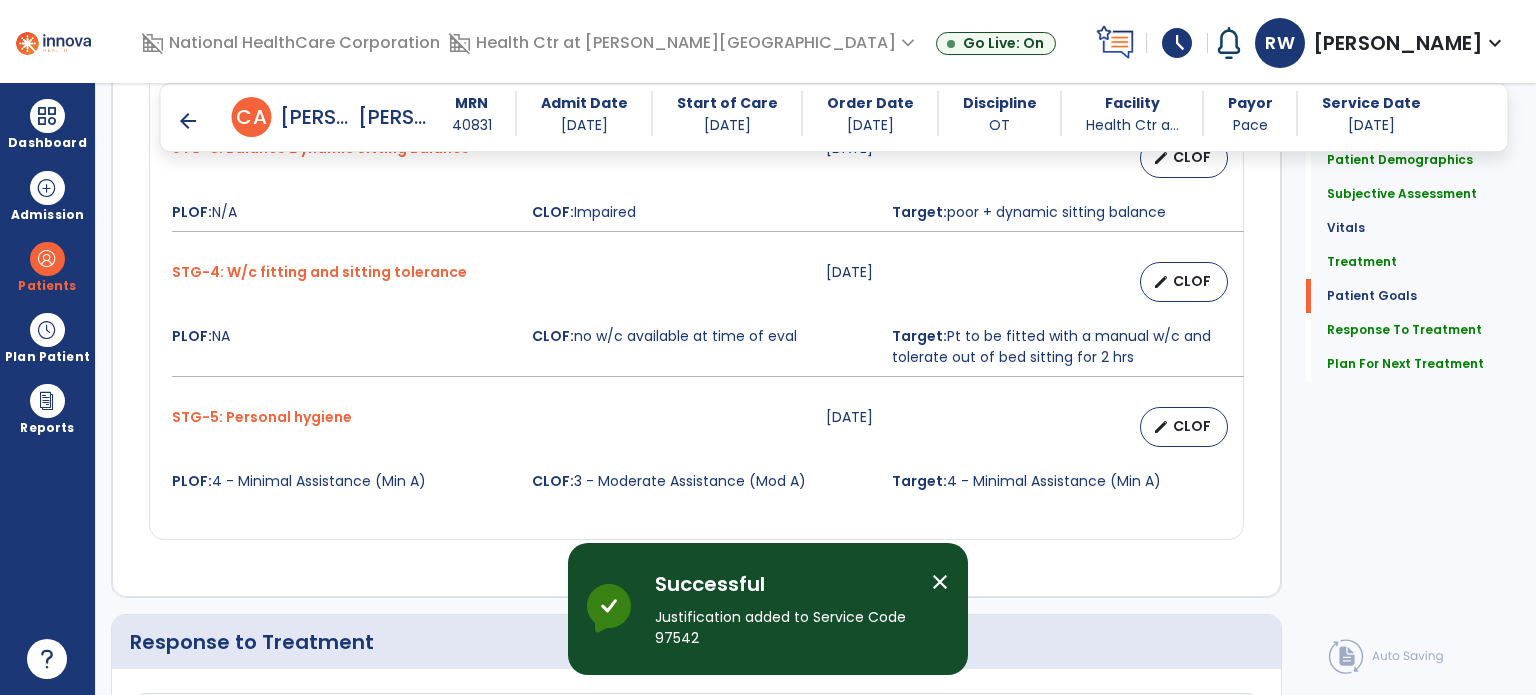 scroll, scrollTop: 2550, scrollLeft: 0, axis: vertical 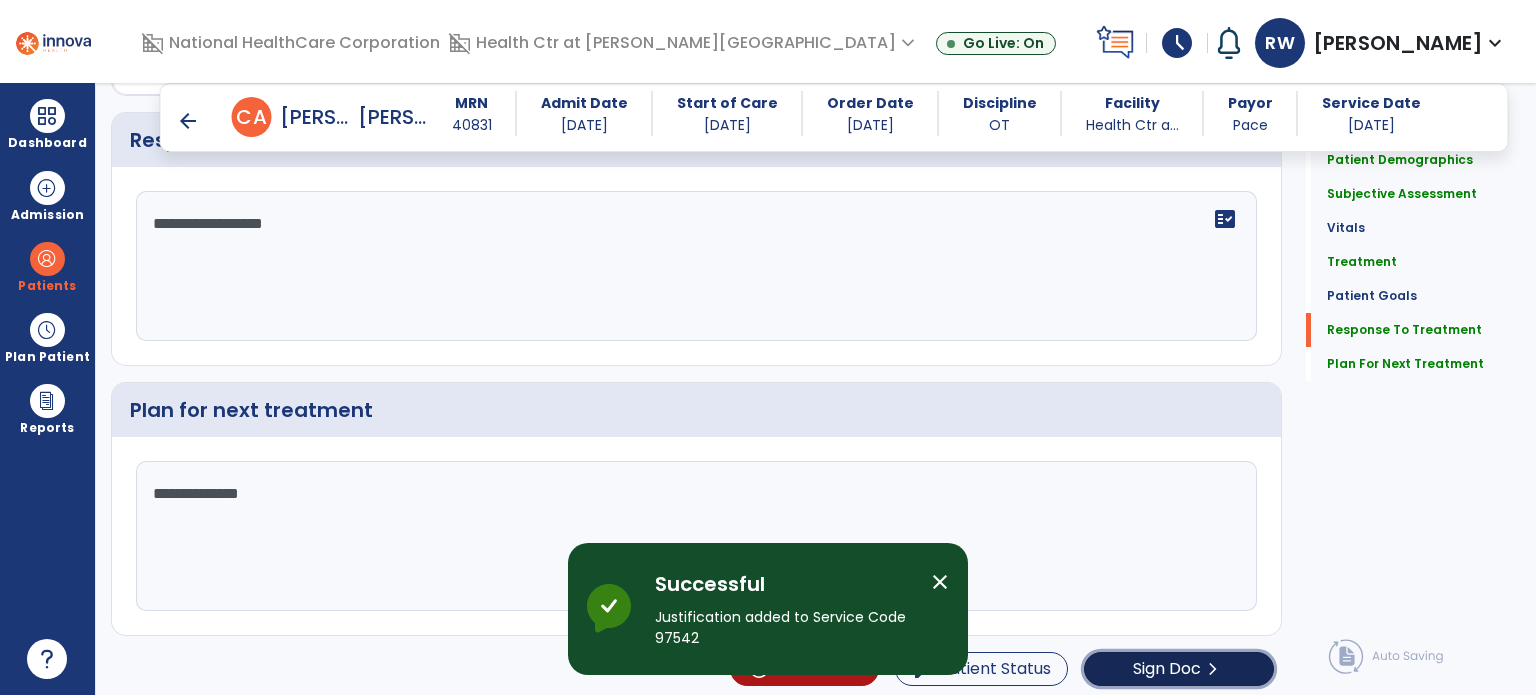 click on "Sign Doc  chevron_right" 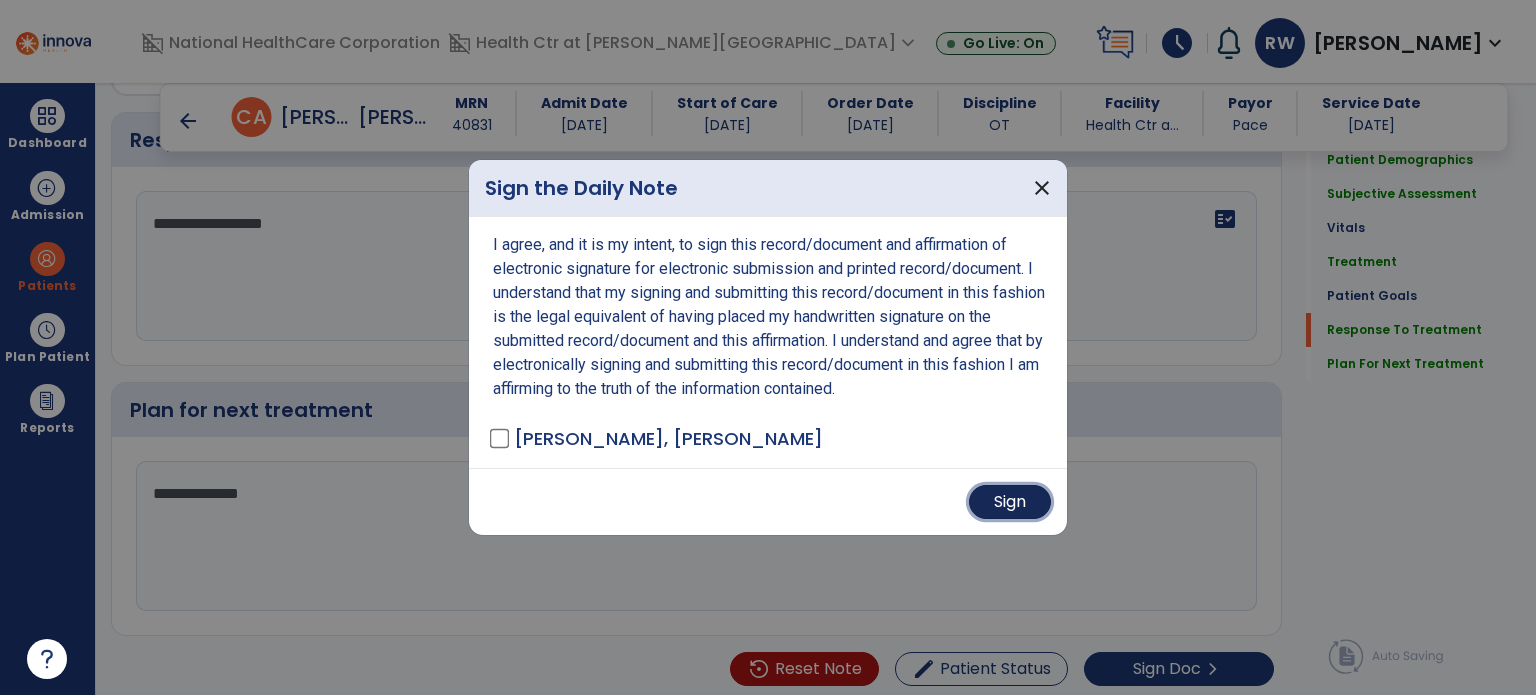 click on "Sign" at bounding box center [1010, 502] 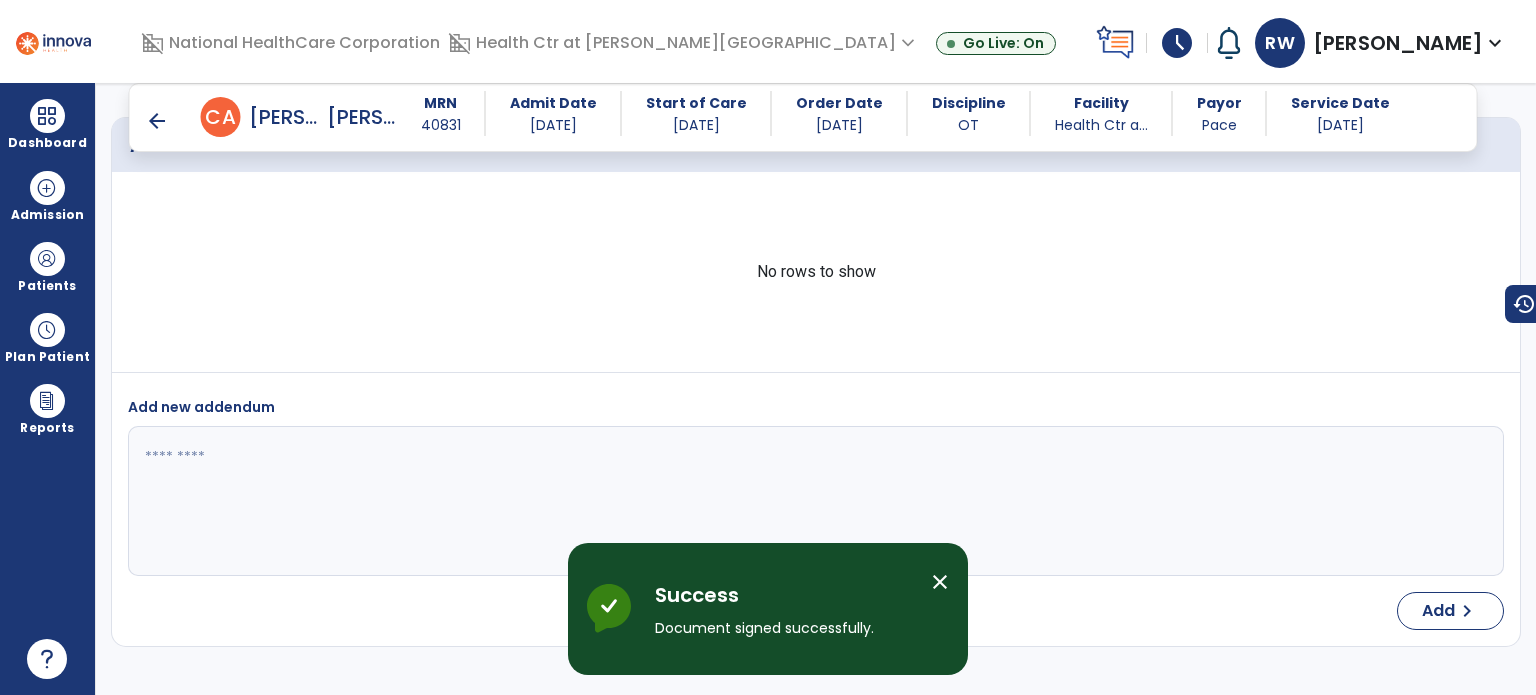 scroll, scrollTop: 3996, scrollLeft: 0, axis: vertical 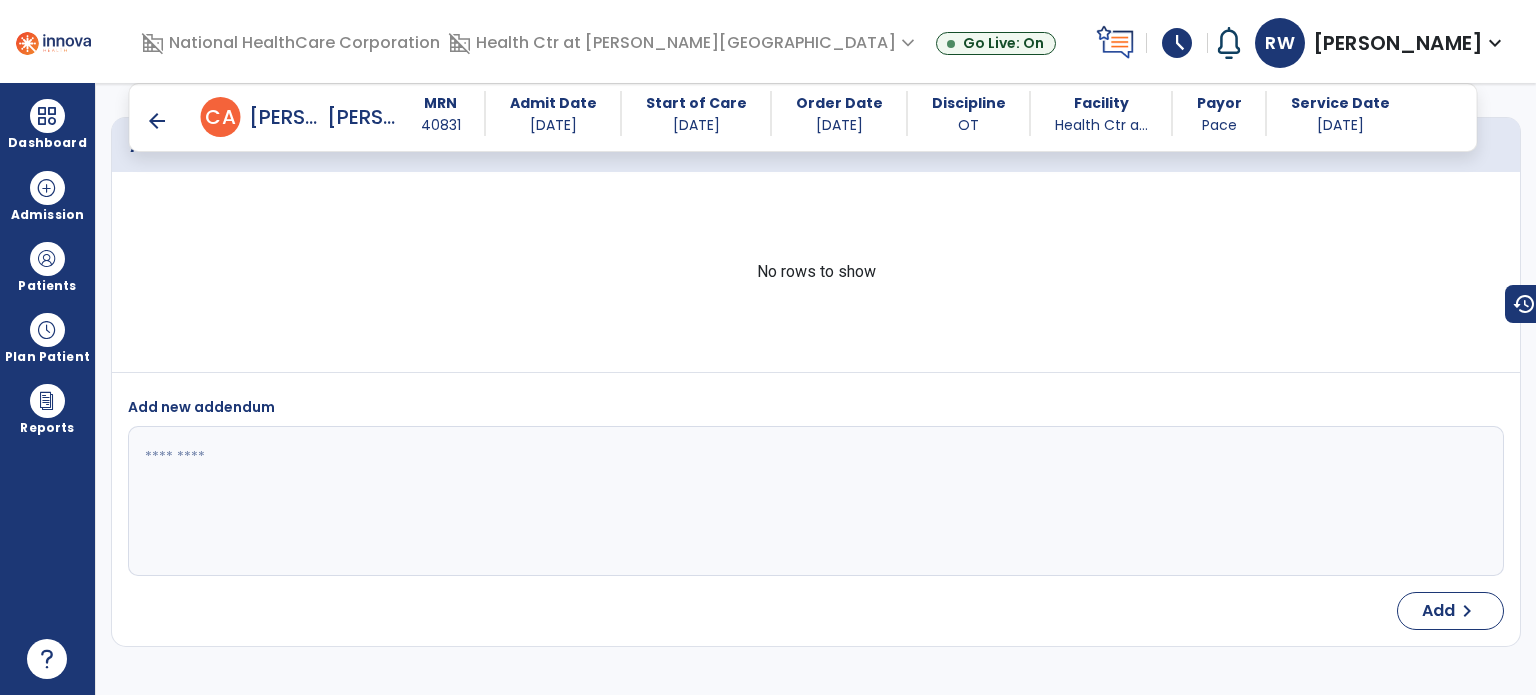 click on "schedule" at bounding box center (1177, 43) 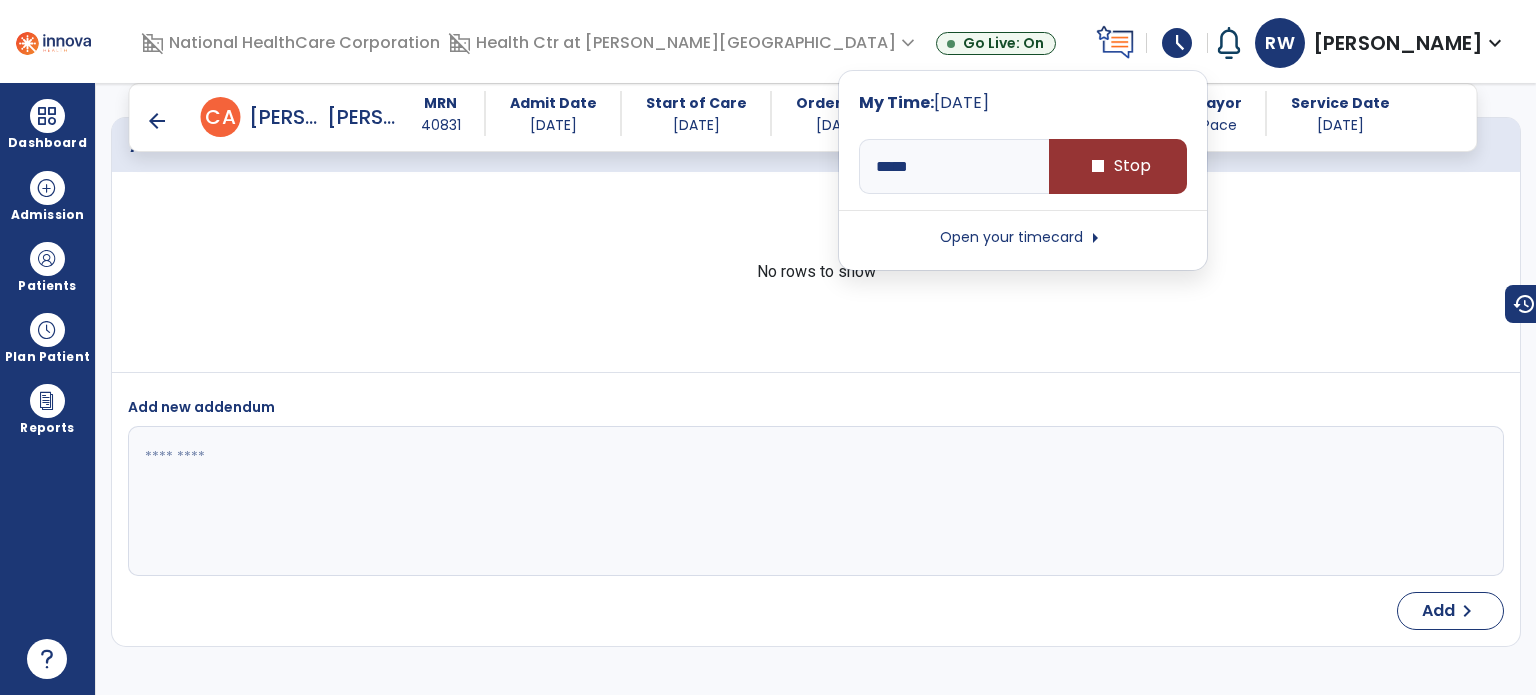 click on "stop  Stop" at bounding box center [1118, 166] 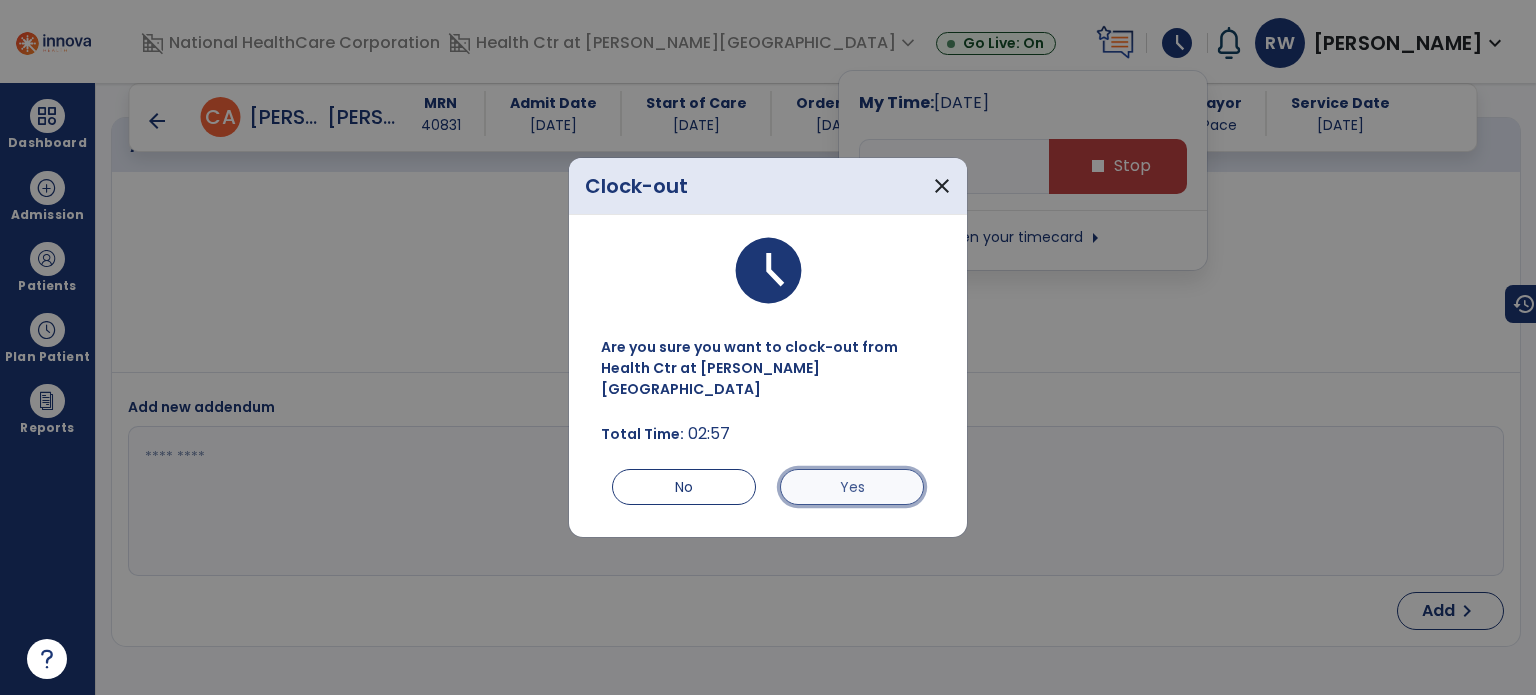click on "Yes" at bounding box center (852, 487) 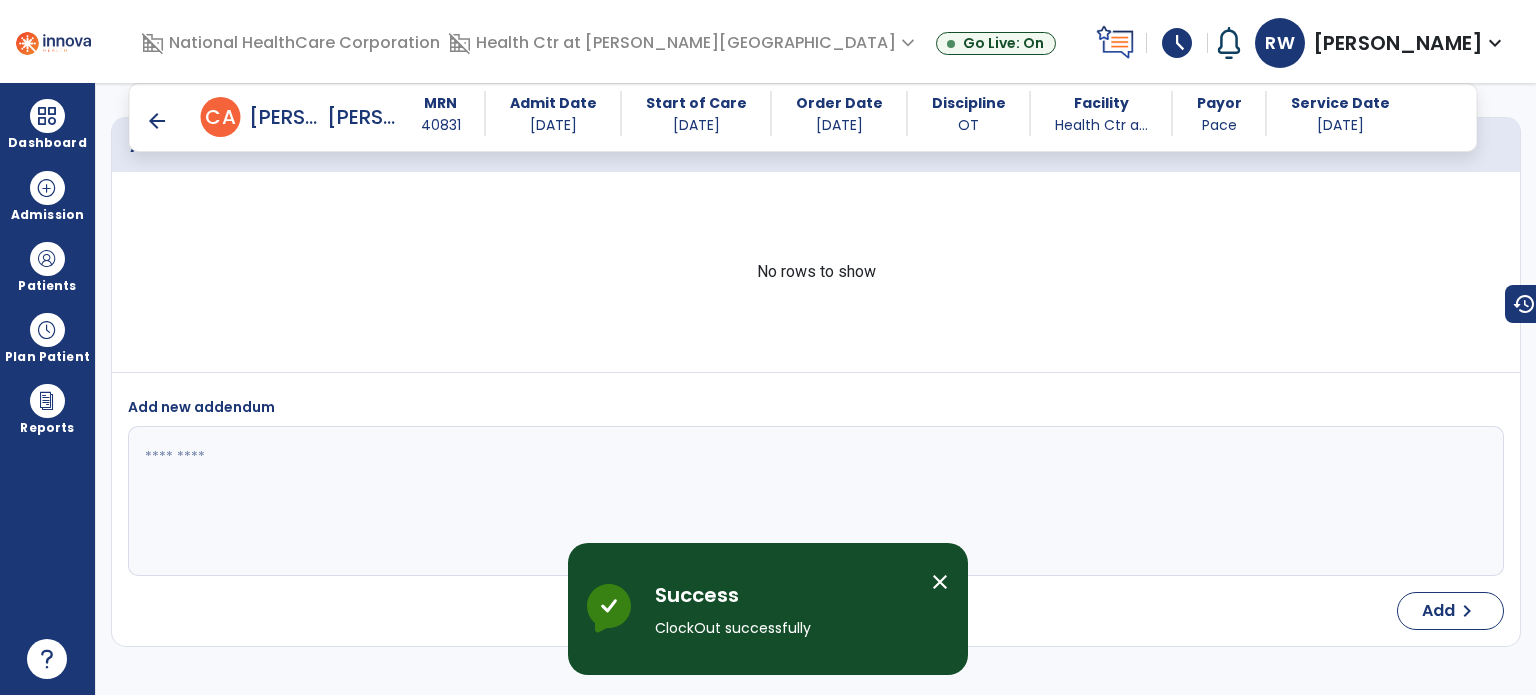 click on "arrow_back" at bounding box center (157, 121) 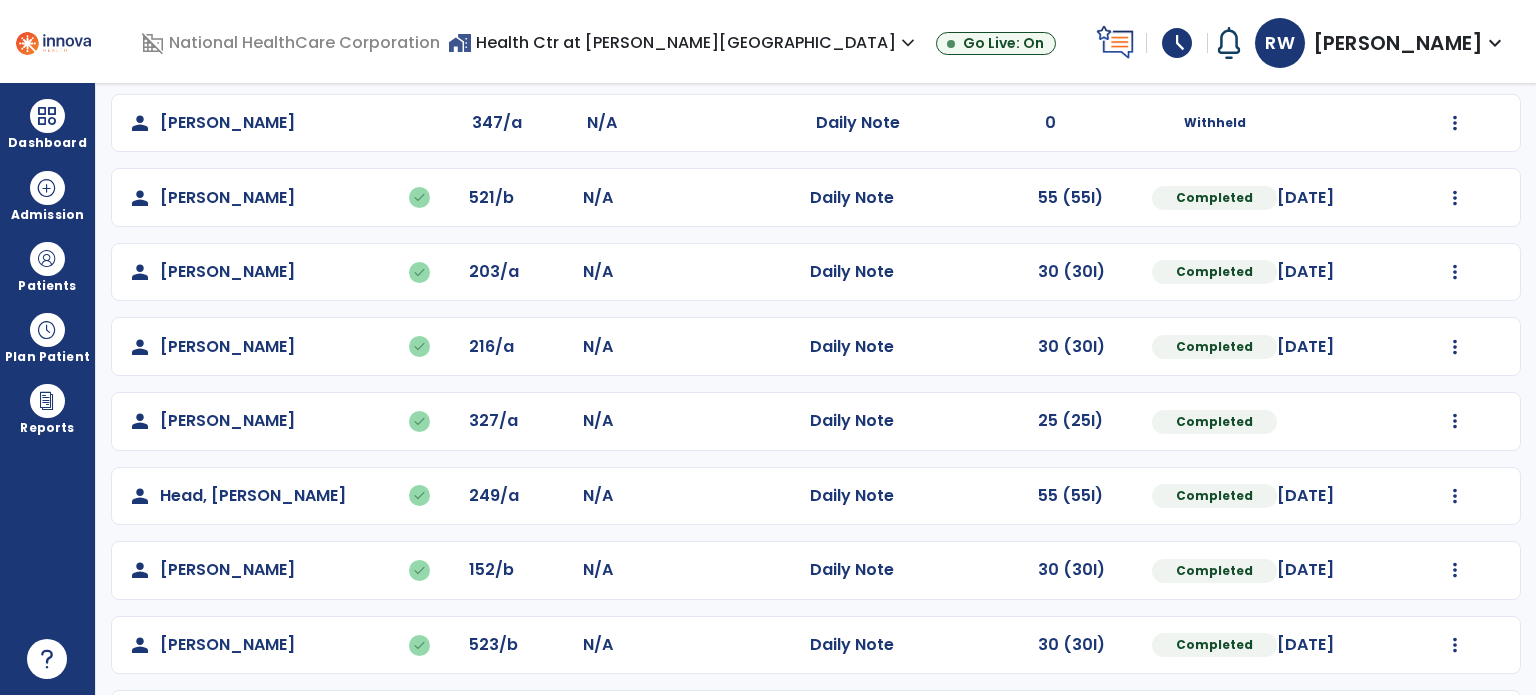 scroll, scrollTop: 0, scrollLeft: 0, axis: both 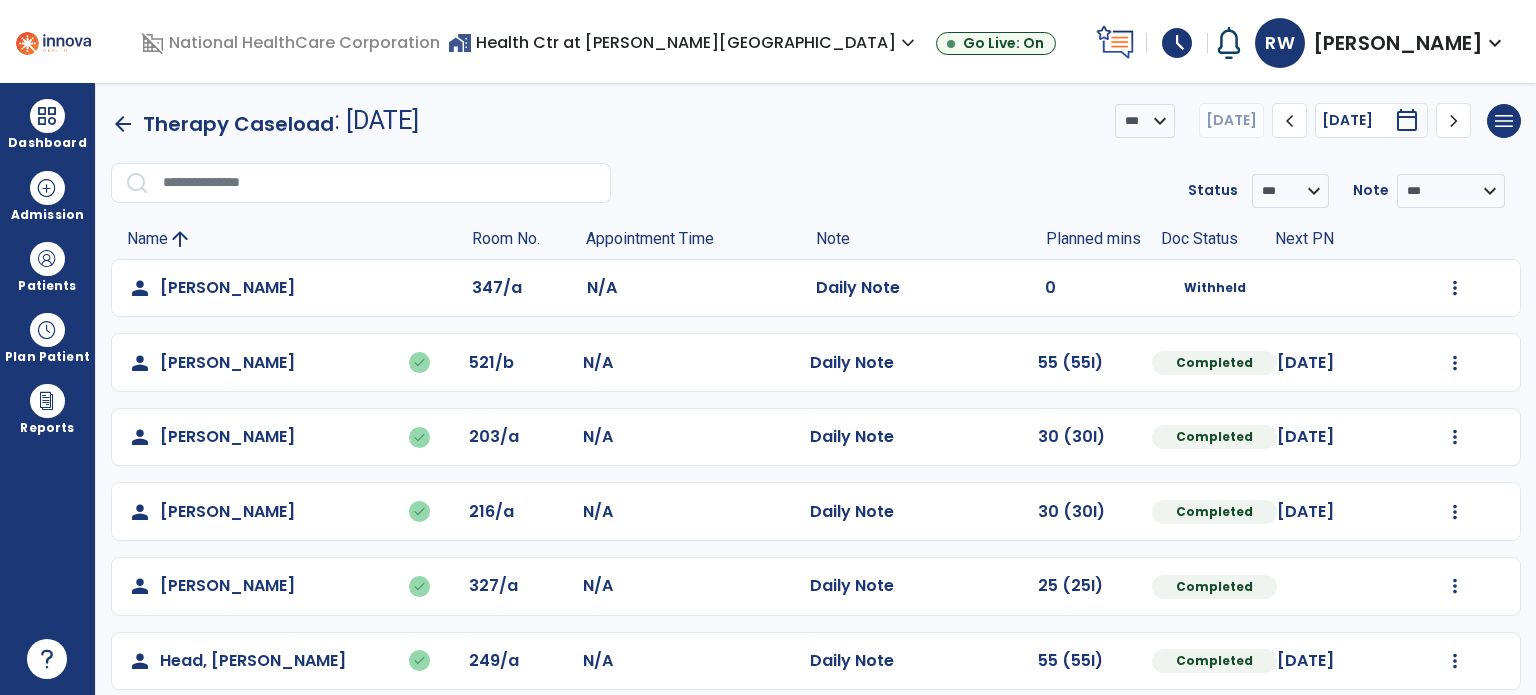 click on "schedule" at bounding box center (1177, 43) 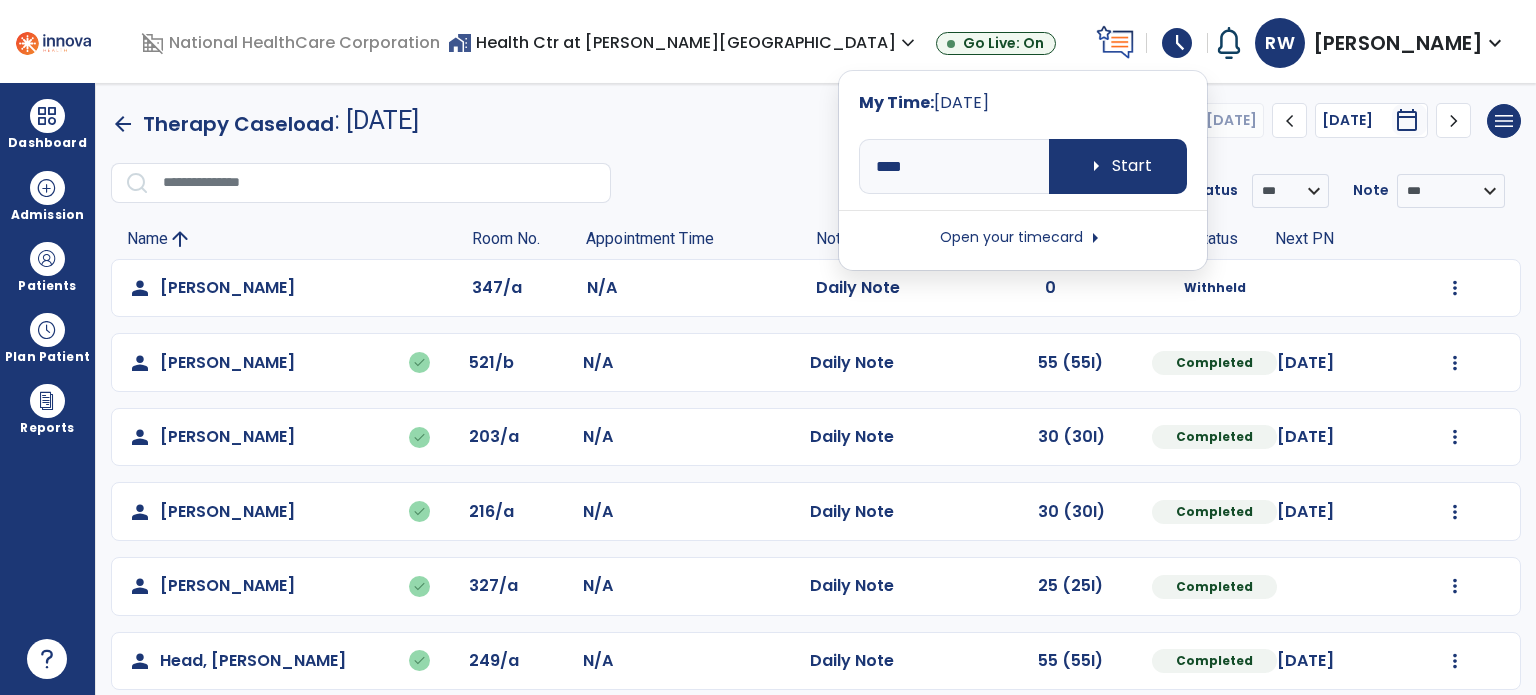 click on "Open your timecard  arrow_right" at bounding box center [1023, 238] 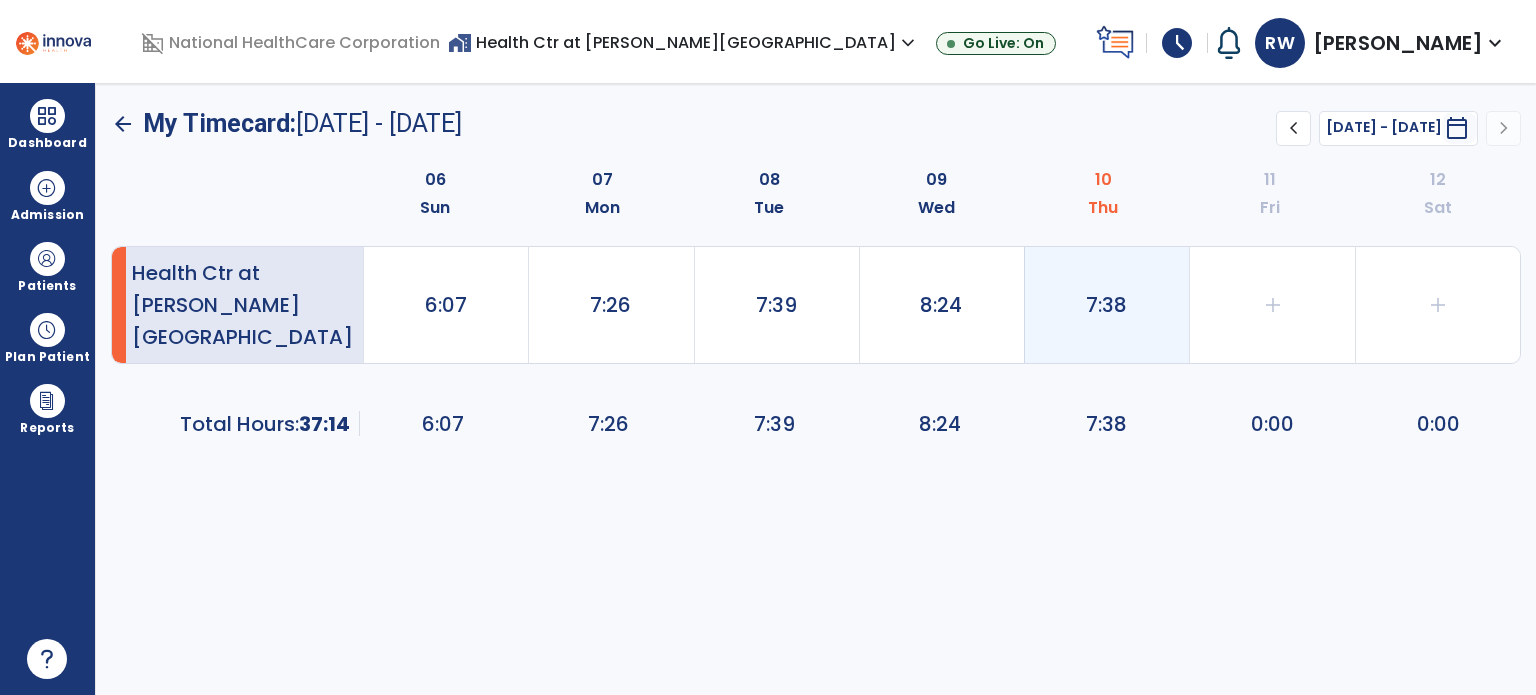 click on "7:38" 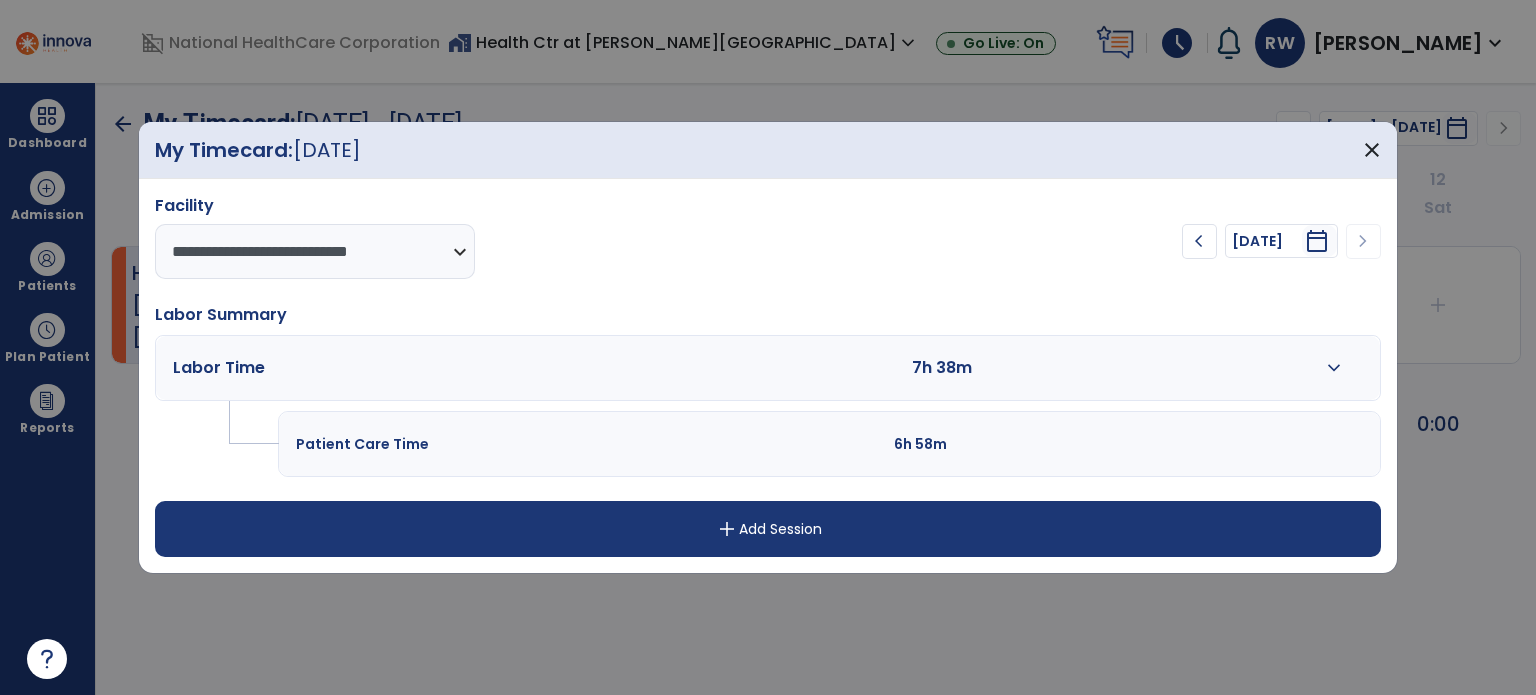 click on "add" at bounding box center (727, 529) 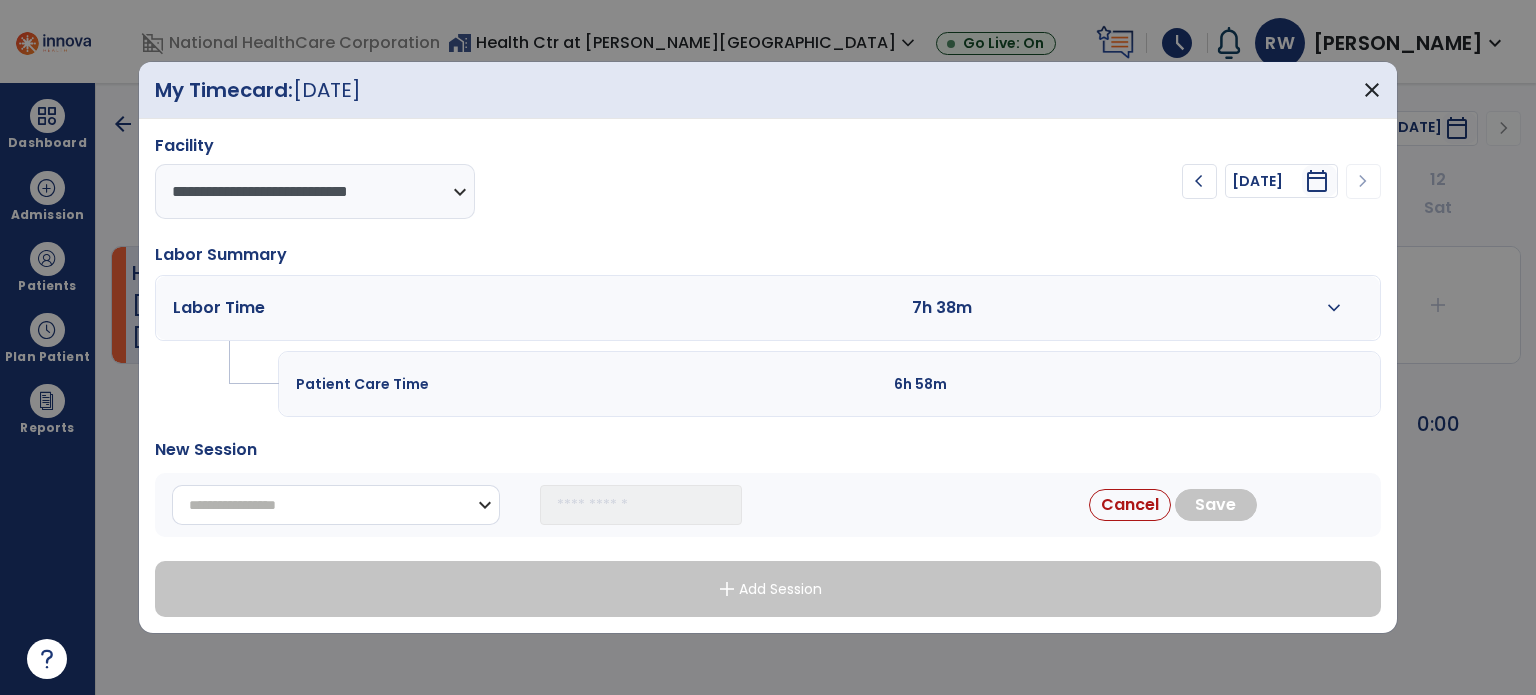 click on "**********" at bounding box center (336, 505) 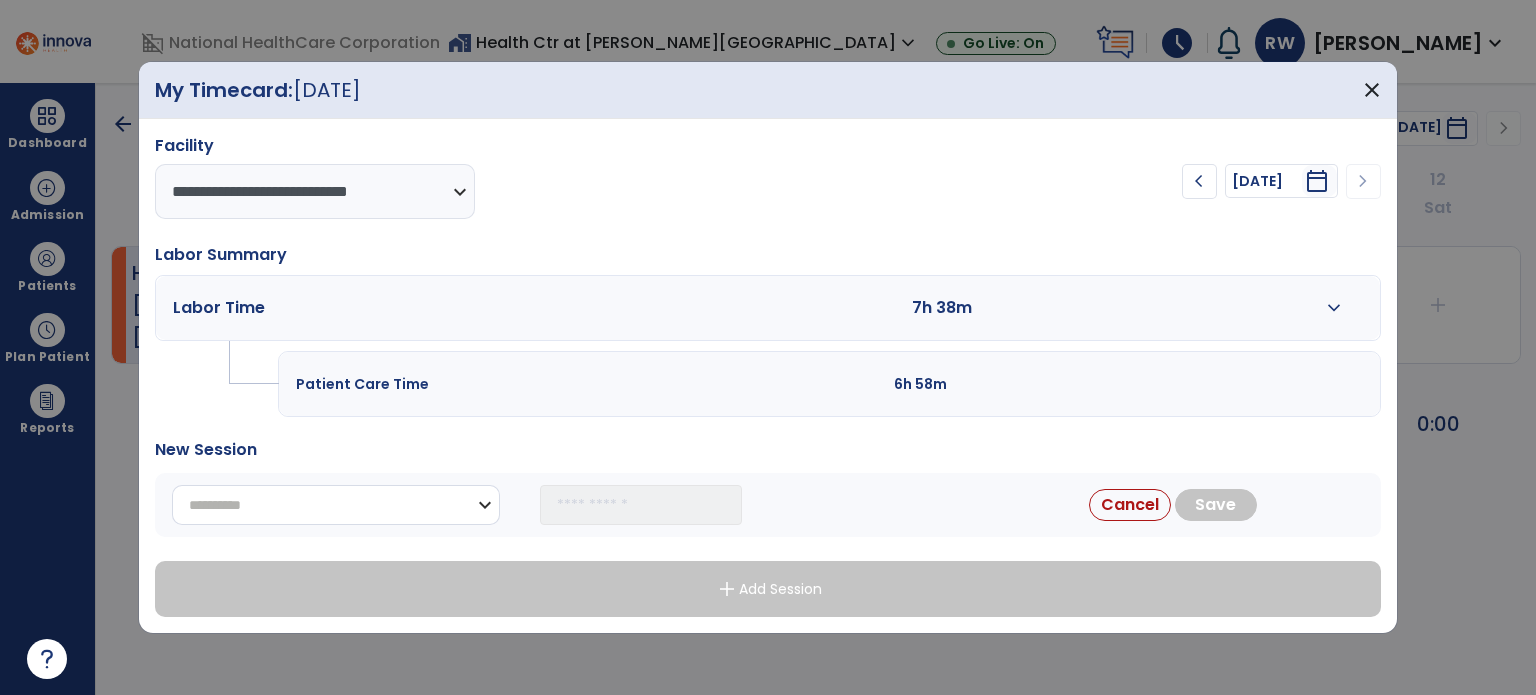 click on "**********" at bounding box center (336, 505) 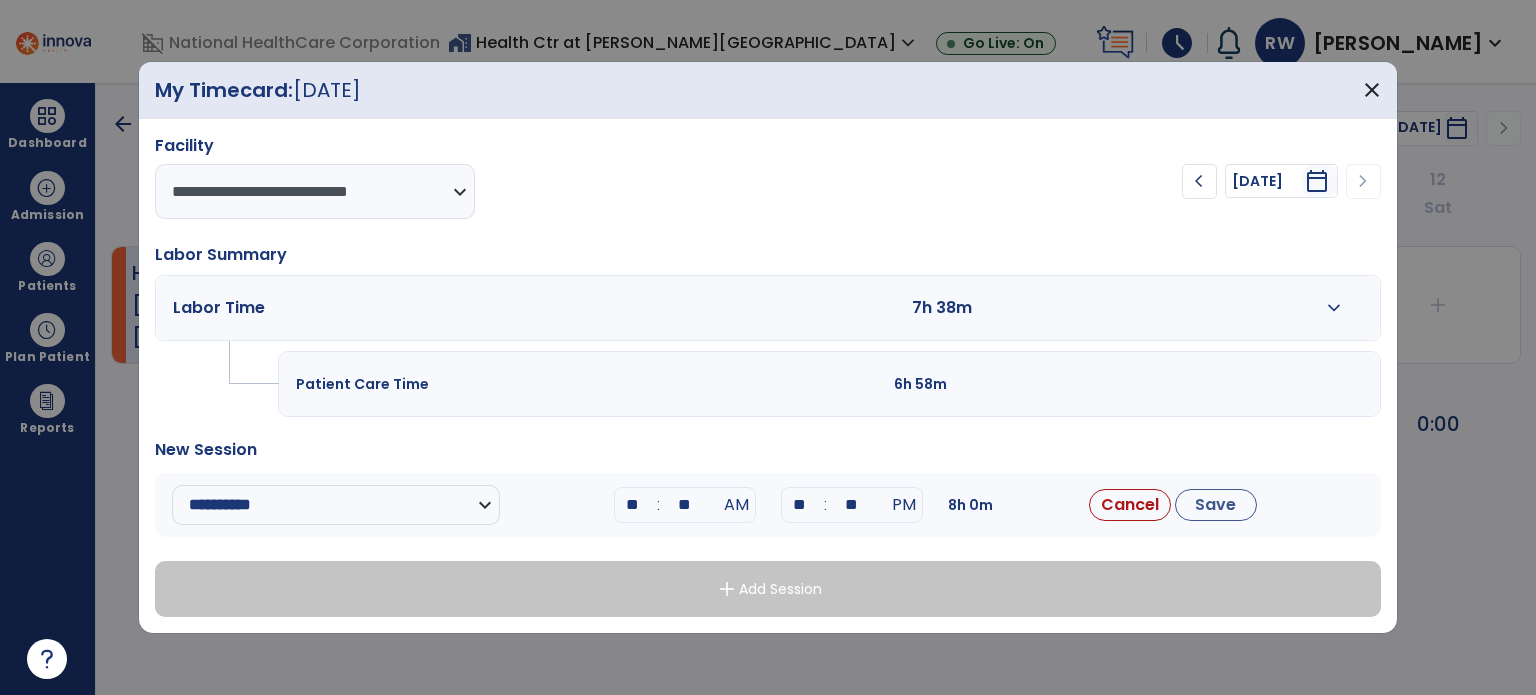 click on "**" at bounding box center (633, 505) 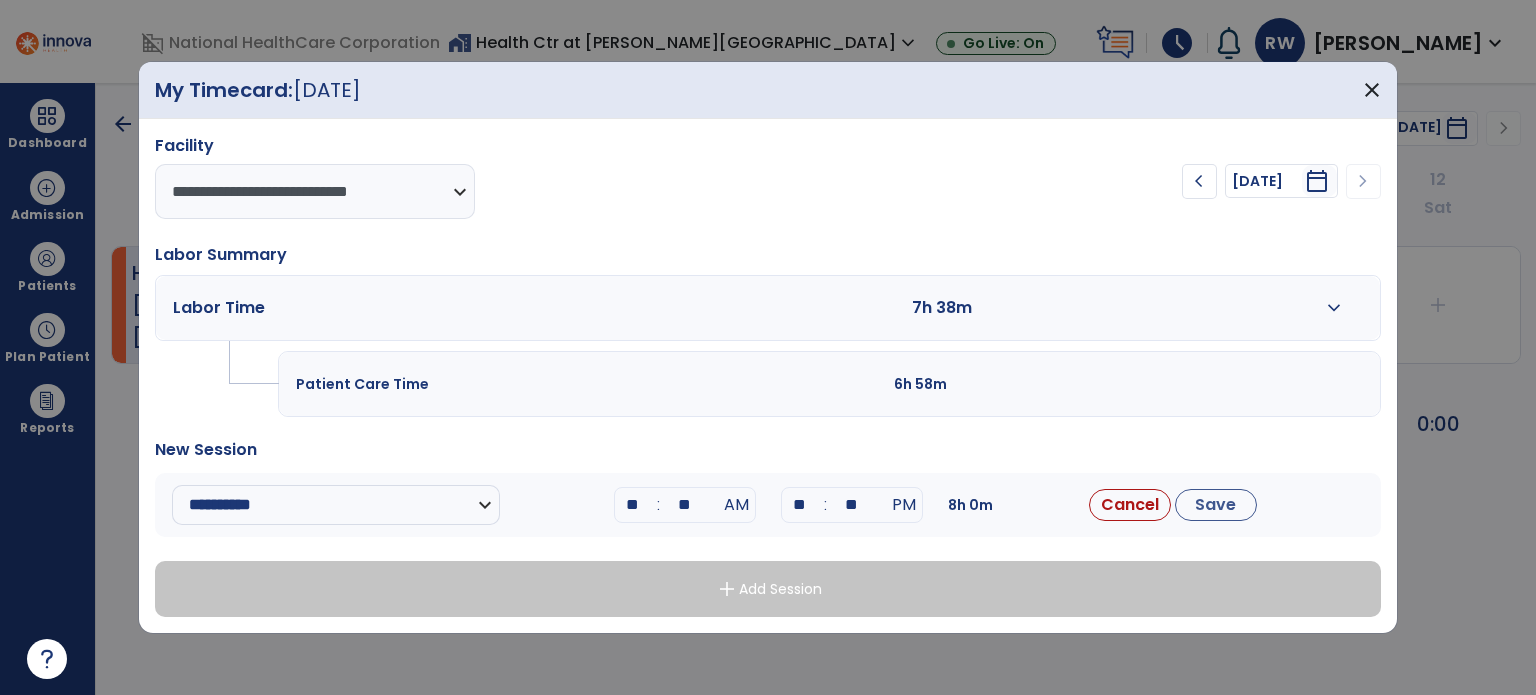 click on "**" at bounding box center [633, 505] 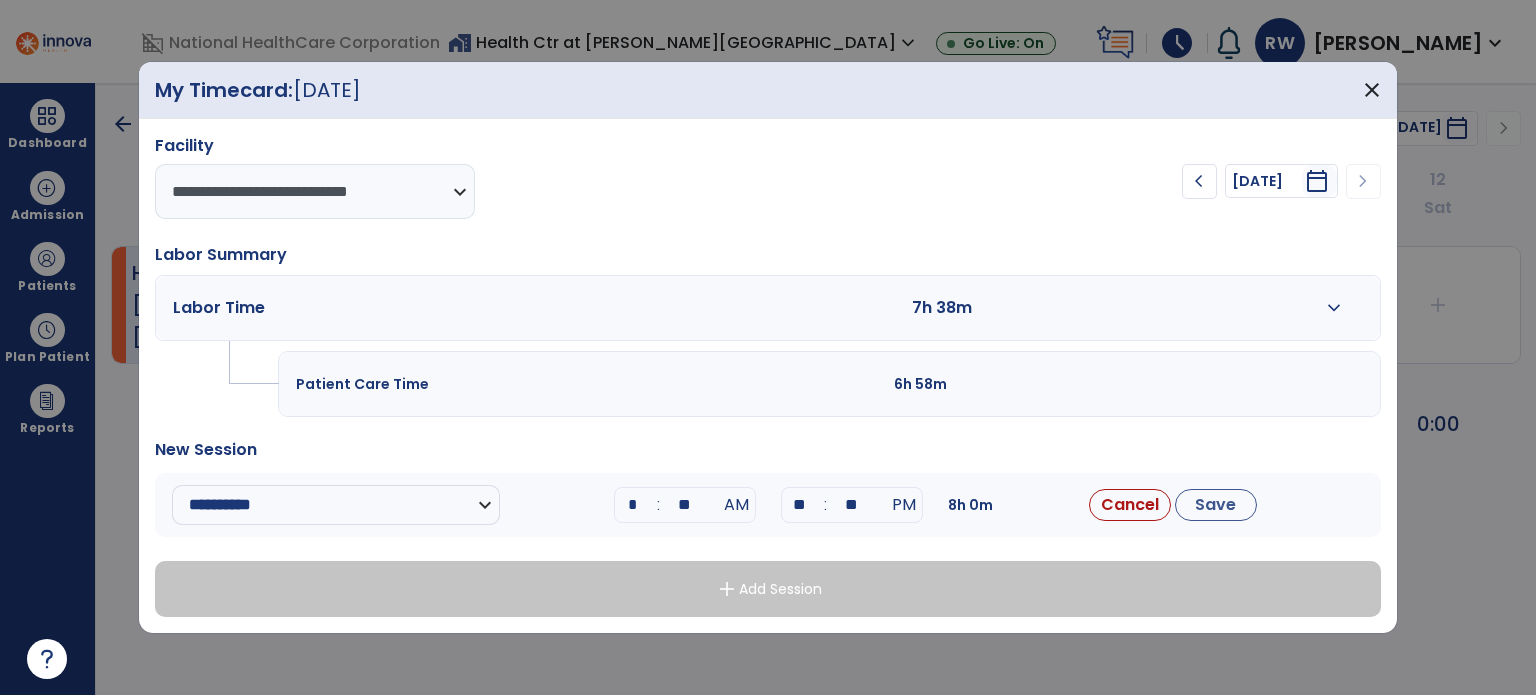 type on "**" 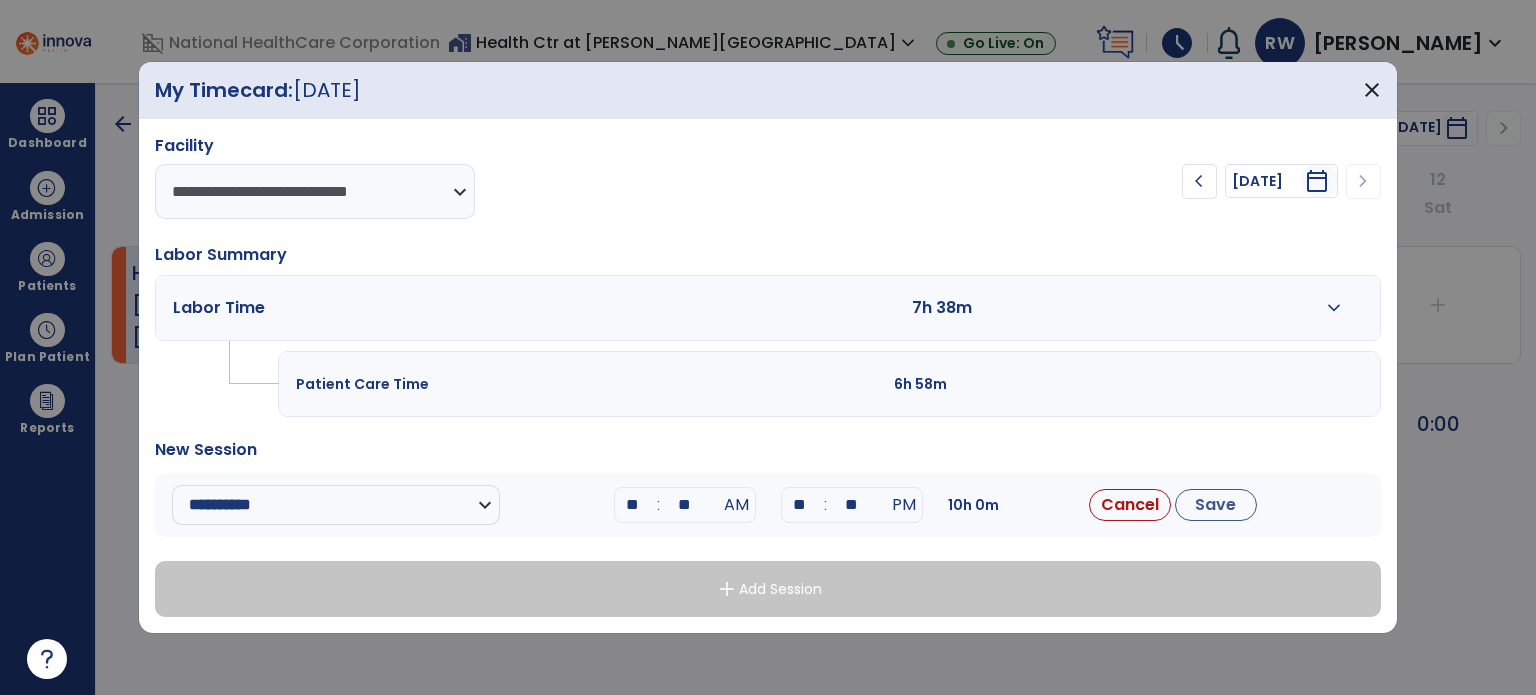 click on "**" at bounding box center [685, 505] 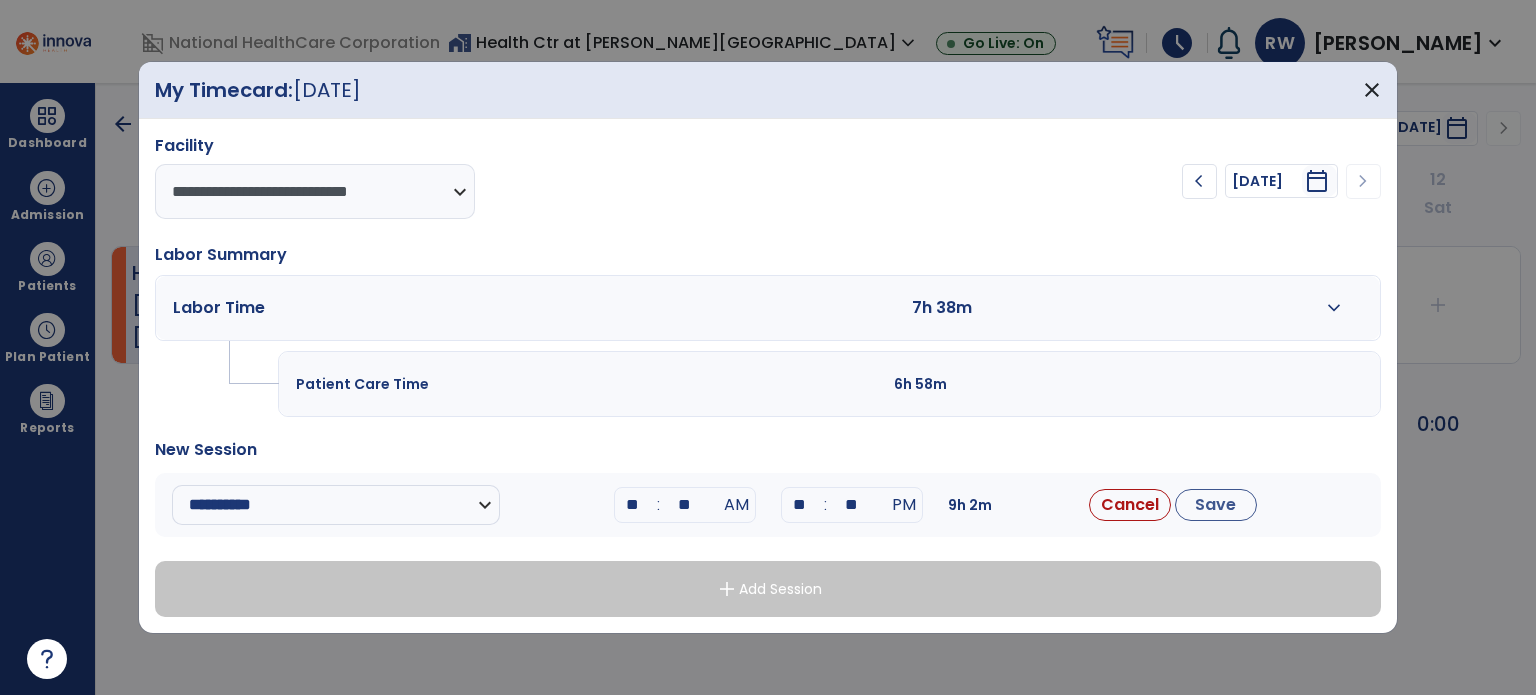 click on "**" at bounding box center (800, 505) 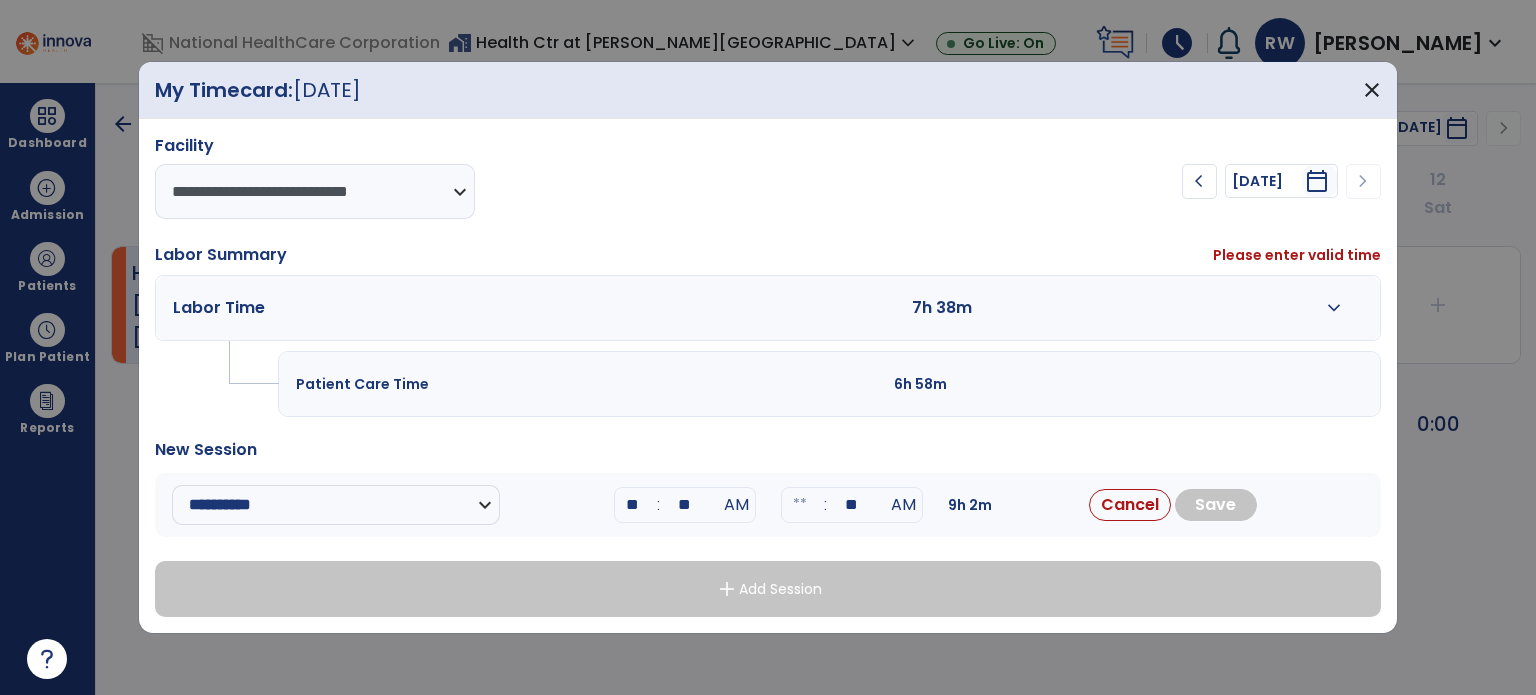 click on "expand_more" at bounding box center [1334, 308] 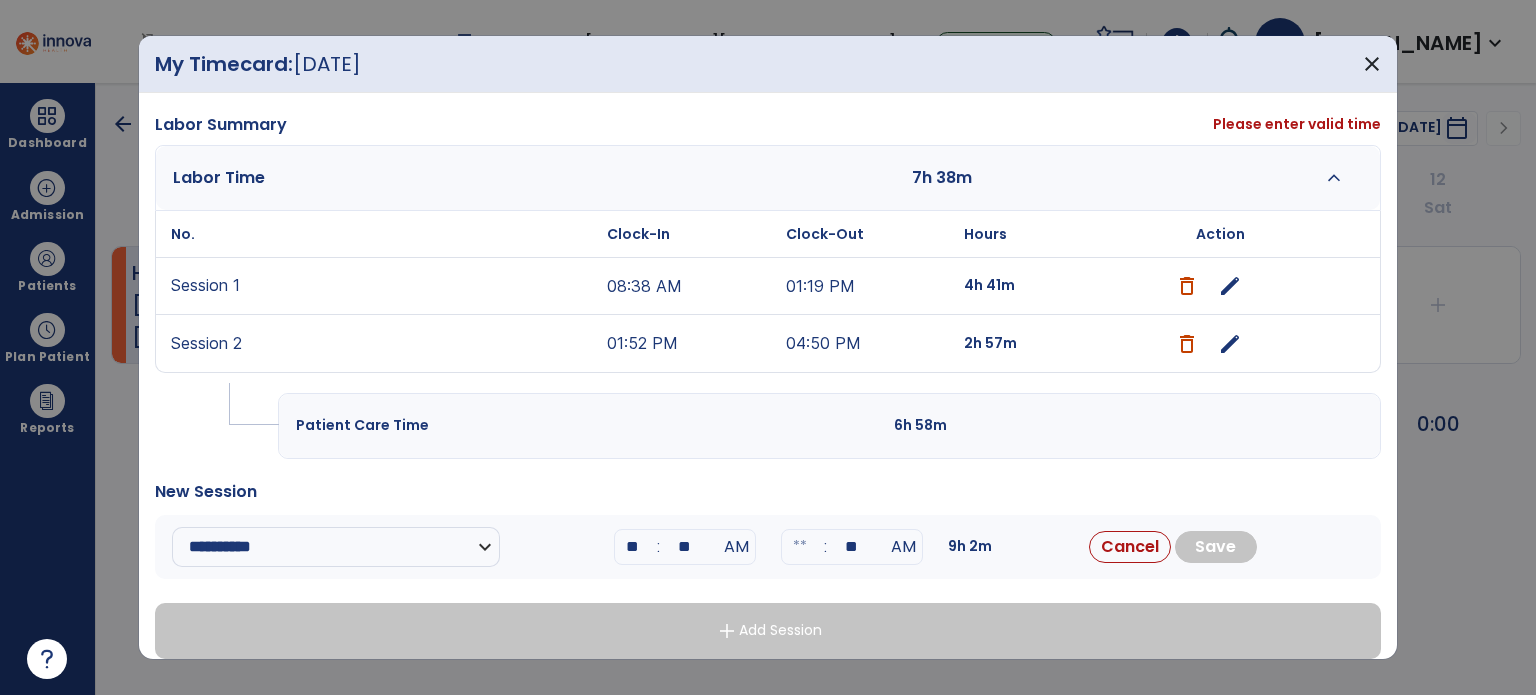 scroll, scrollTop: 116, scrollLeft: 0, axis: vertical 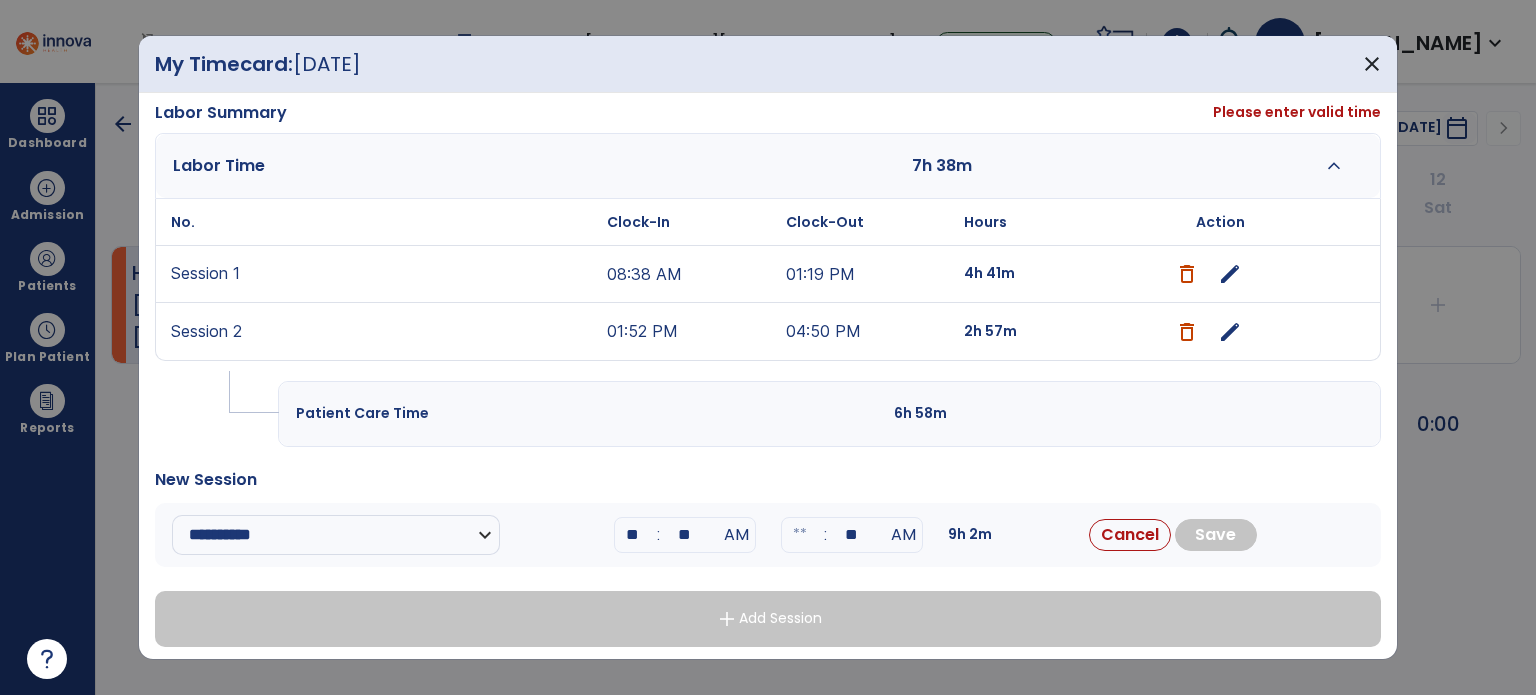click at bounding box center (800, 535) 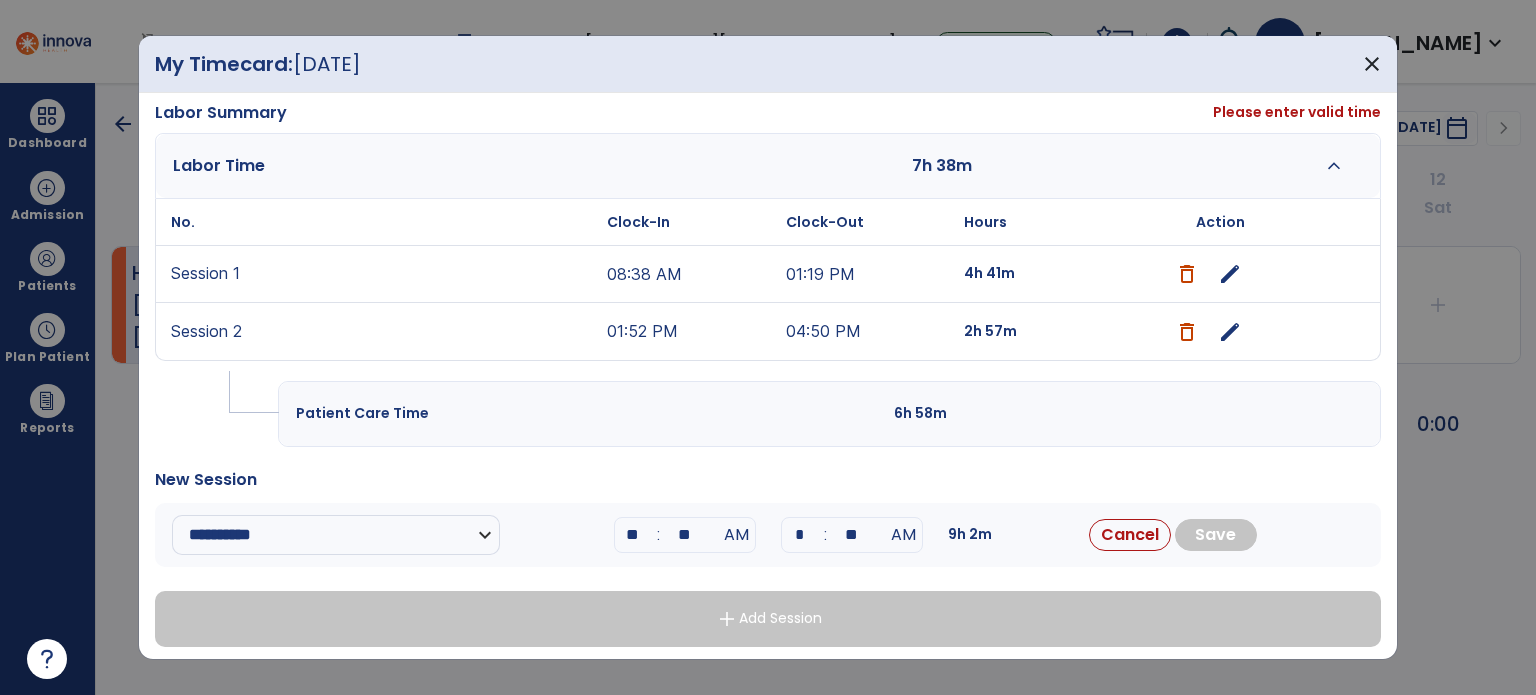 click on "*" at bounding box center [800, 535] 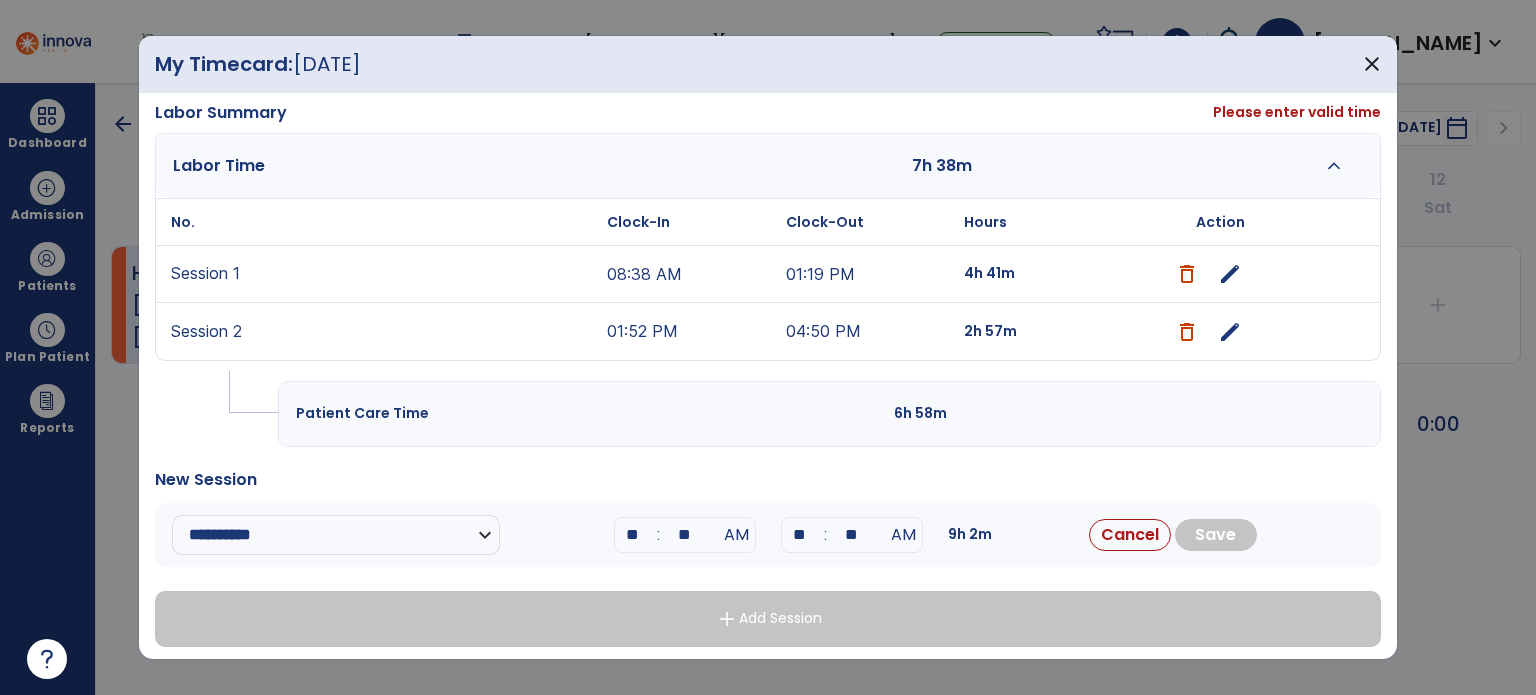 click on "**" at bounding box center [852, 535] 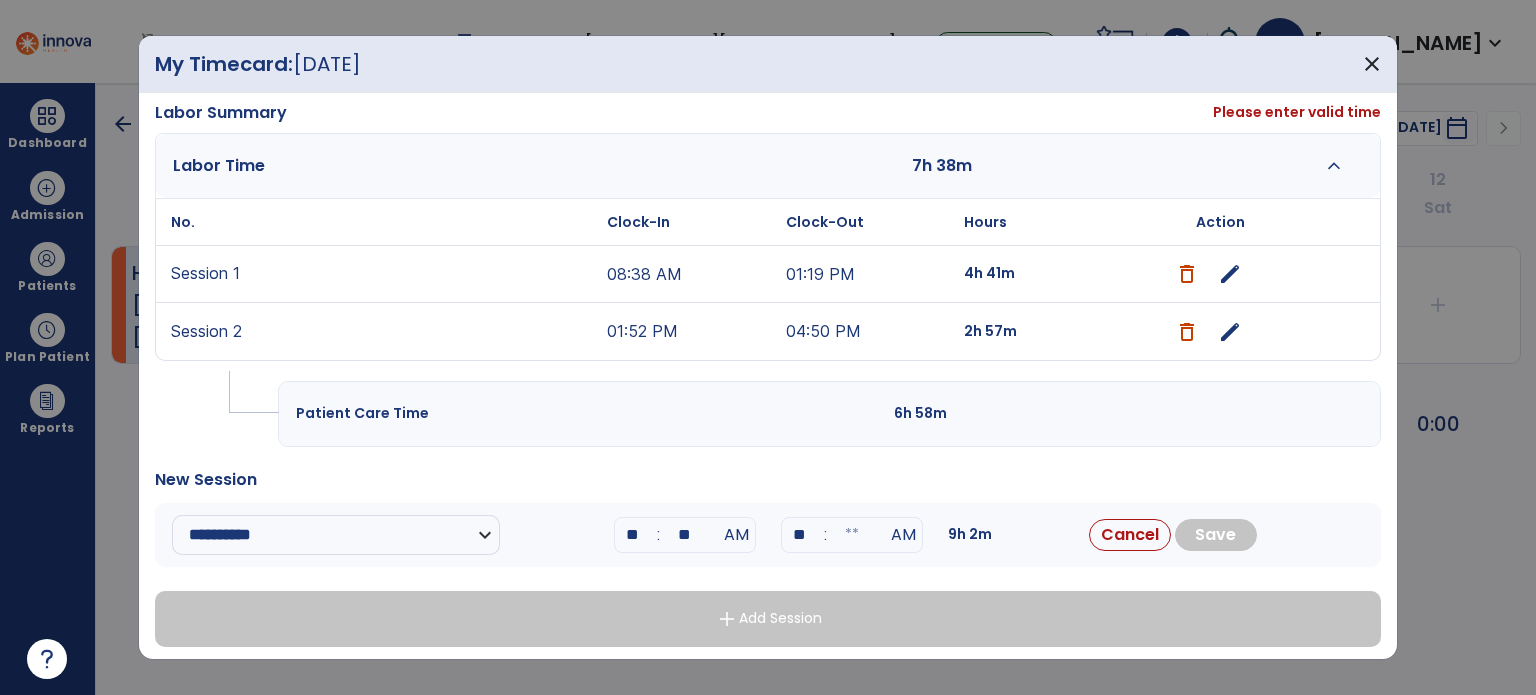 type 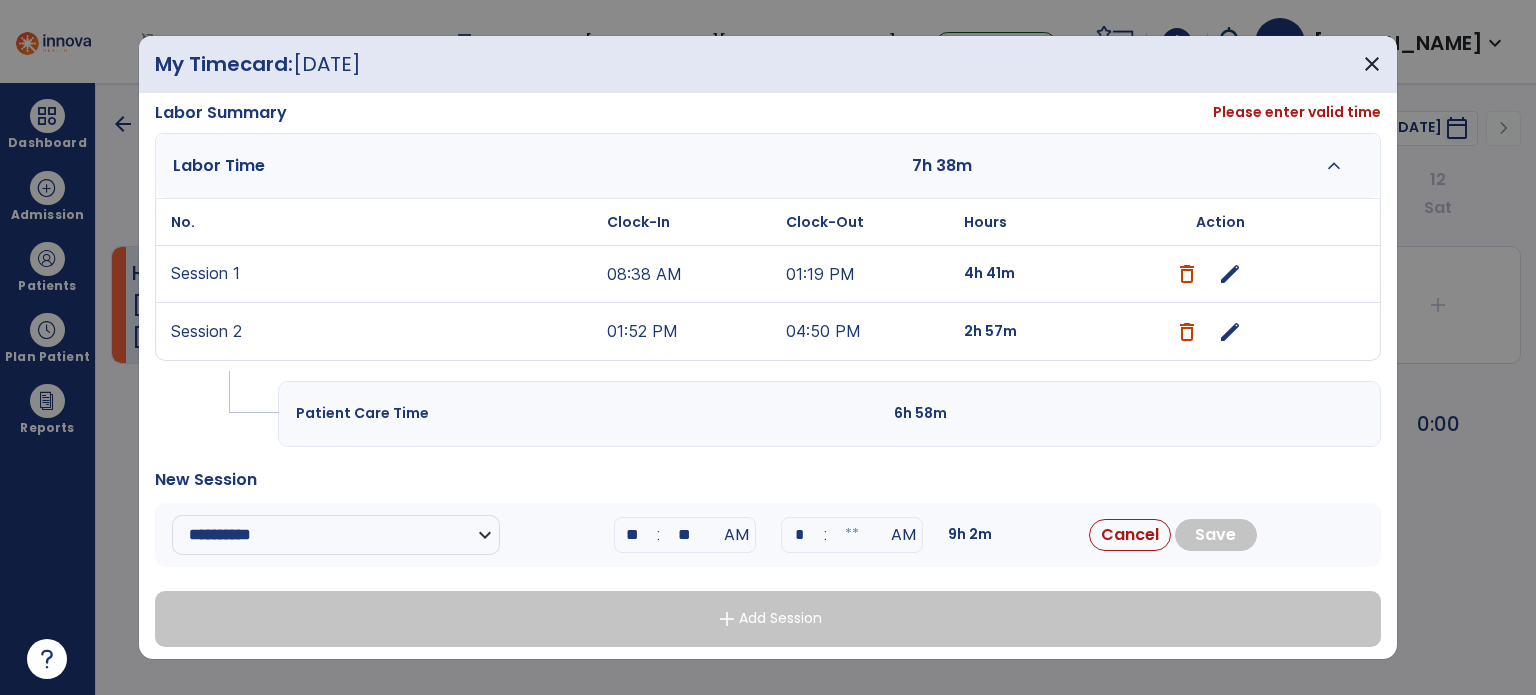 type on "**" 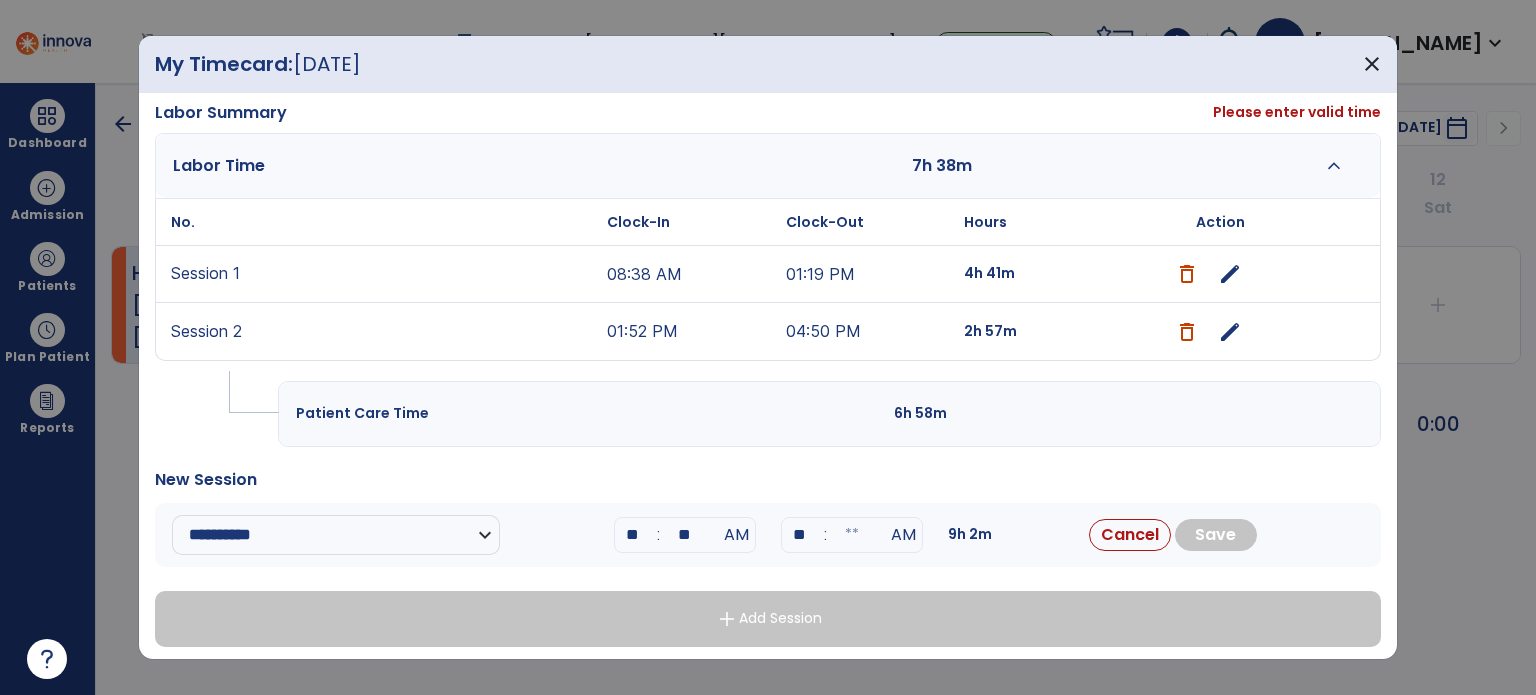 click at bounding box center [852, 535] 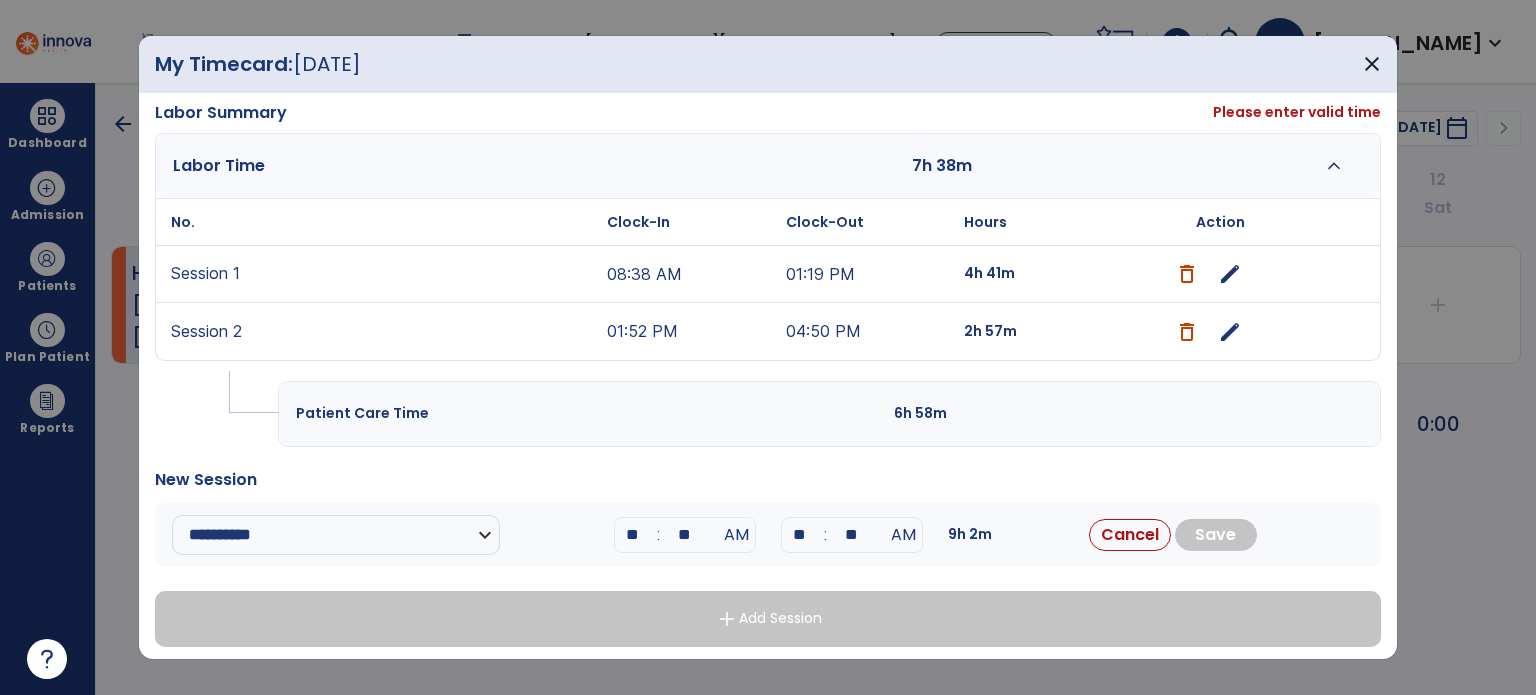 type on "**" 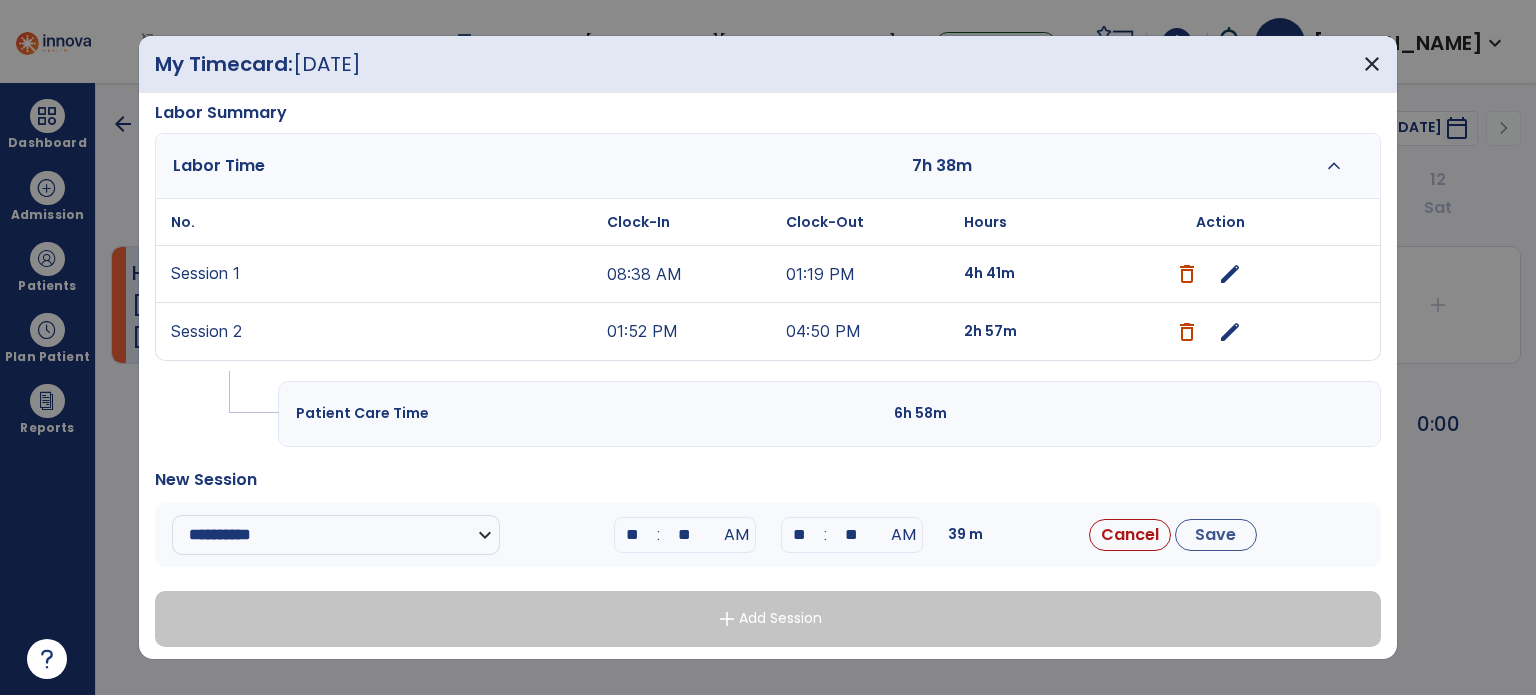 click on "39 m" at bounding box center [1030, 535] 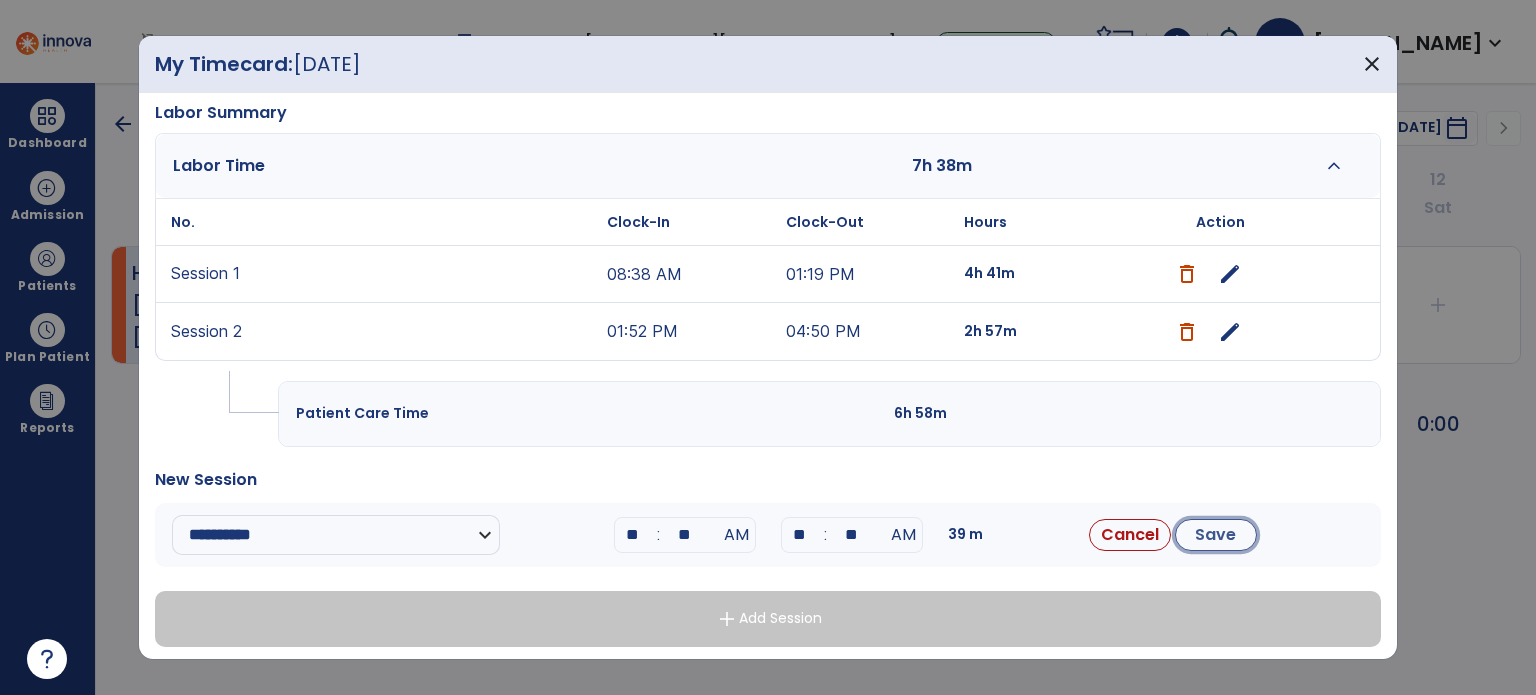 click on "Save" at bounding box center [1216, 535] 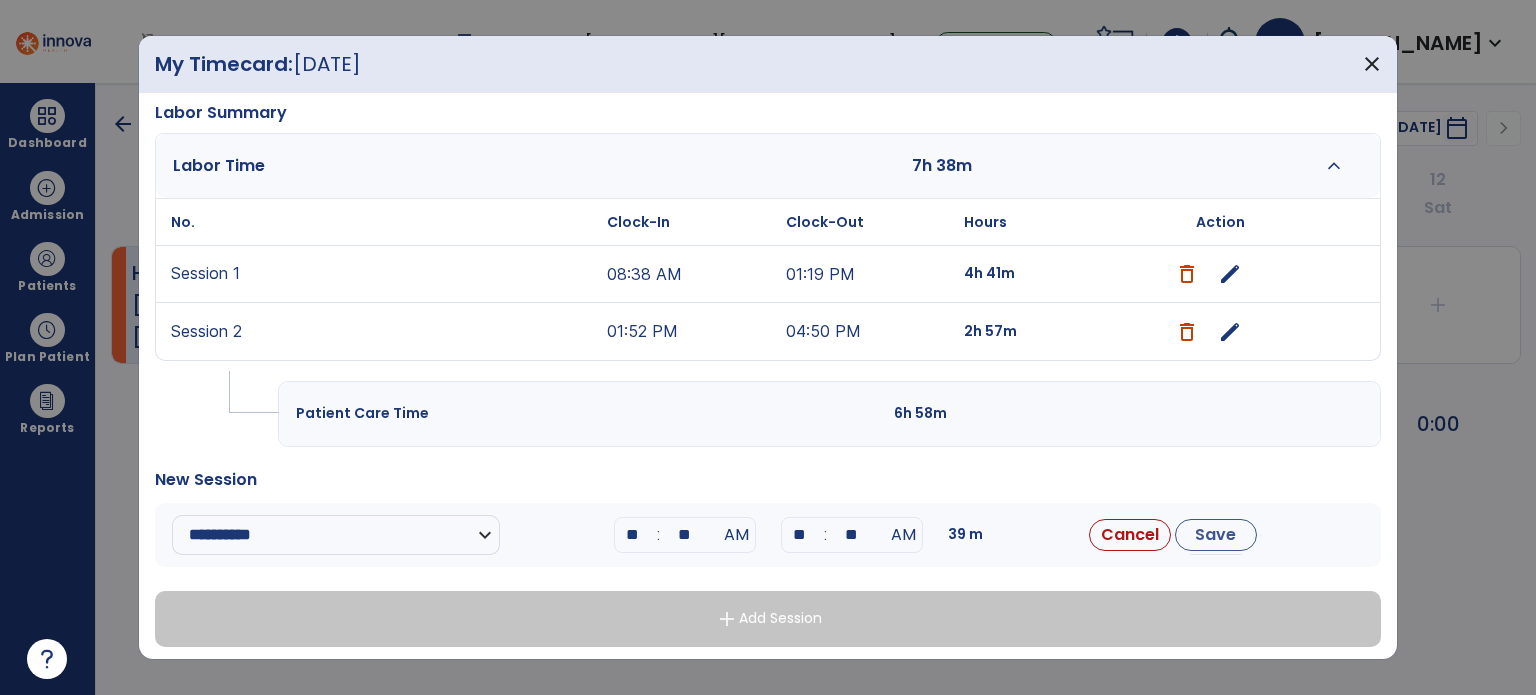 scroll, scrollTop: 0, scrollLeft: 0, axis: both 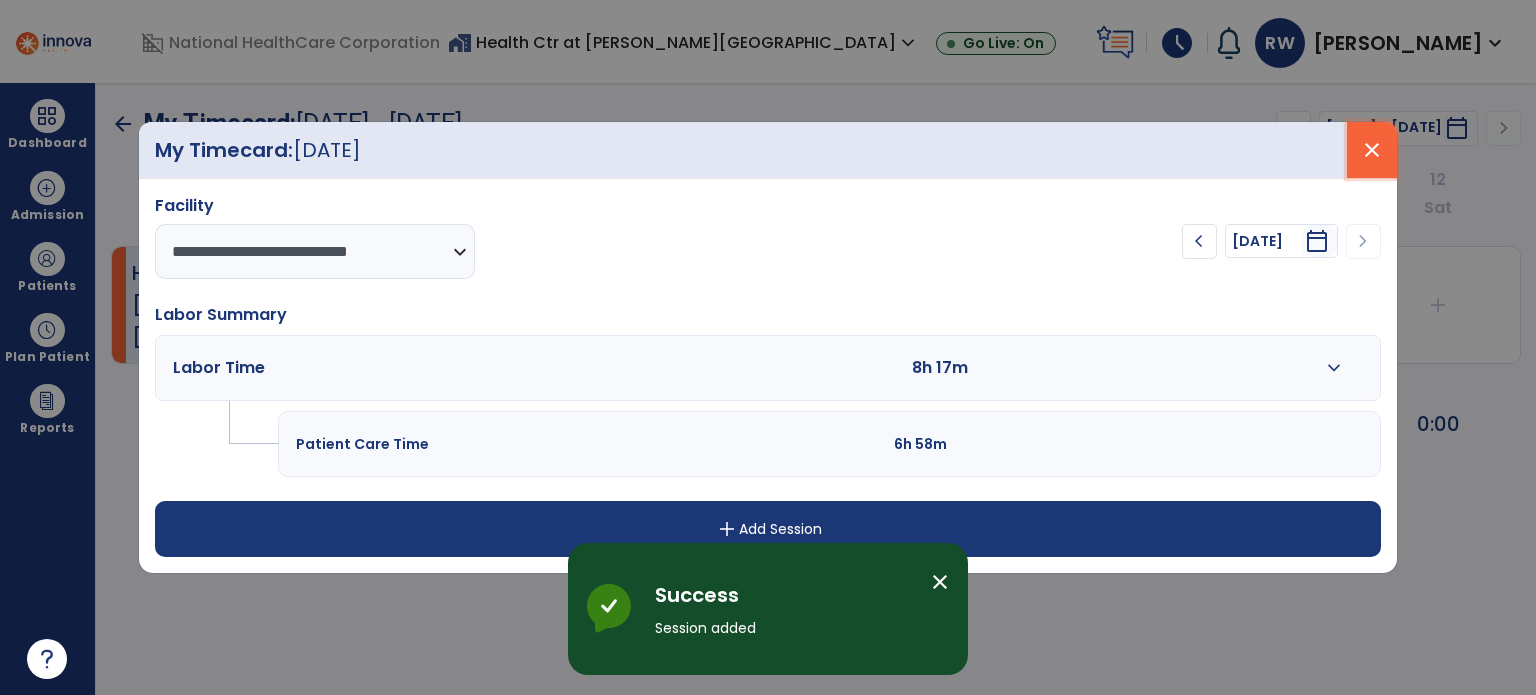 click on "close" at bounding box center (1372, 150) 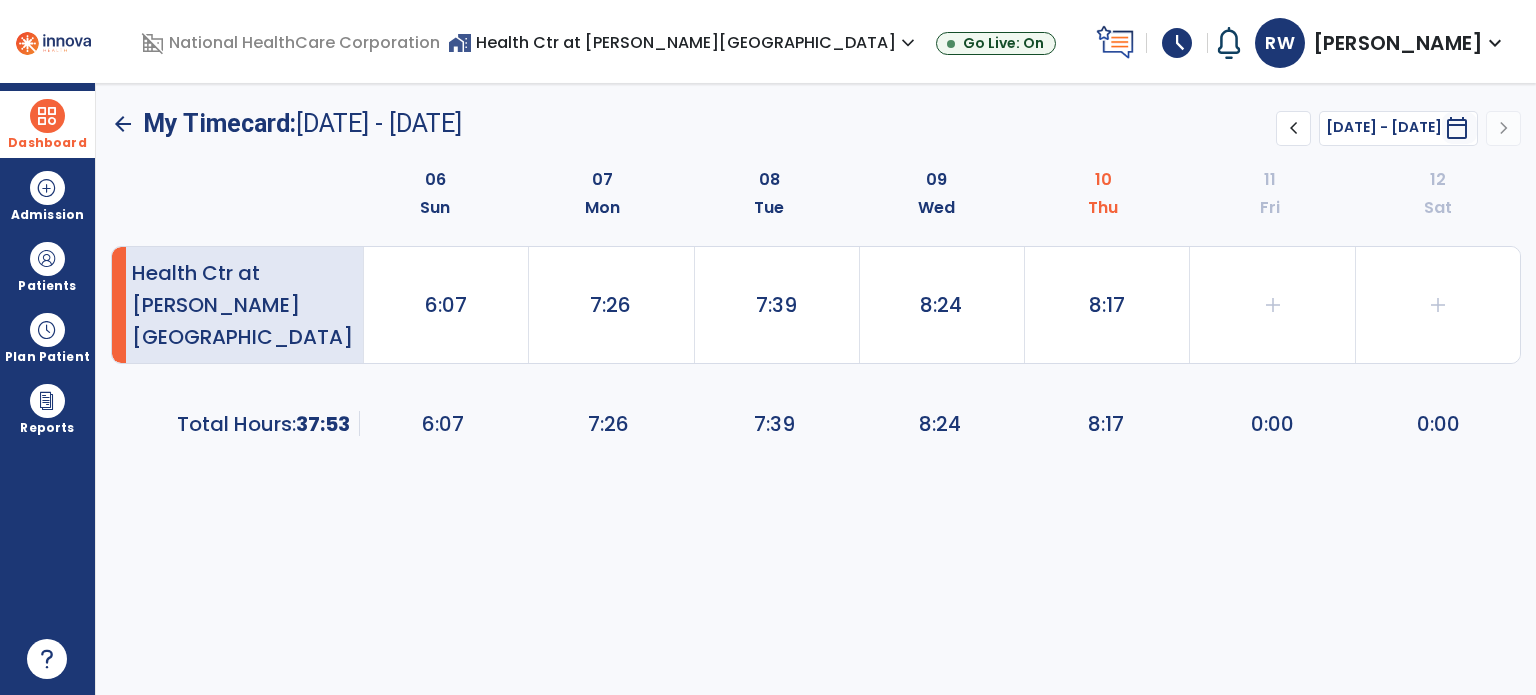click on "Dashboard" at bounding box center (47, 124) 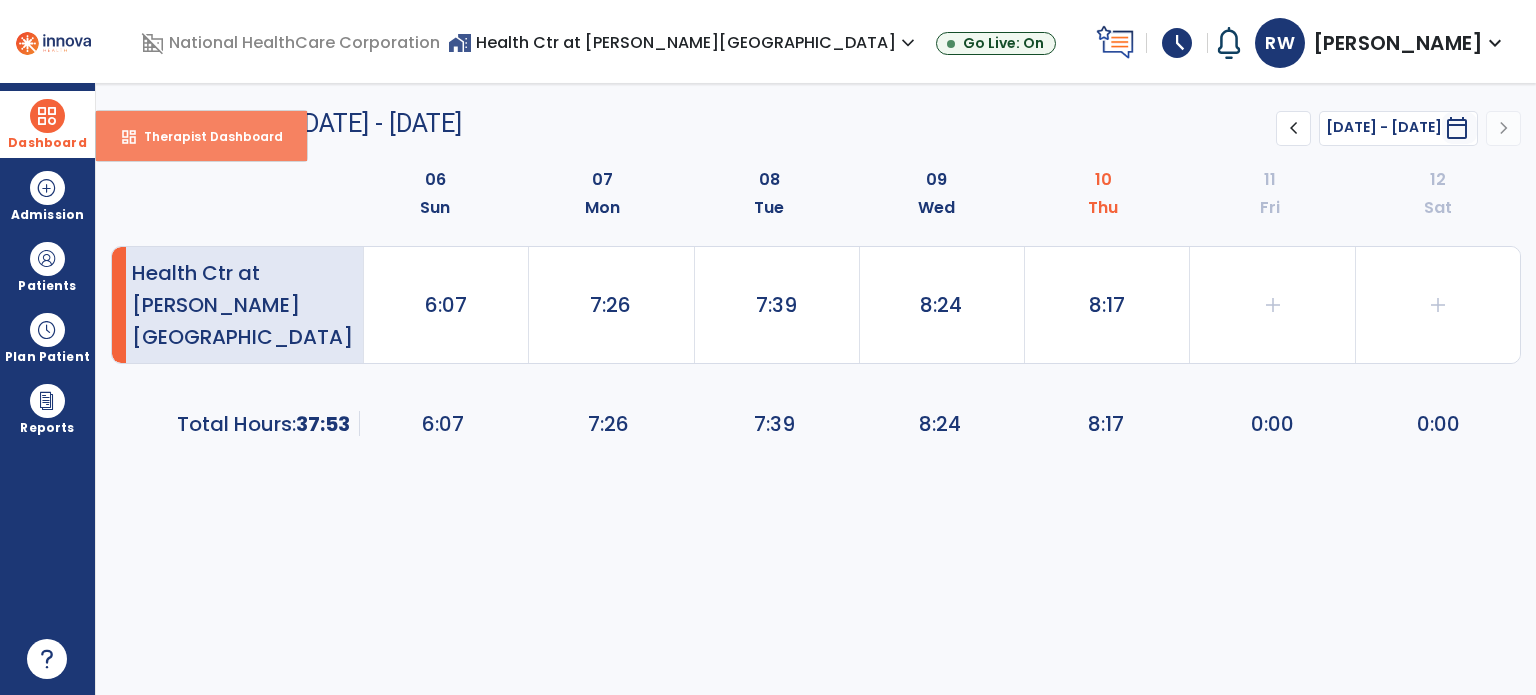click on "Therapist Dashboard" at bounding box center [205, 136] 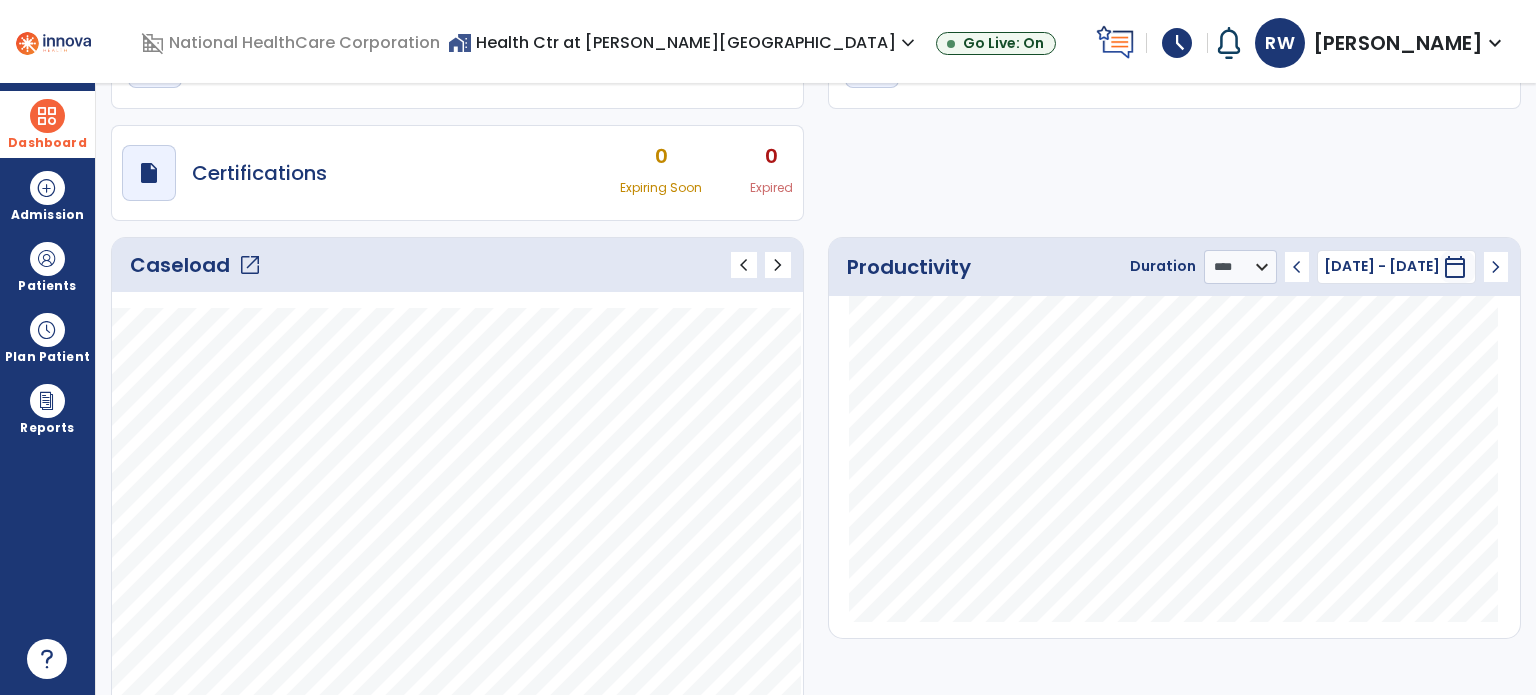 scroll, scrollTop: 128, scrollLeft: 0, axis: vertical 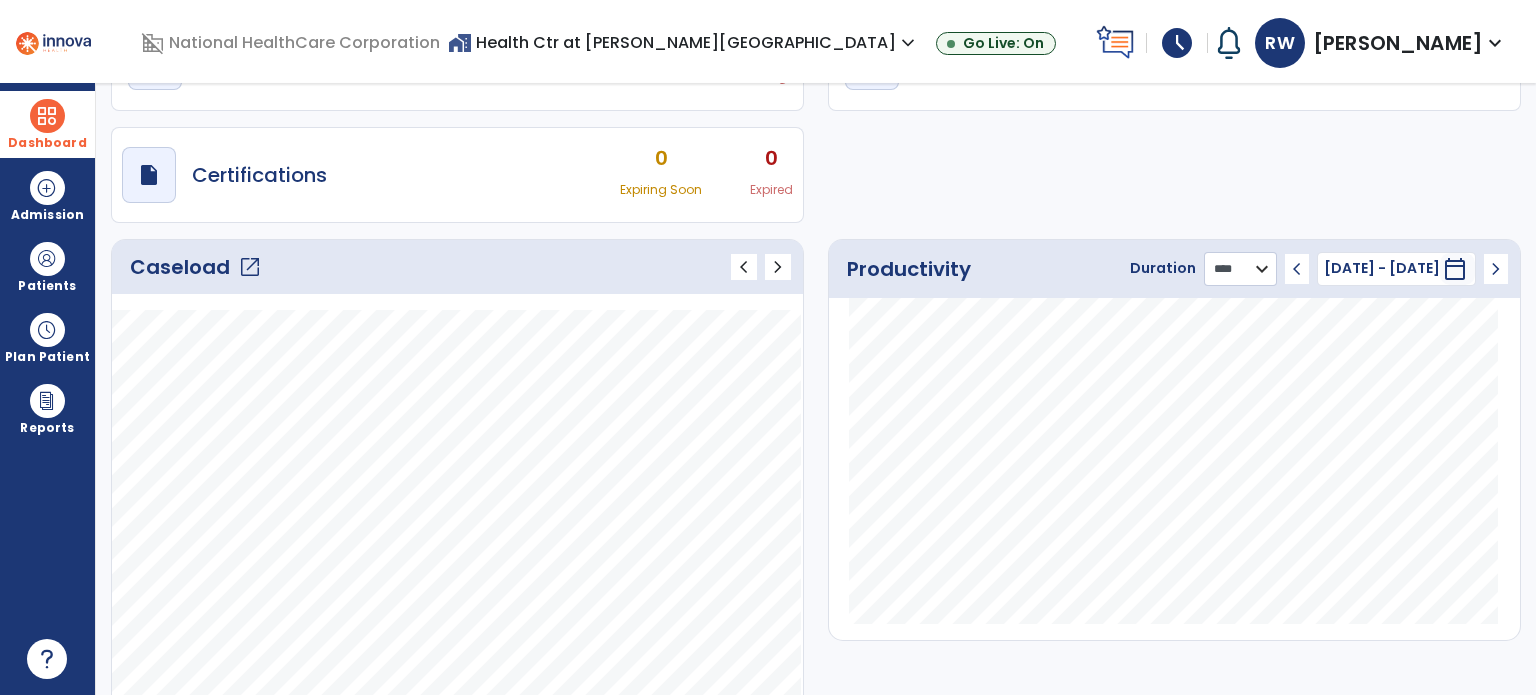 click on "******** **** ***" 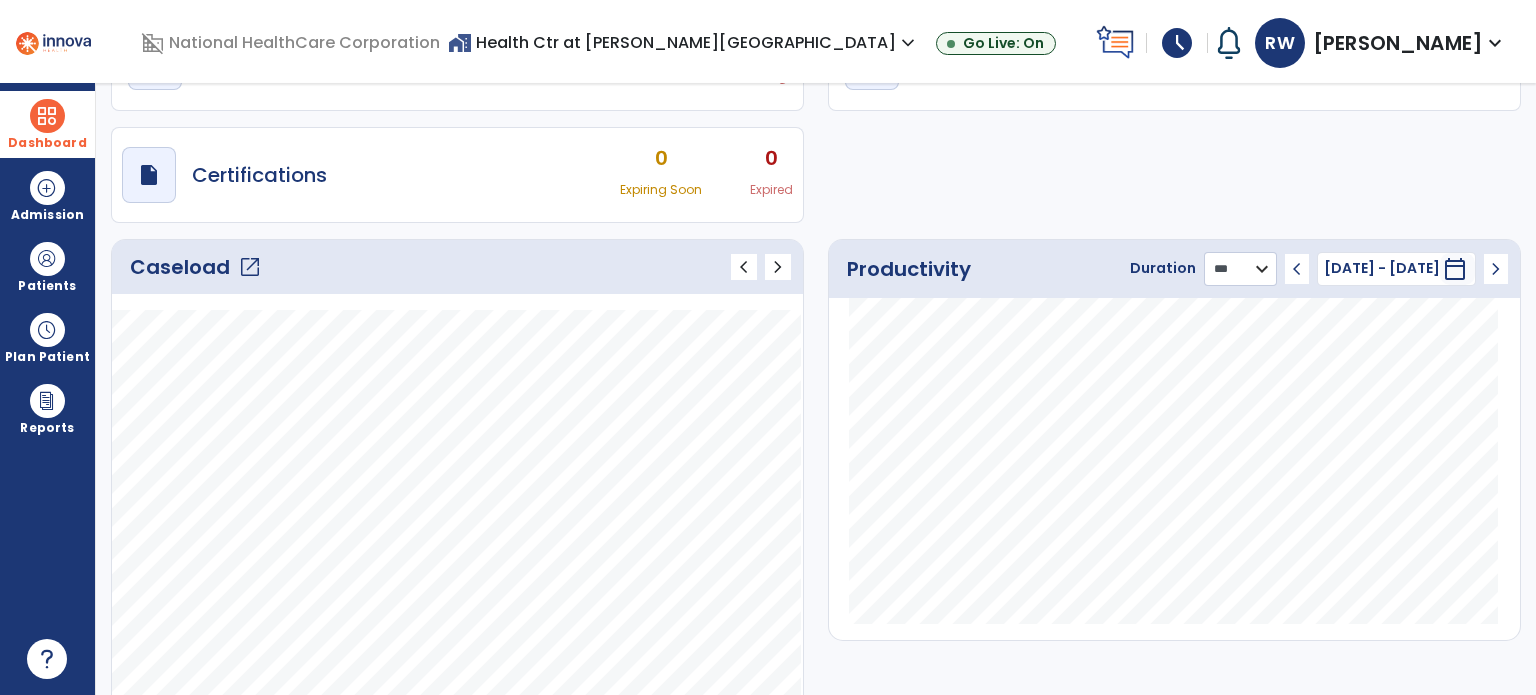click on "******** **** ***" 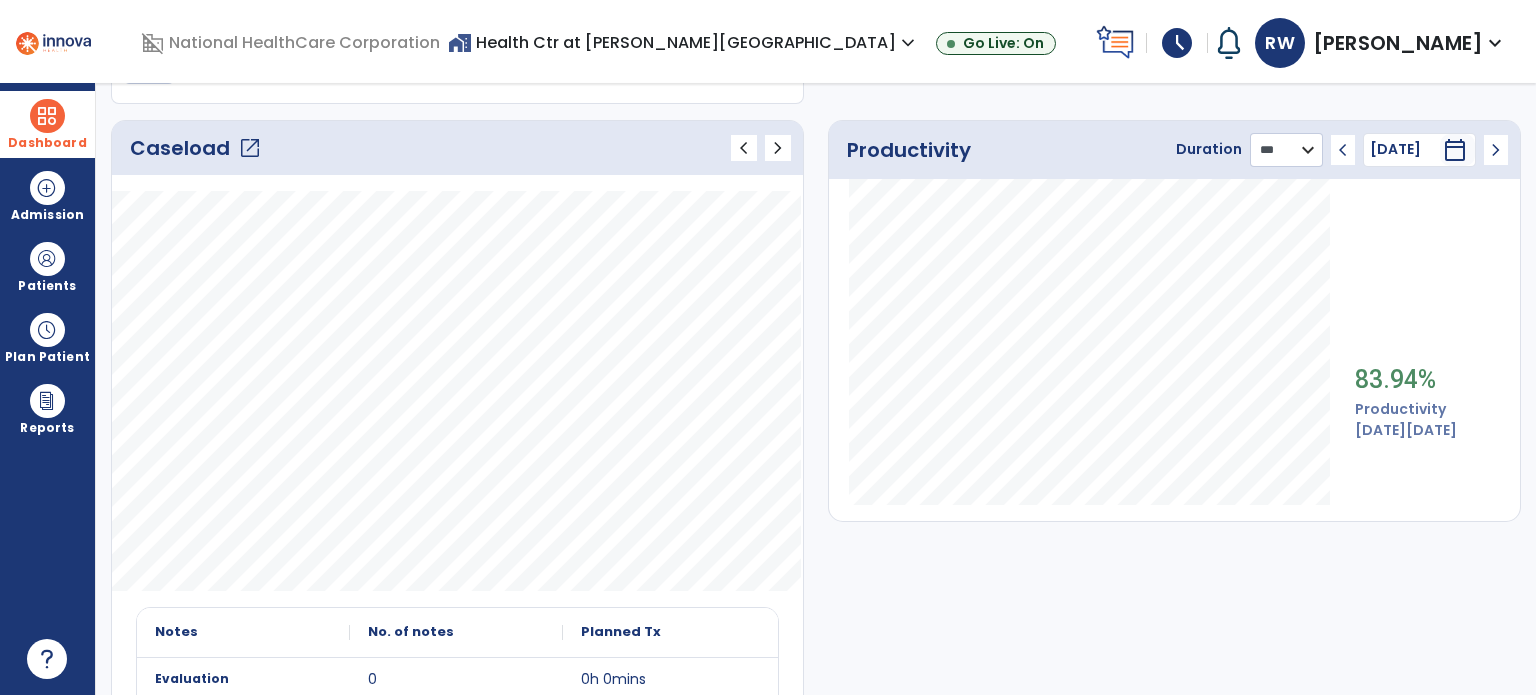scroll, scrollTop: 0, scrollLeft: 0, axis: both 